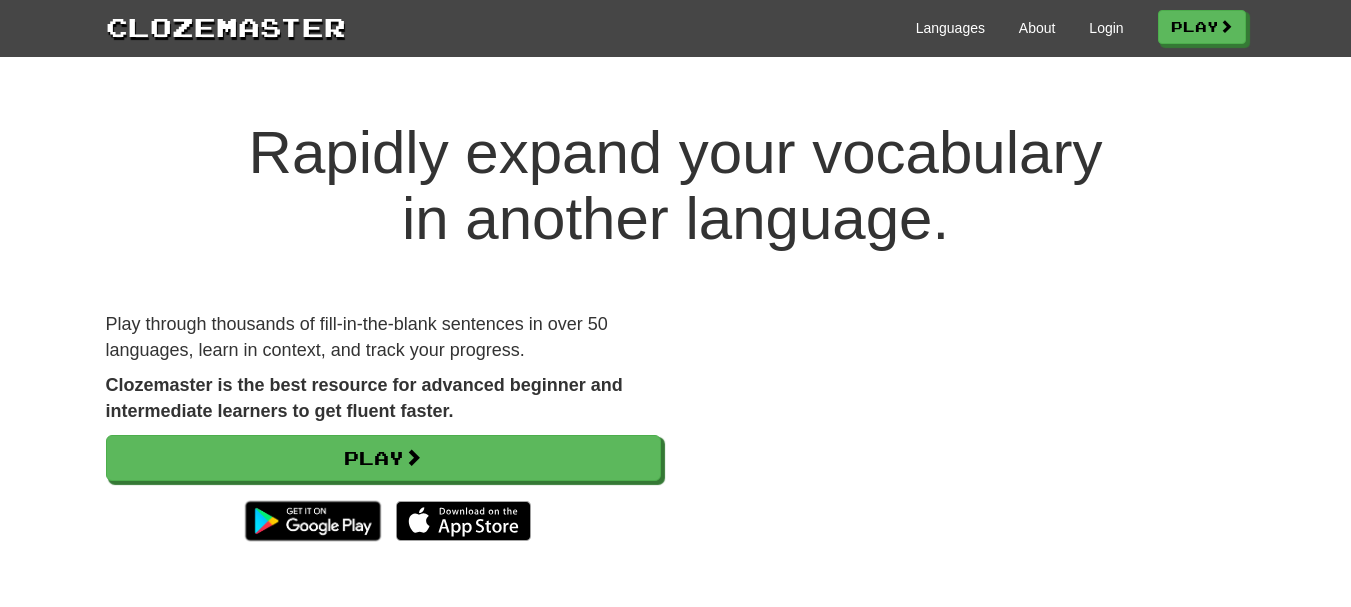 scroll, scrollTop: 0, scrollLeft: 0, axis: both 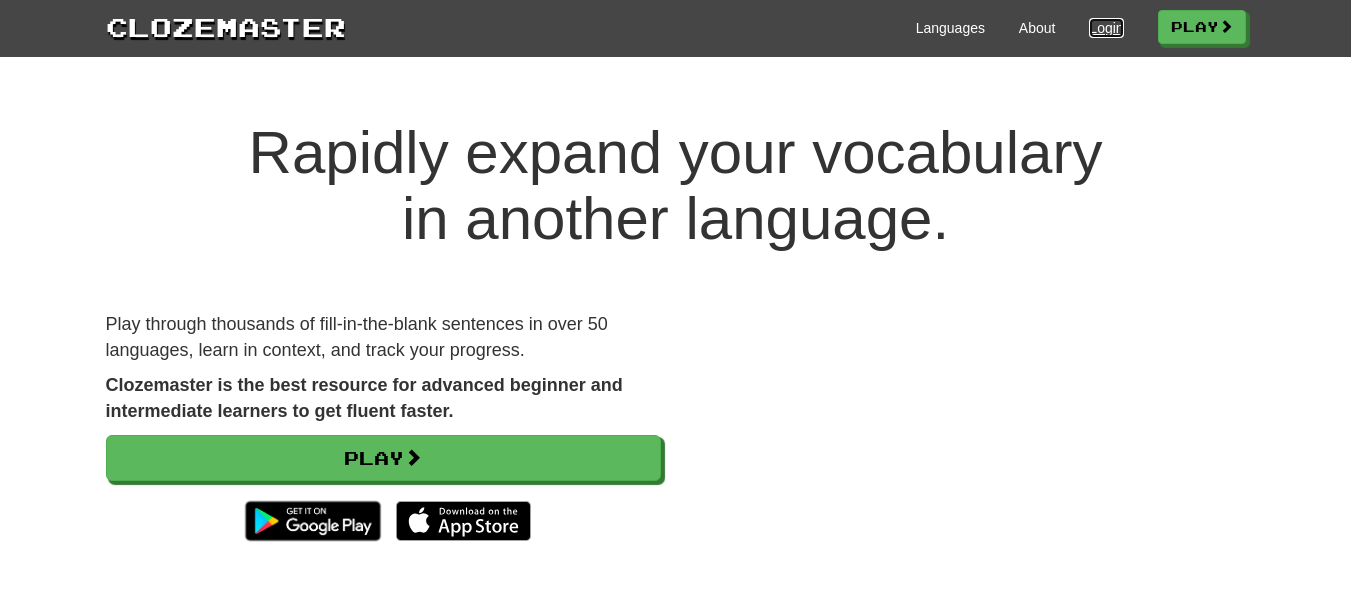 click on "Login" at bounding box center (1106, 28) 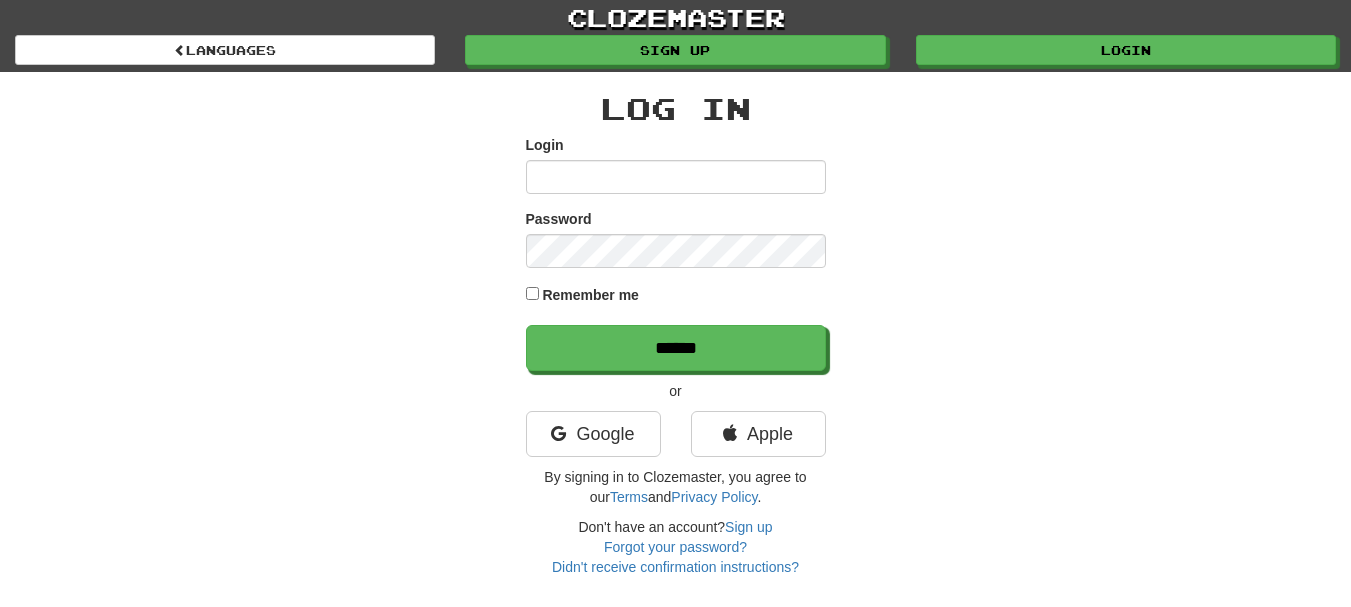 scroll, scrollTop: 0, scrollLeft: 0, axis: both 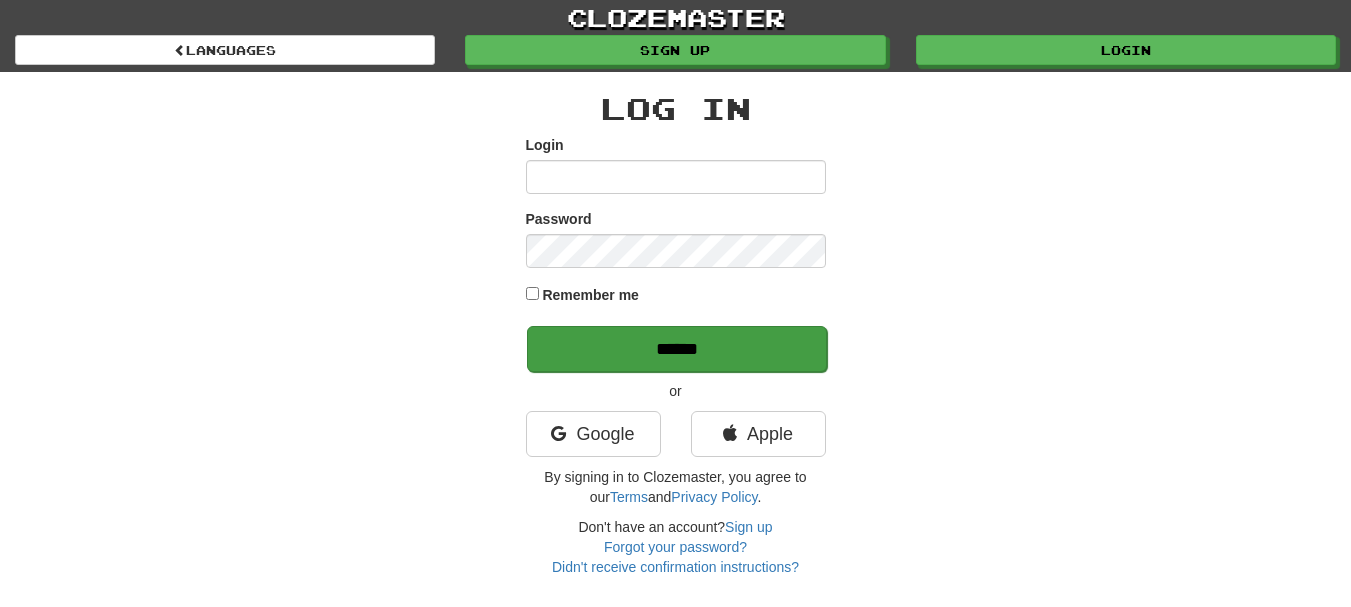 type on "**********" 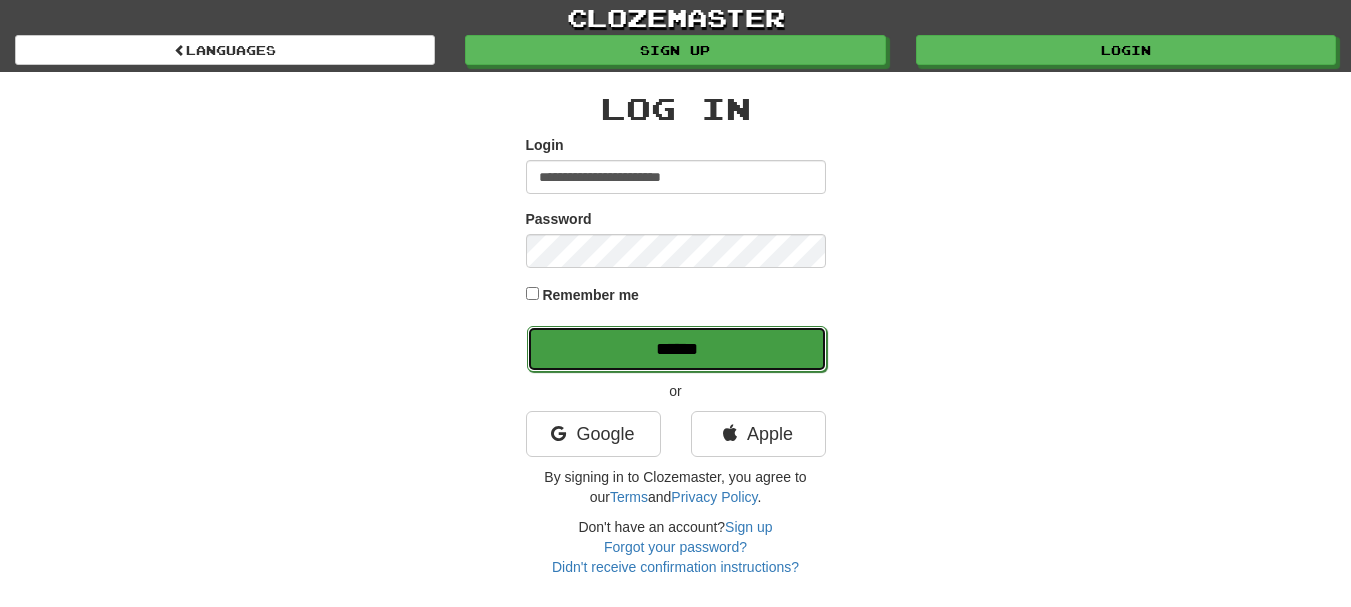 click on "******" at bounding box center (677, 349) 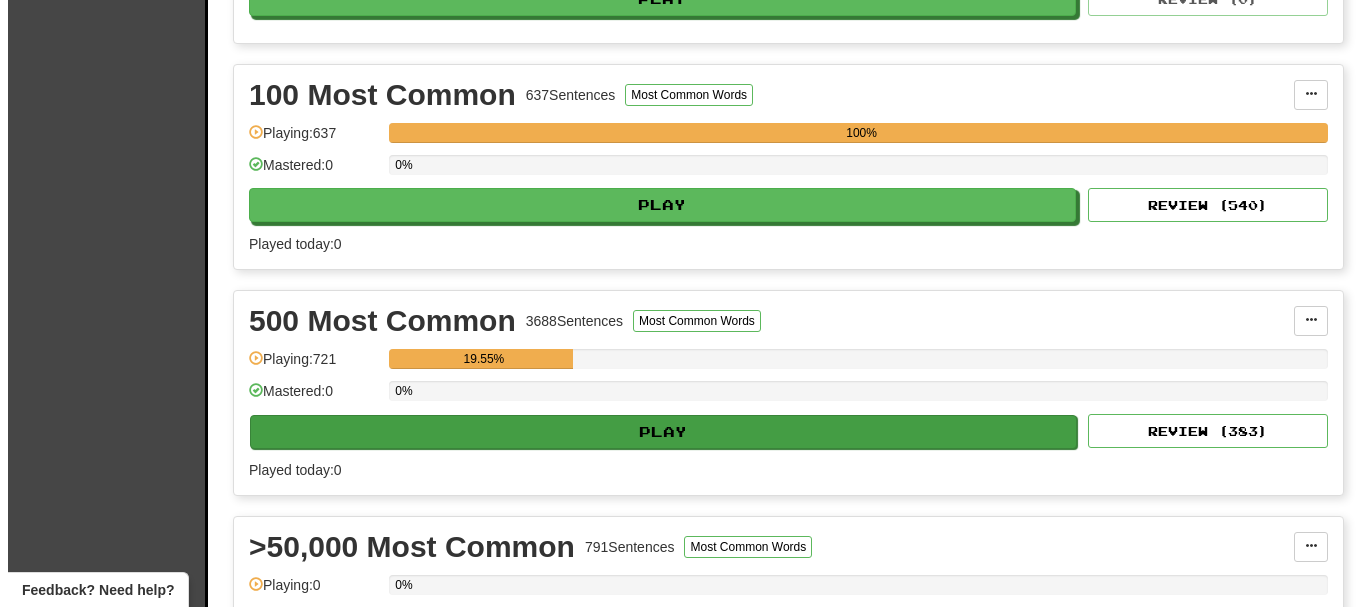 scroll, scrollTop: 1200, scrollLeft: 0, axis: vertical 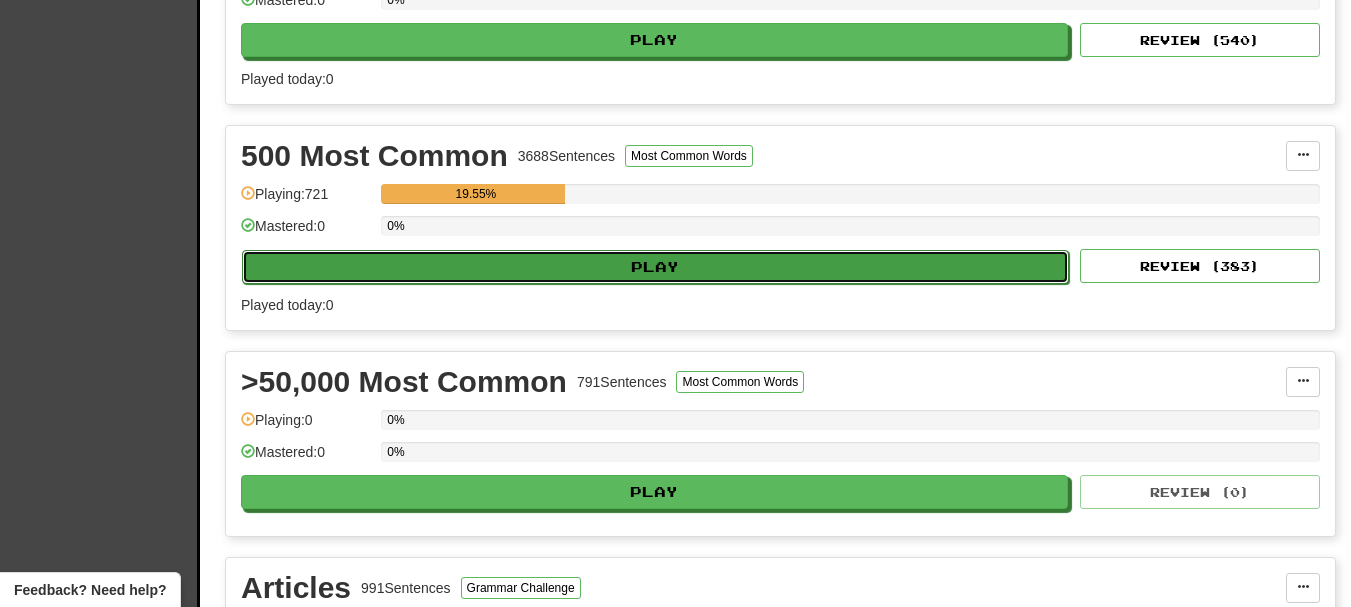 click on "Play" at bounding box center (655, 267) 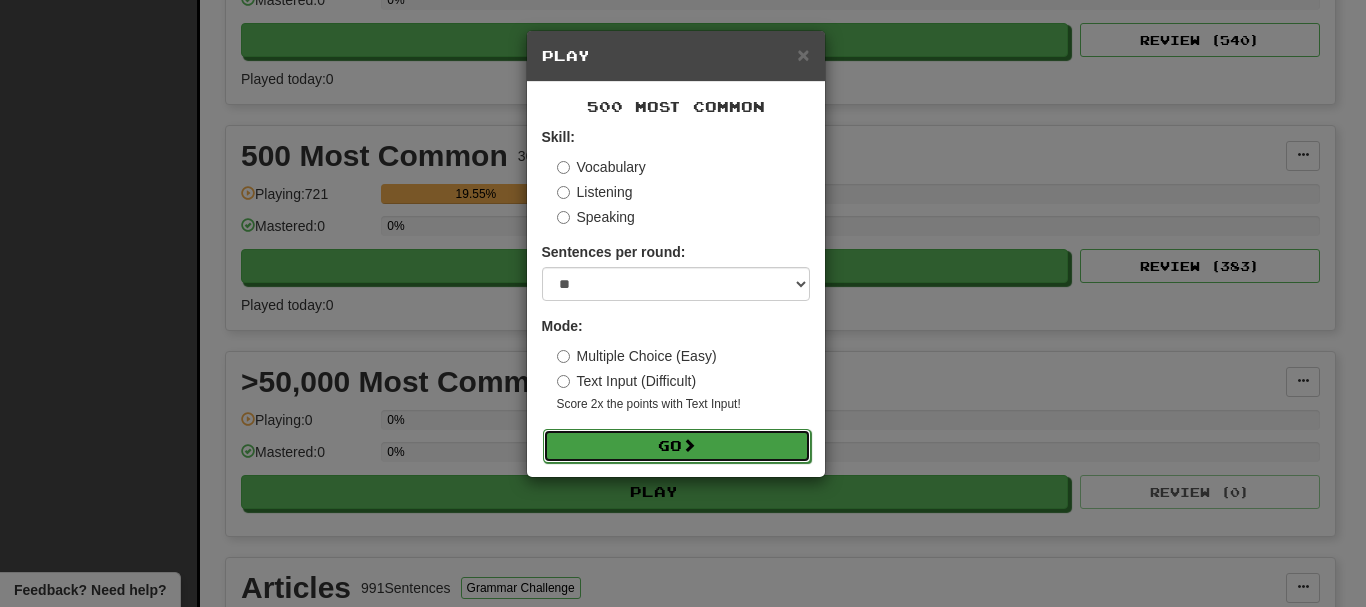 click at bounding box center (689, 445) 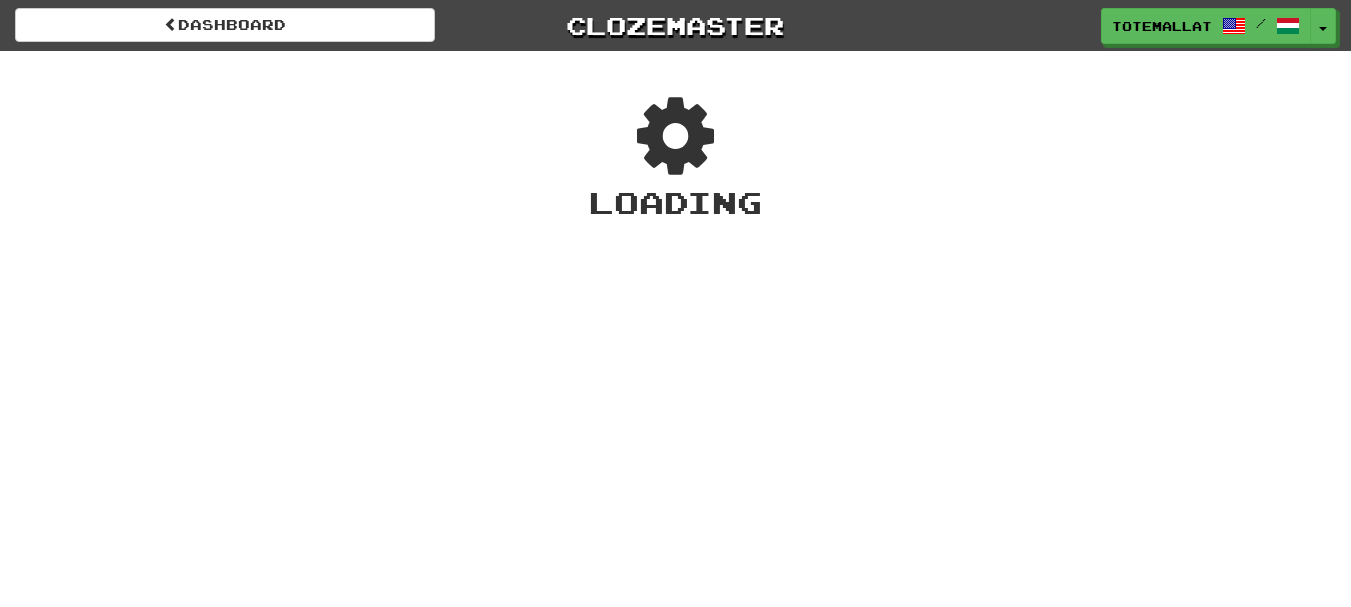 scroll, scrollTop: 0, scrollLeft: 0, axis: both 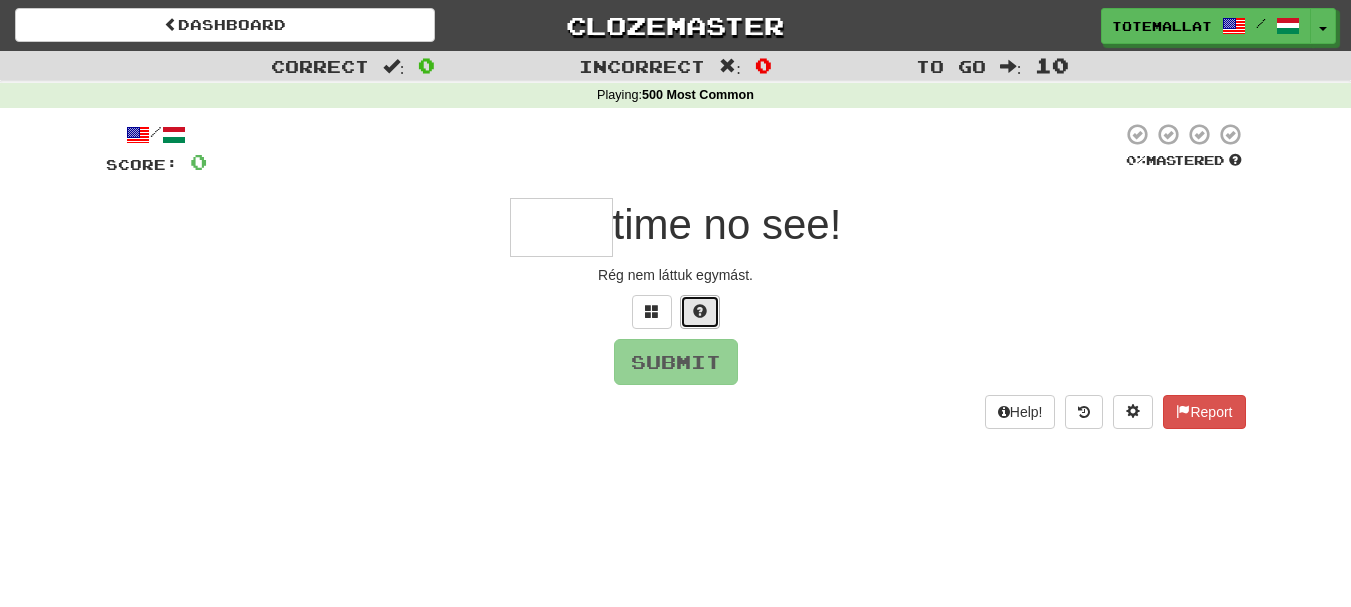 click at bounding box center [700, 311] 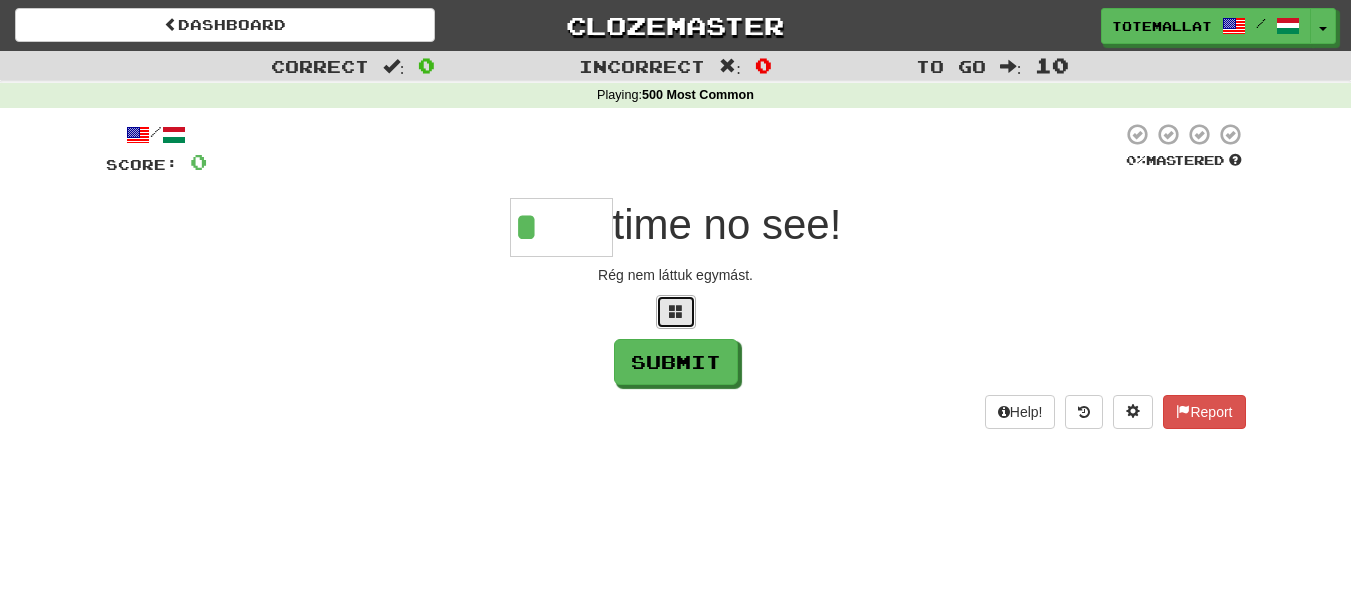 click at bounding box center [676, 312] 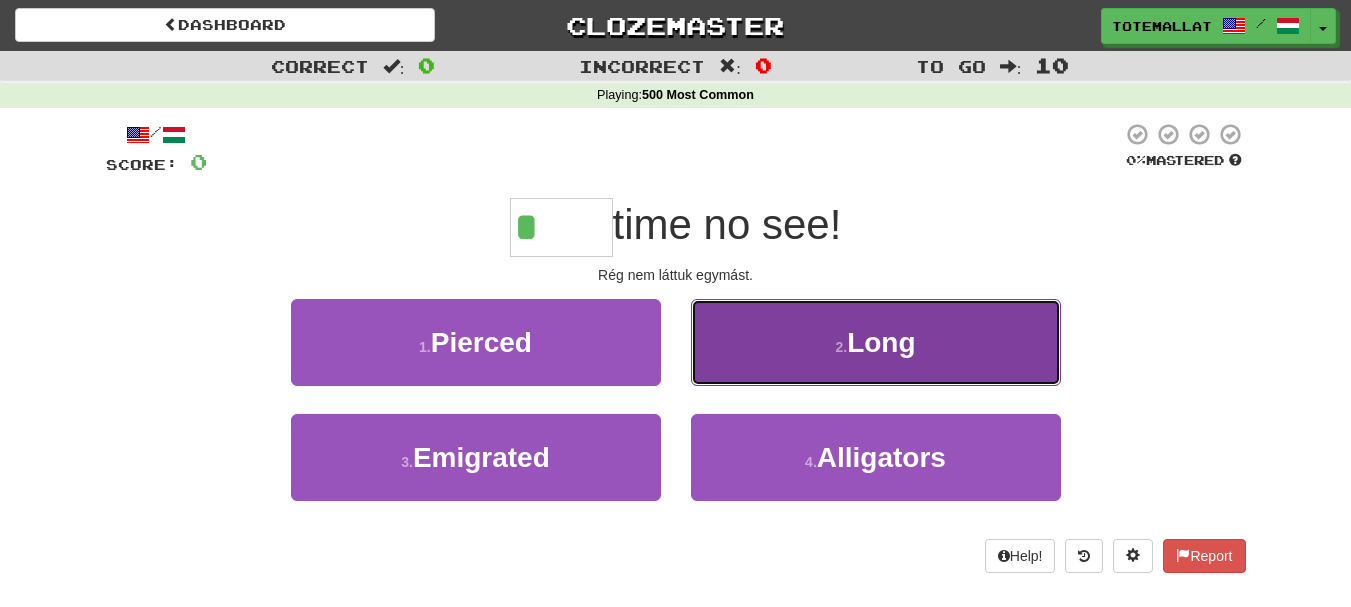 click on "Long" at bounding box center (881, 342) 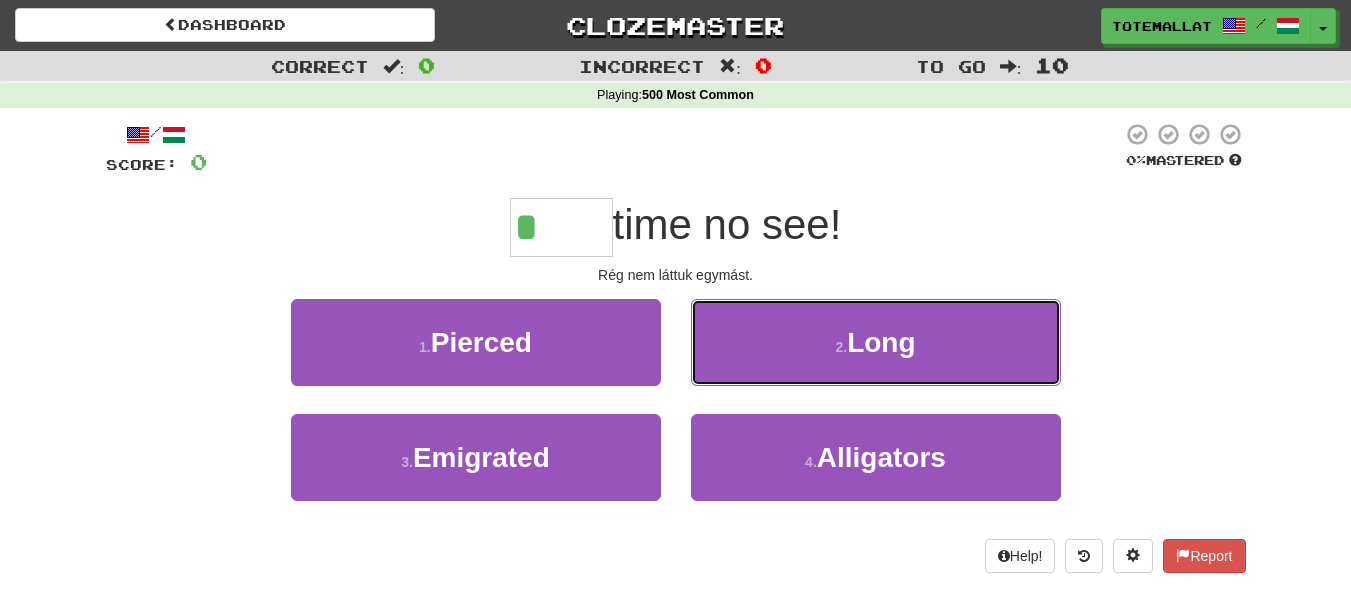 type on "****" 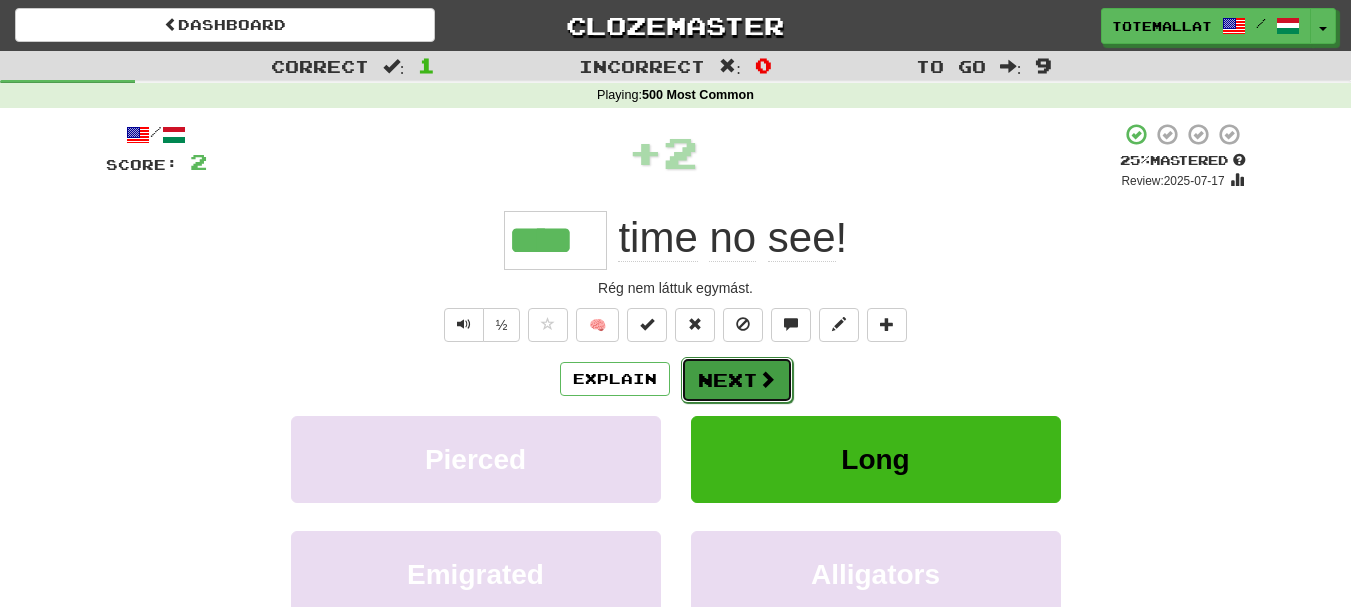 click at bounding box center [767, 379] 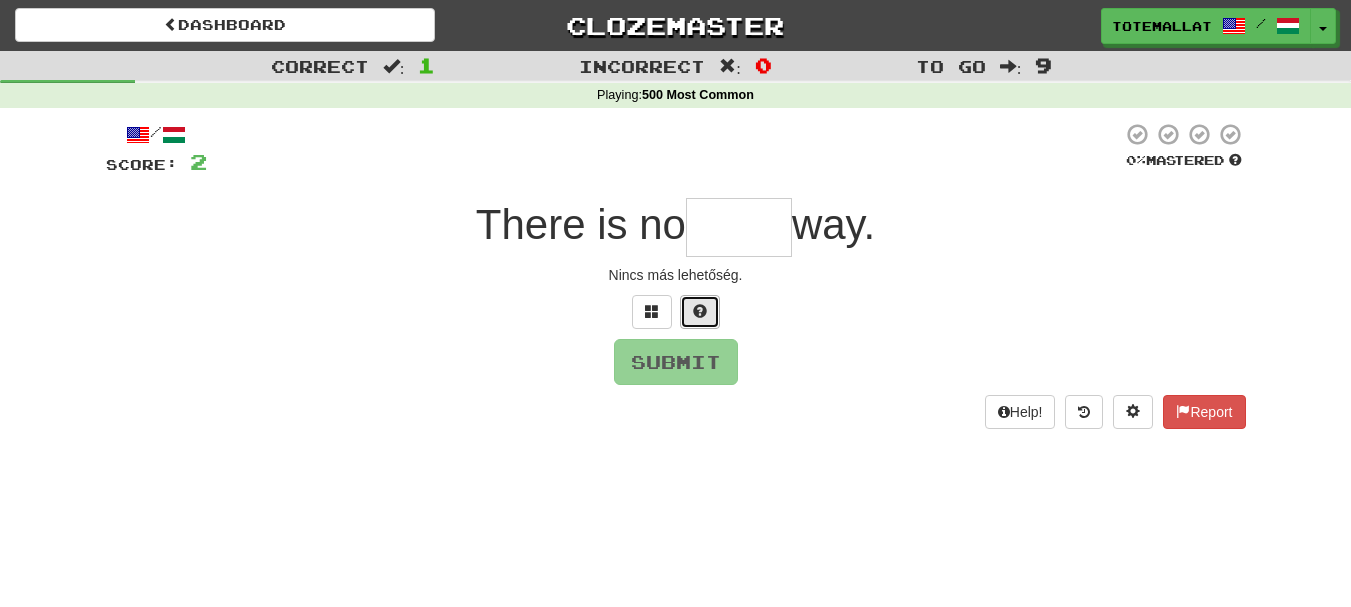 click at bounding box center (700, 311) 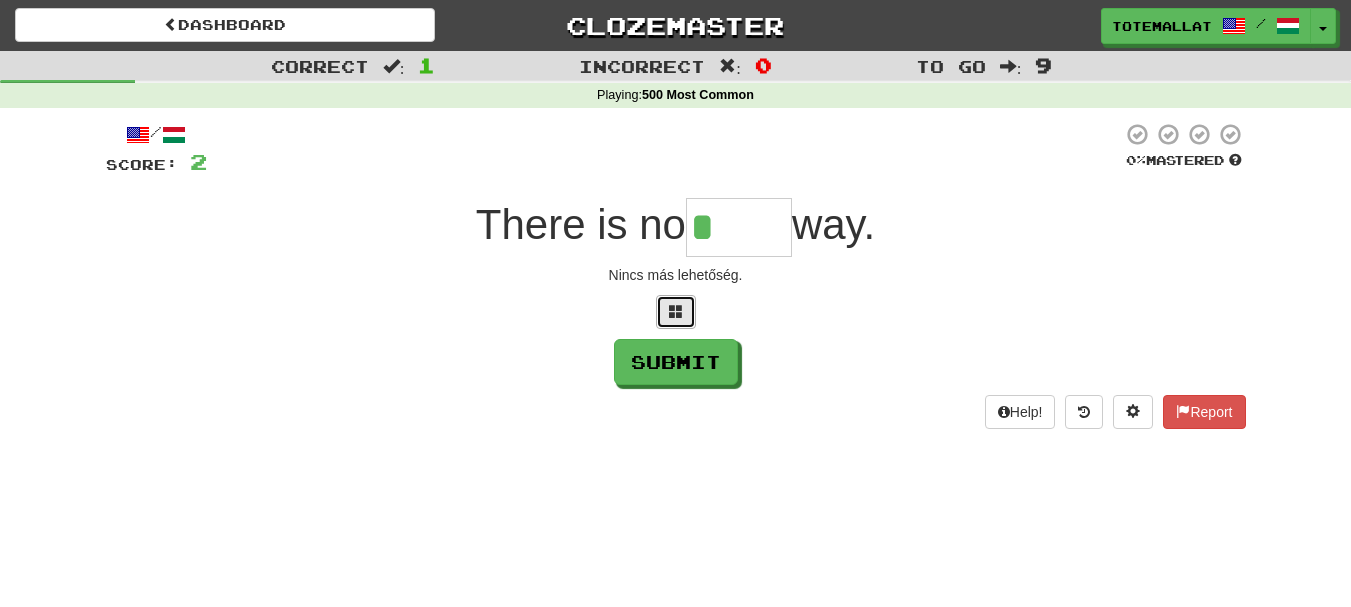 drag, startPoint x: 683, startPoint y: 314, endPoint x: 667, endPoint y: 300, distance: 21.260292 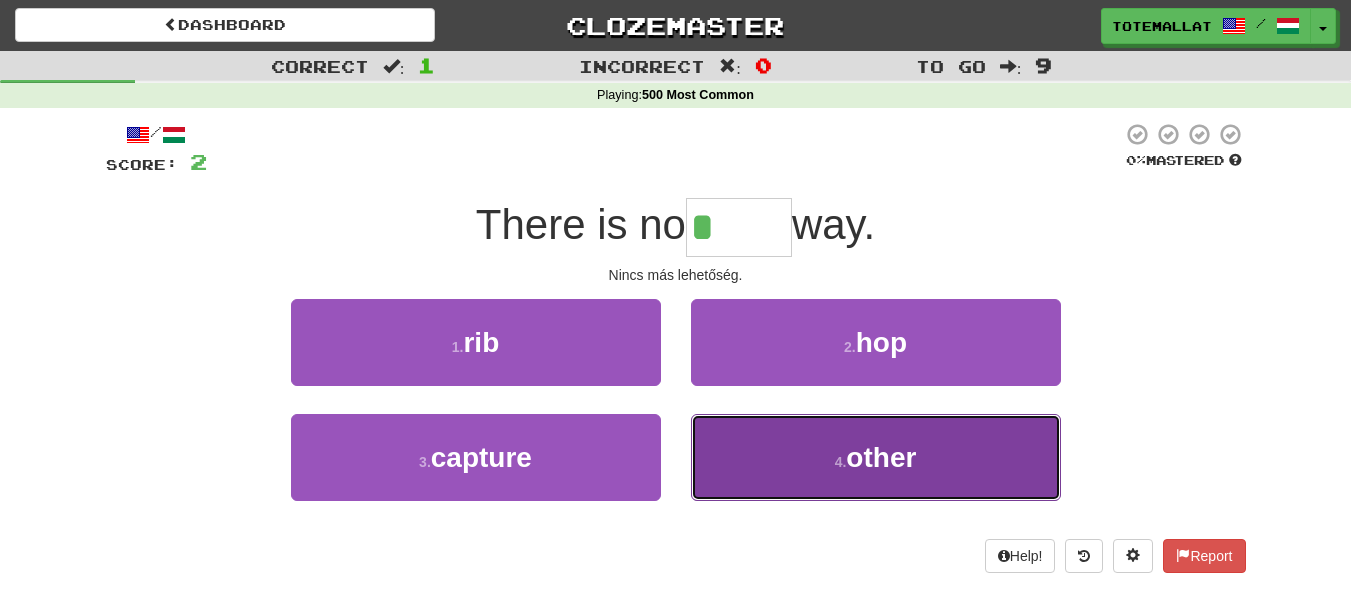 click on "other" at bounding box center [881, 457] 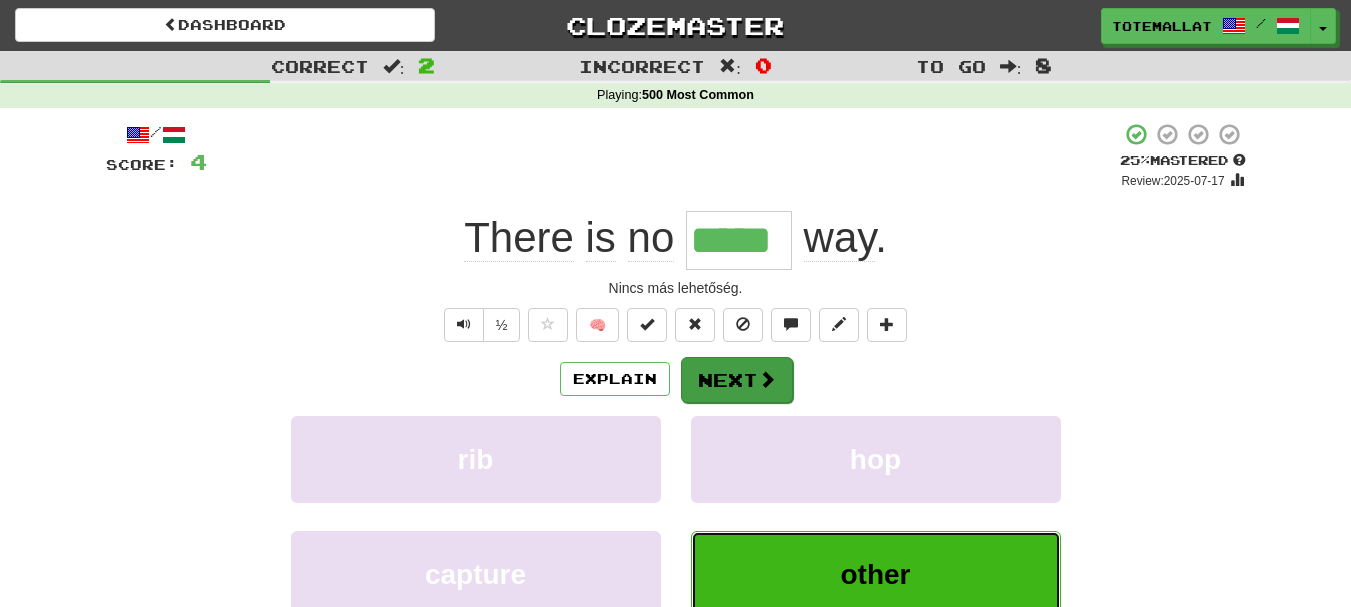 type 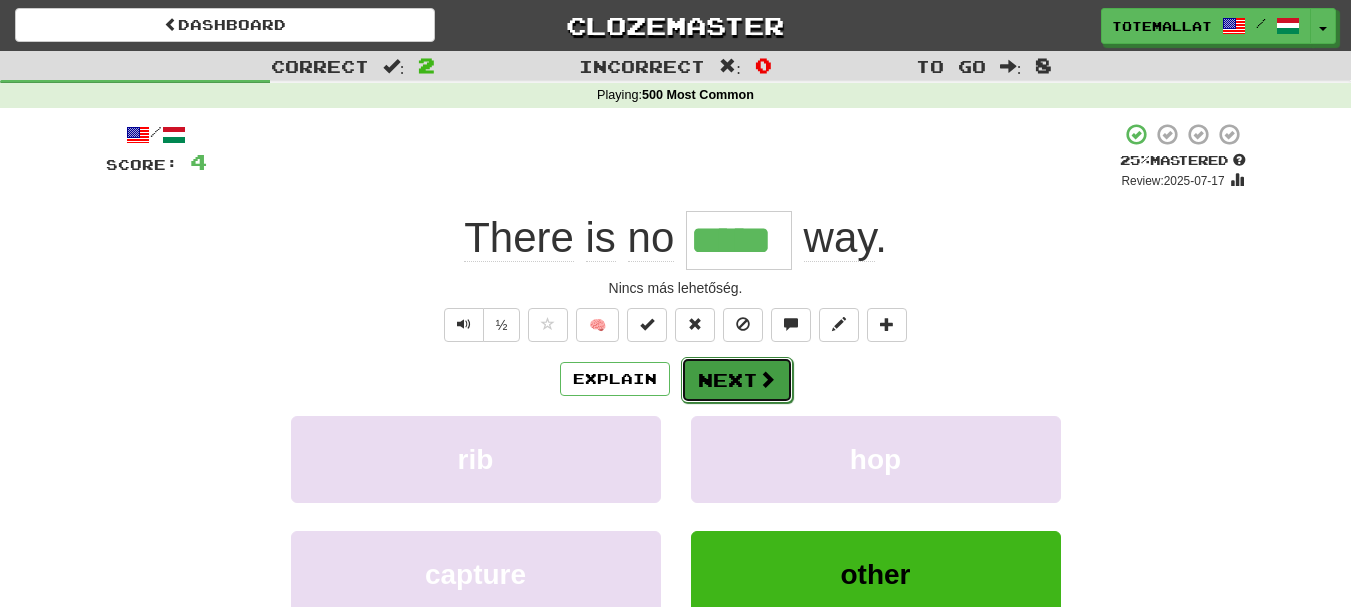 click on "Next" at bounding box center (737, 380) 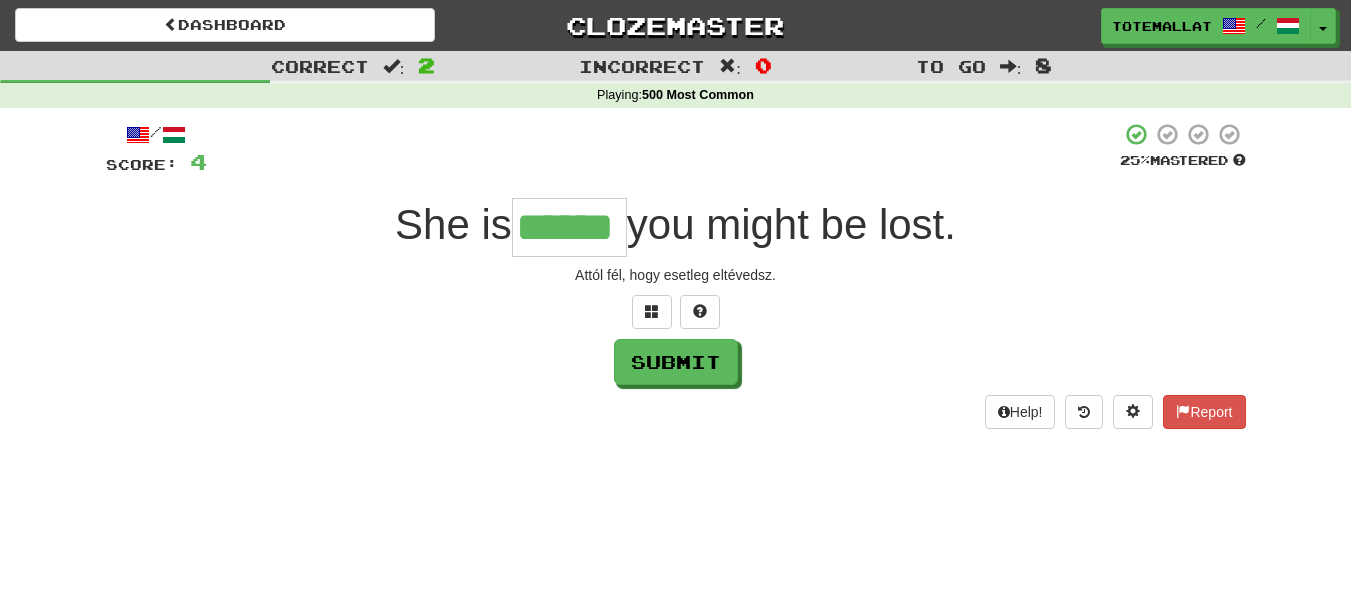 type on "******" 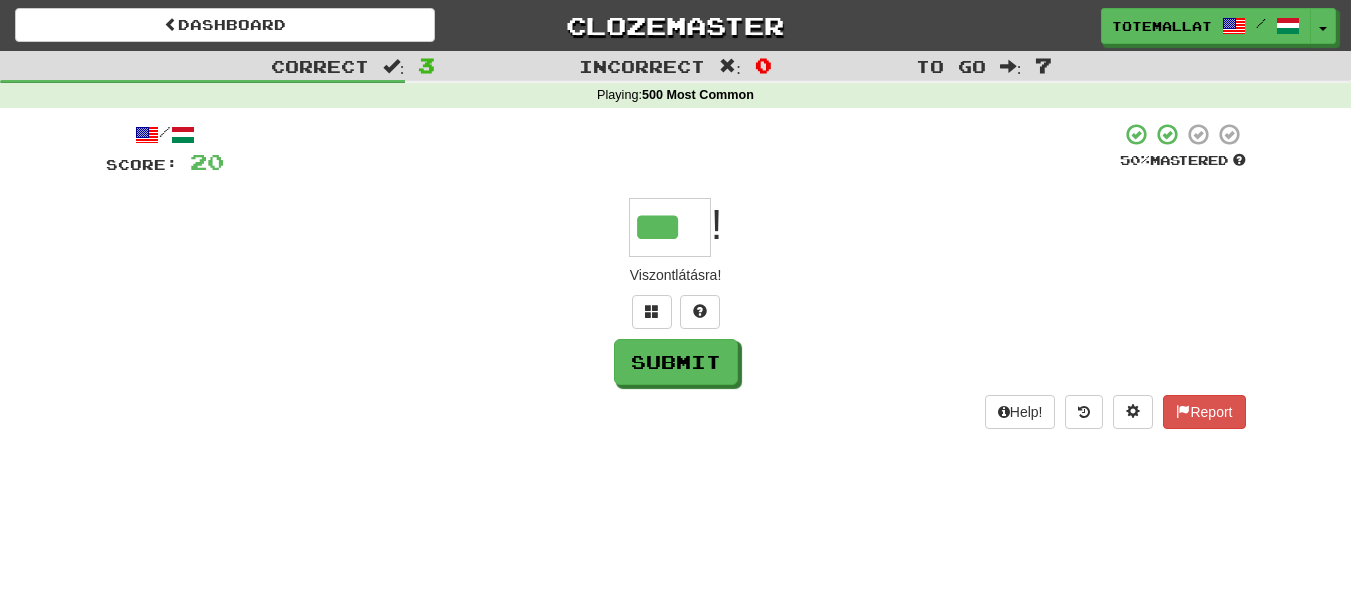 type on "***" 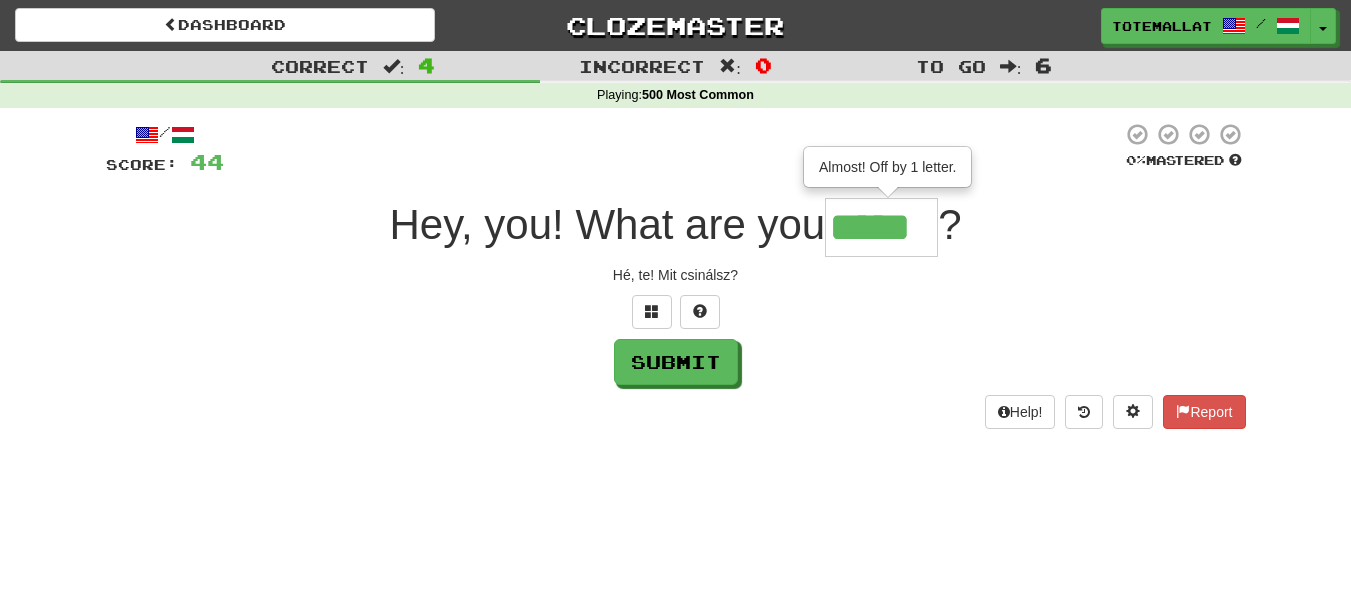 type on "*****" 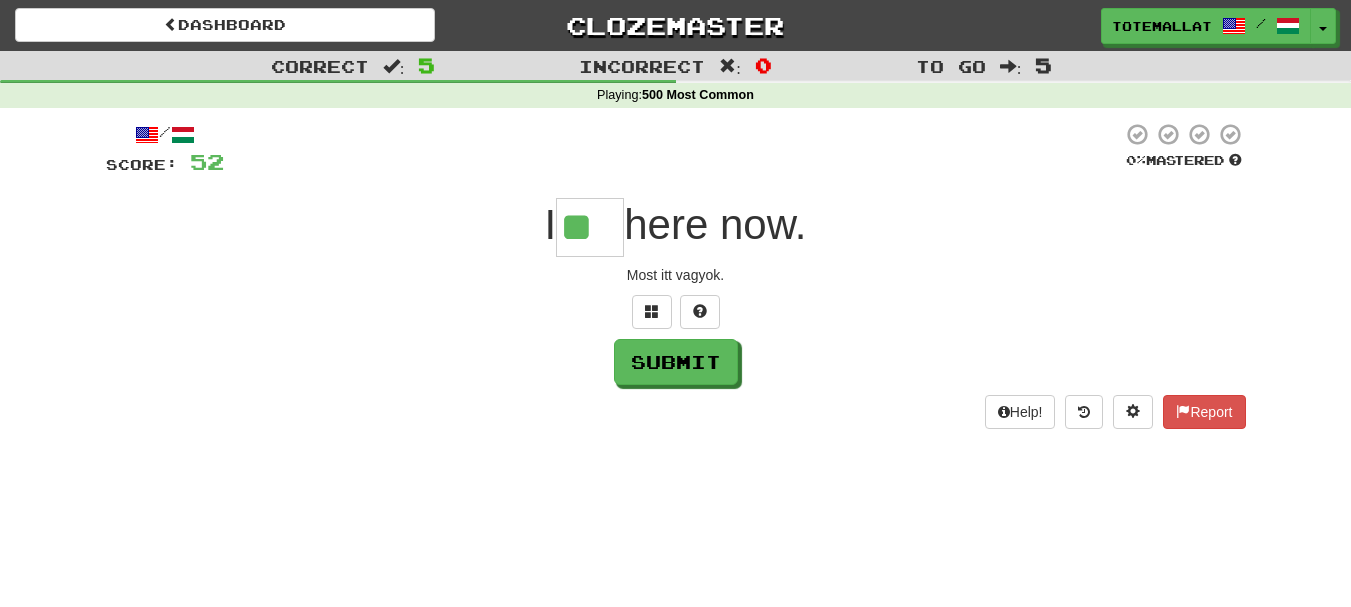 type on "**" 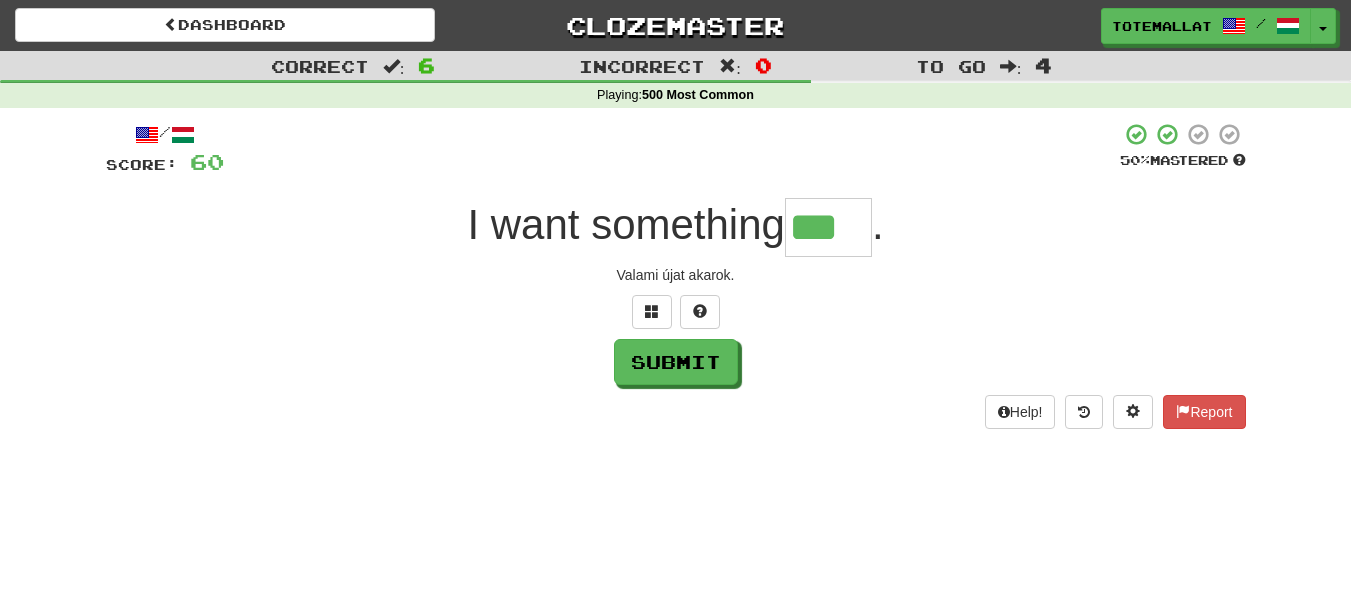 type on "***" 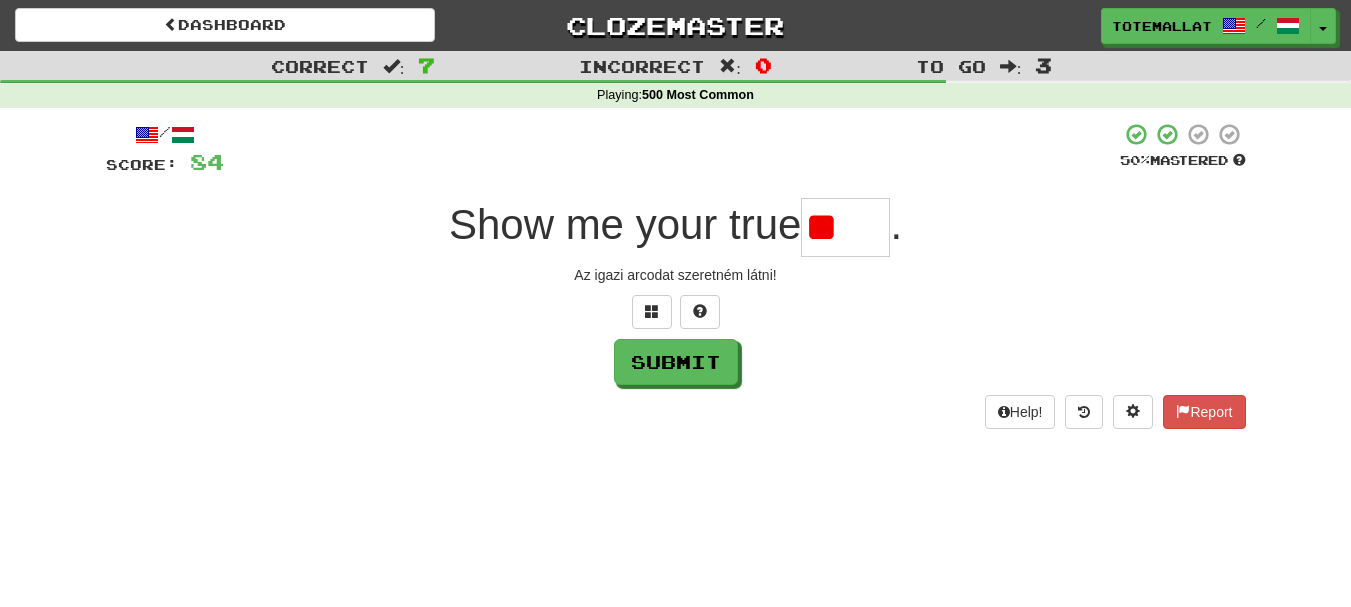 type on "*" 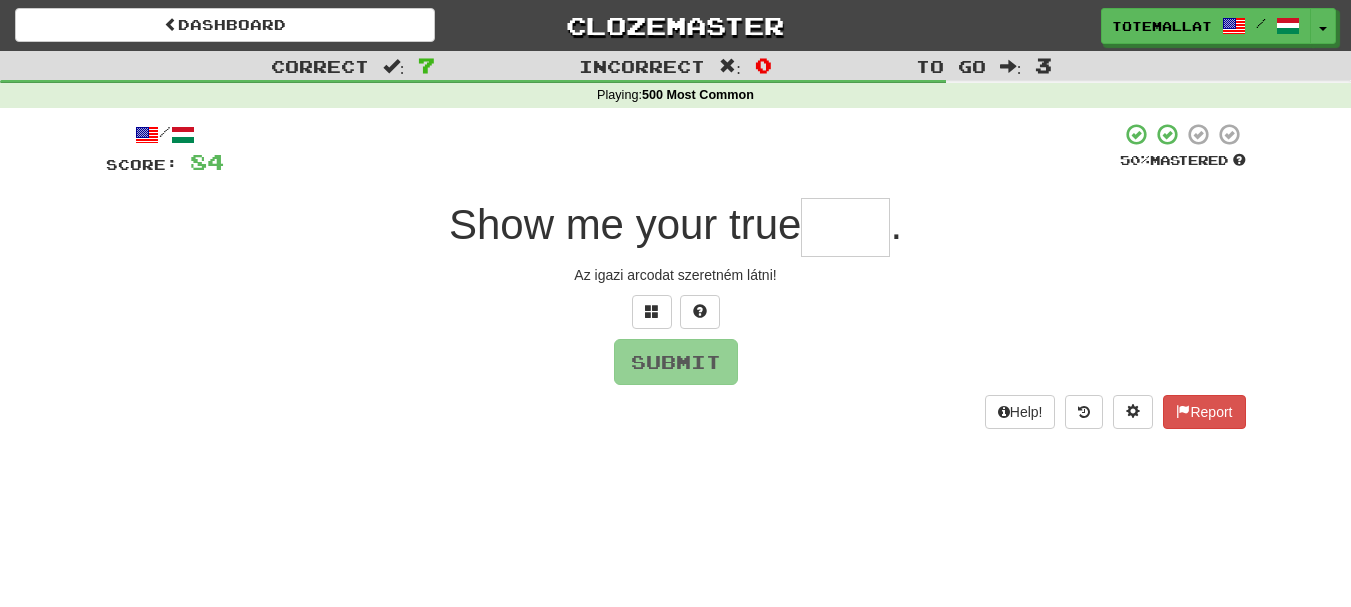 click at bounding box center [676, 312] 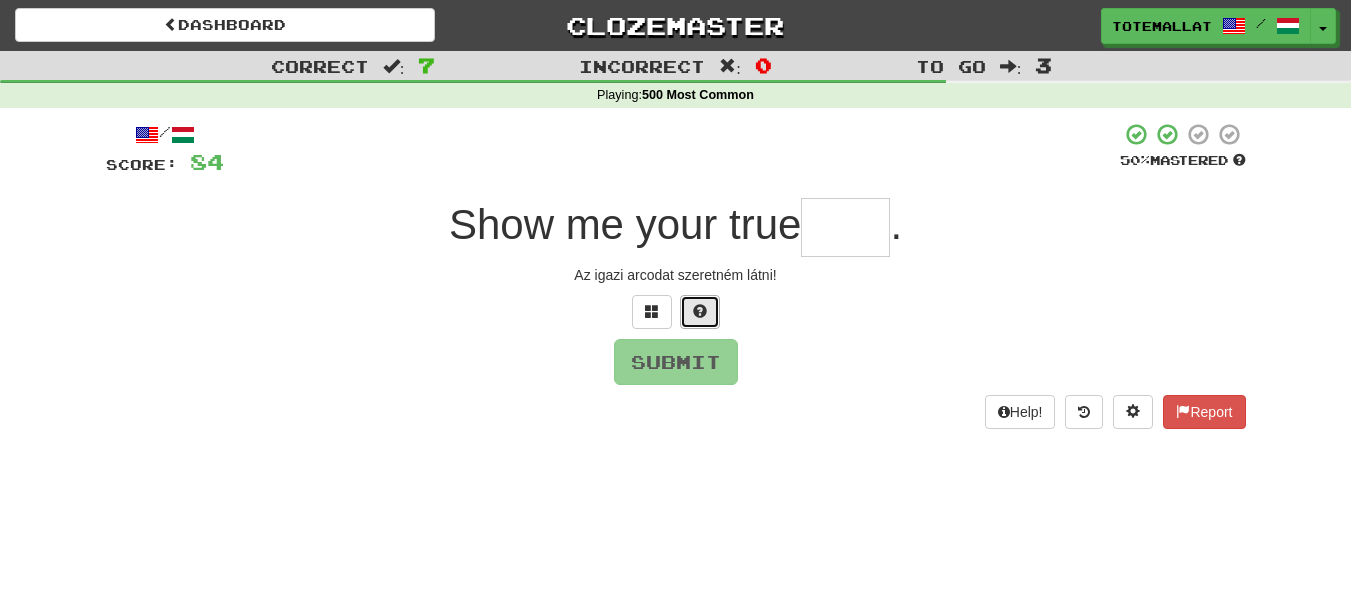 click at bounding box center [700, 312] 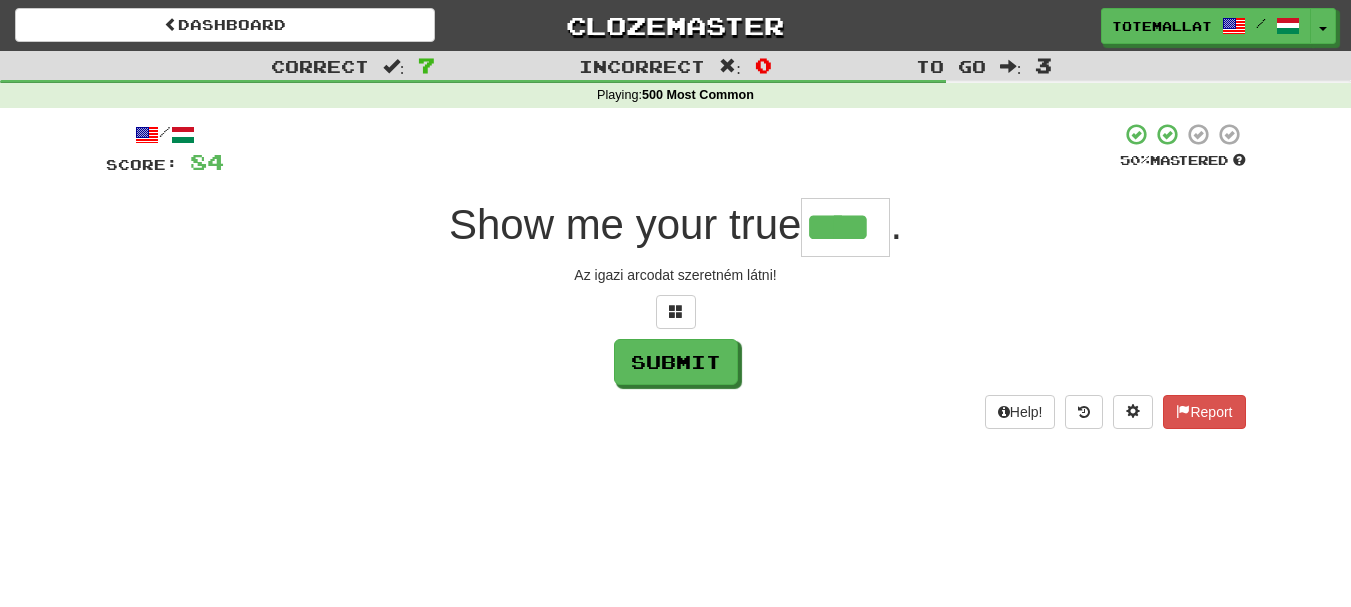 type on "****" 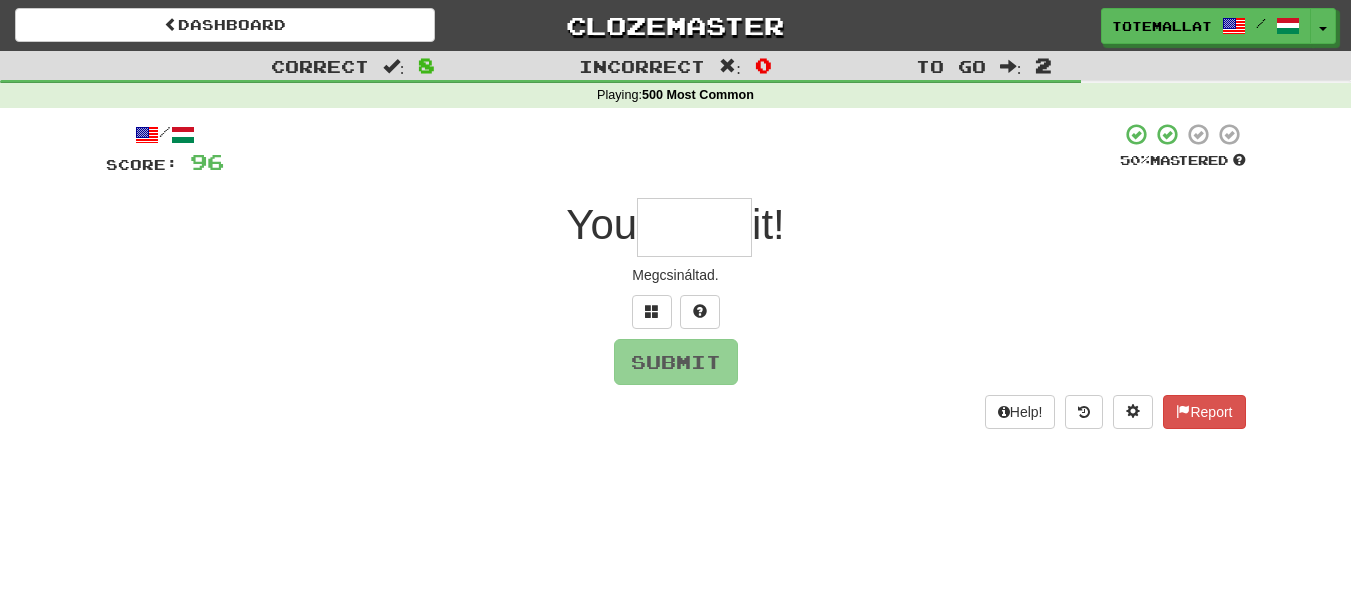type on "*" 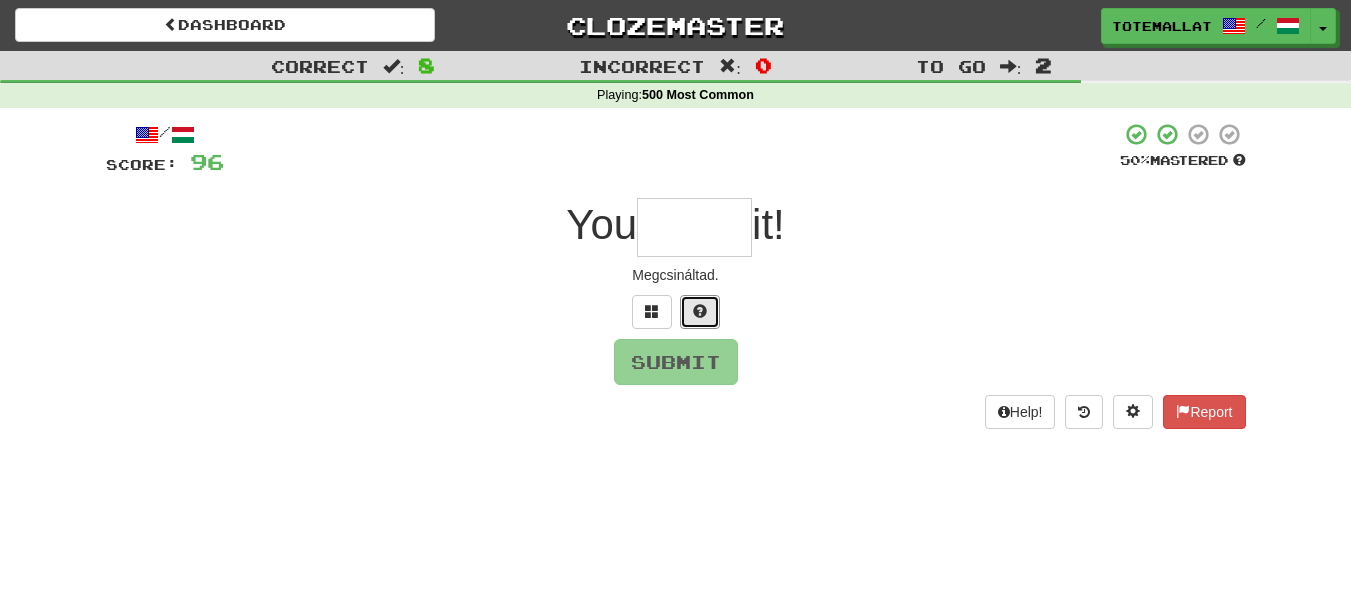 drag, startPoint x: 713, startPoint y: 307, endPoint x: 735, endPoint y: 320, distance: 25.553865 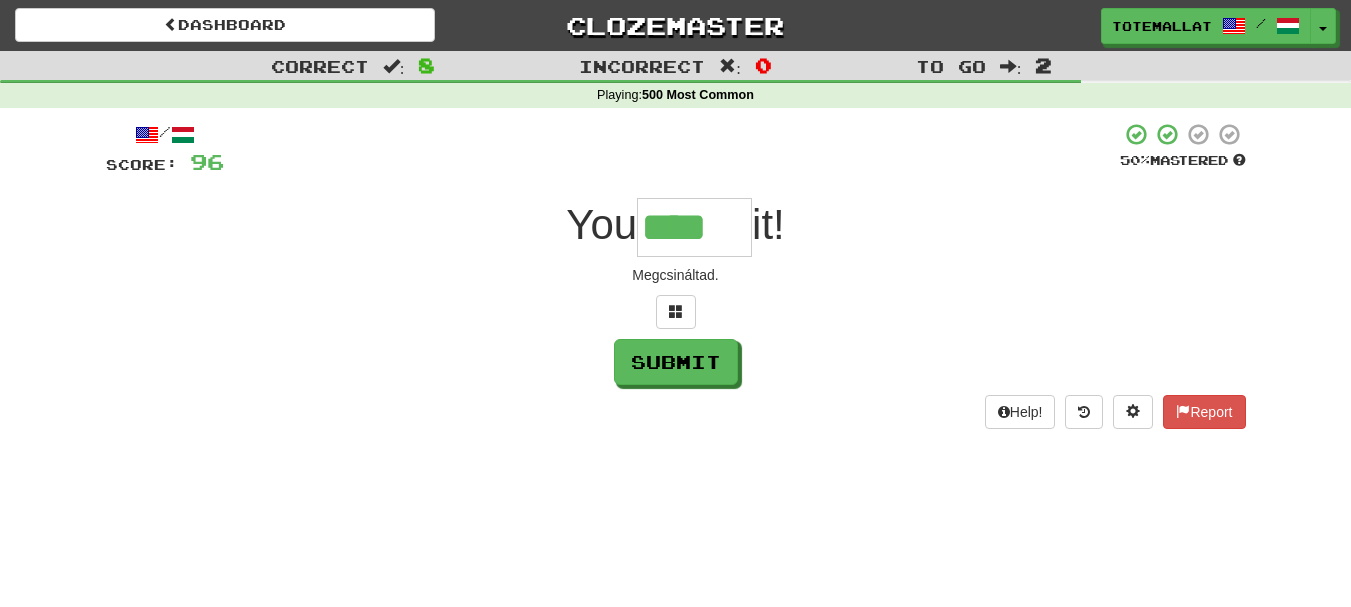 type on "****" 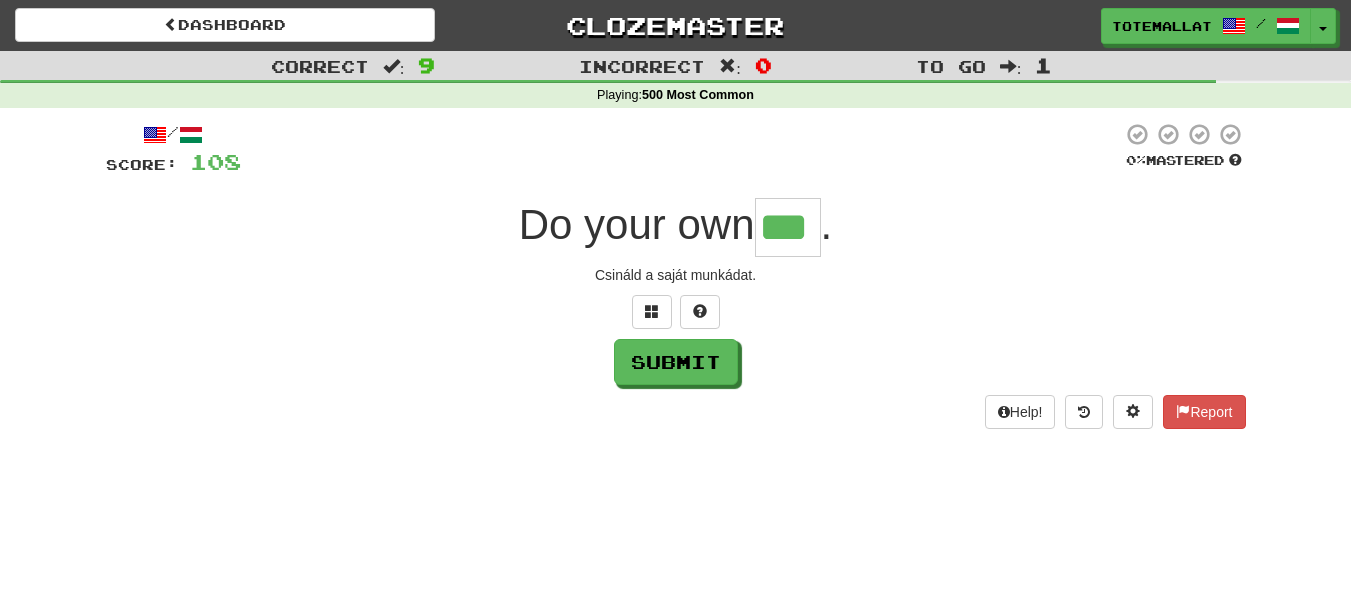 type on "***" 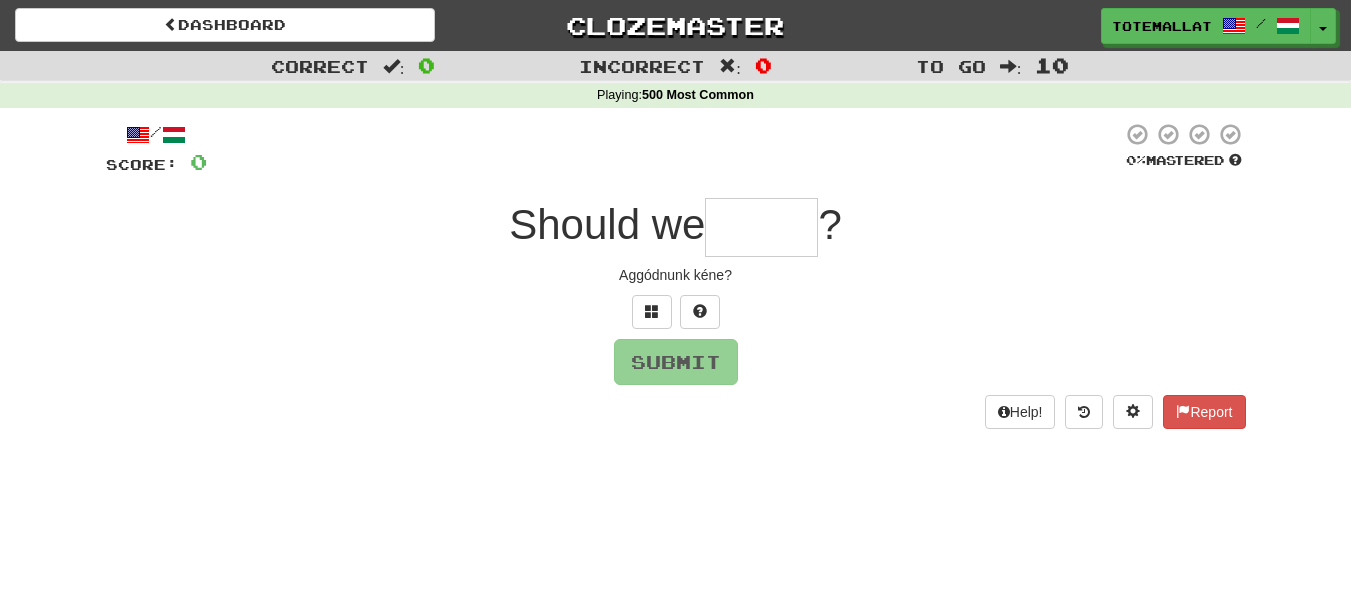 type on "*" 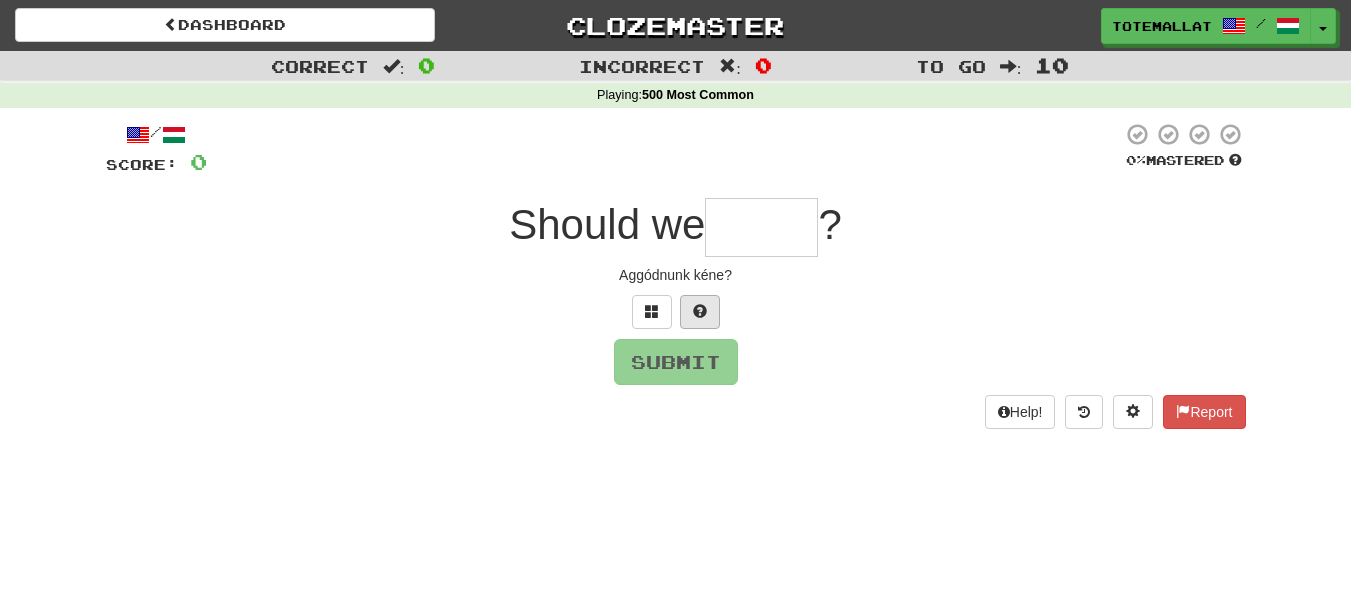 drag, startPoint x: 729, startPoint y: 329, endPoint x: 717, endPoint y: 323, distance: 13.416408 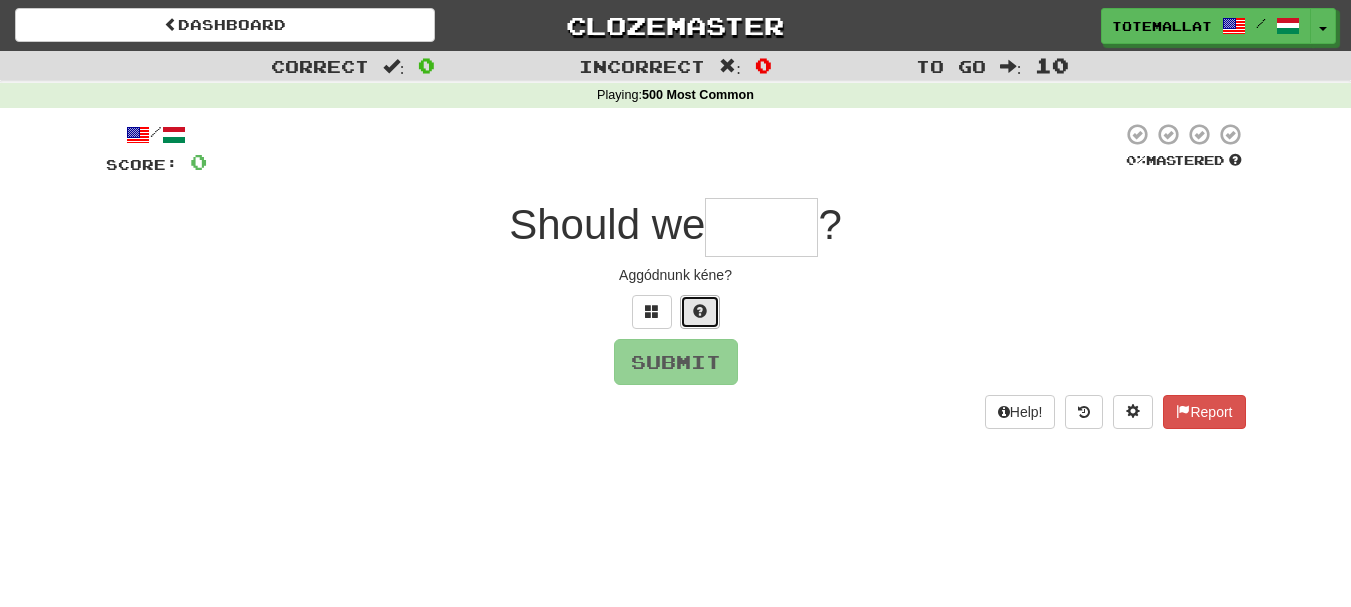 click at bounding box center (700, 312) 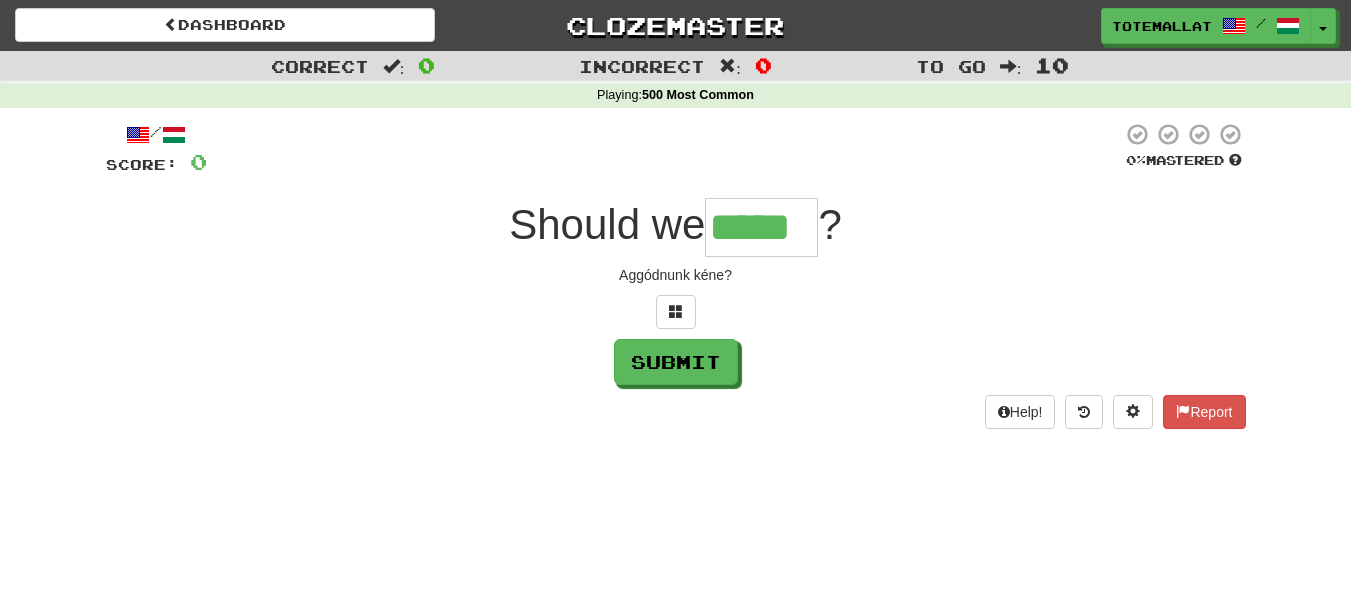 type on "*****" 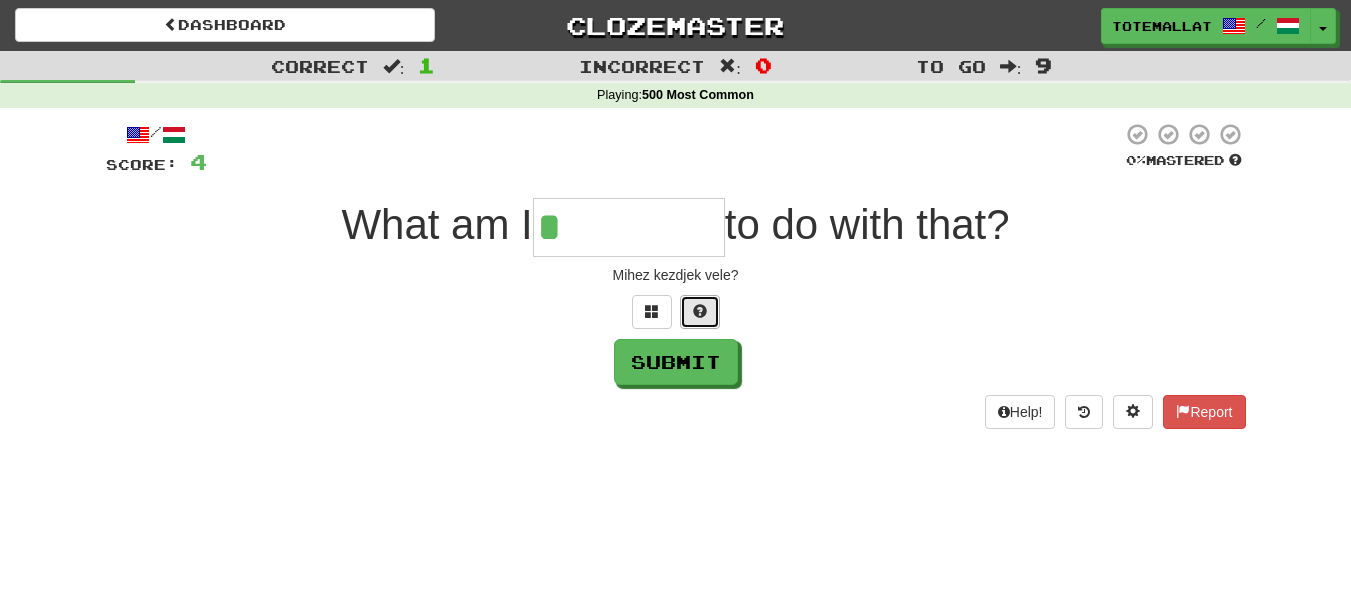 click at bounding box center [700, 311] 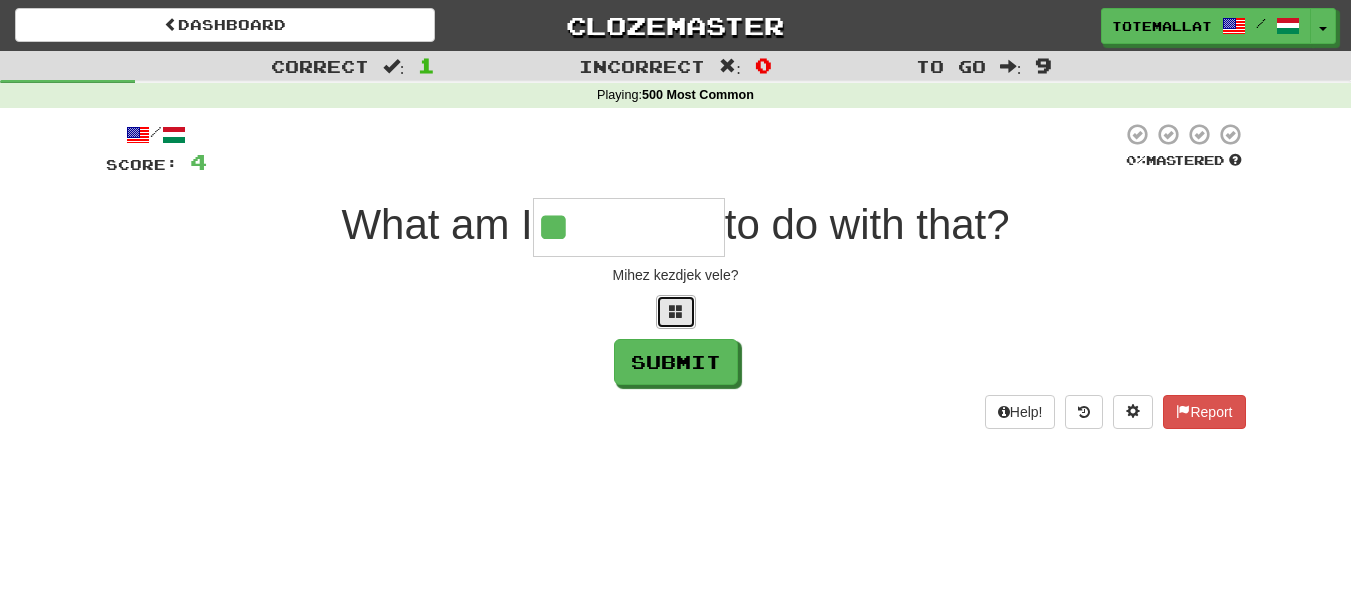 click at bounding box center (676, 311) 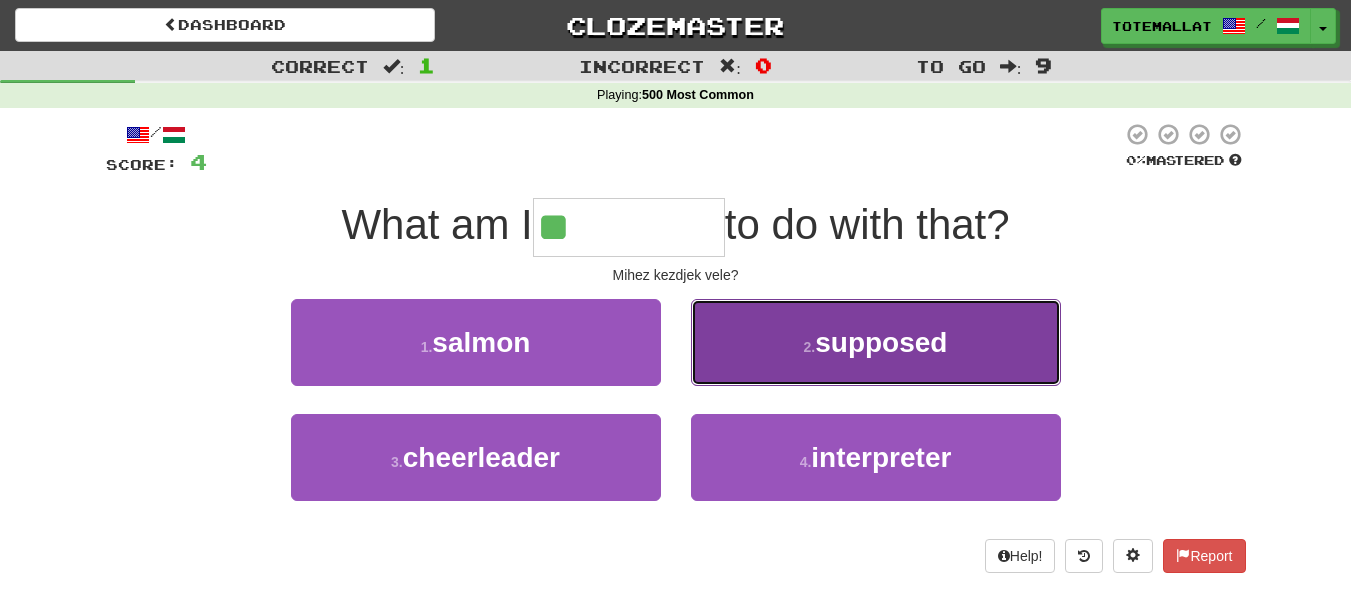click on "supposed" at bounding box center [881, 342] 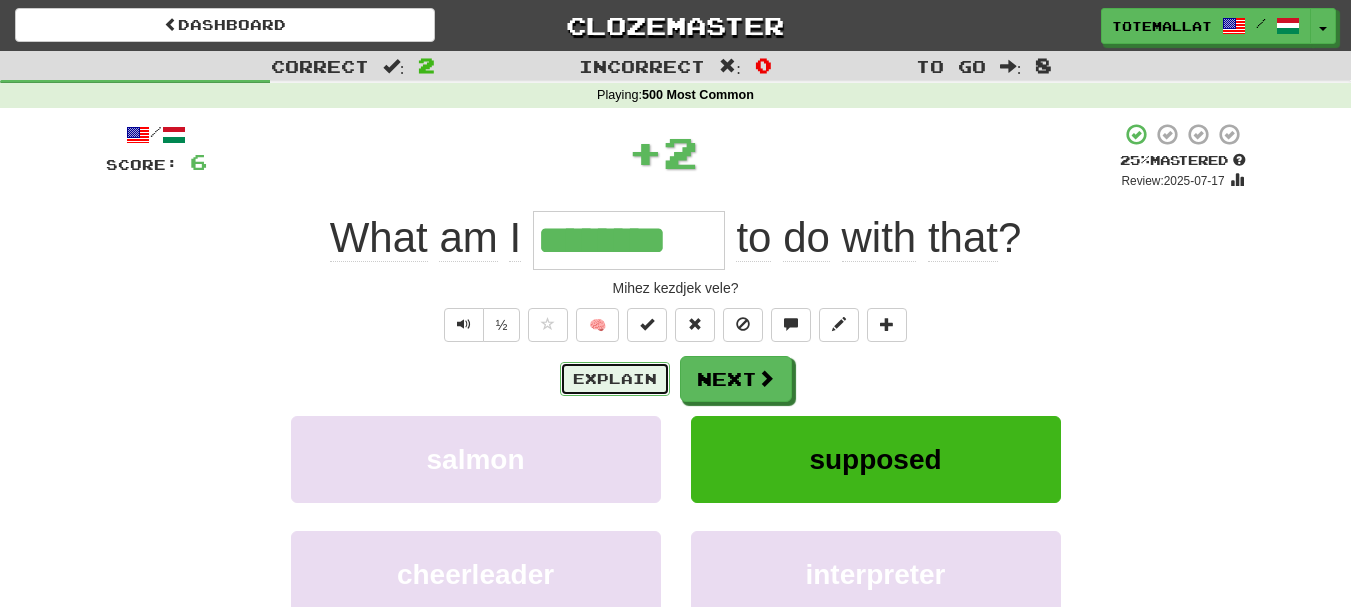 click on "Explain" at bounding box center (615, 379) 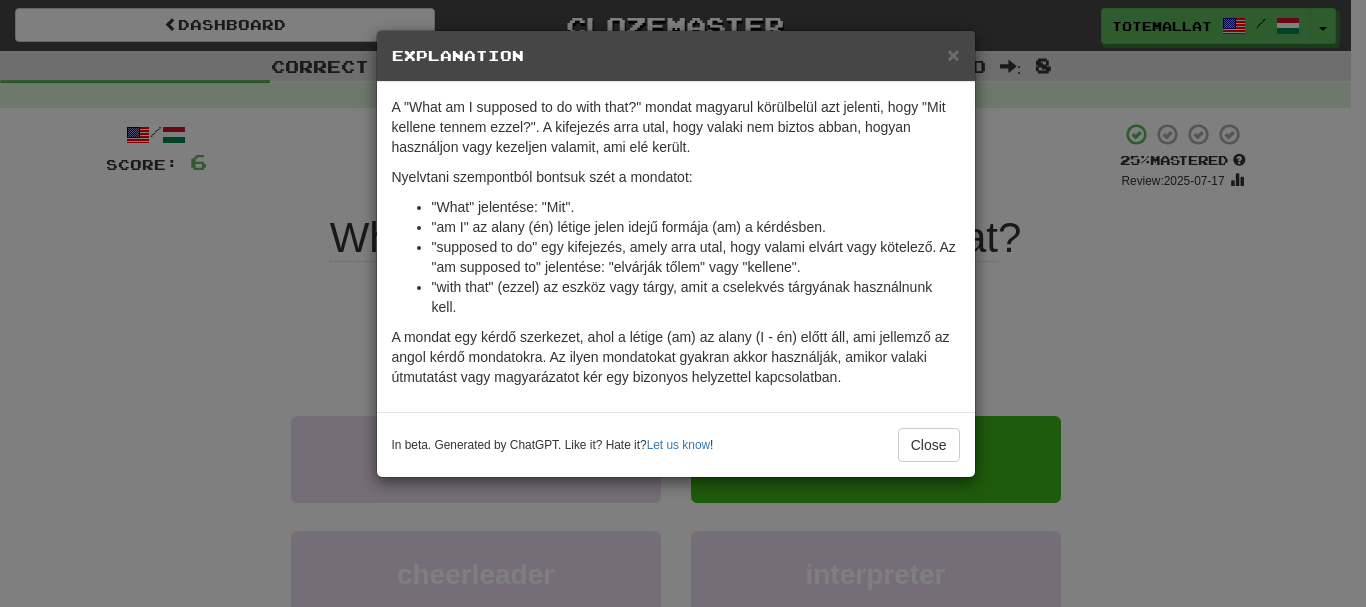 click on "× Explanation A "What am I supposed to do with that?" mondat magyarul körülbelül azt jelenti, hogy "Mit kellene tennem ezzel?". A kifejezés arra utal, hogy valaki nem biztos abban, hogyan használjon vagy kezeljen valamit, ami elé került.
Nyelvtani szempontból bontsuk szét a mondatot:
"What" jelentése: "Mit".
"am I" az alany (én) létige jelen idejű formája (am) a kérdésben.
"supposed to do" egy kifejezés, amely arra utal, hogy valami elvárt vagy kötelező. Az "am supposed to" jelentése: "elvárják tőlem" vagy "kellene".
"with that" (ezzel) az eszköz vagy tárgy, amit a cselekvés tárgyának használnunk kell.
A mondat egy kérdő szerkezet, ahol a létige (am) az alany (I - én) előtt áll, ami jellemző az angol kérdő mondatokra. Az ilyen mondatokat gyakran akkor használják, amikor valaki útmutatást vagy magyarázatot kér egy bizonyos helyzettel kapcsolatban. In beta. Generated by ChatGPT. Like it? Hate it?  Let us know ! Close" at bounding box center [683, 303] 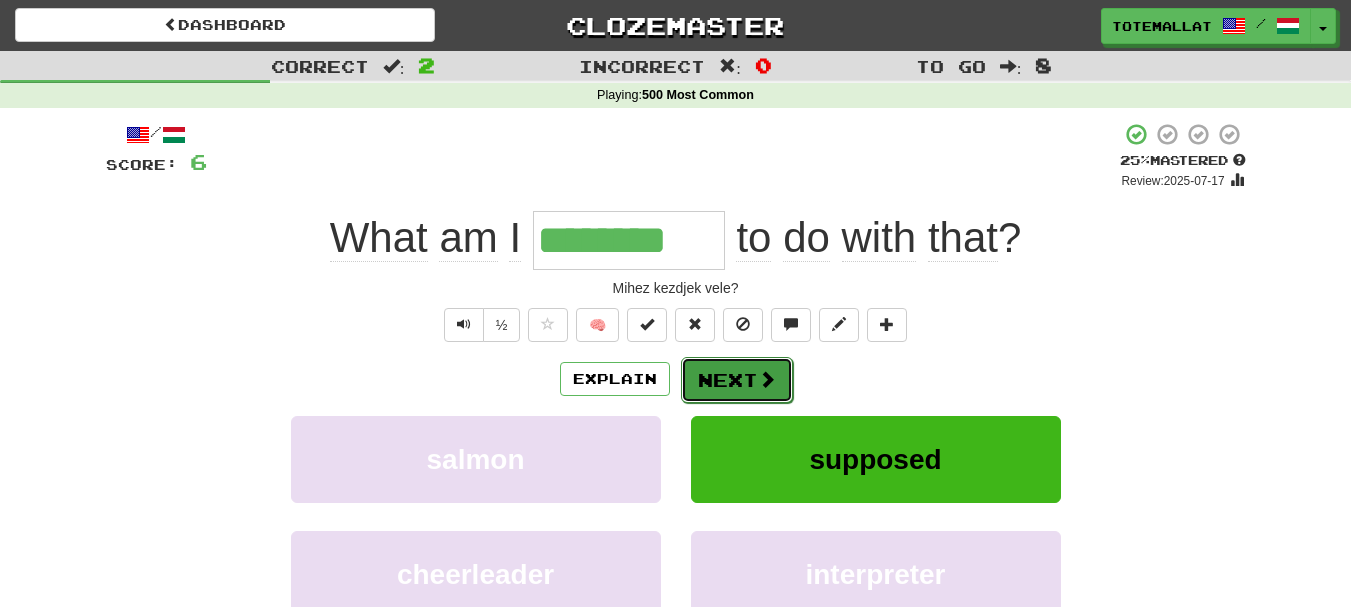 click at bounding box center (767, 379) 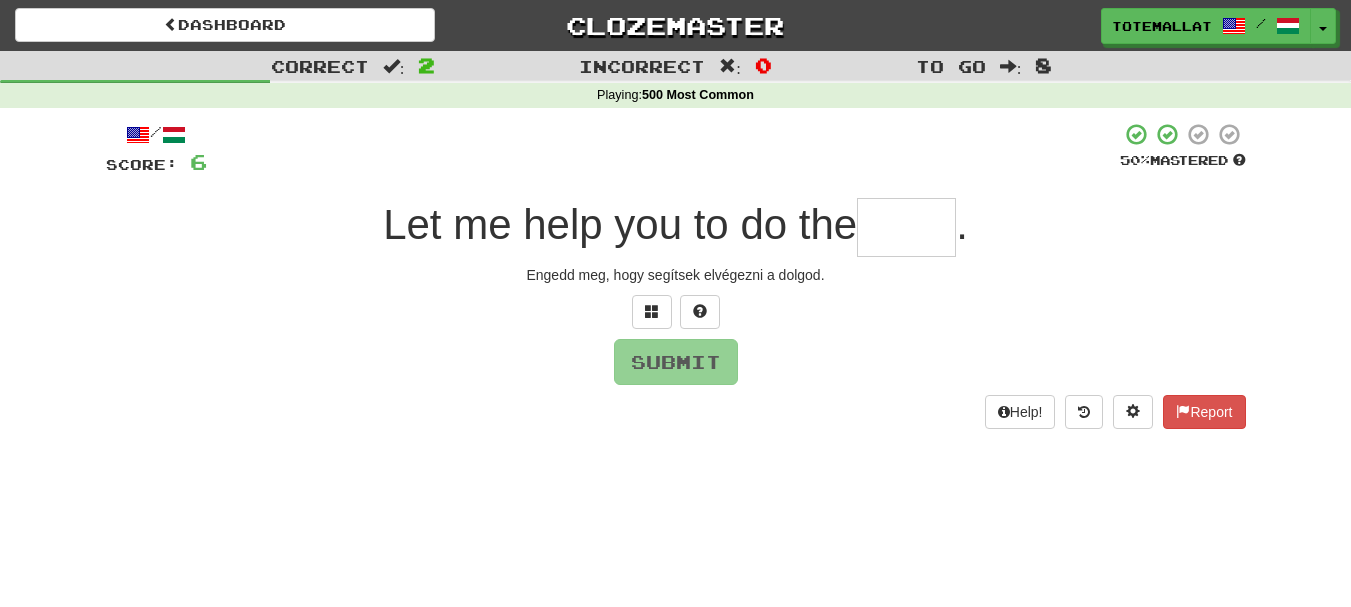 type on "*" 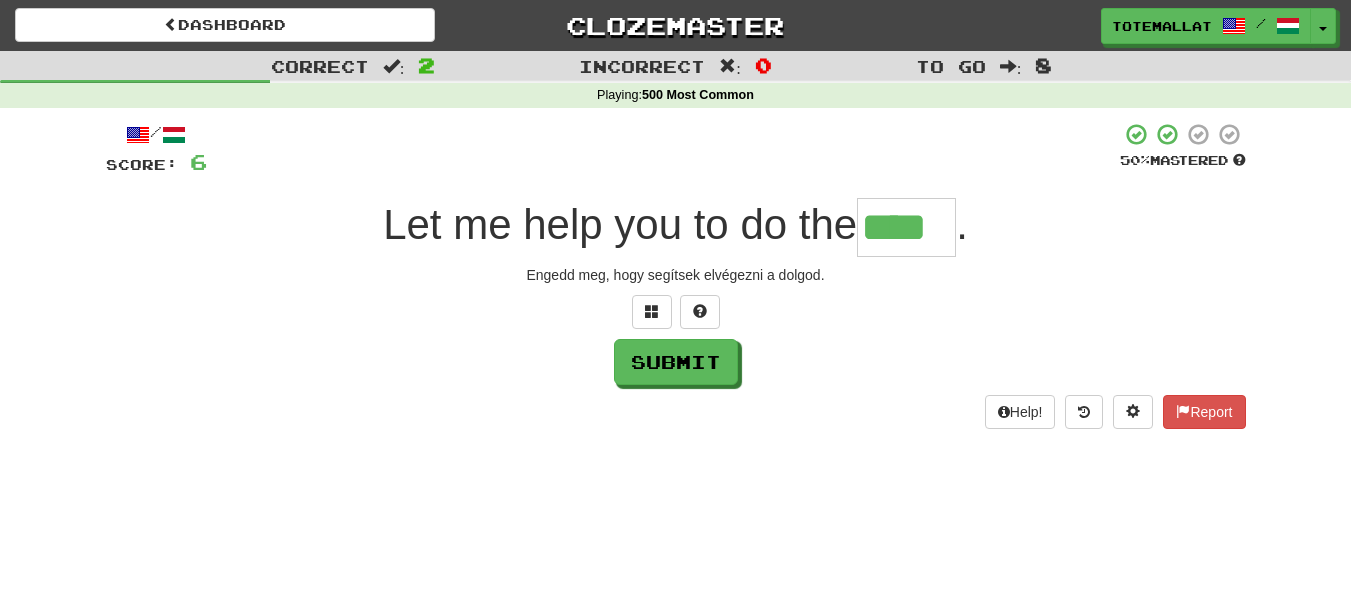 type on "****" 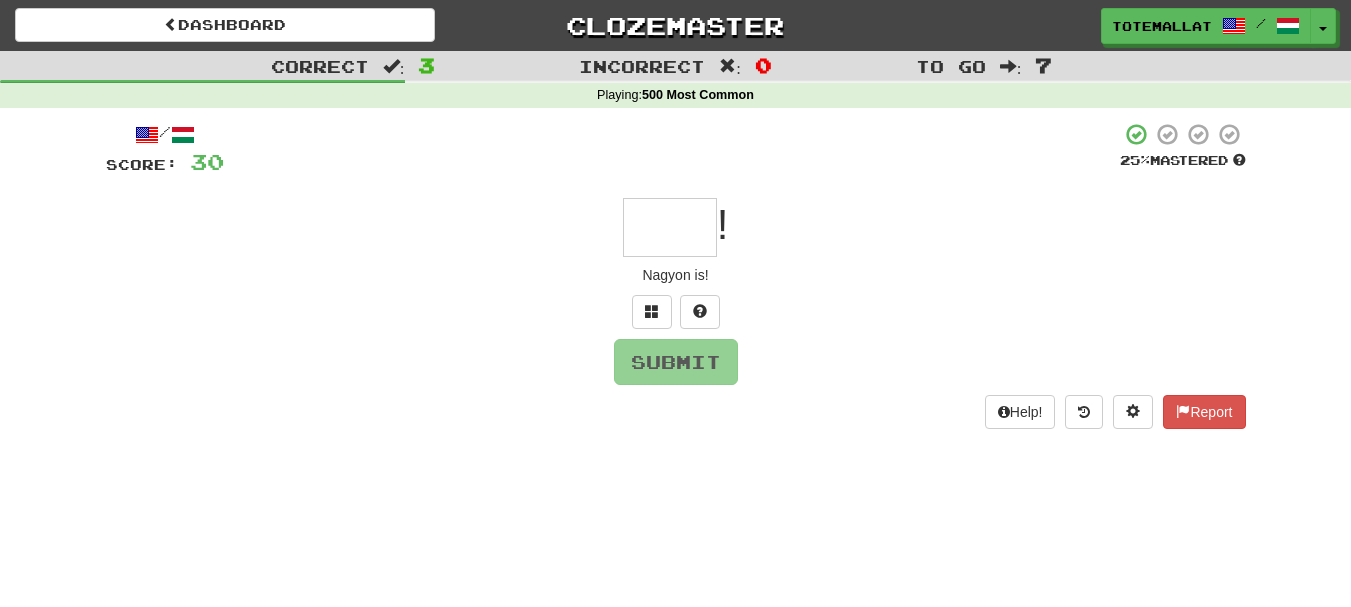 type on "*" 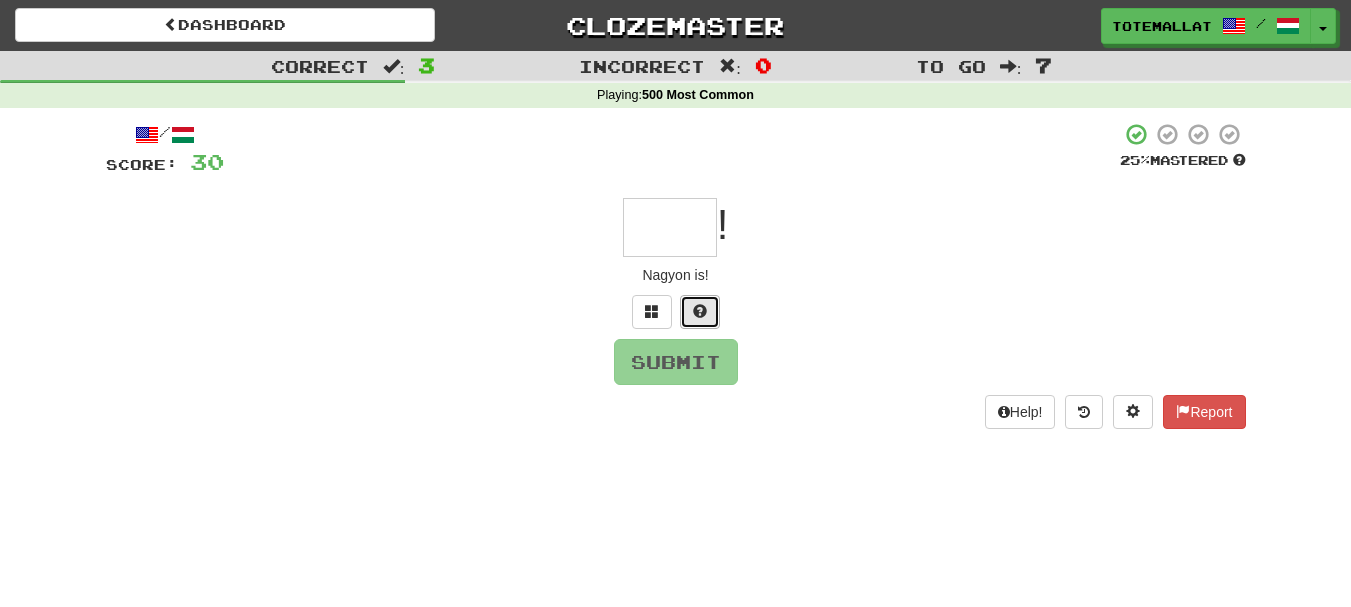 click at bounding box center (700, 312) 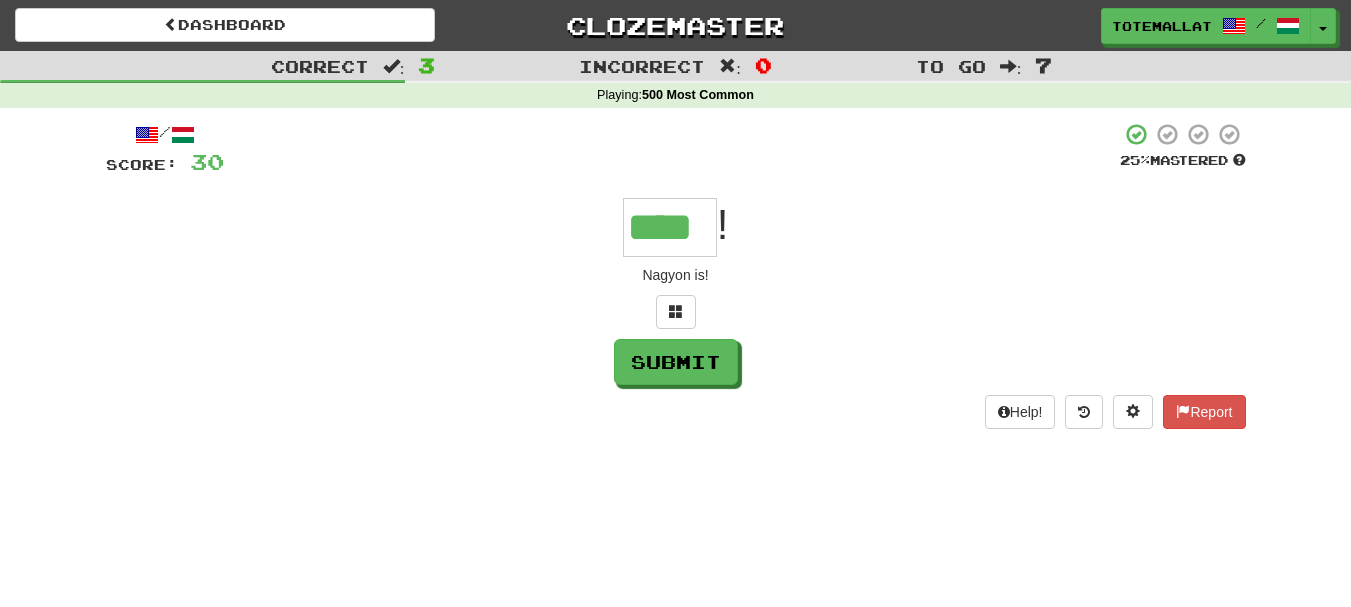 type on "****" 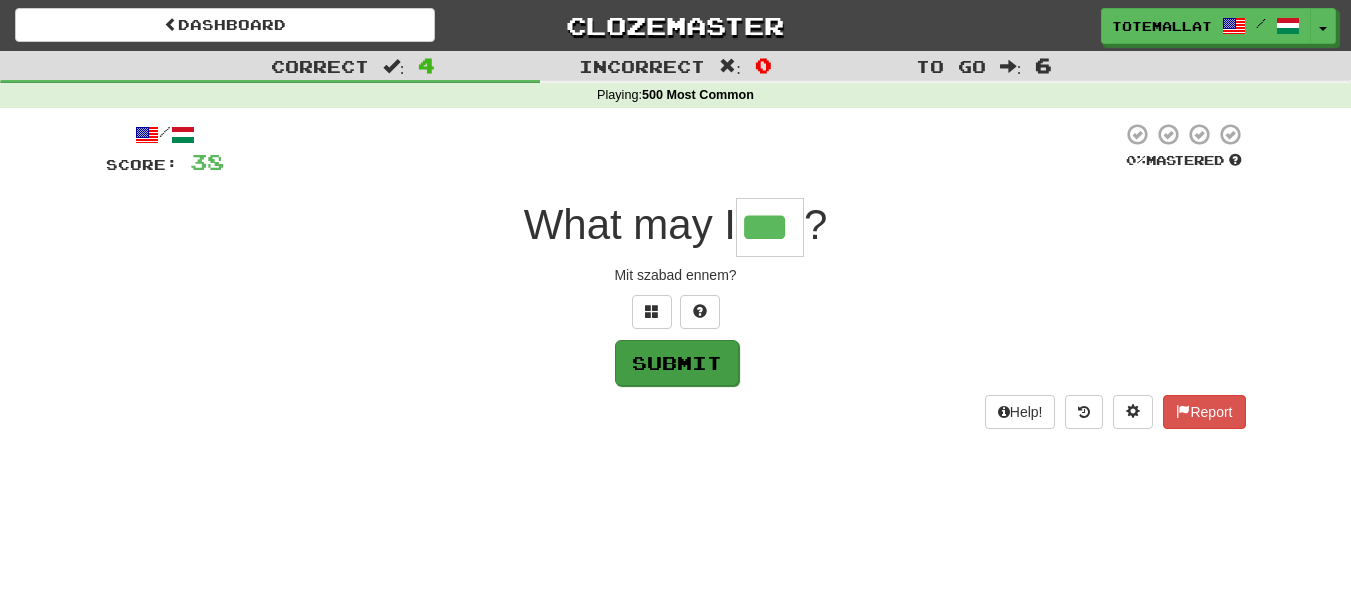 type on "***" 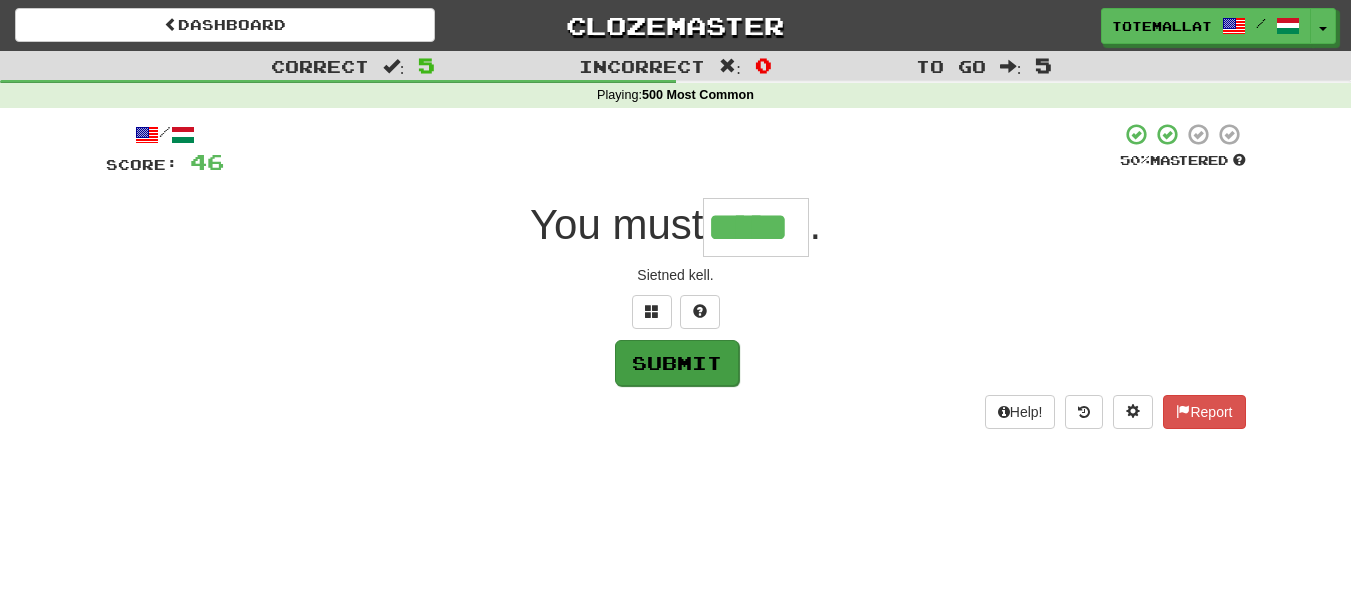 type on "*****" 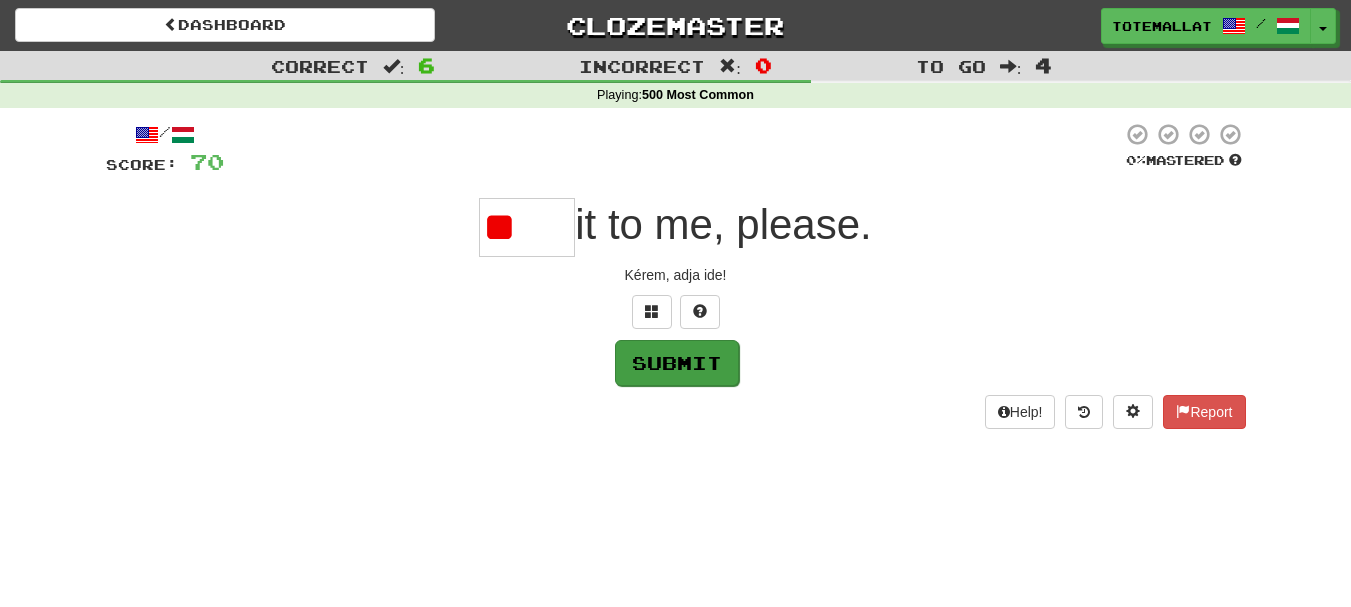 type on "*" 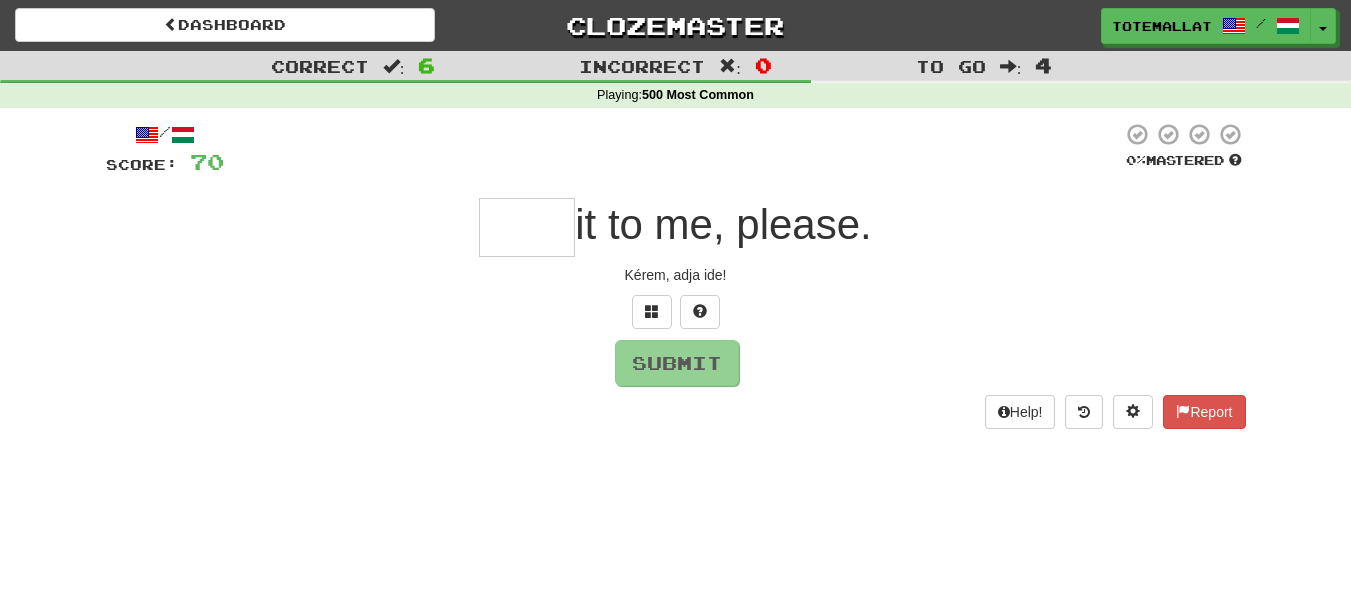 type on "*" 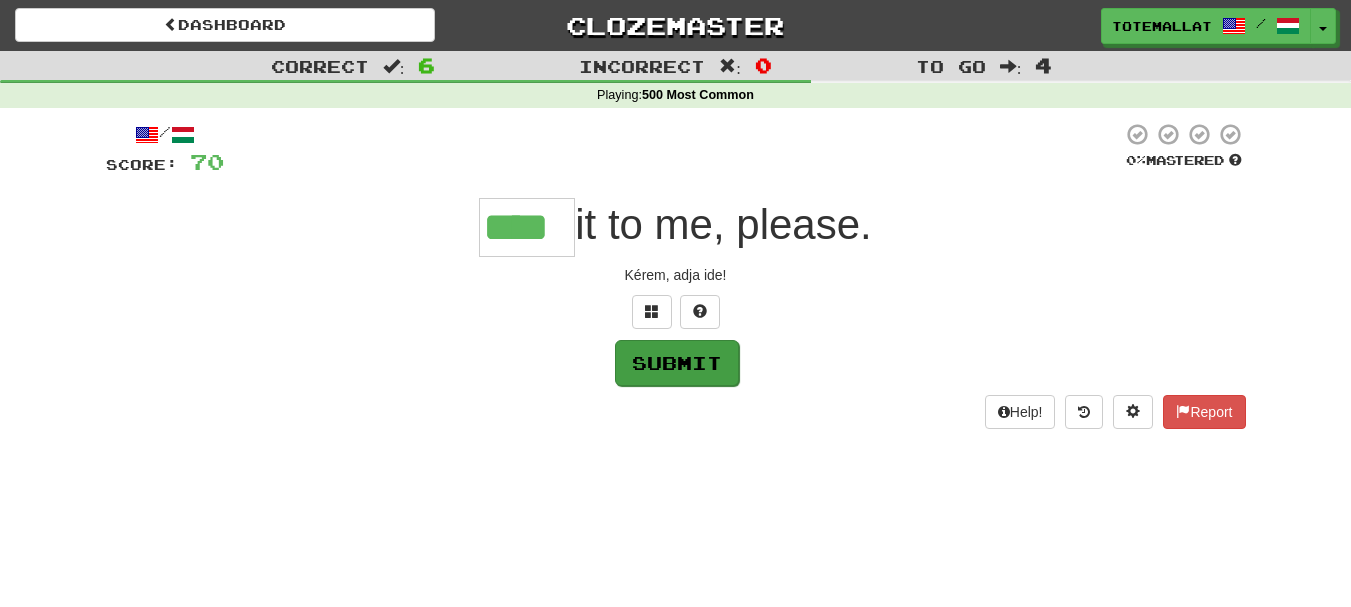 type on "****" 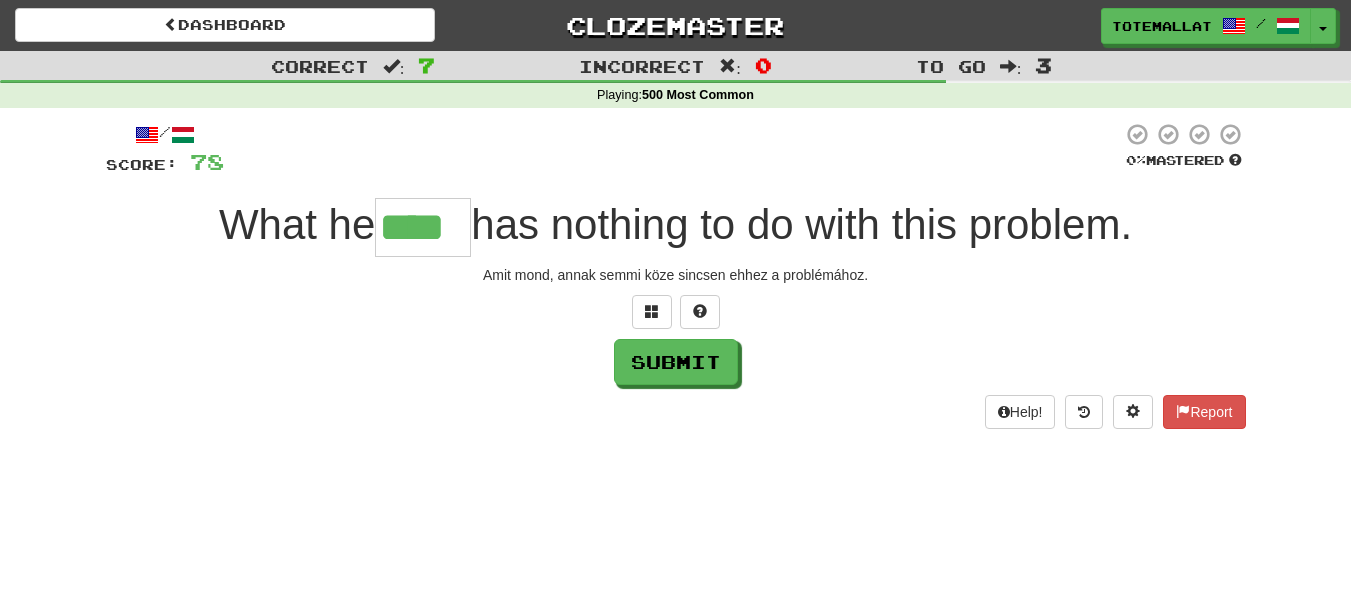 type on "****" 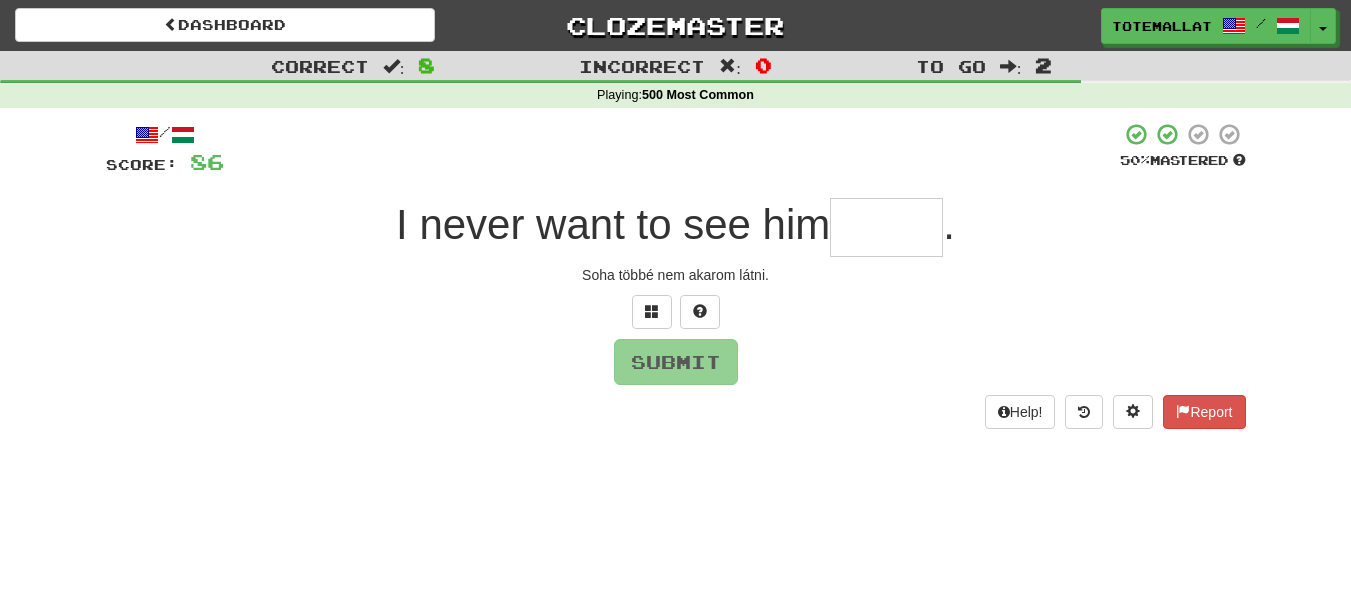 type on "*" 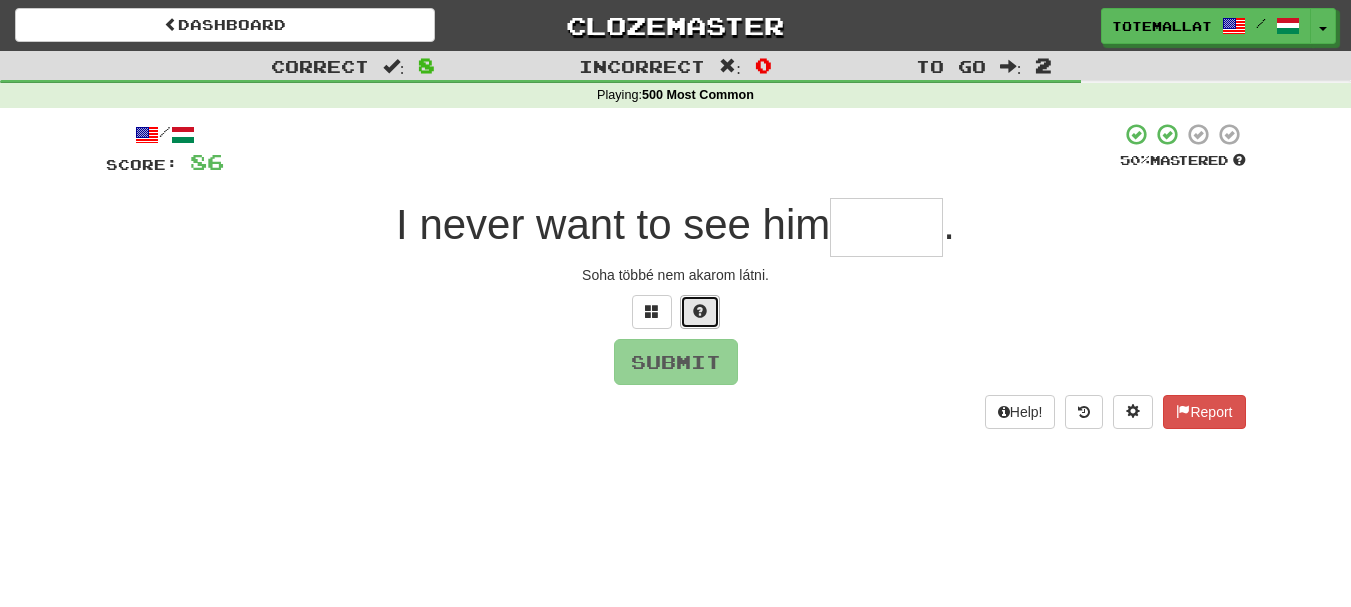 click at bounding box center (700, 312) 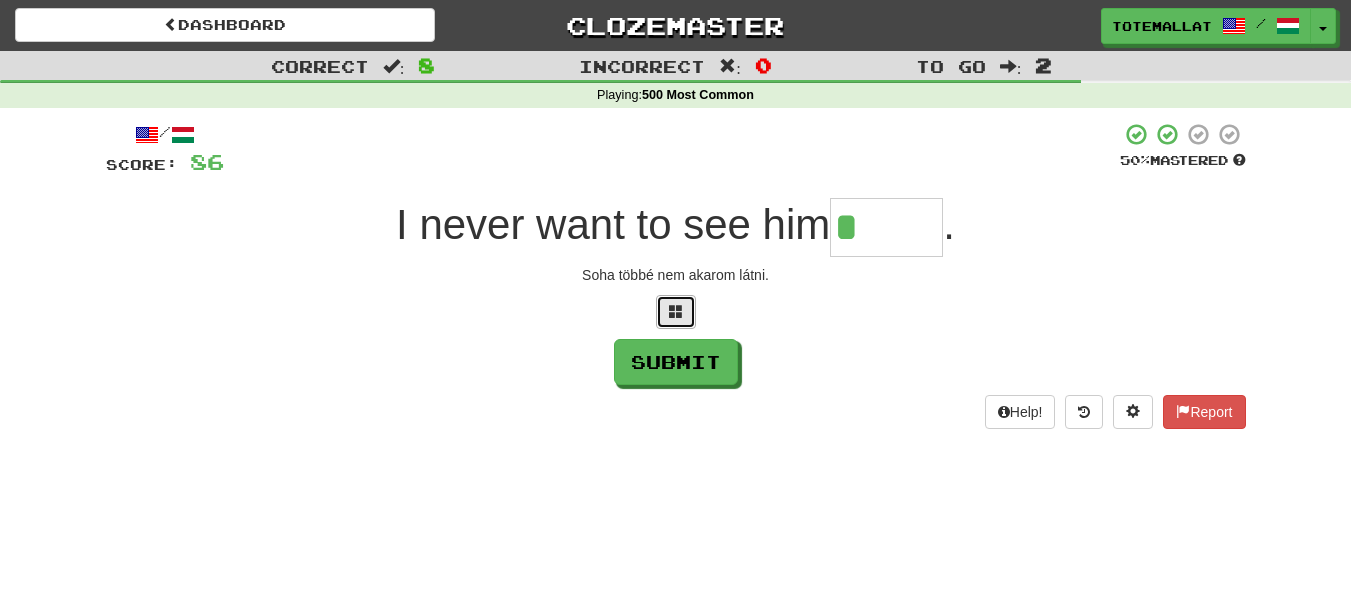 click at bounding box center [676, 312] 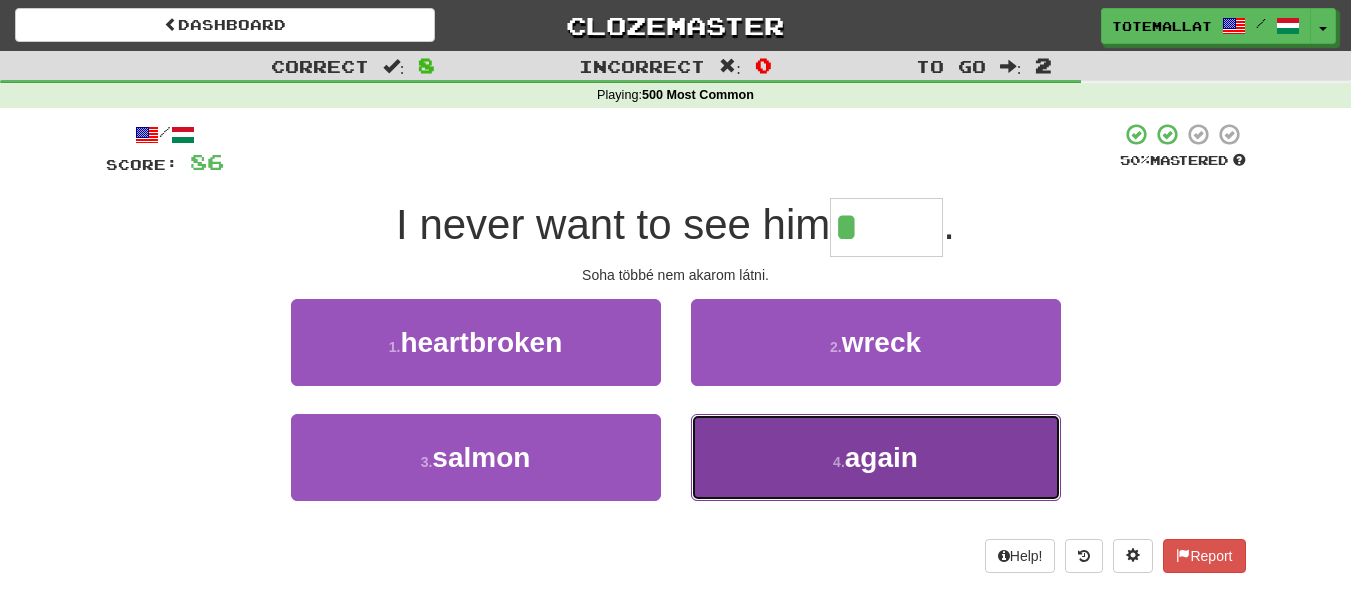 click on "again" at bounding box center (881, 457) 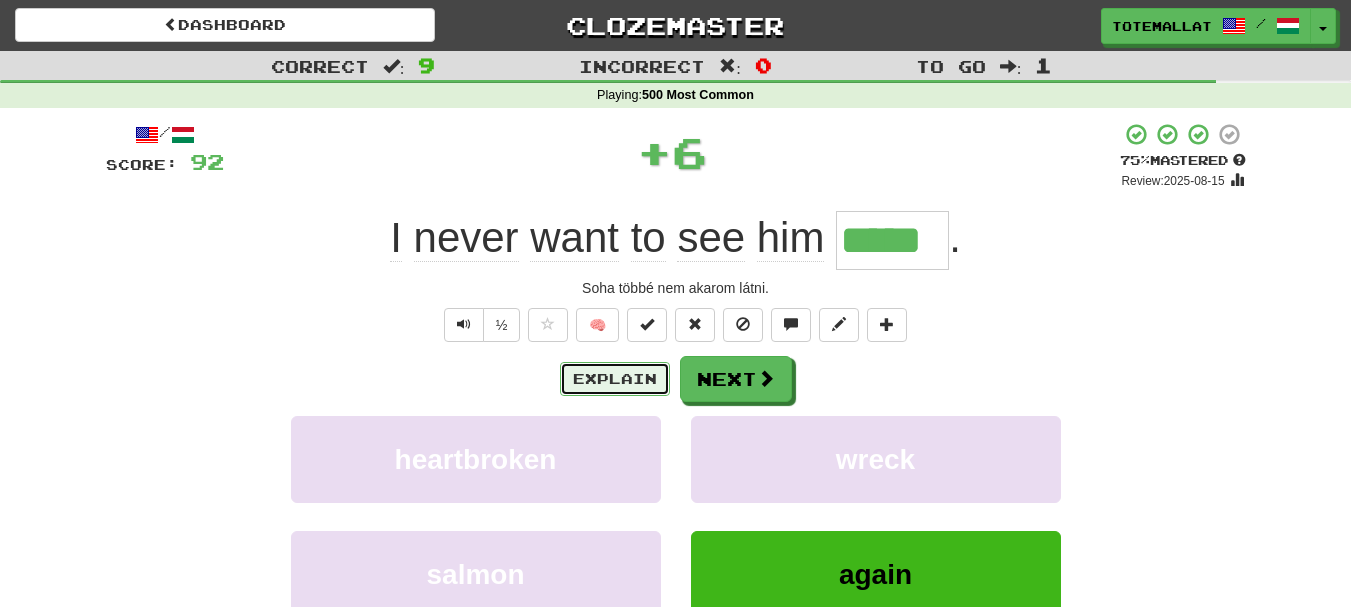 click on "Explain" at bounding box center (615, 379) 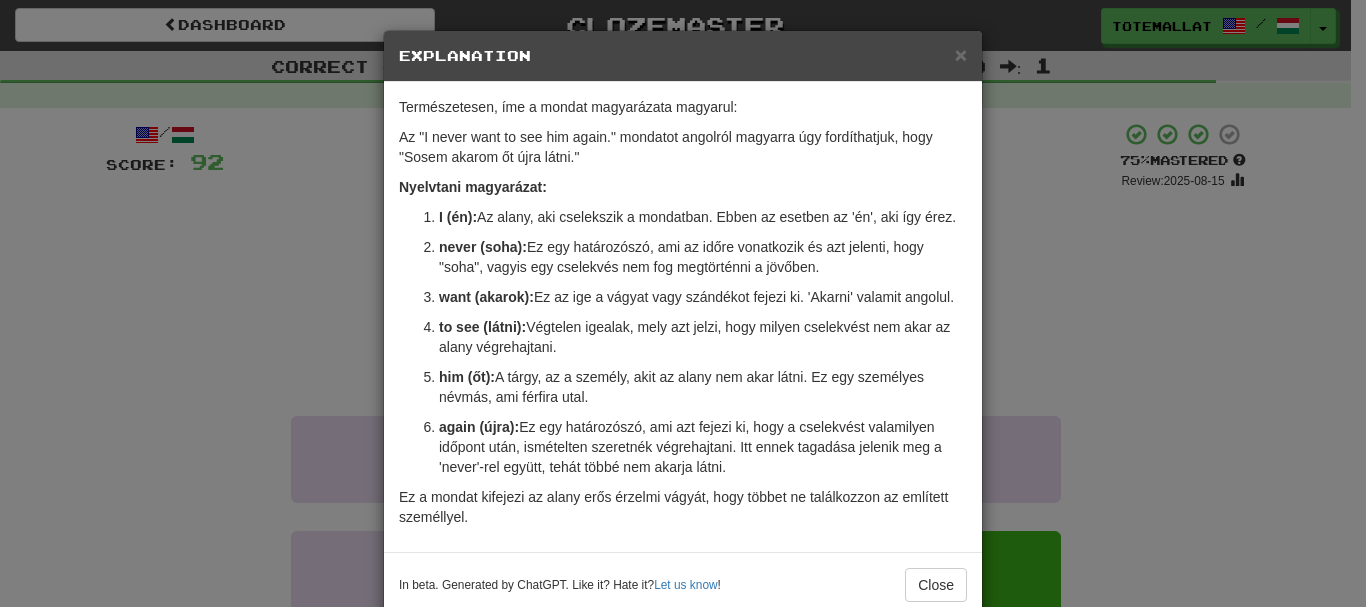 click on "× Explanation Természetesen, íme a mondat magyarázata magyarul:
Az "I never want to see him again." mondatot angolról magyarra úgy fordíthatjuk, hogy "Sosem akarom őt újra látni."
Nyelvtani magyarázat:
I (én):  Az alany, aki cselekszik a mondatban. Ebben az esetben az 'én', aki így érez.
never (soha):  Ez egy határozószó, ami az időre vonatkozik és azt jelenti, hogy "soha", vagyis egy cselekvés nem fog megtörténni a jövőben.
want (akarok):  Ez az ige a vágyat vagy szándékot fejezi ki. 'Akarni' valamit angolul.
to see (látni):  Végtelen igealak, mely azt jelzi, hogy milyen cselekvést nem akar az alany végrehajtani.
him (őt):  A tárgy, az a személy, akit az alany nem akar látni. Ez egy személyes névmás, ami férfira utal.
again (újra):
Ez a mondat kifejezi az alany erős érzelmi vágyát, hogy többet ne találkozzon az említett személlyel. In beta. Generated by ChatGPT. Like it? Hate it?  Let us know ! Close" at bounding box center [683, 303] 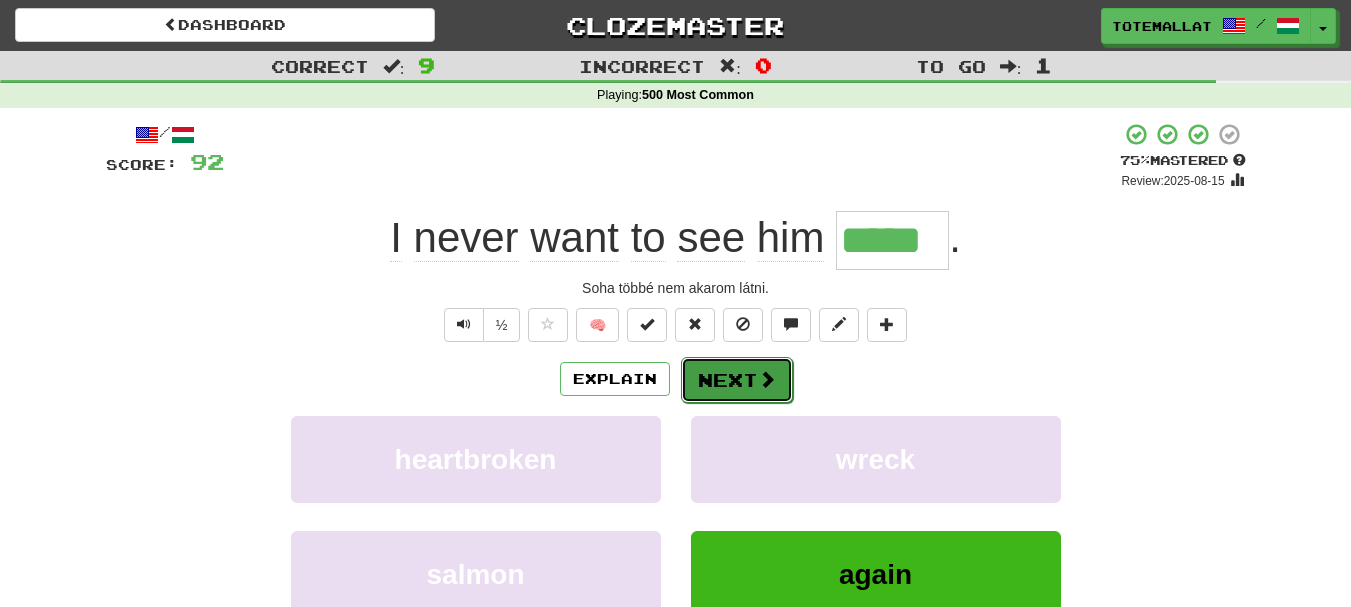 click at bounding box center (767, 379) 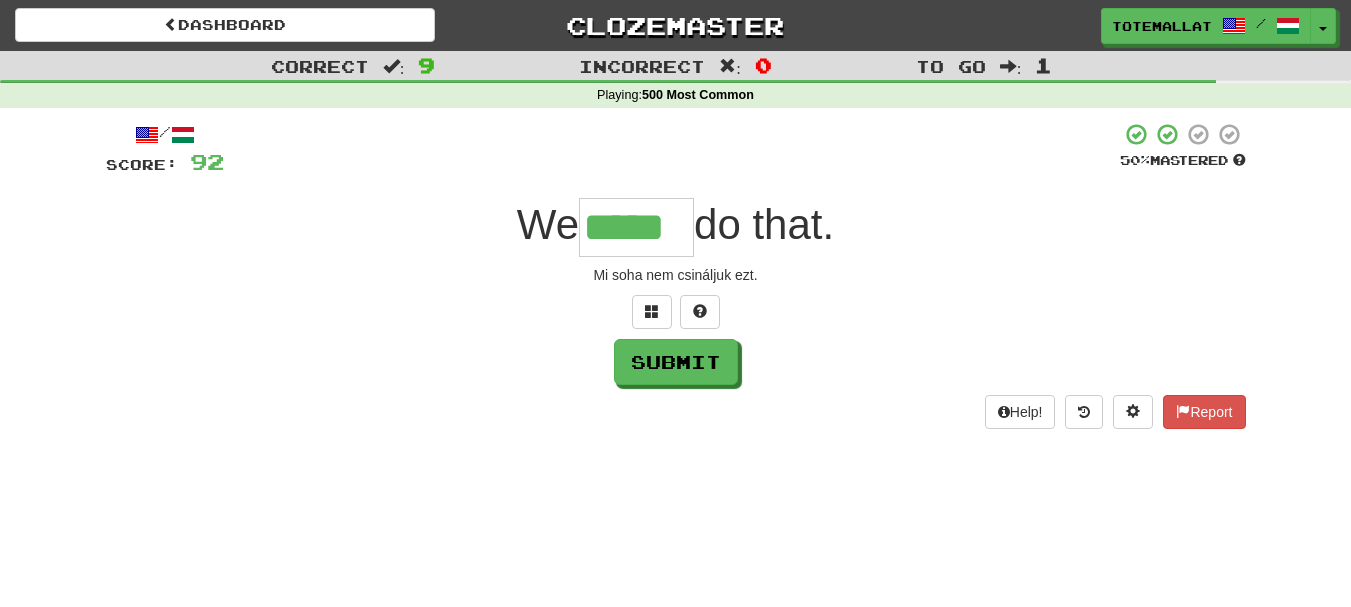 type on "*****" 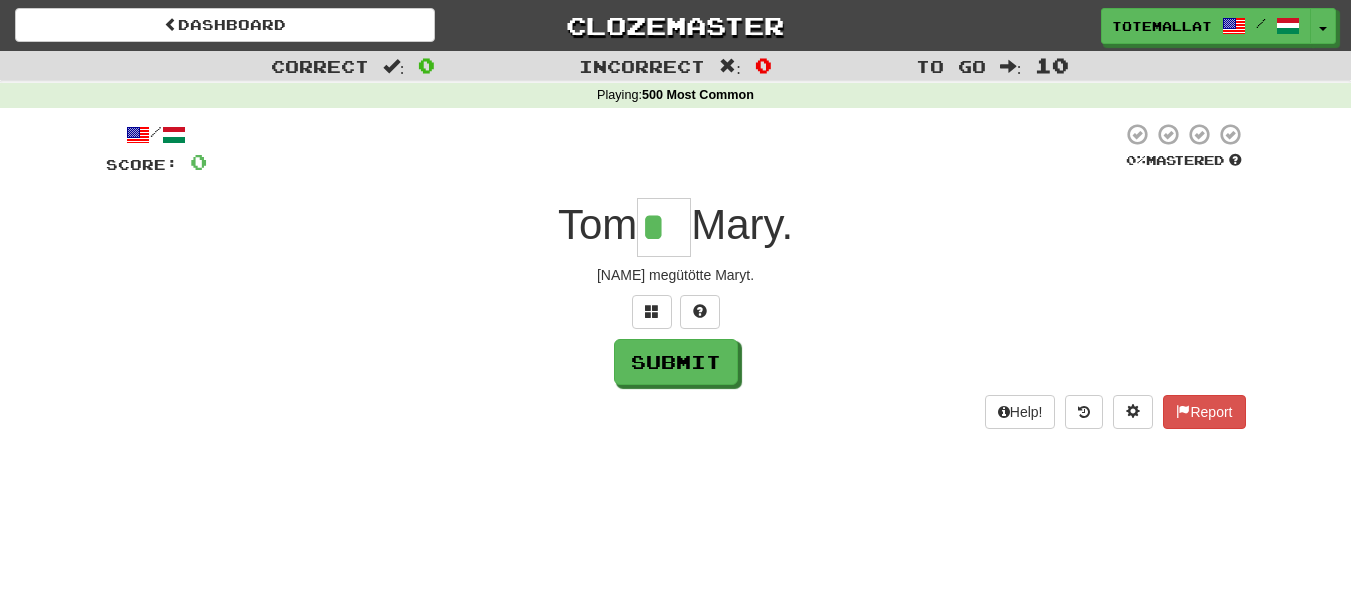scroll, scrollTop: 0, scrollLeft: 0, axis: both 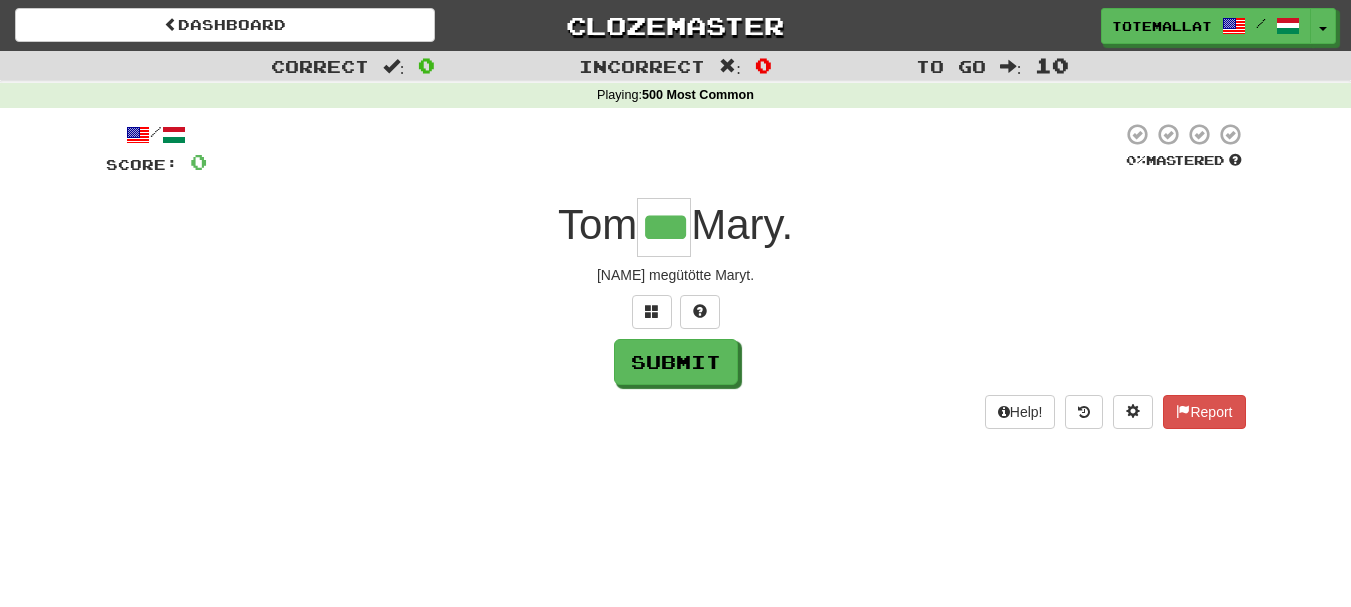 type on "***" 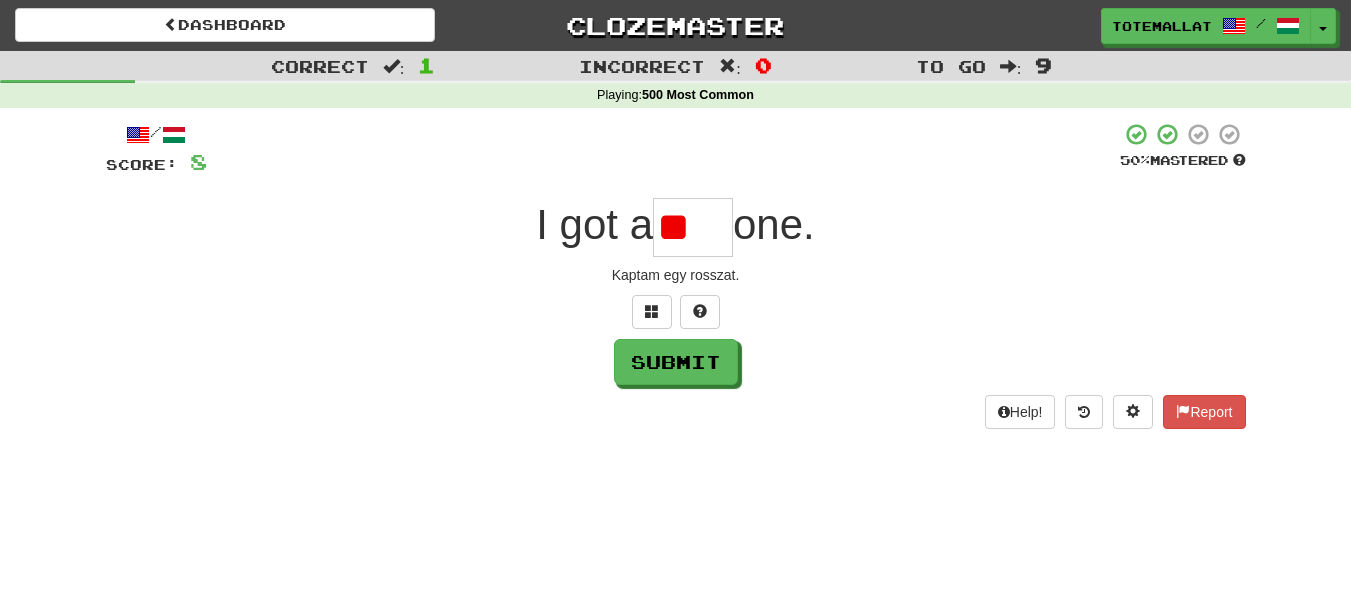 type on "*" 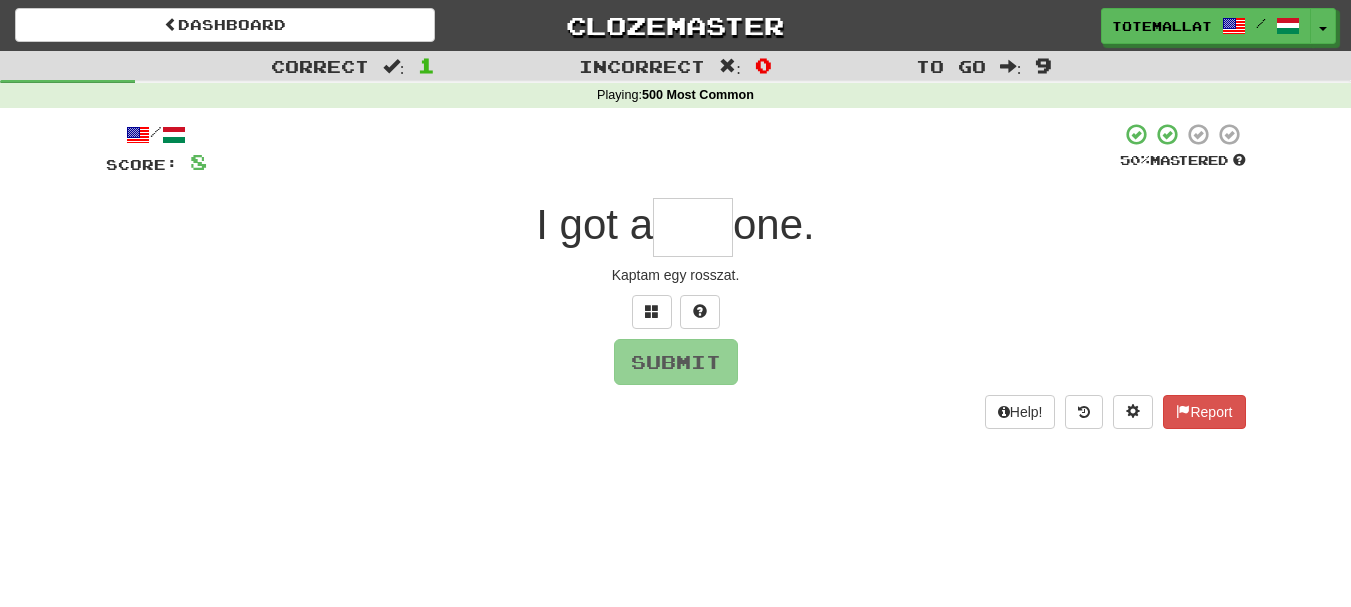 type on "*" 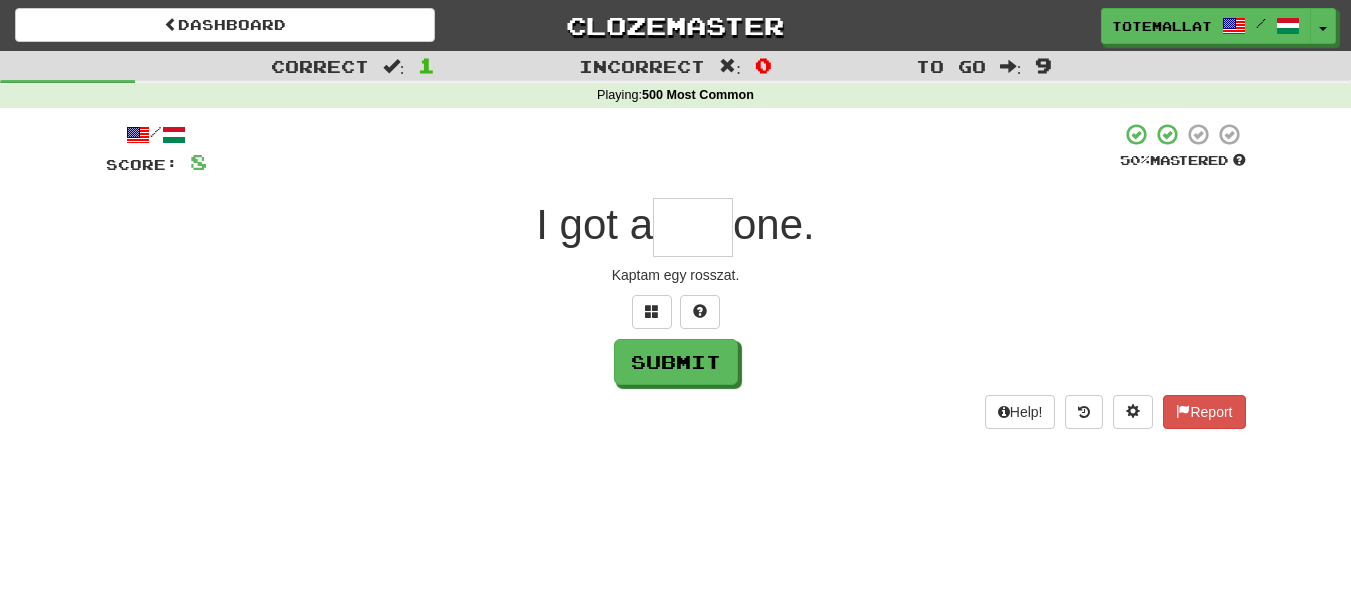 type on "*" 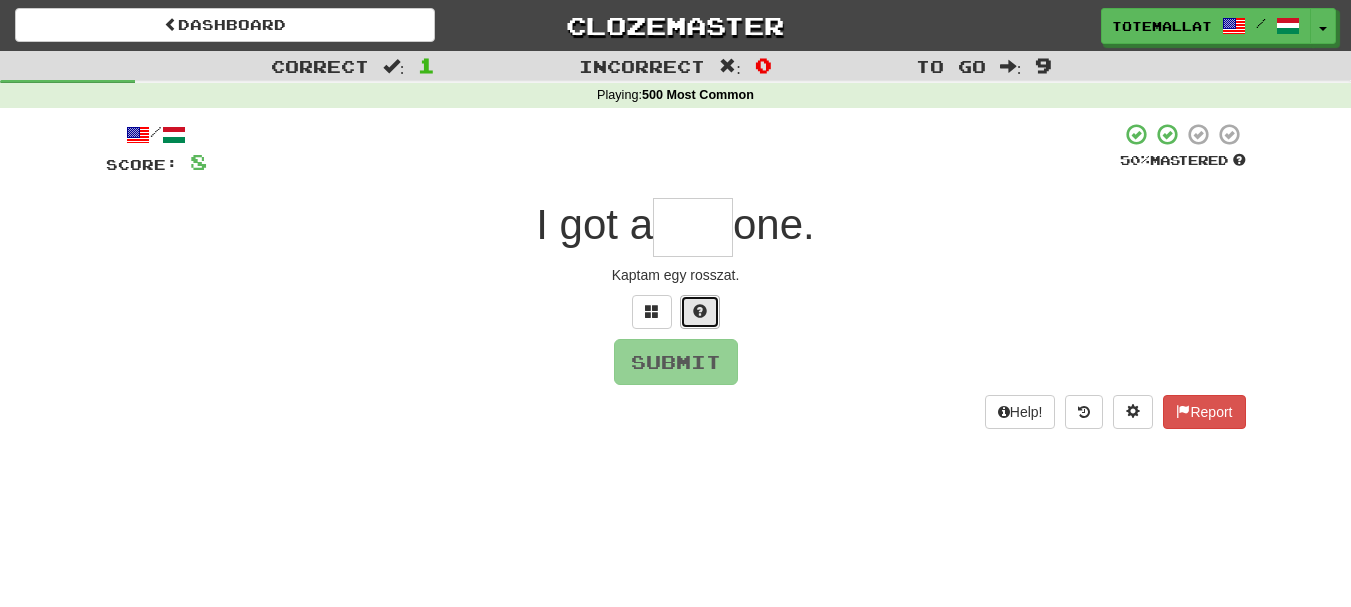 click at bounding box center [700, 312] 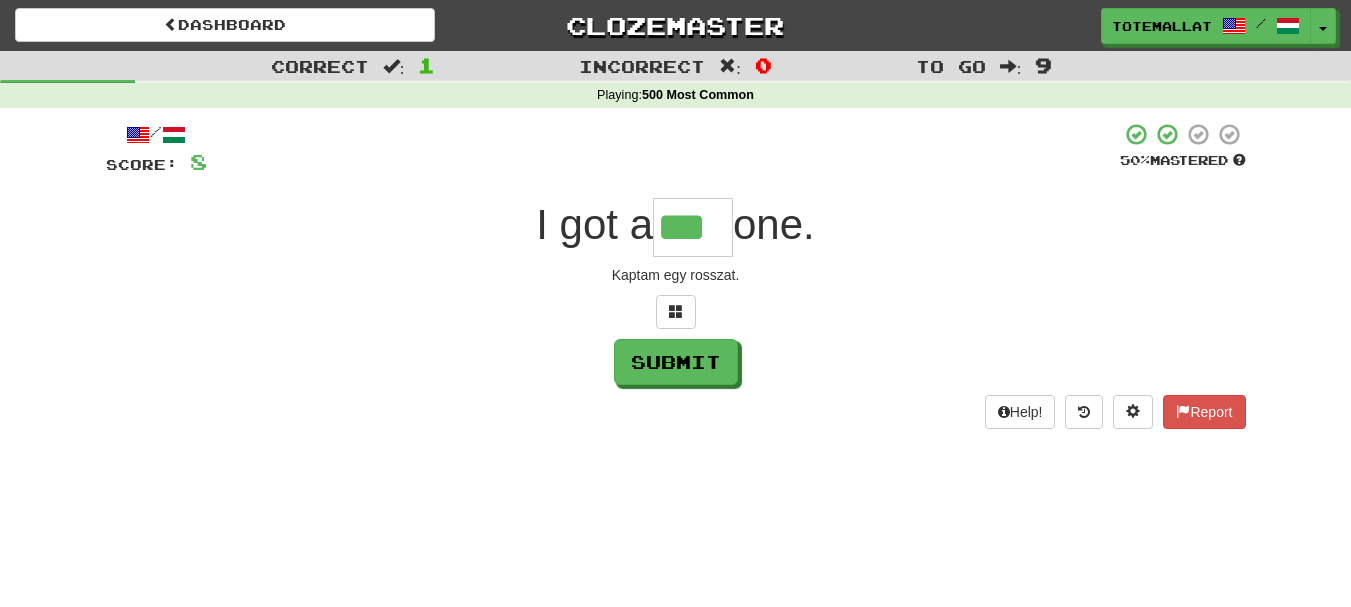 type on "***" 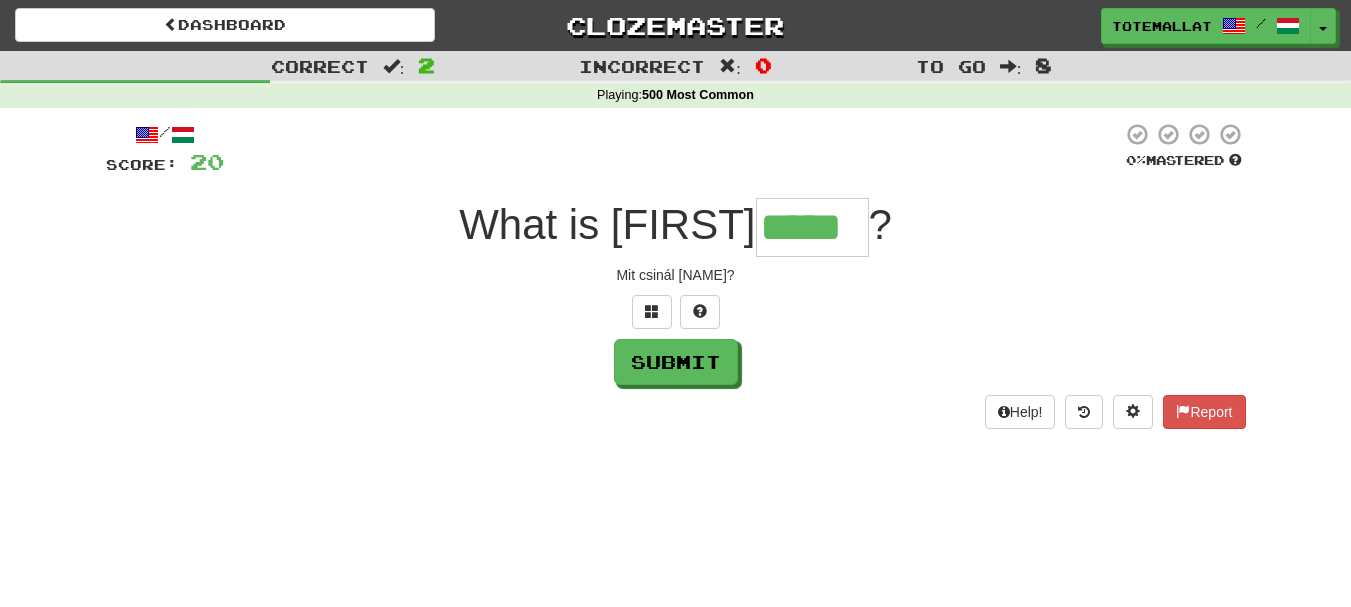 type on "*****" 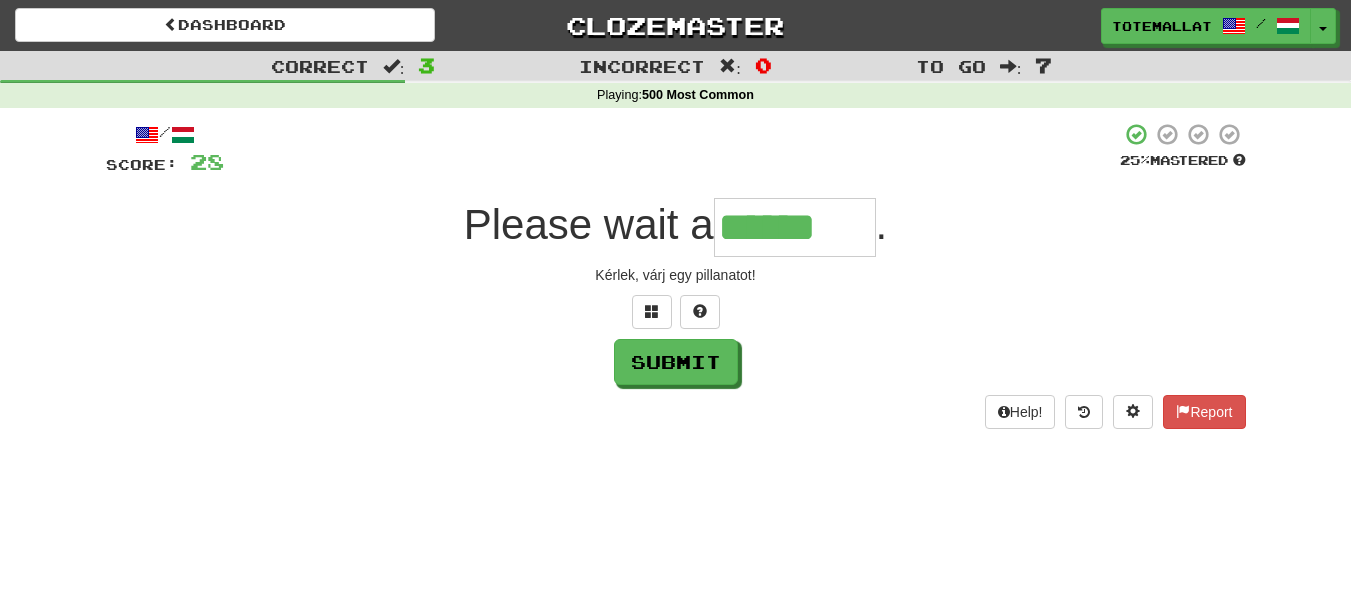 type on "******" 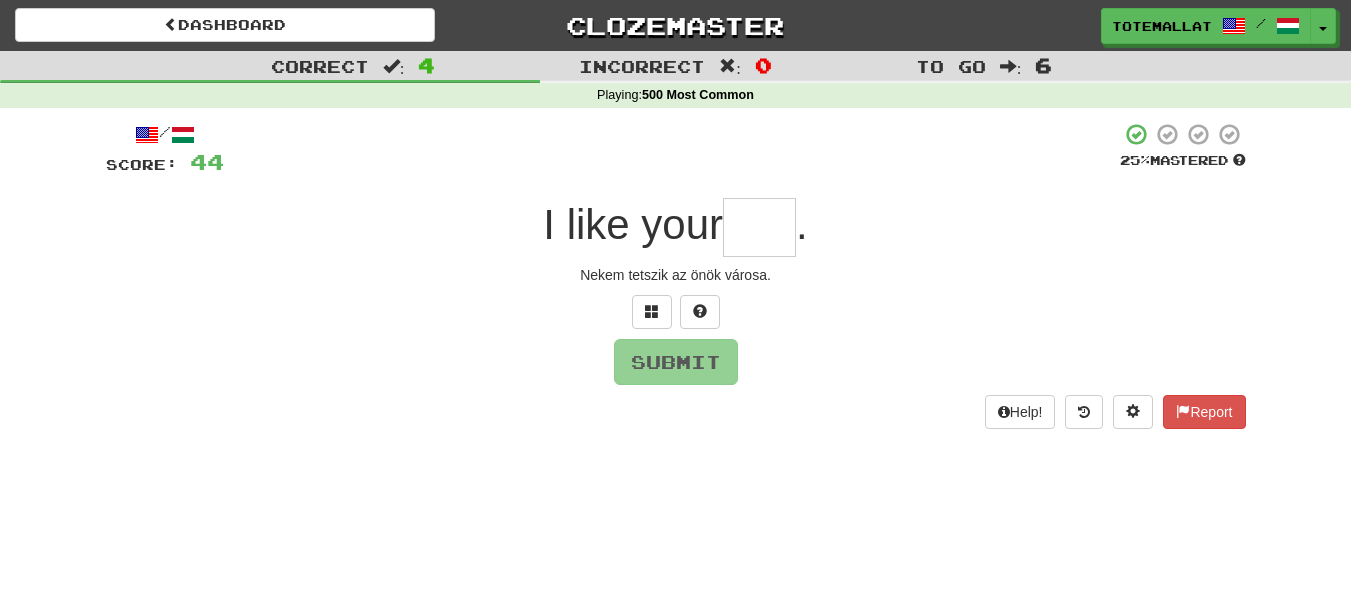 type on "*" 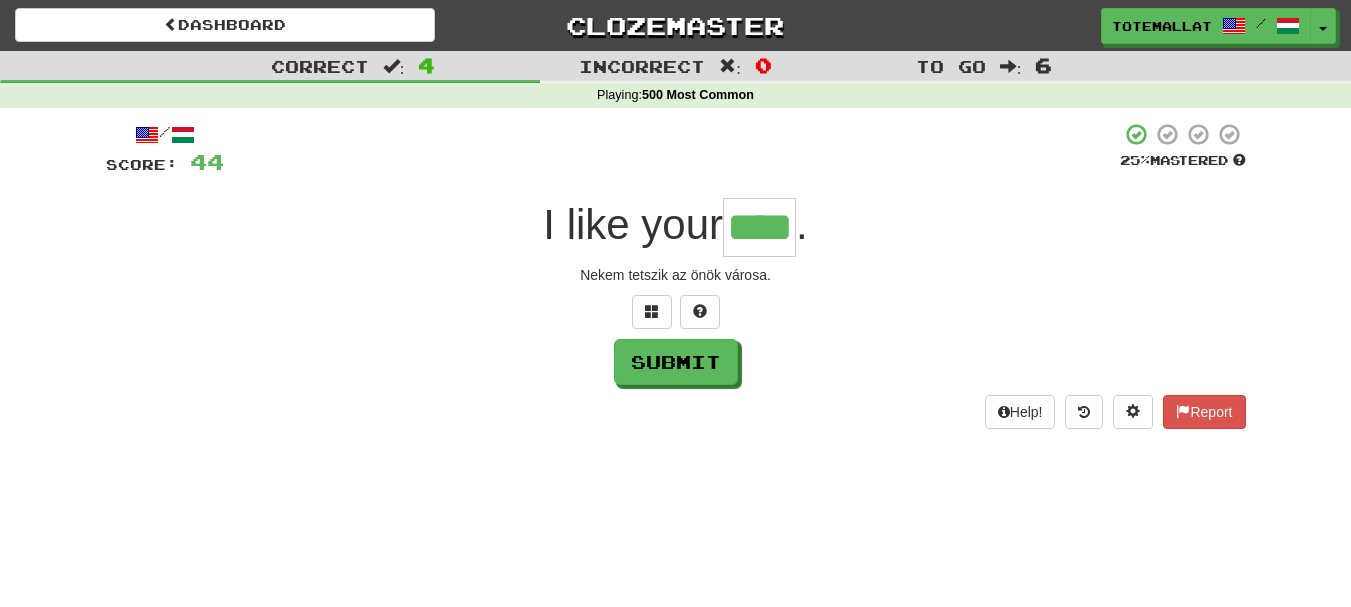 type on "****" 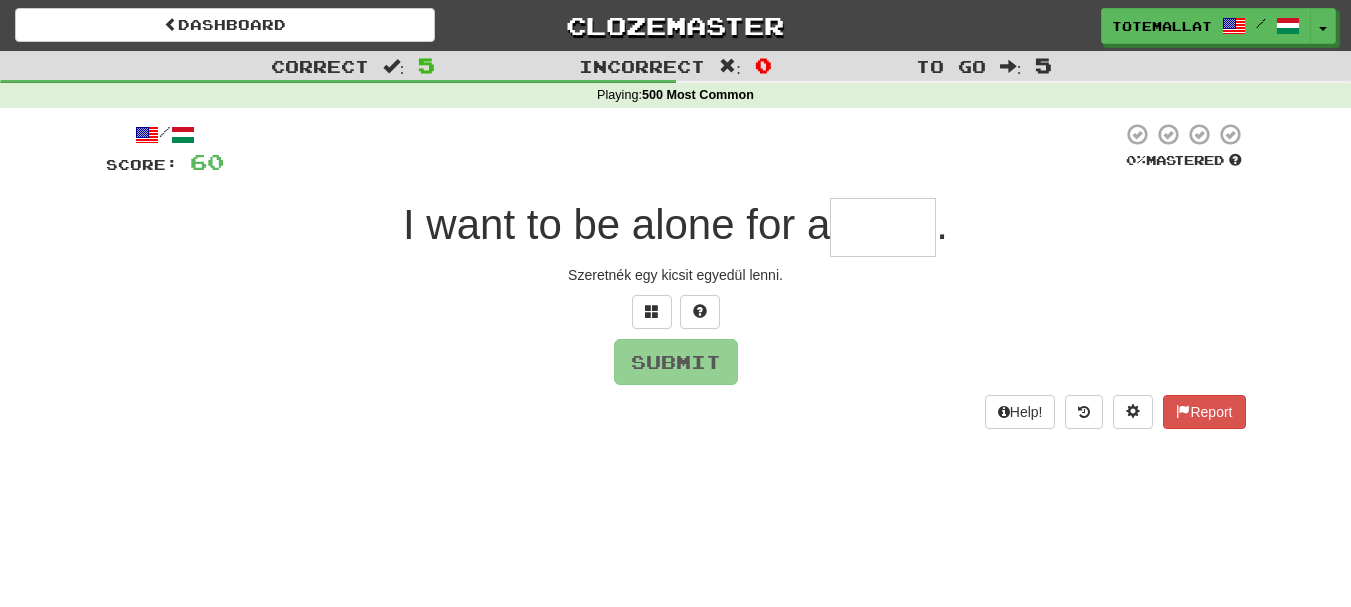 type on "*" 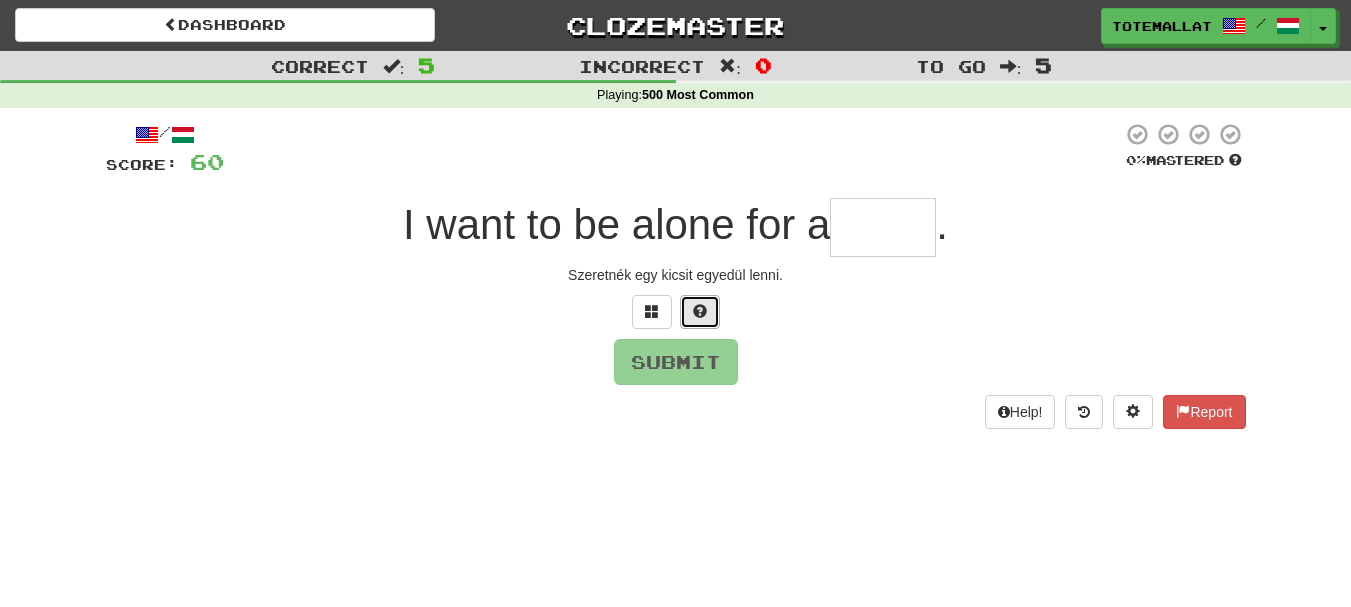 click at bounding box center [700, 312] 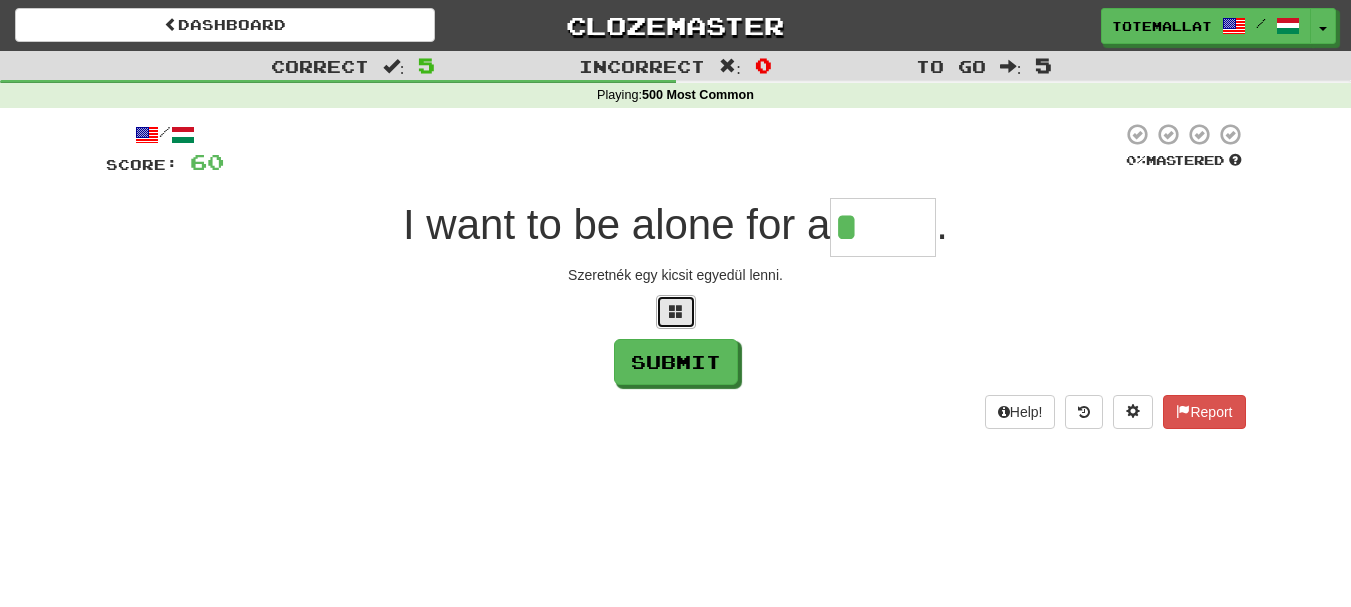 click at bounding box center (676, 312) 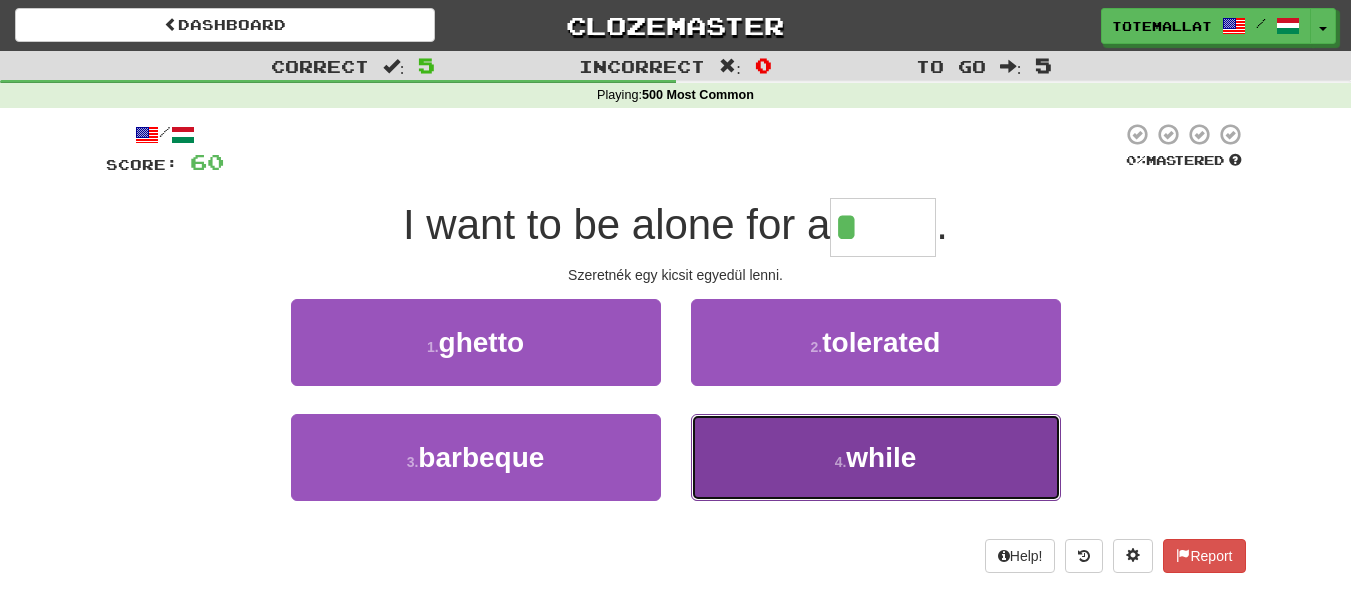 click on "while" at bounding box center (881, 457) 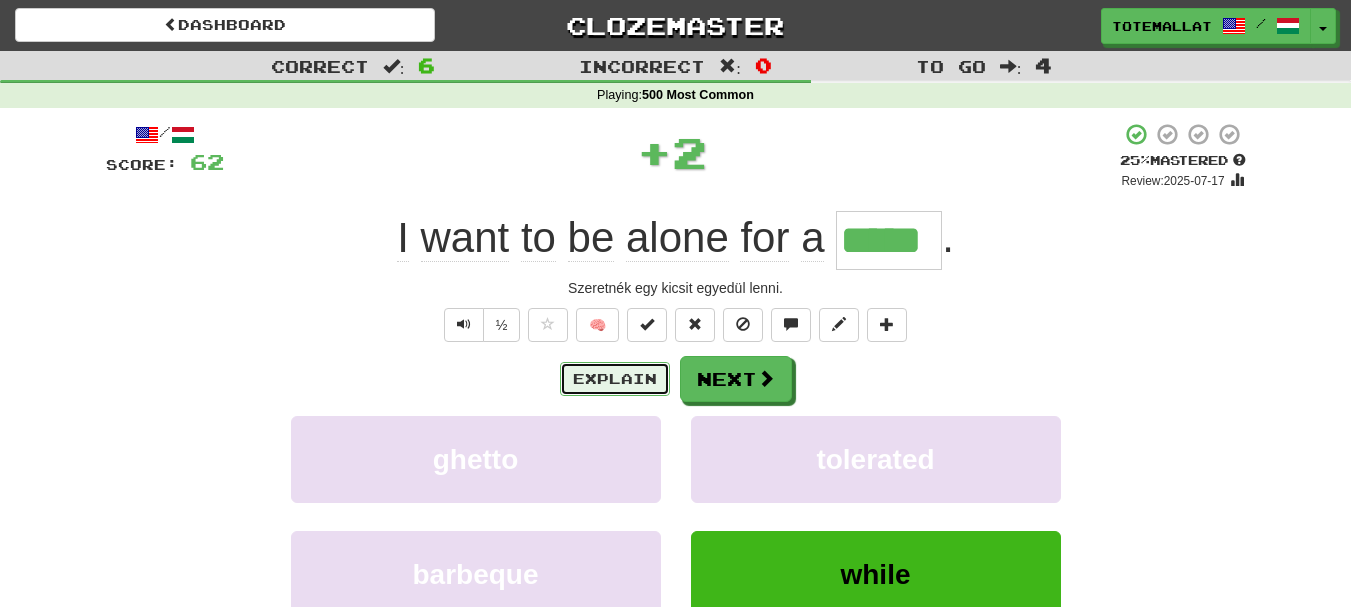 click on "Explain" at bounding box center [615, 379] 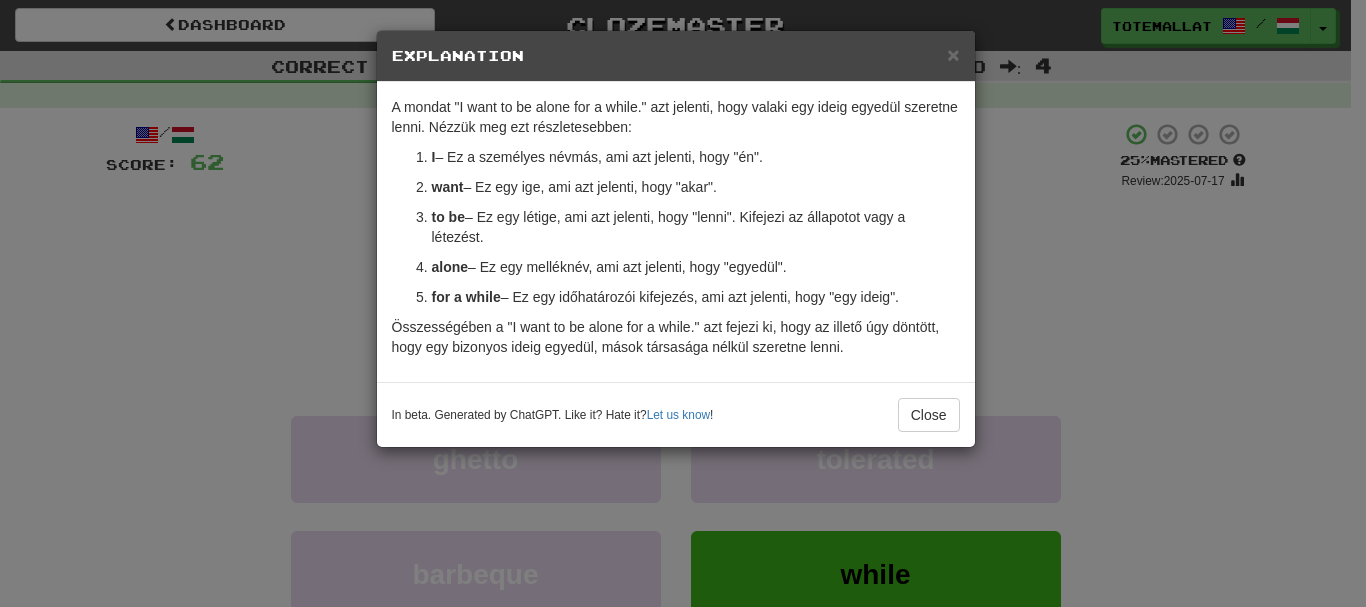 click on "× Explanation A mondat "I want to be alone for a while." azt jelenti, hogy valaki egy ideig egyedül szeretne lenni. Nézzük meg ezt részletesebben:
I  – Ez a személyes névmás, ami azt jelenti, hogy "én". A mondat alanya, aki kifejezi a vágyát.
want  – Ez egy ige, ami azt jelenti, hogy "akar". Ez mutatja meg a cselekvést vagy szándékot a mondatban.
to be  – Ez egy létige, ami azt jelenti, hogy "lenni". Kifejezi az állapotot vagy a létezést.
alone  – Ez egy melléknév, ami azt jelenti, hogy "egyedül". Leírja azt az állapotot, amit az illető szeretne.
for a while  – Ez egy időhatározói kifejezés, ami azt jelenti, hogy "egy ideig". Időtartamot ad meg, hogy mennyi ideig szeretne egyedül lenni.
Összességében a "I want to be alone for a while." azt fejezi ki, hogy az illető úgy döntött, hogy egy bizonyos ideig egyedül, mások társasága nélkül szeretne lenni. In beta. Generated by ChatGPT. Like it? Hate it?  Let us know ! Close" at bounding box center (683, 303) 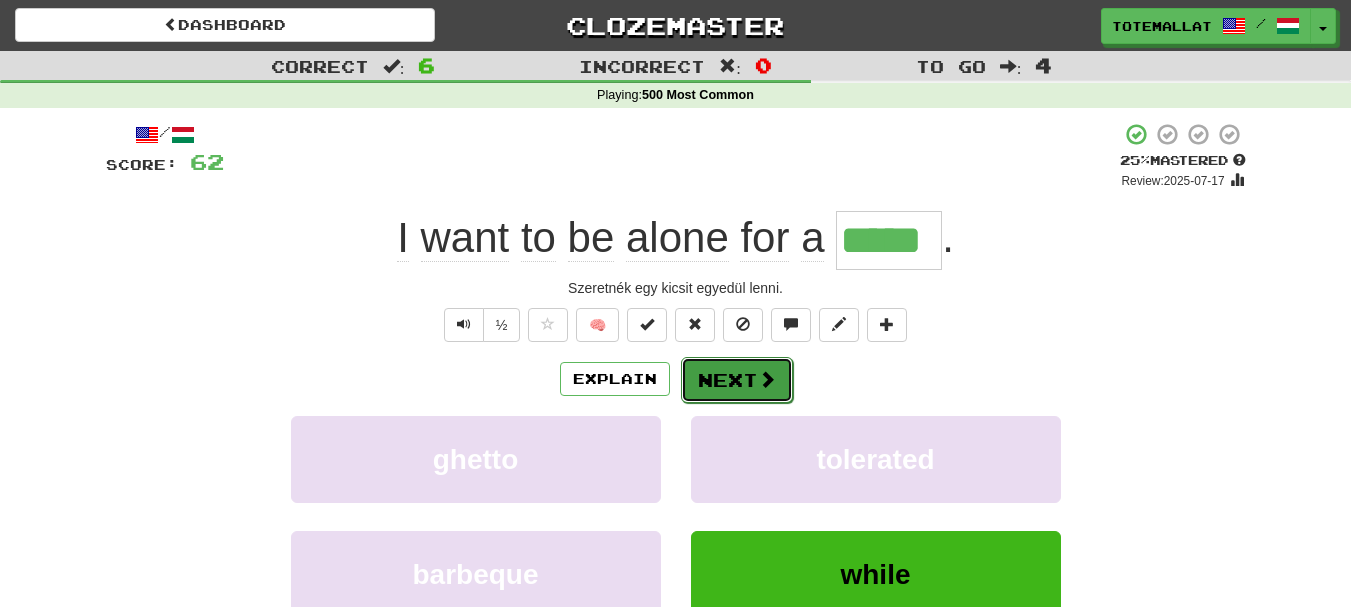 click on "Next" at bounding box center [737, 380] 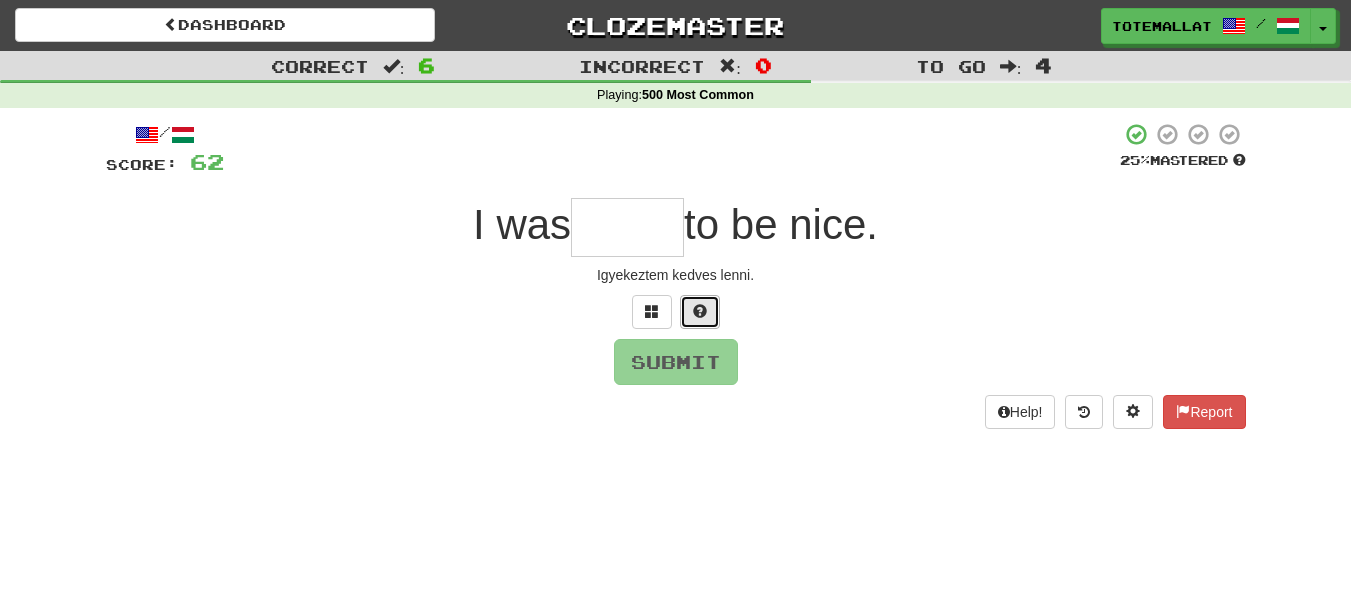 click at bounding box center [700, 312] 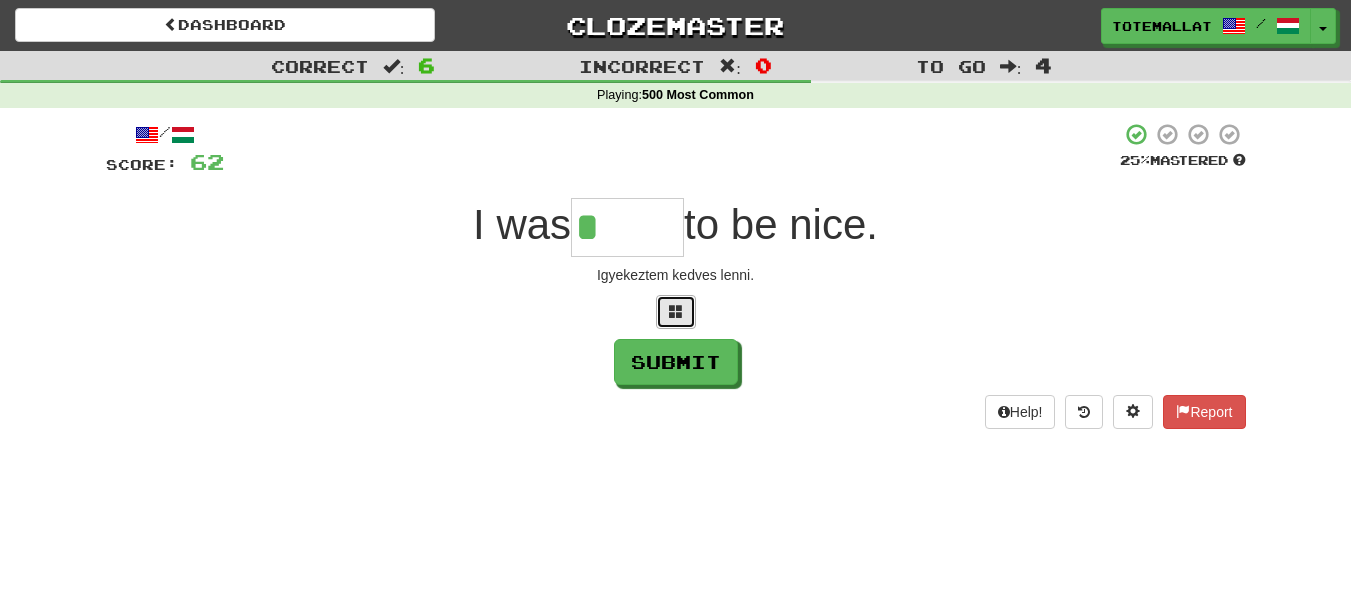click at bounding box center (676, 311) 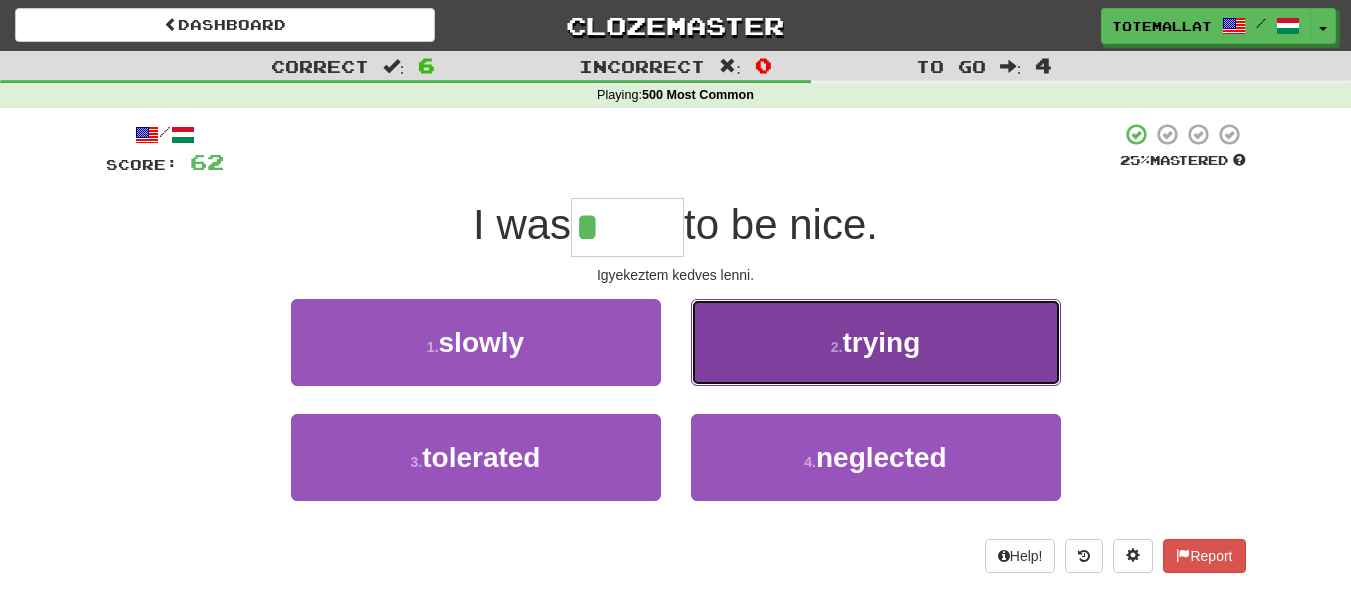 click on "2 .  trying" at bounding box center [876, 342] 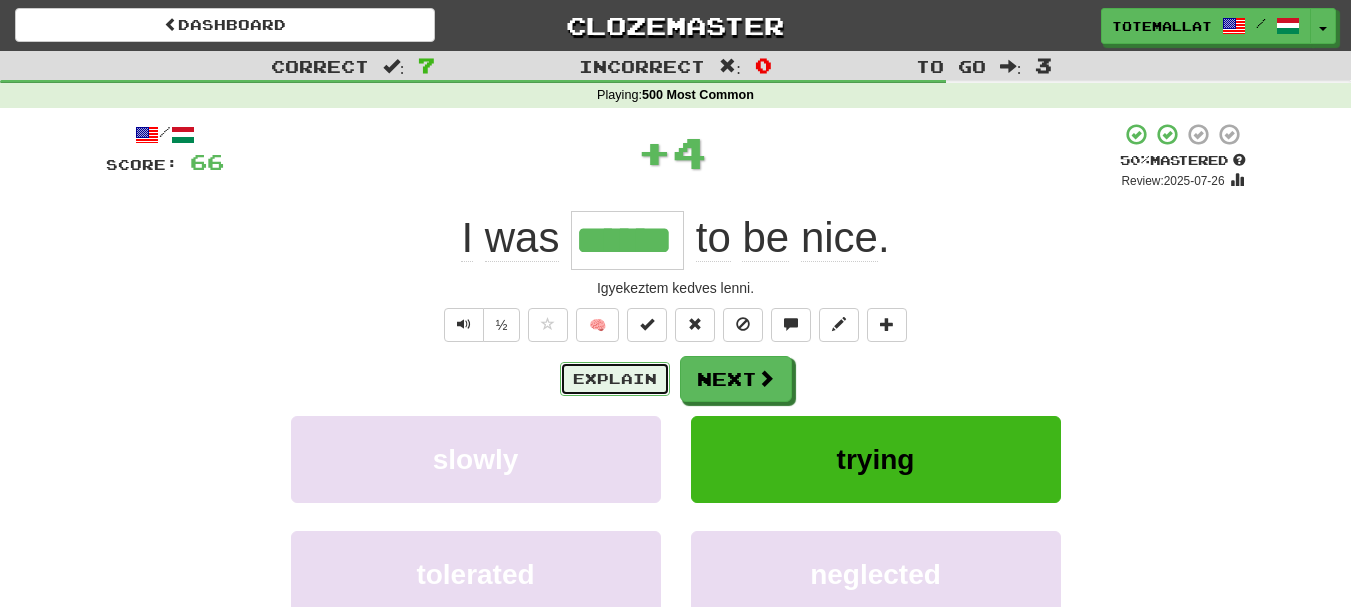 click on "Explain" at bounding box center [615, 379] 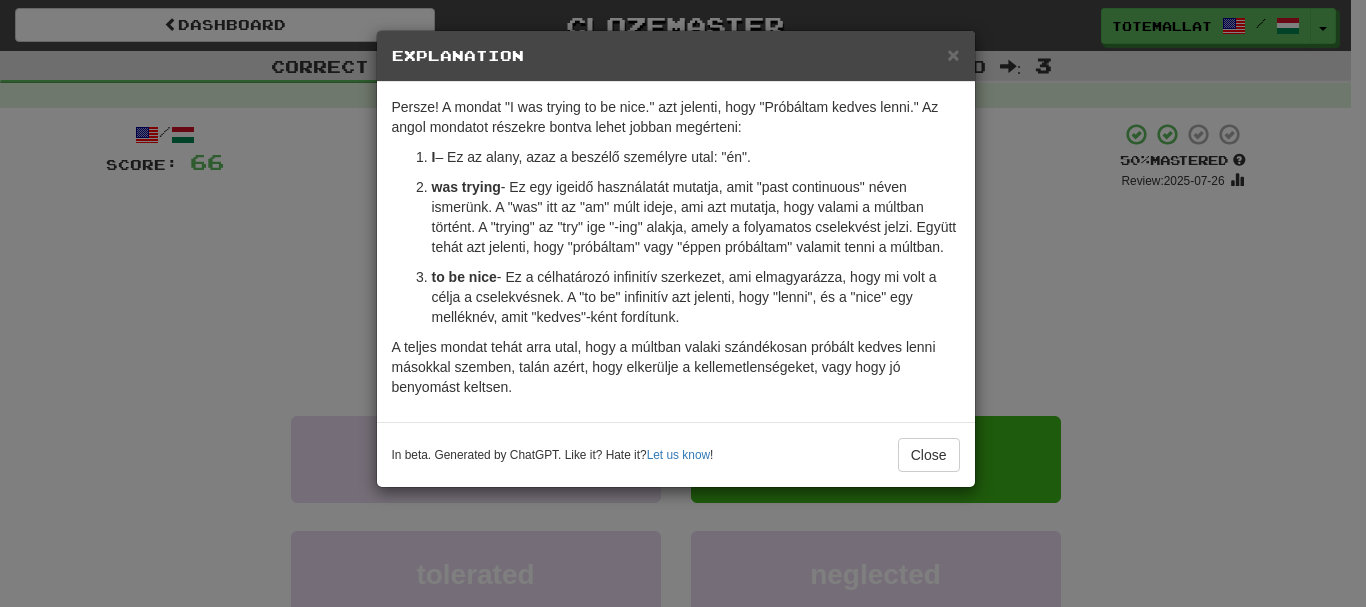 click on "× Explanation Persze! A mondat "I was trying to be nice." azt jelenti, hogy "Próbáltam kedves lenni." Az angol mondatot részekre bontva lehet jobban megérteni:
I  - Ez az alany, azaz a beszélő személyre utal: "én".
was trying  - Ez egy igeidő használatát mutatja, amit "past continuous" néven ismerünk. A "was" itt az "am" múlt ideje, ami azt mutatja, hogy valami a múltban történt. A "trying" az "try" ige "-ing" alakja, amely a folyamatos cselekvést jelzi. Együtt tehát azt jelenti, hogy "próbáltam" vagy "éppen próbáltam" valamit tenni a múltban.
to be nice  - Ez a célhatározó infinitív szerkezet, ami elmagyarázza, hogy mi volt a célja a cselekvésnek. A "to be" infinitív azt jelenti, hogy "lenni", és a "nice" egy melléknév, amit "kedves"-ként fordítunk.
In beta. Generated by ChatGPT. Like it? Hate it?  Let us know ! Close" at bounding box center [683, 303] 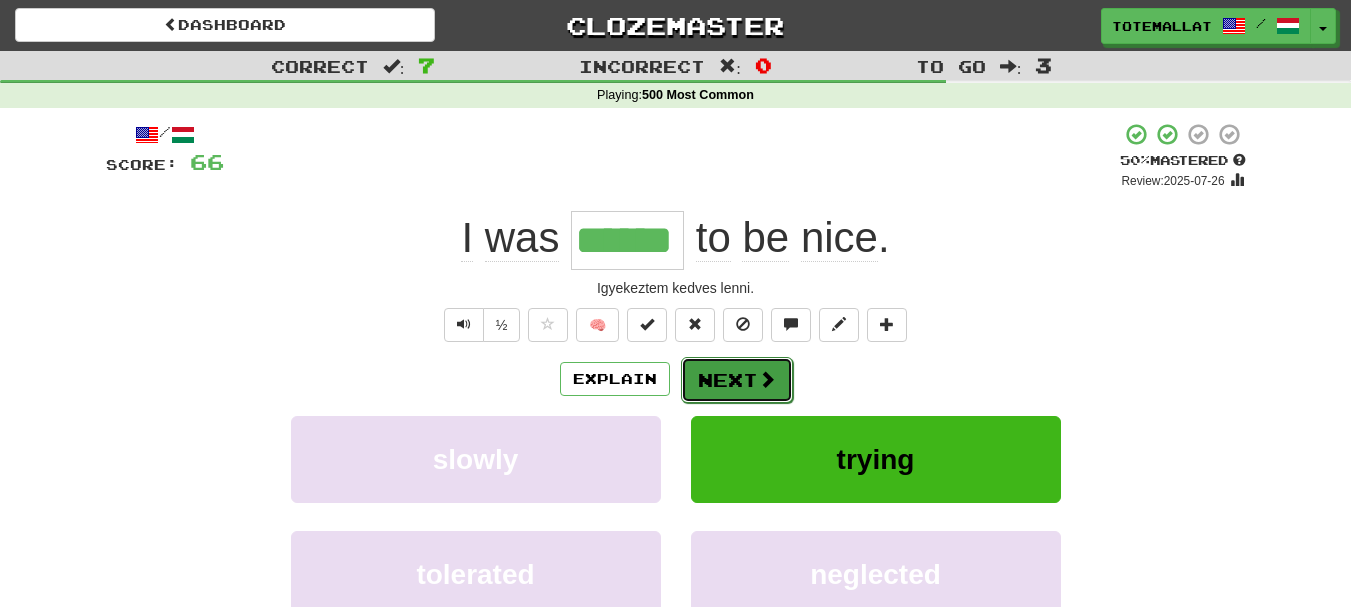 click on "Next" at bounding box center [737, 380] 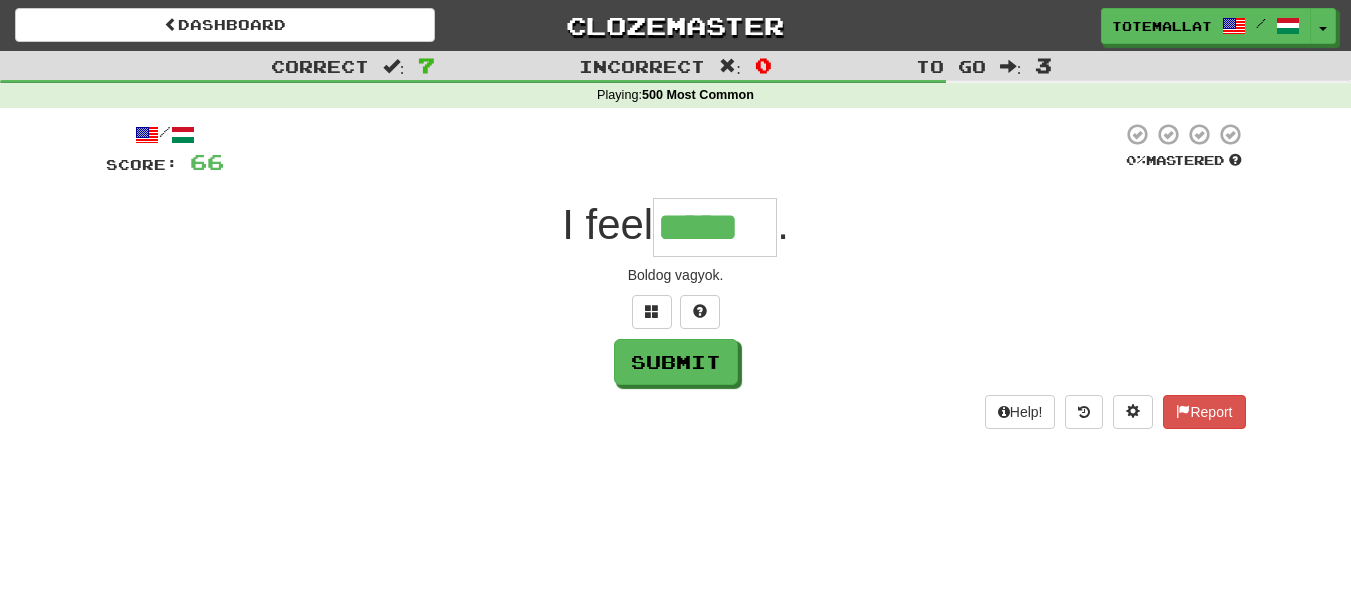 type on "*****" 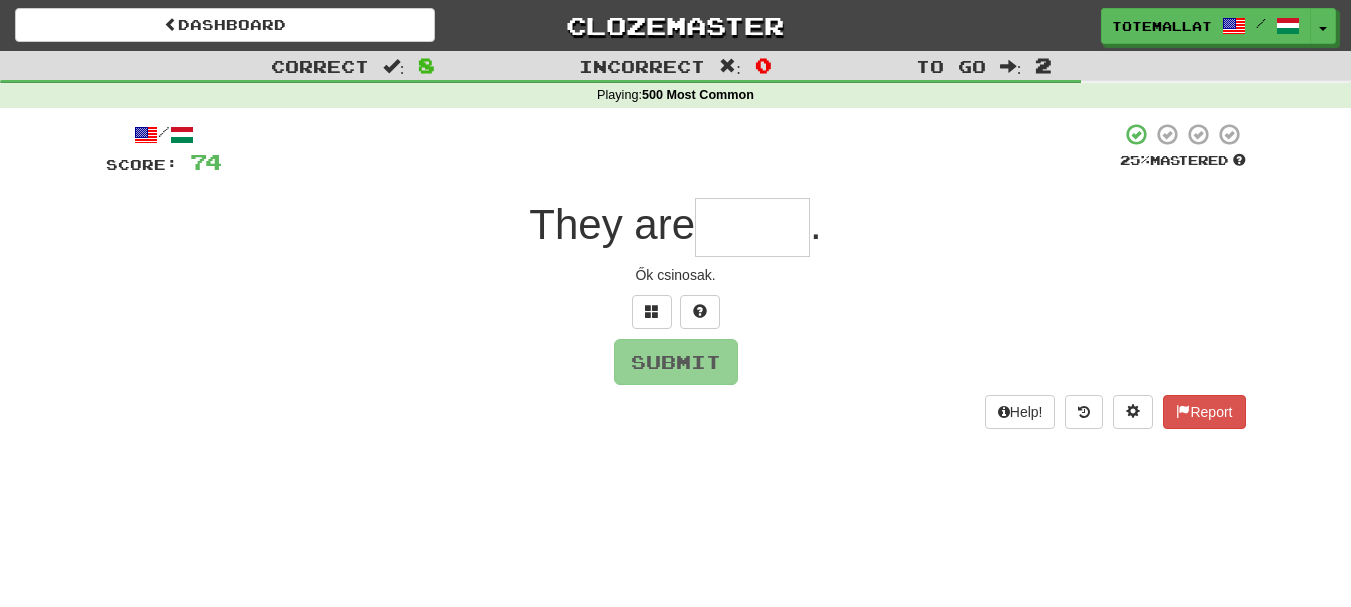 type on "*" 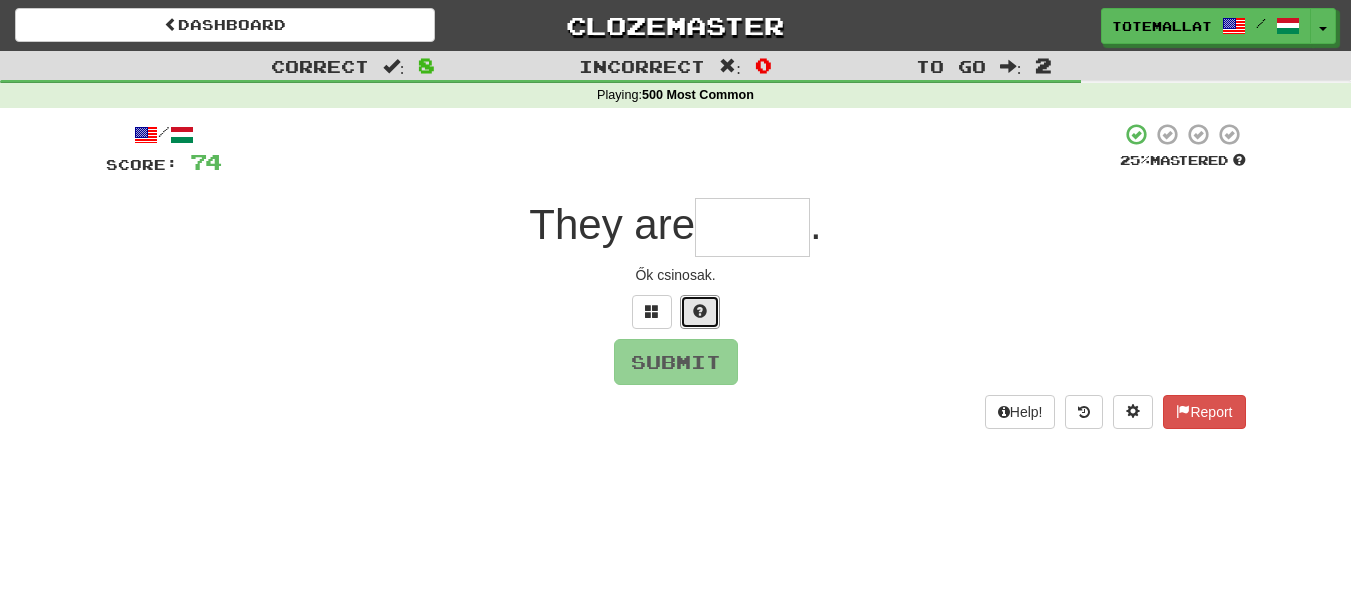 drag, startPoint x: 708, startPoint y: 313, endPoint x: 724, endPoint y: 311, distance: 16.124516 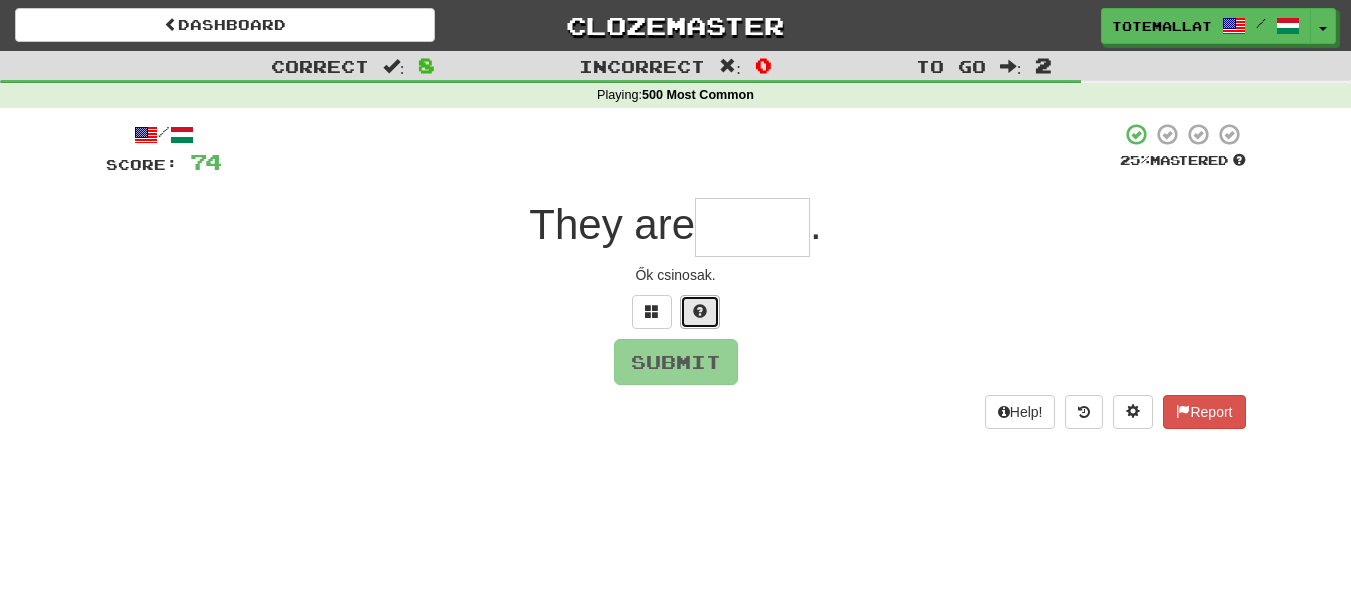 click at bounding box center [700, 312] 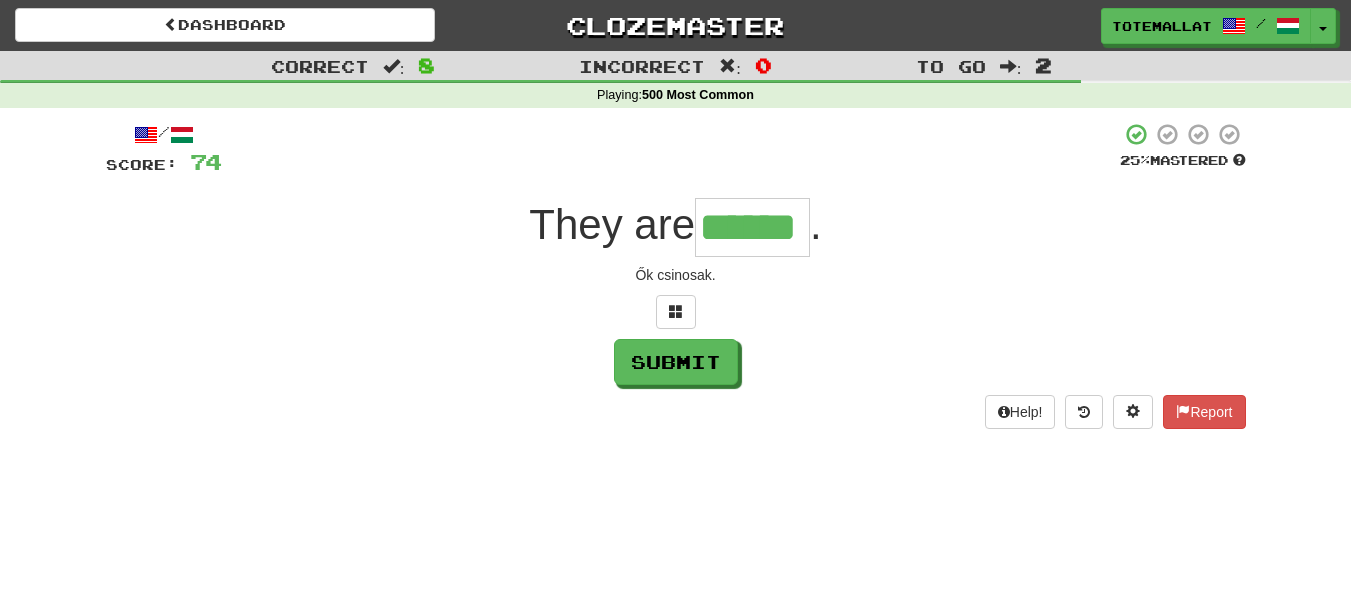 type on "******" 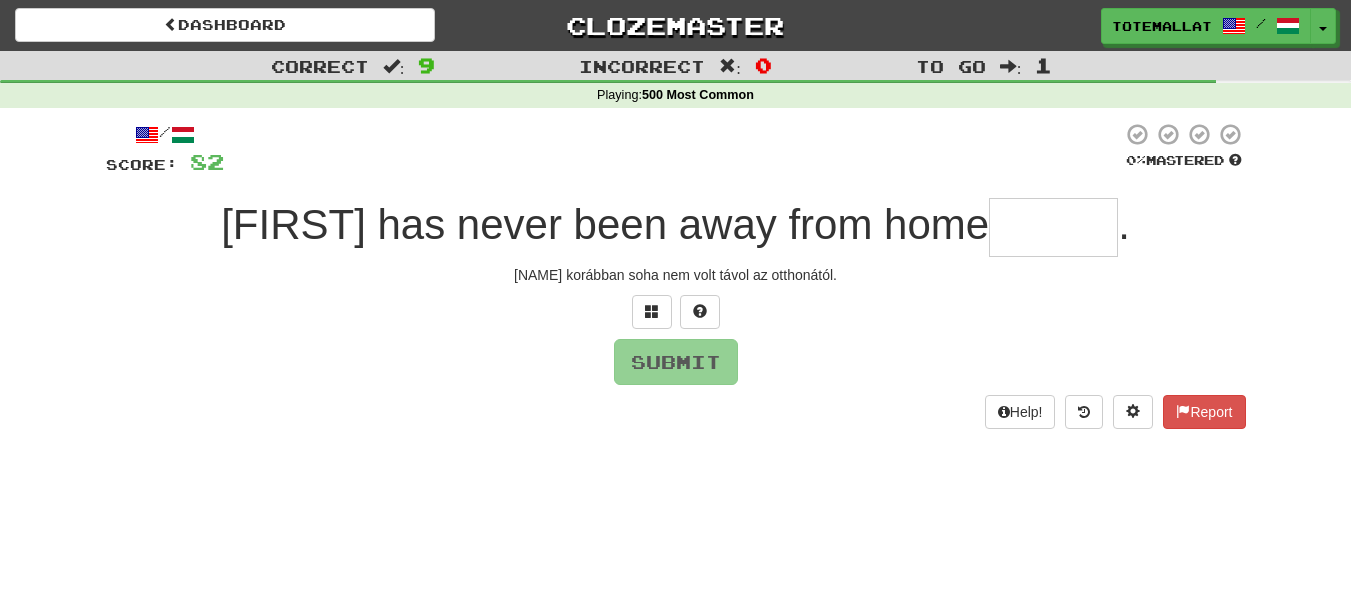 type on "*" 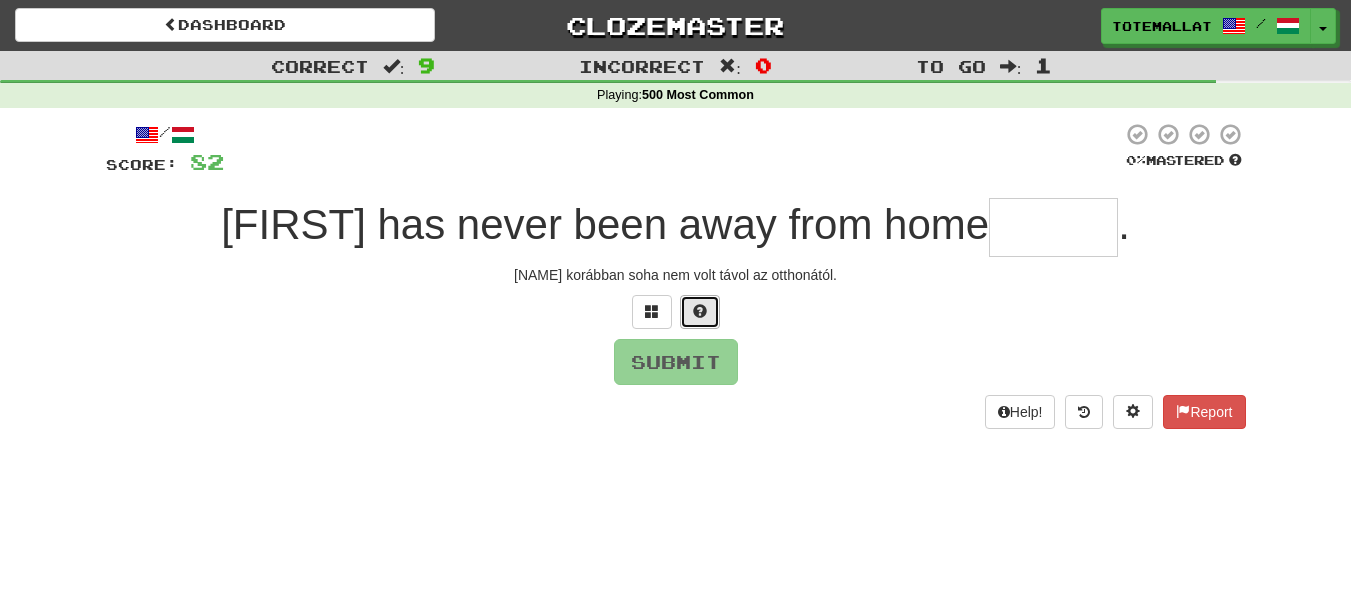 click at bounding box center (700, 312) 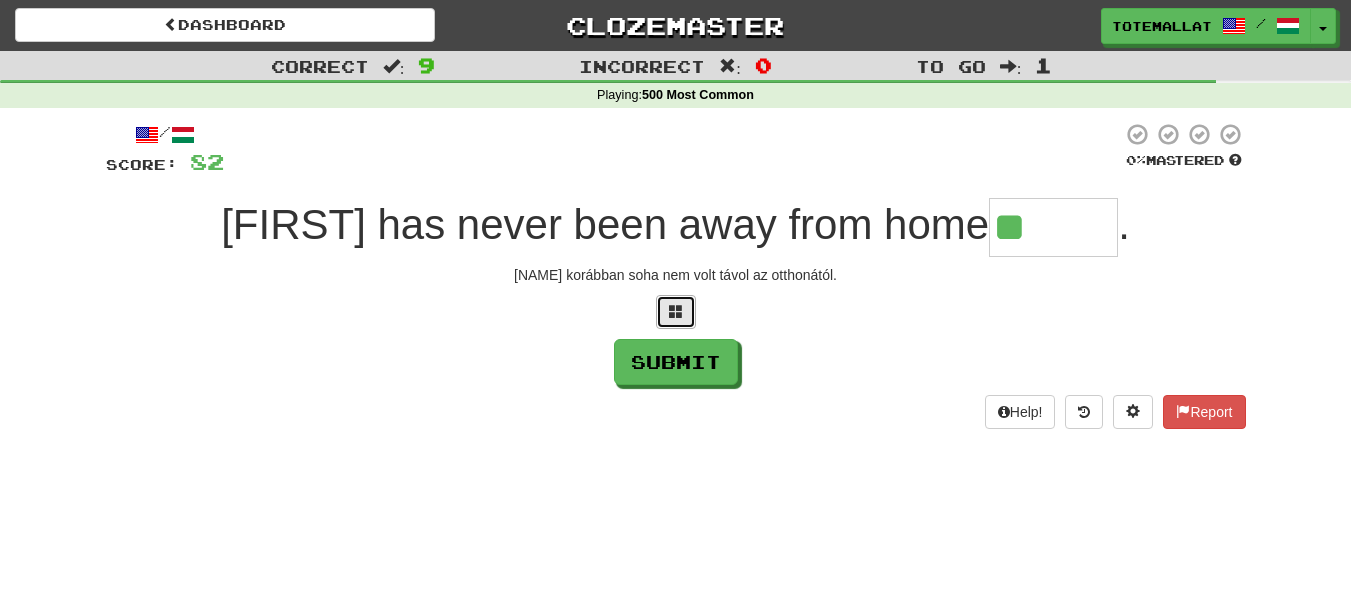 click at bounding box center (676, 311) 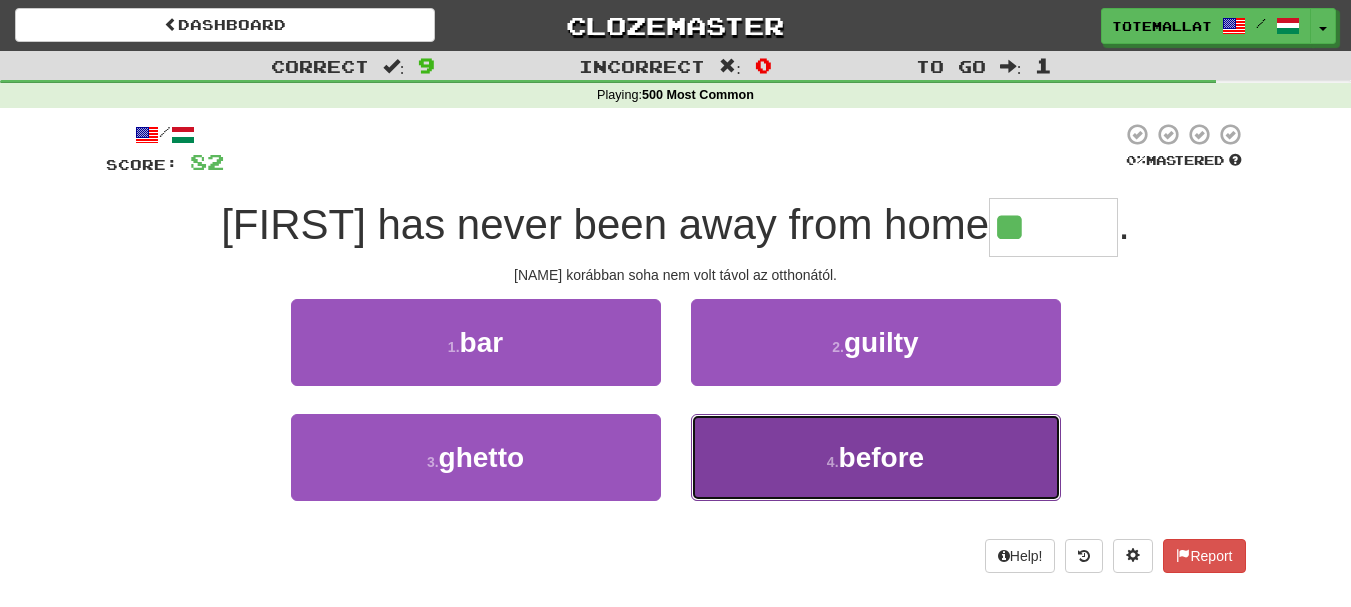 click on "4 .  before" at bounding box center [876, 457] 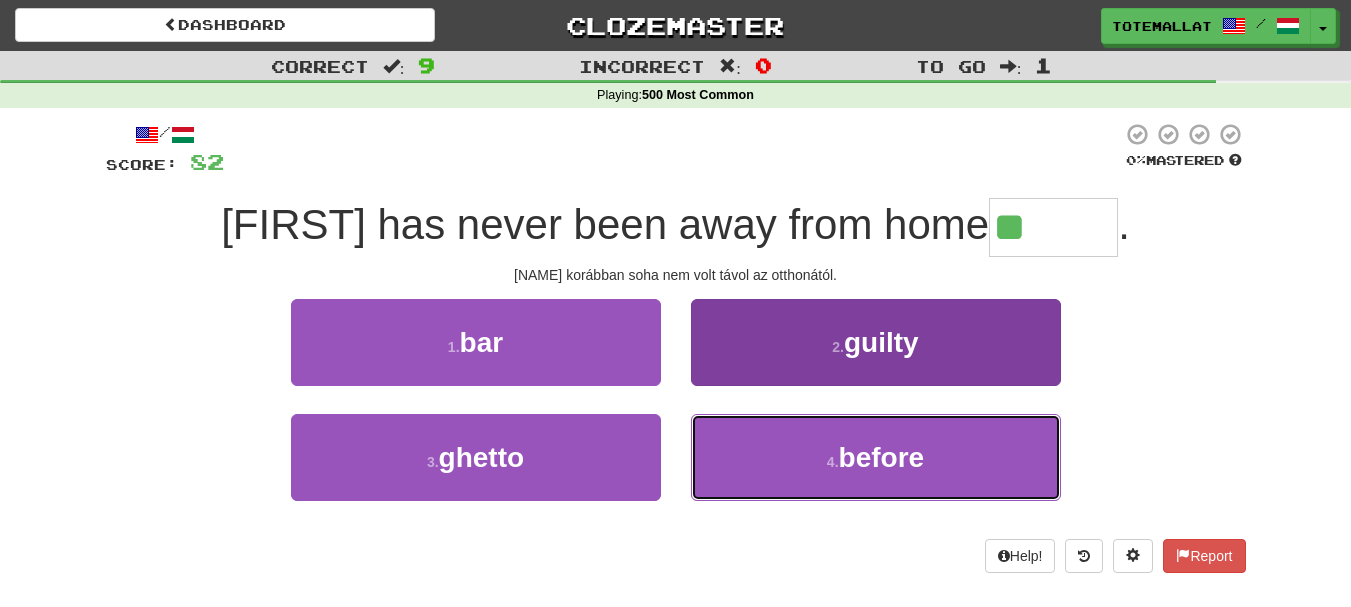 type on "******" 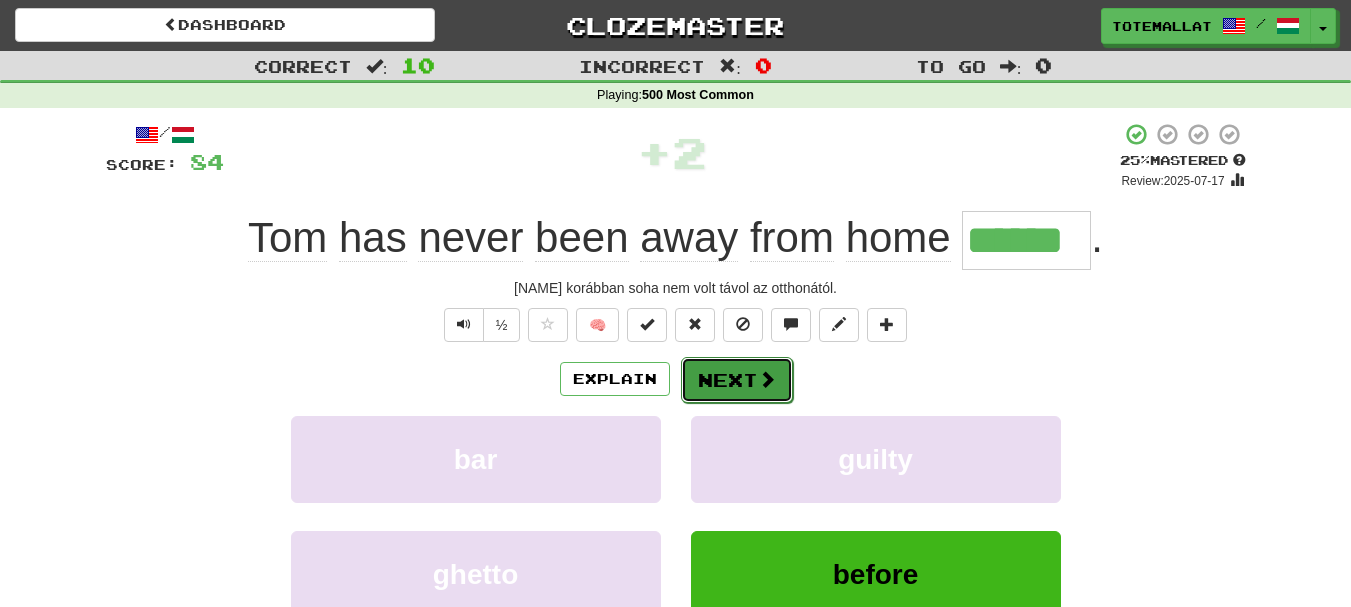 click at bounding box center [767, 379] 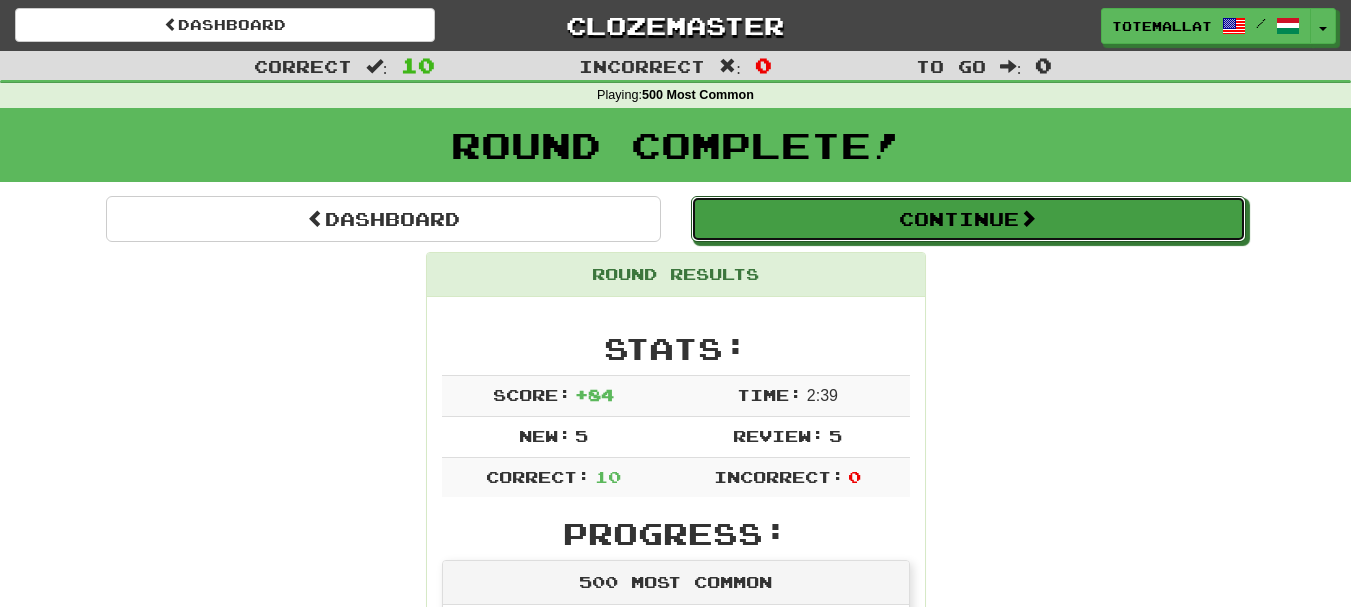 click on "Continue" at bounding box center [968, 219] 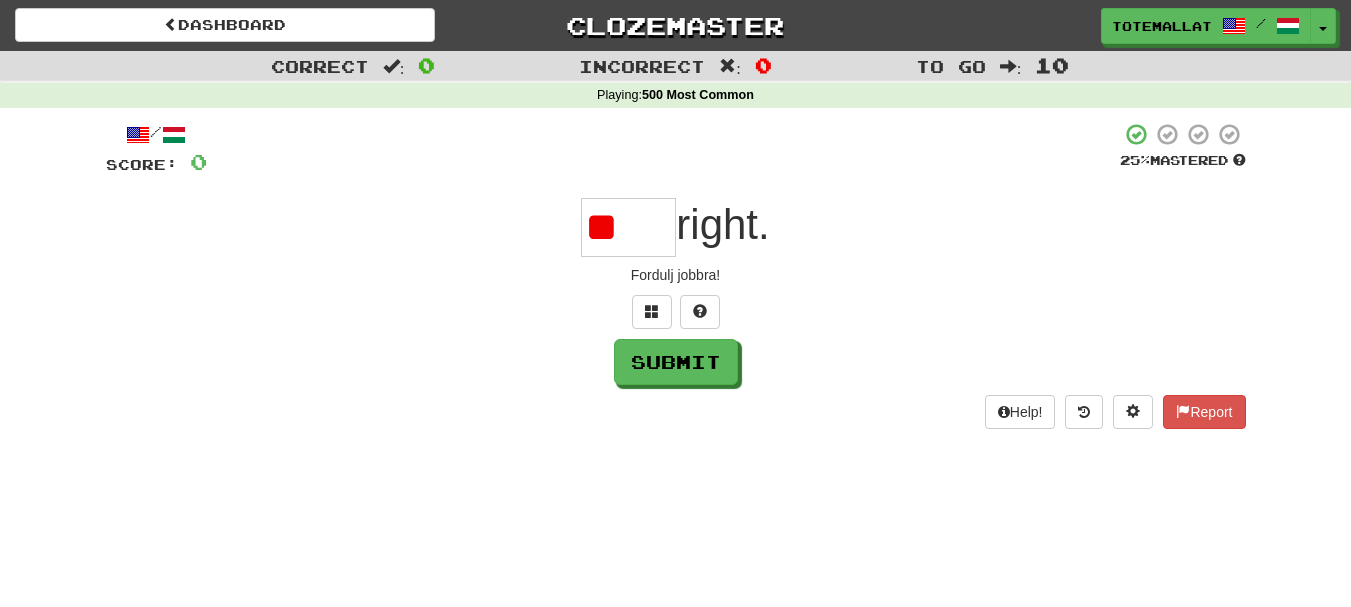 type on "*" 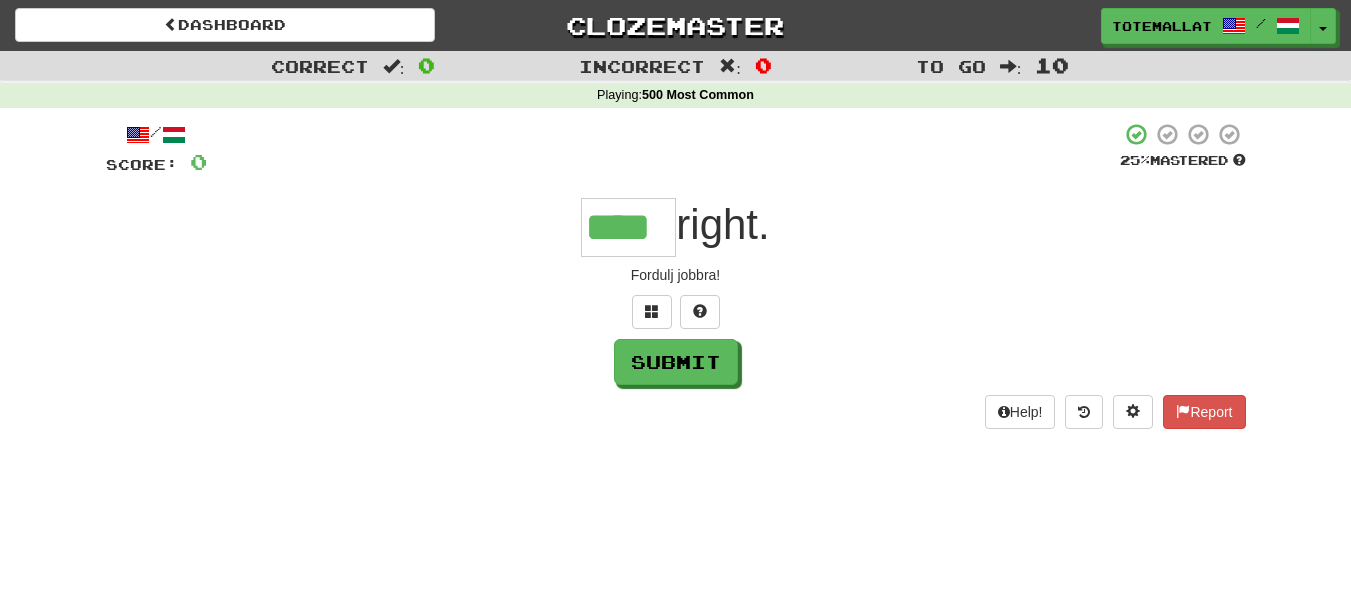 type on "****" 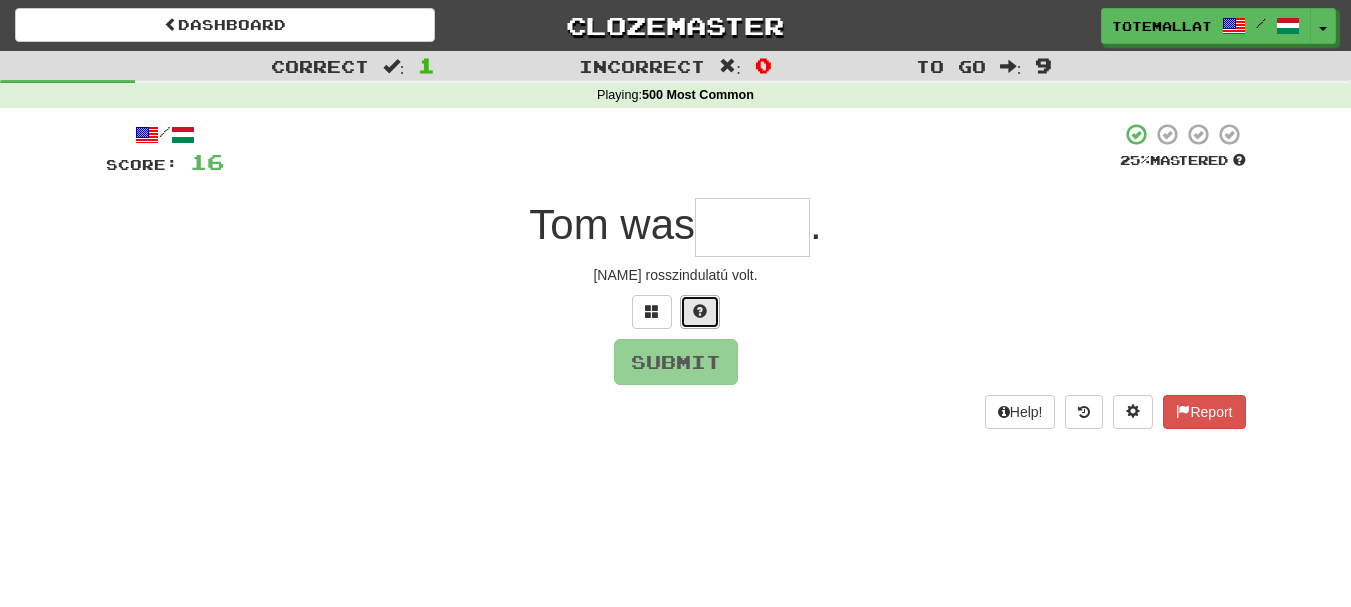 click at bounding box center (700, 311) 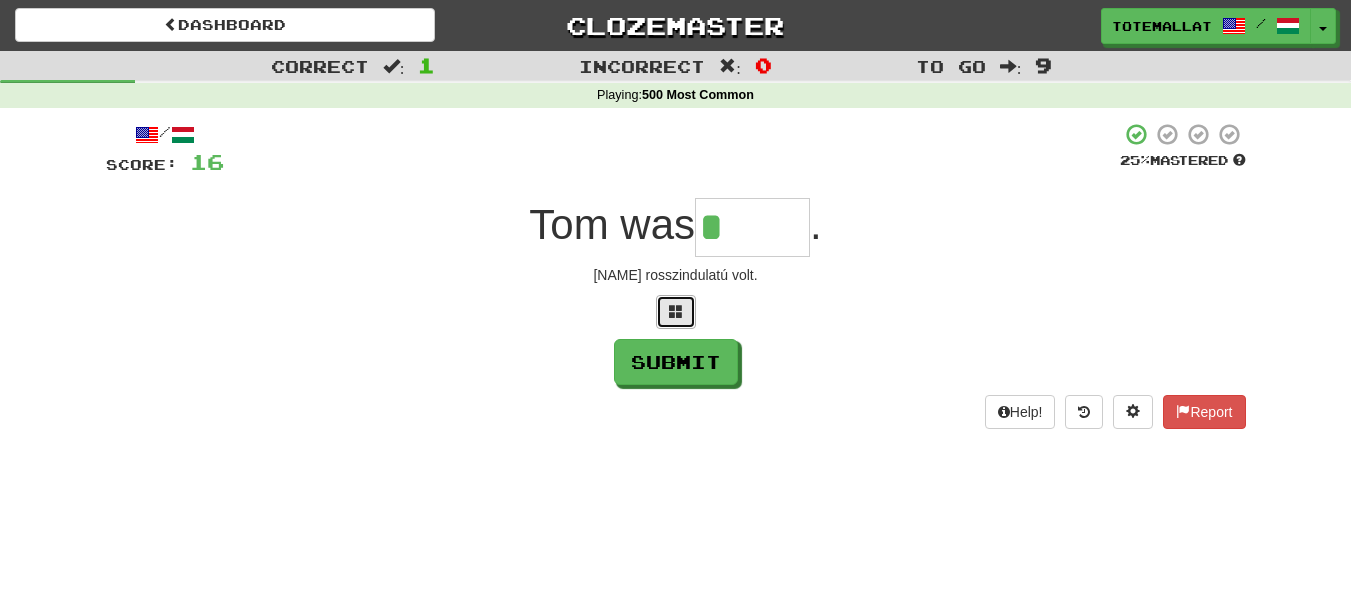 click at bounding box center (676, 312) 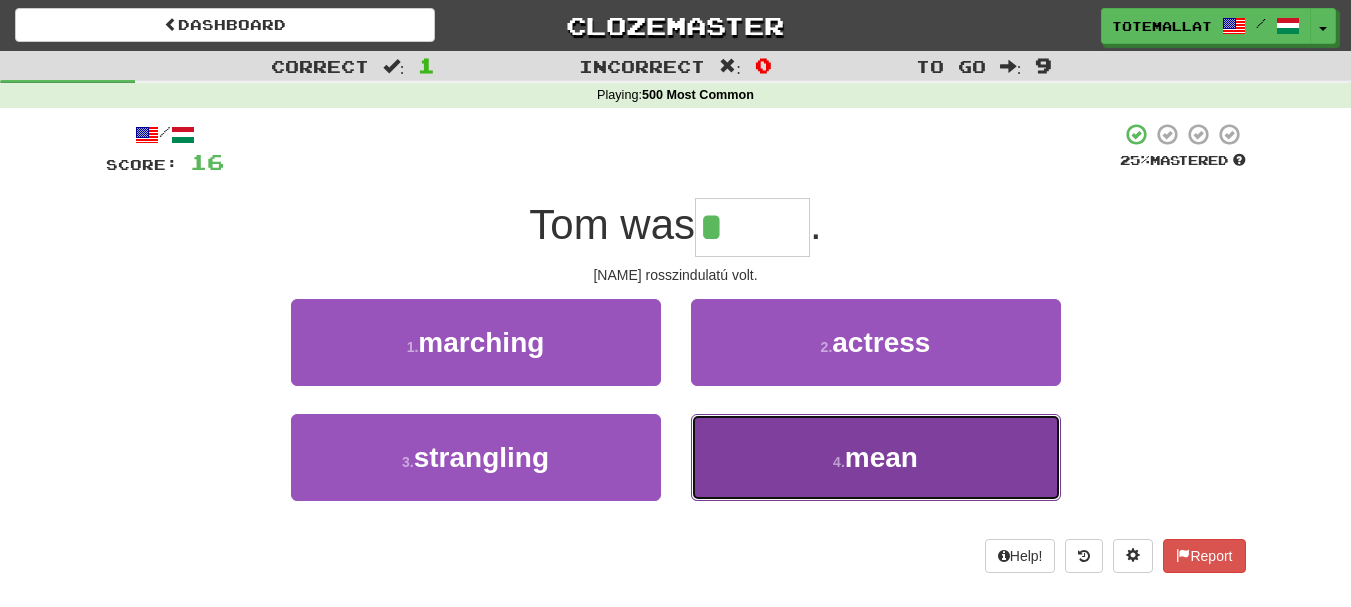 click on "mean" at bounding box center [881, 457] 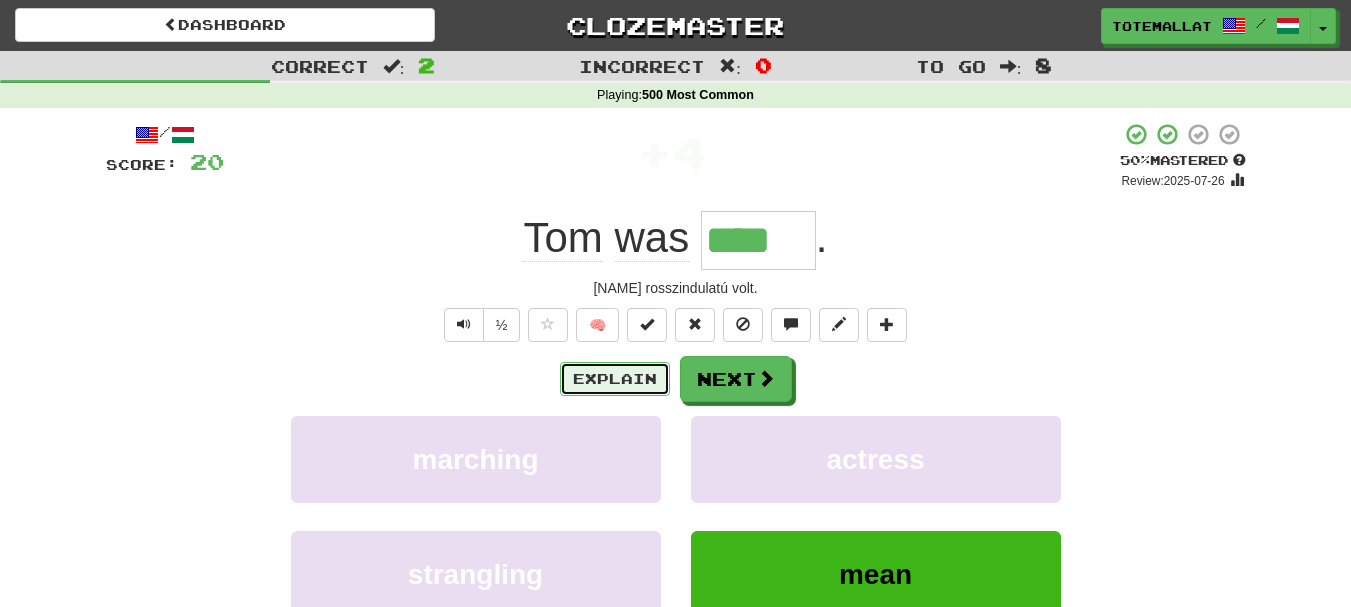 click on "Explain" at bounding box center (615, 379) 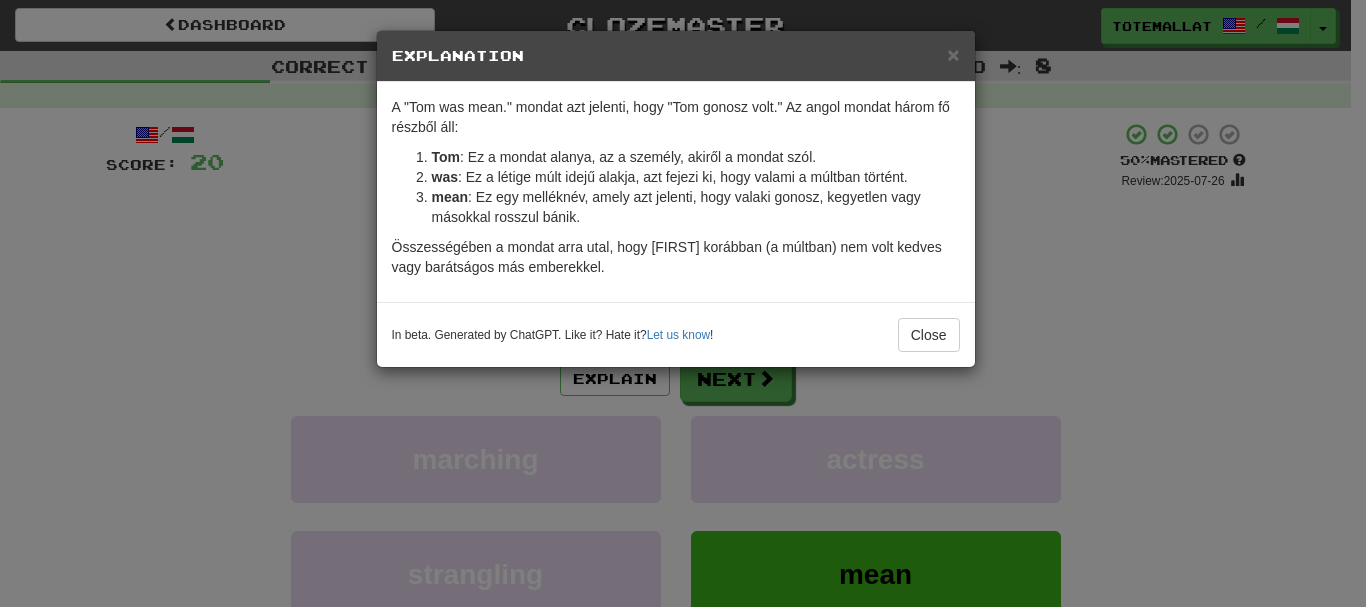 click on "× Explanation A "[FIRST] was mean." mondat azt jelenti, hogy "[FIRST] gonosz volt." Az angol mondat három fő részből áll:
[FIRST] : Ez a mondat alanya, az a személy, akiről a mondat szól.
was : Ez a létige múlt idejű alakja, azt fejezi ki, hogy valami a múltban történt.
mean : Ez egy melléknév, amely azt jelenti, hogy valaki gonosz, kegyetlen vagy másokkal rosszul bánik.
Összességében a mondat arra utal, hogy [FIRST] korábban (a múltban) nem volt kedves vagy barátságos más emberekkel. In beta. Generated by ChatGPT. Like it? Hate it?  Let us know ! Close" at bounding box center [683, 303] 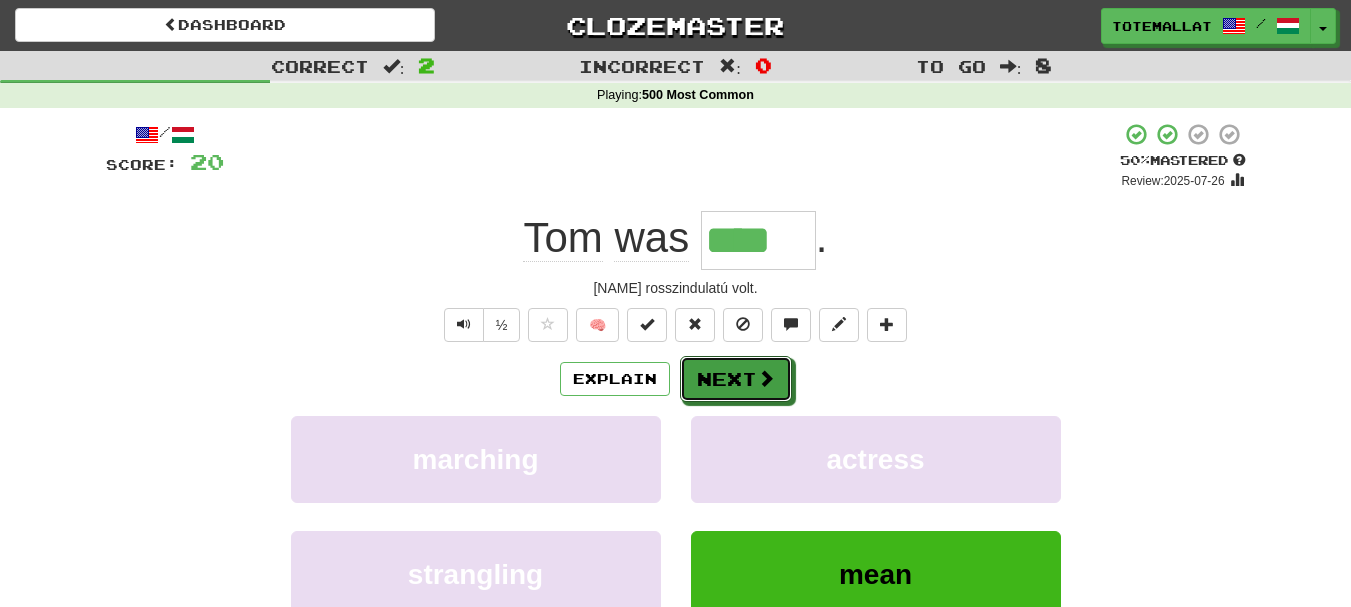 click on "Next" at bounding box center [736, 379] 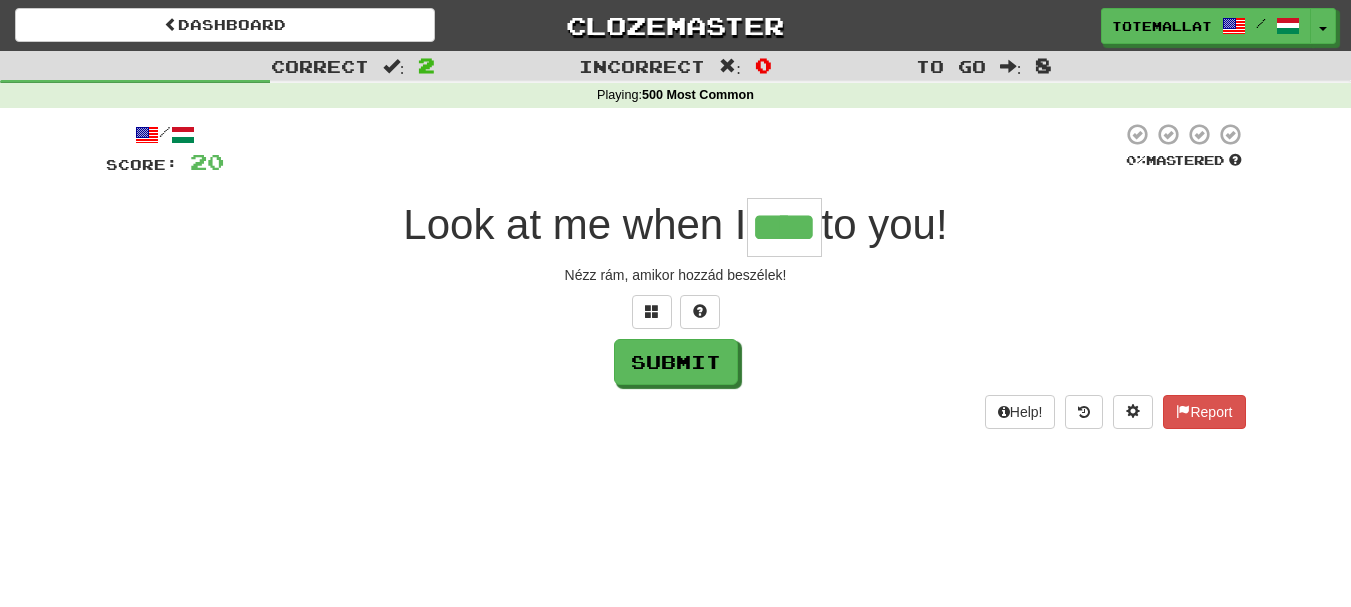 type on "****" 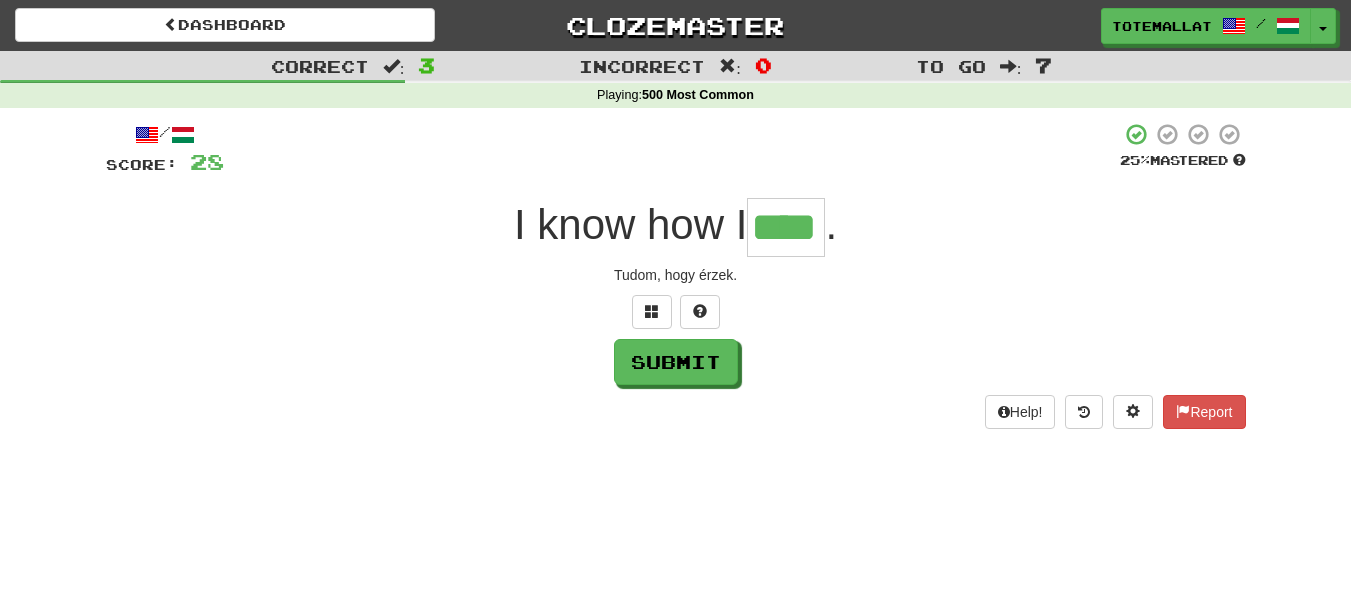 type on "****" 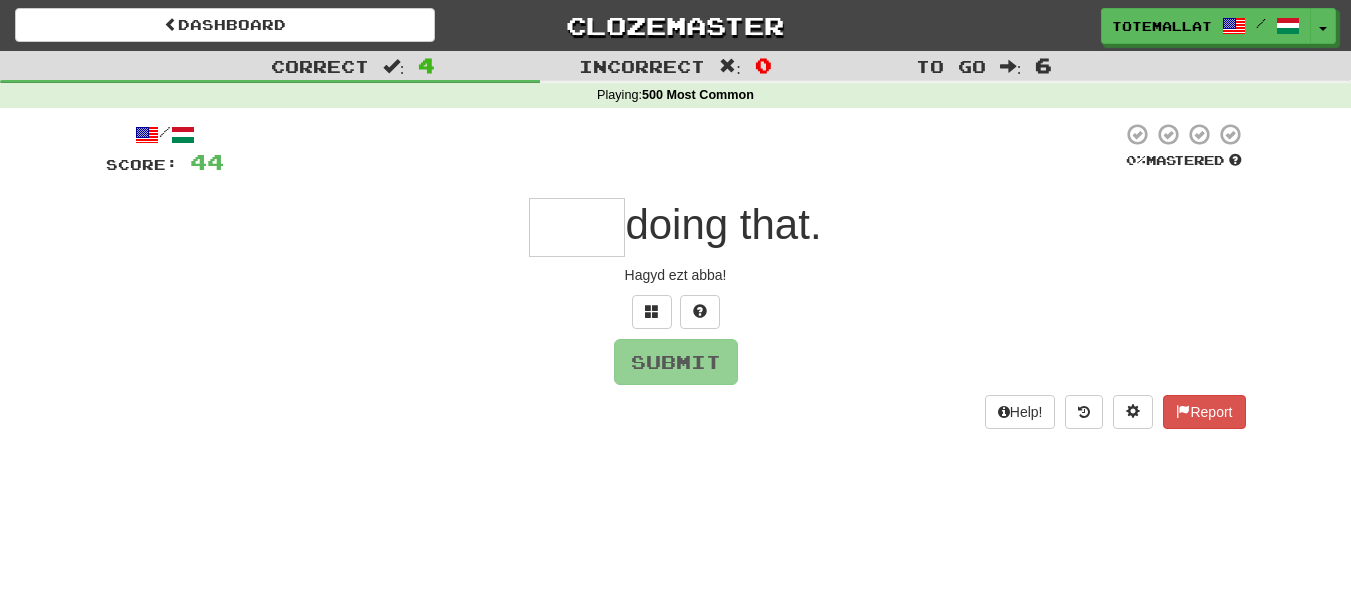 type on "*" 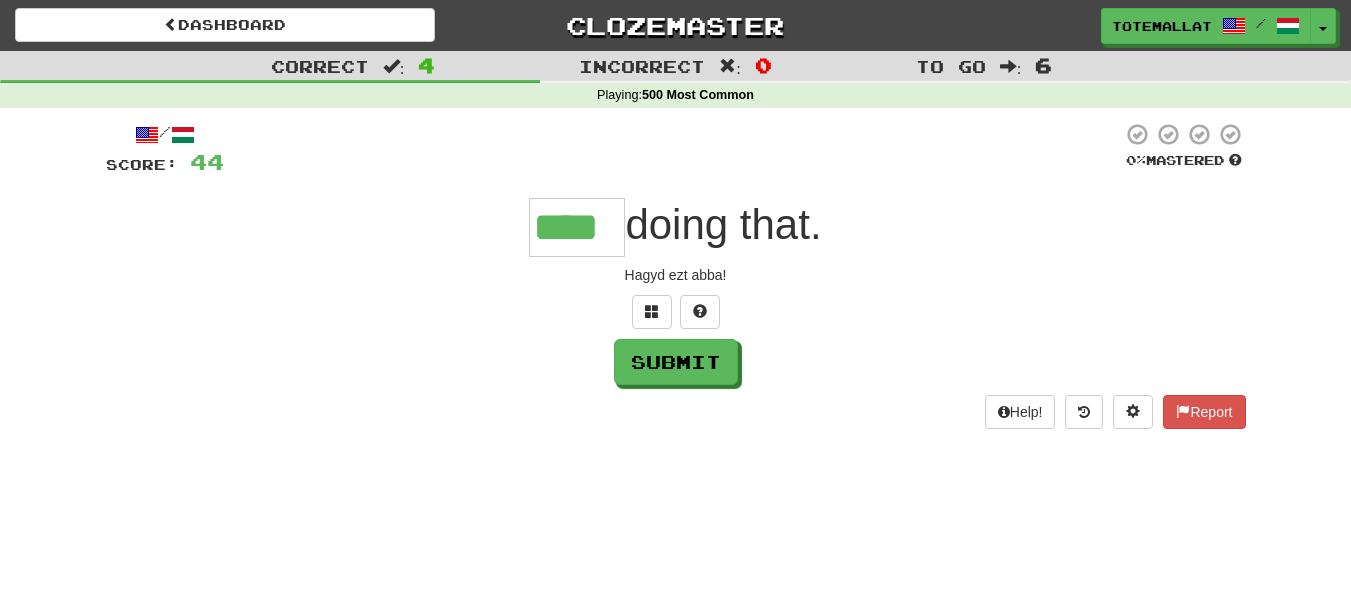 type on "****" 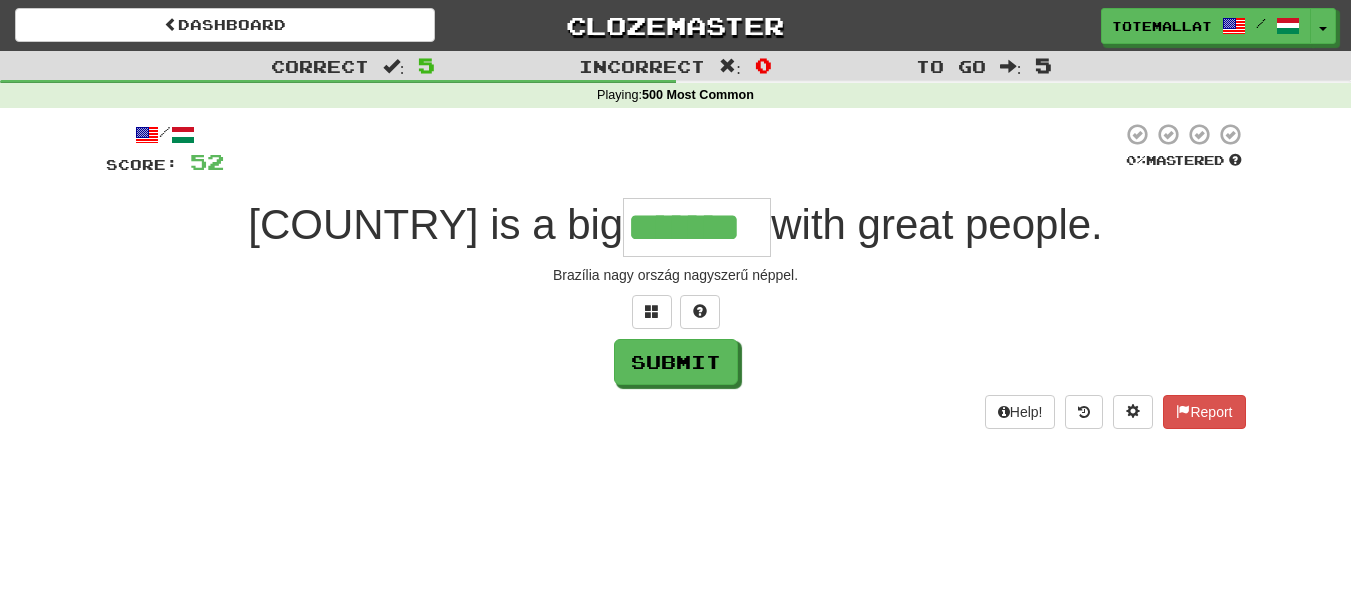 type on "*******" 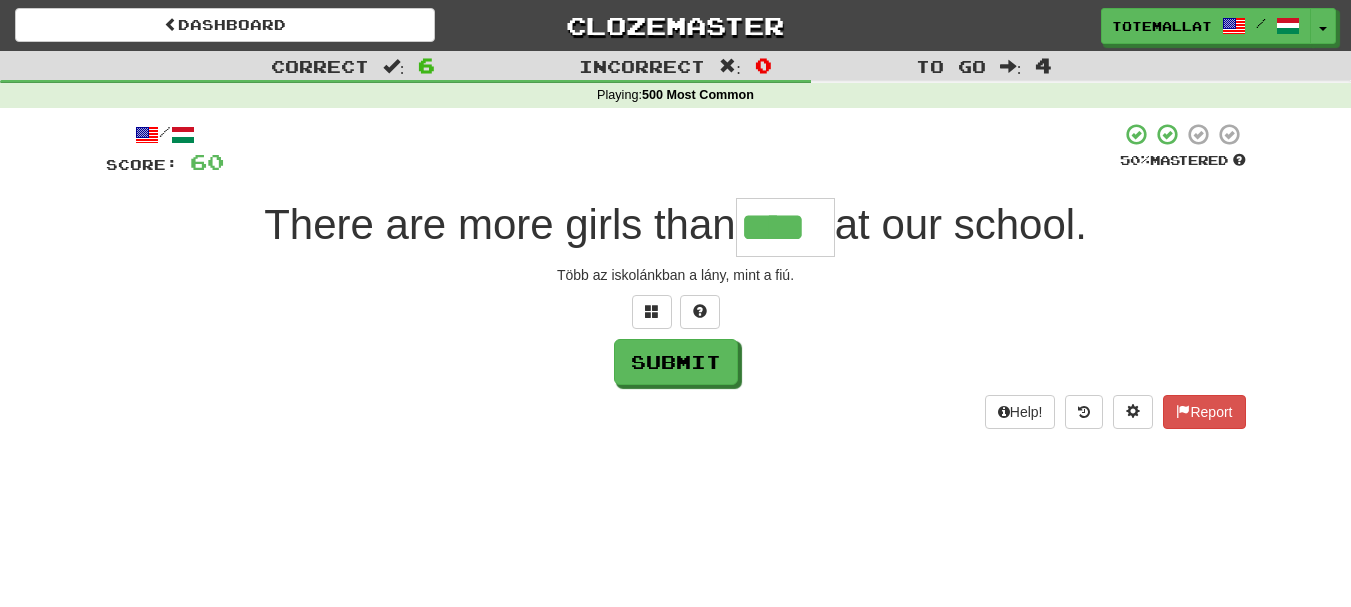 type on "****" 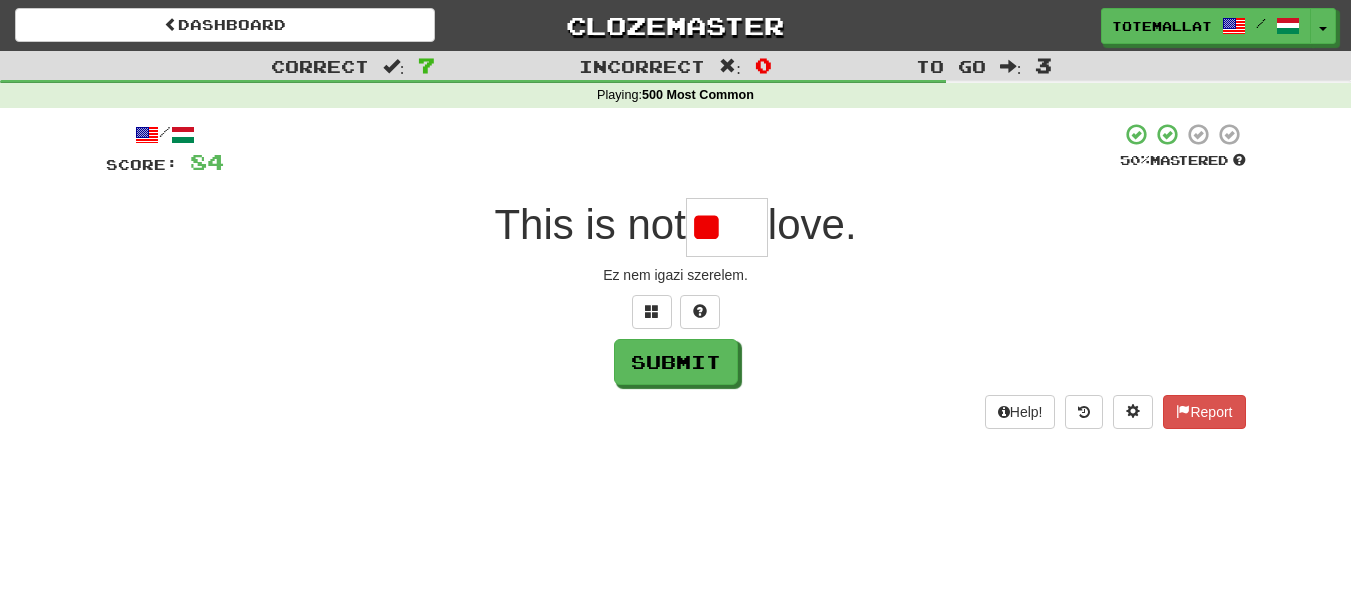 type on "*" 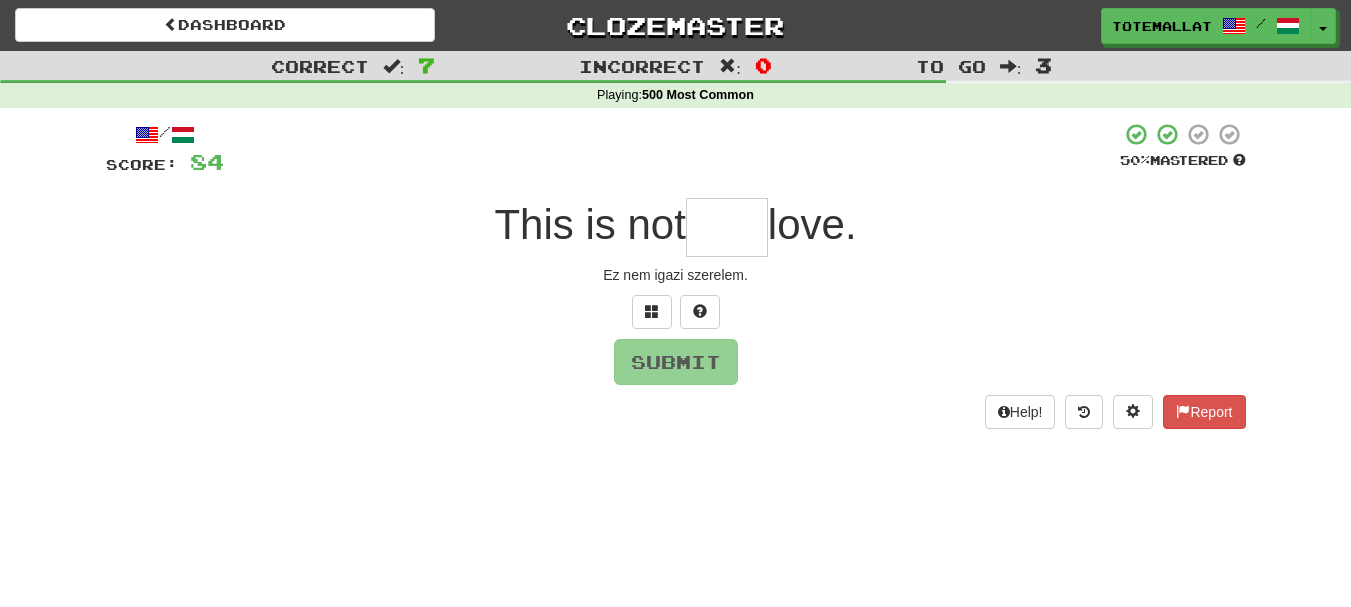 type on "*" 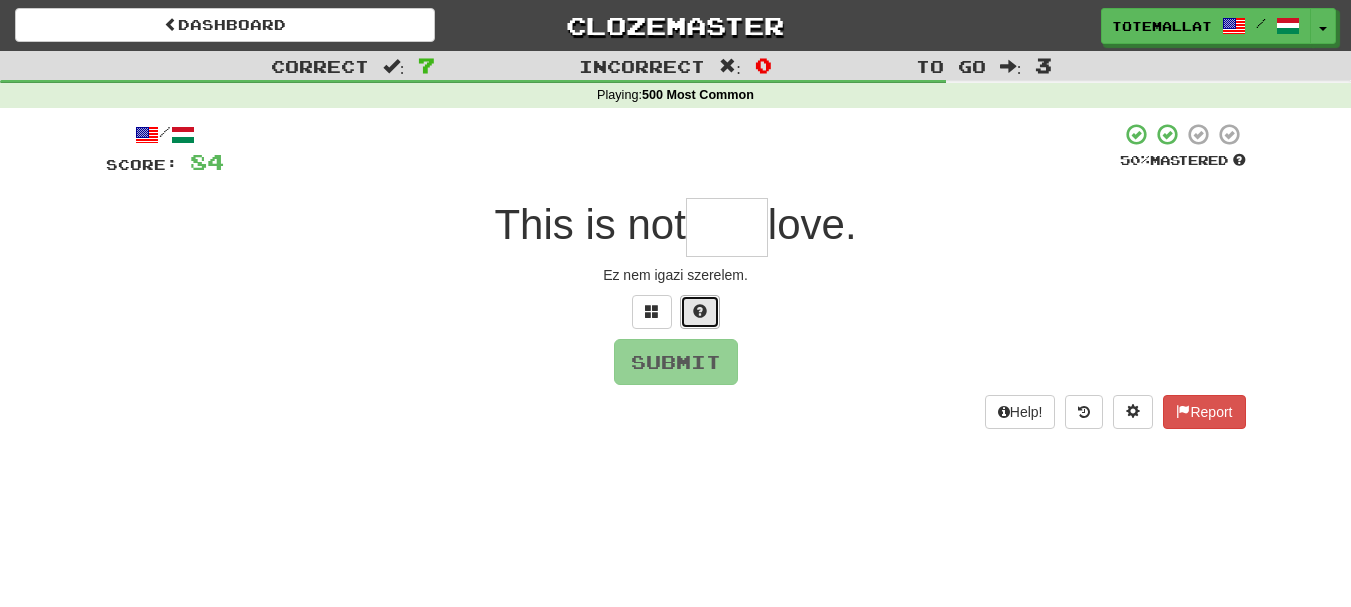 click at bounding box center (700, 312) 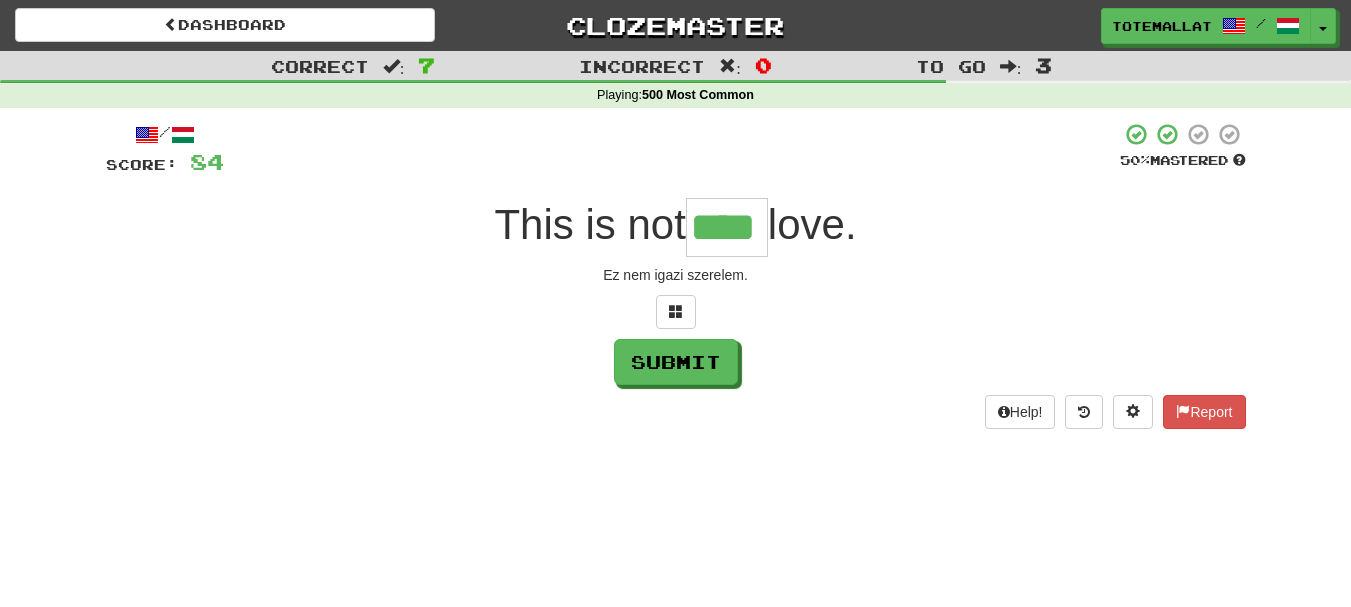 type on "****" 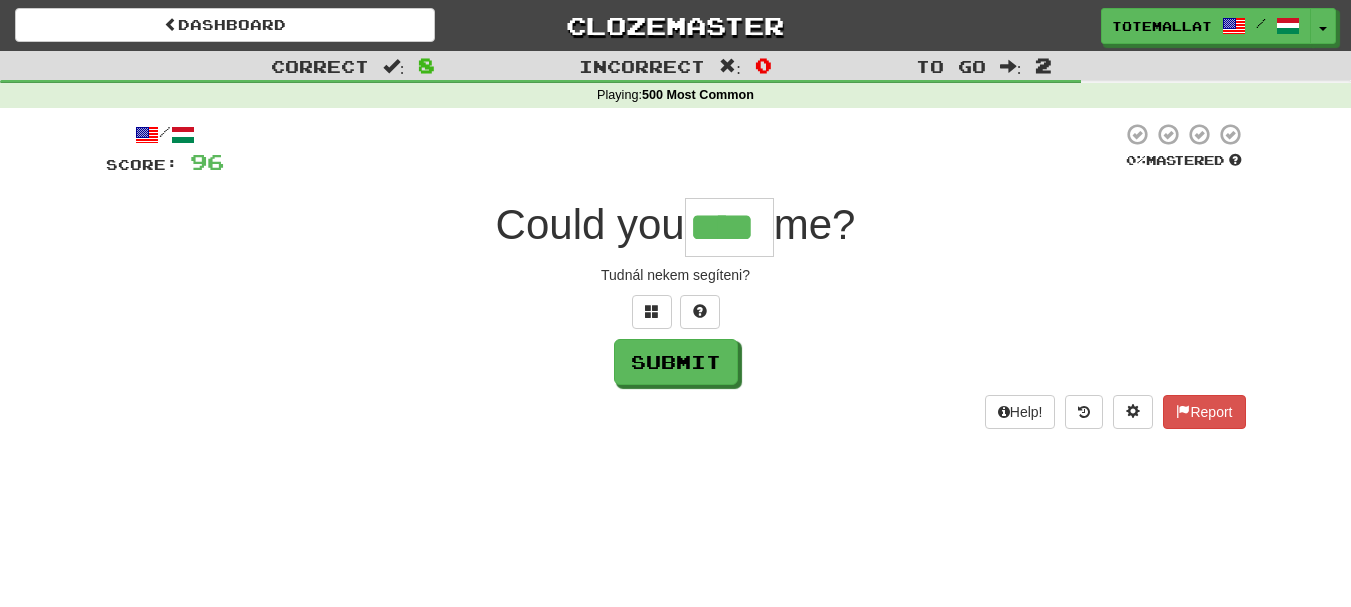 type on "****" 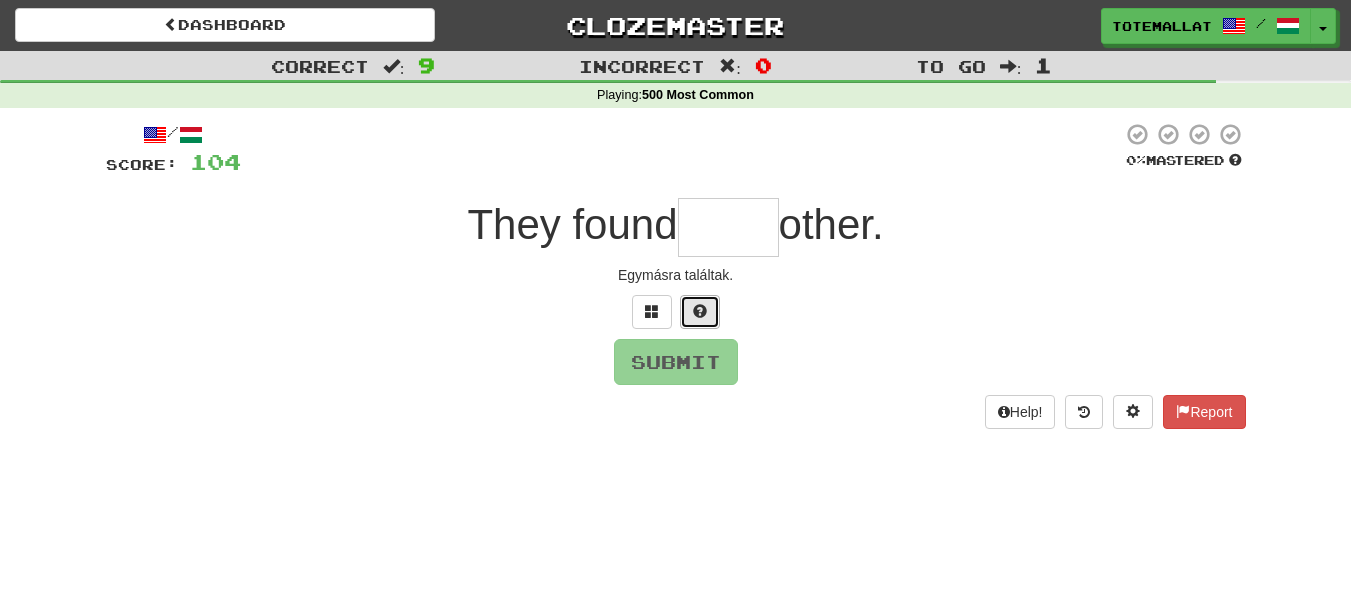 click at bounding box center [700, 311] 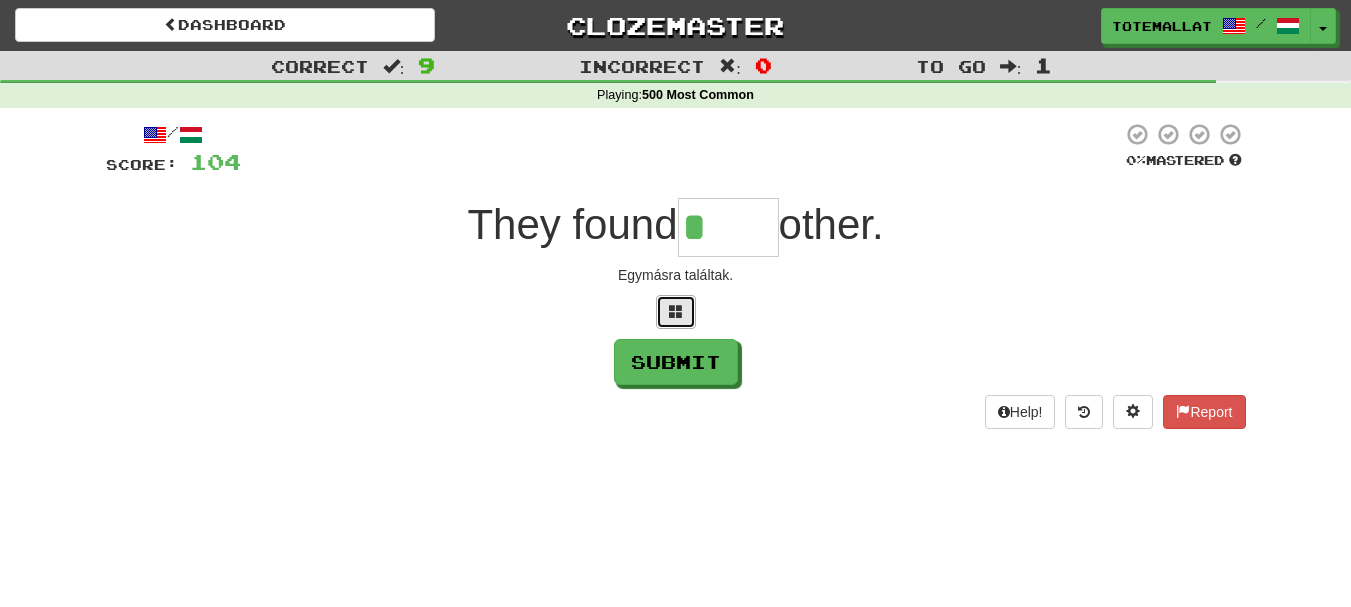 click at bounding box center (676, 311) 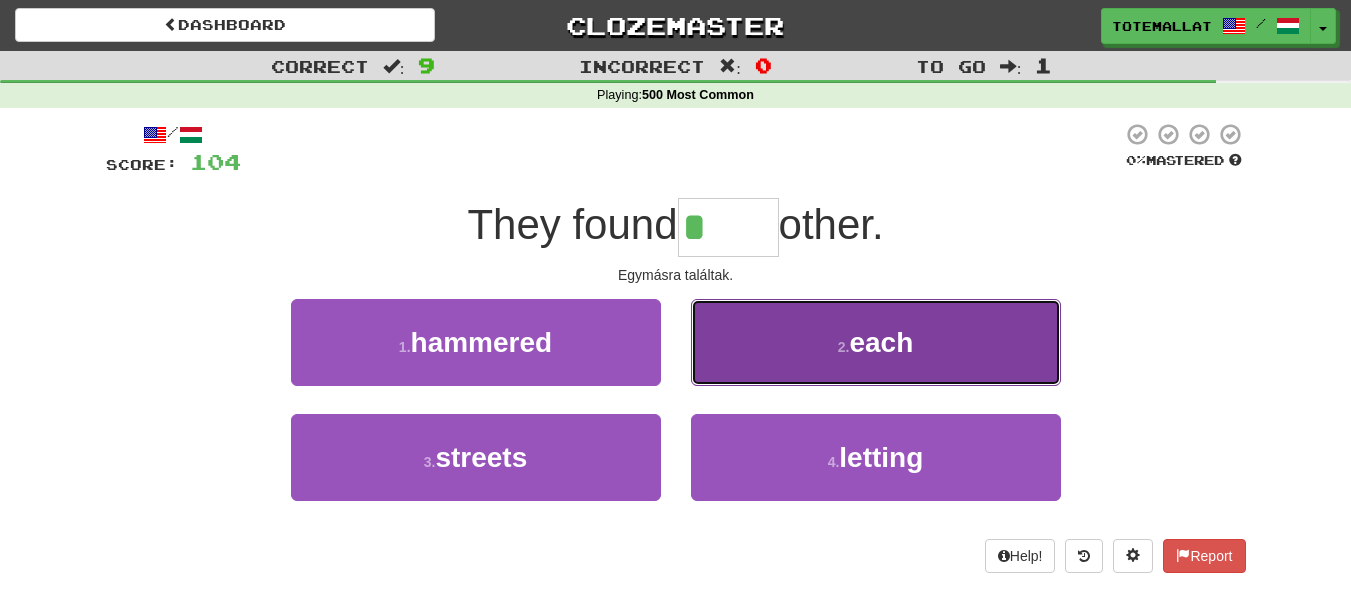 click on "2 .  each" at bounding box center (876, 342) 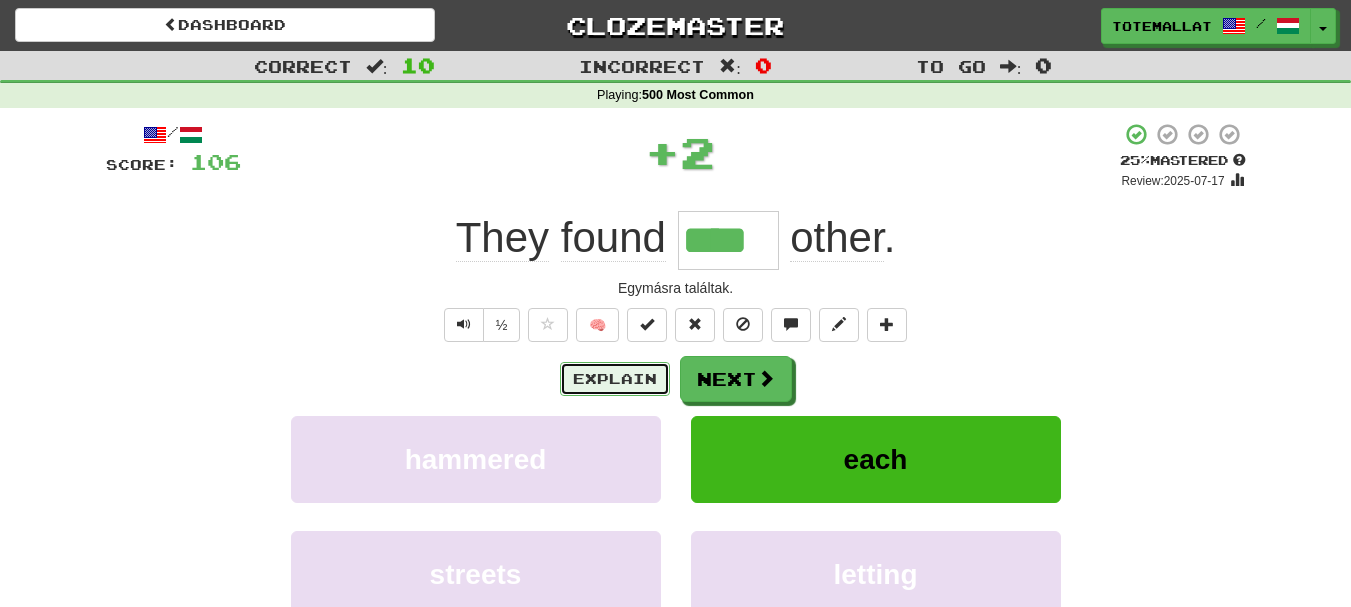 click on "Explain" at bounding box center [615, 379] 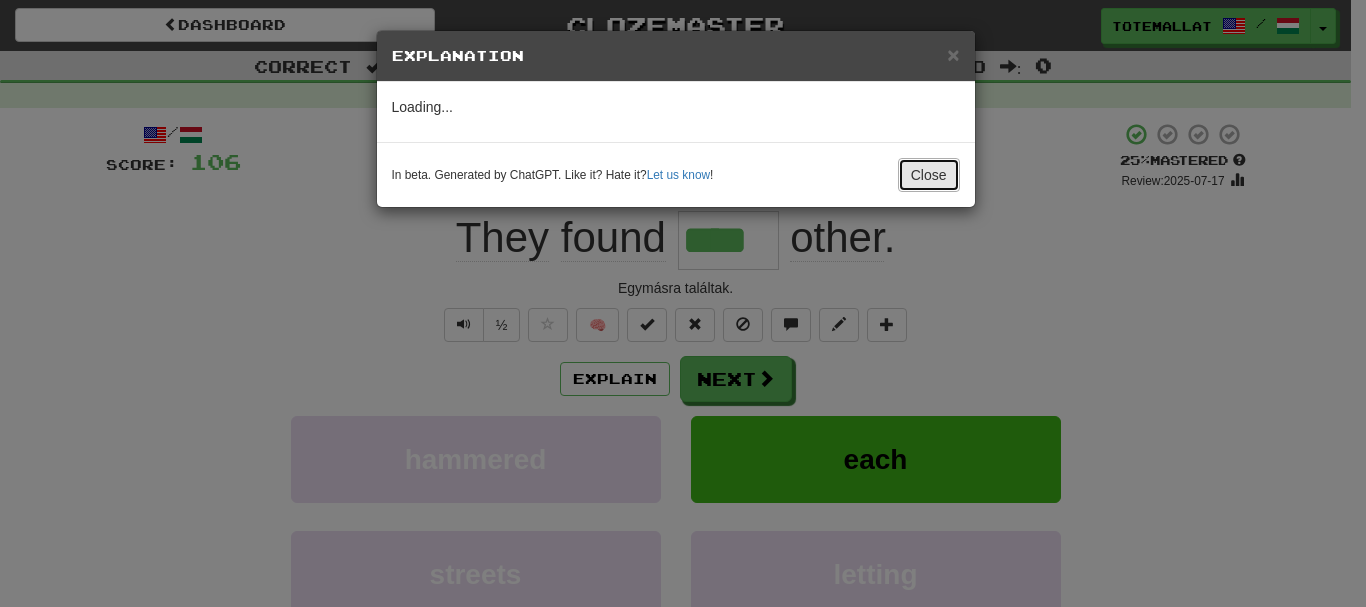 click on "Close" at bounding box center [929, 175] 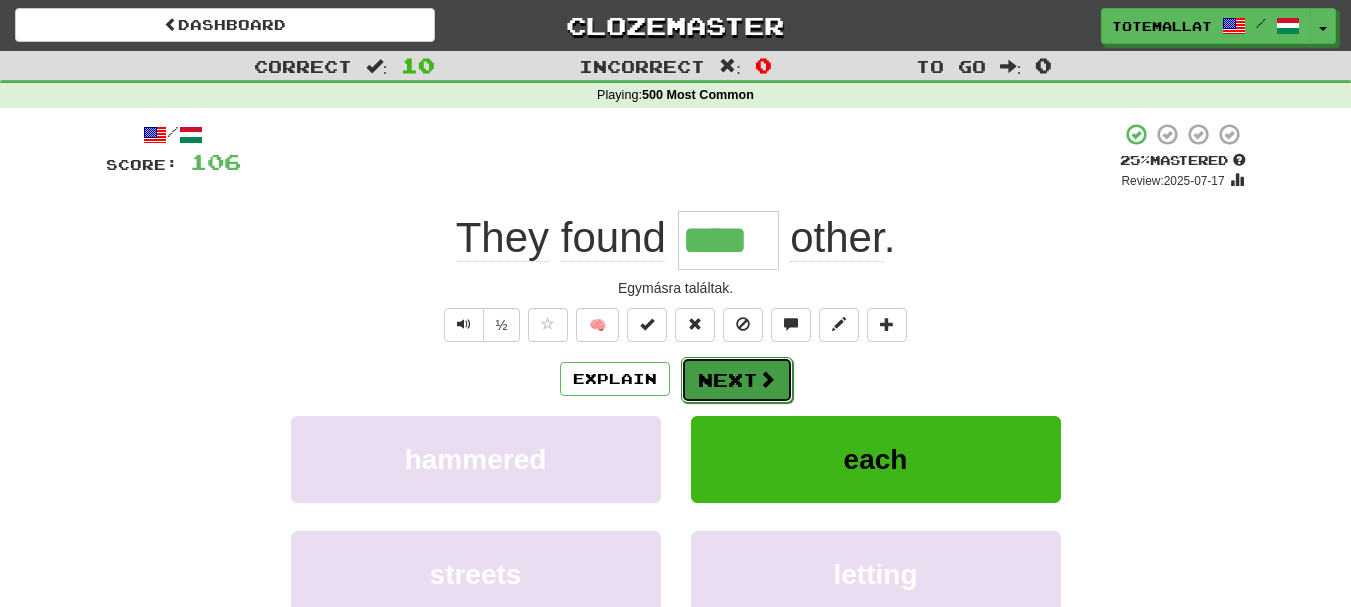 click on "Next" at bounding box center [737, 380] 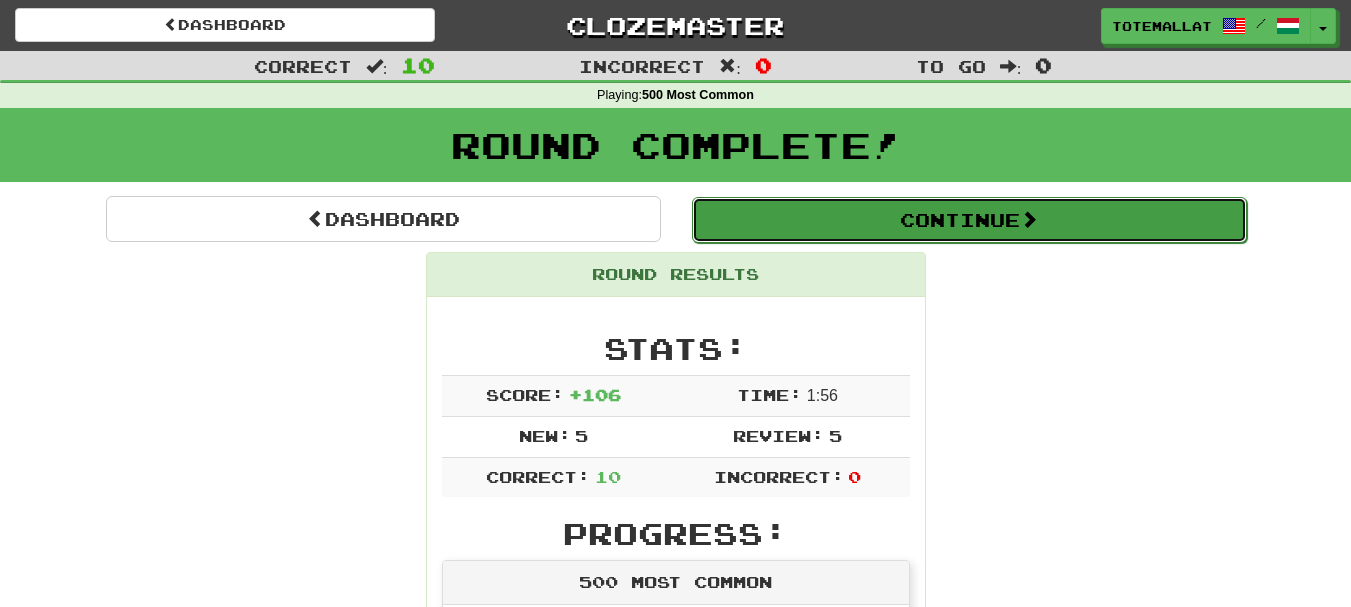 click at bounding box center [1029, 219] 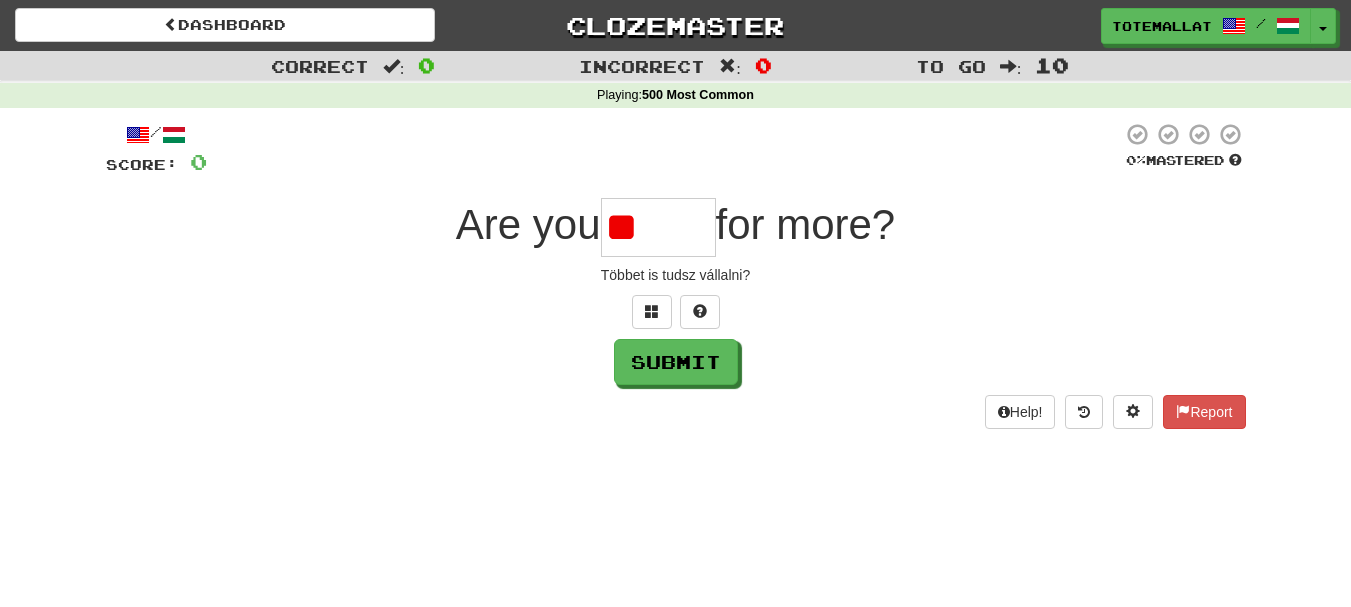 type on "*" 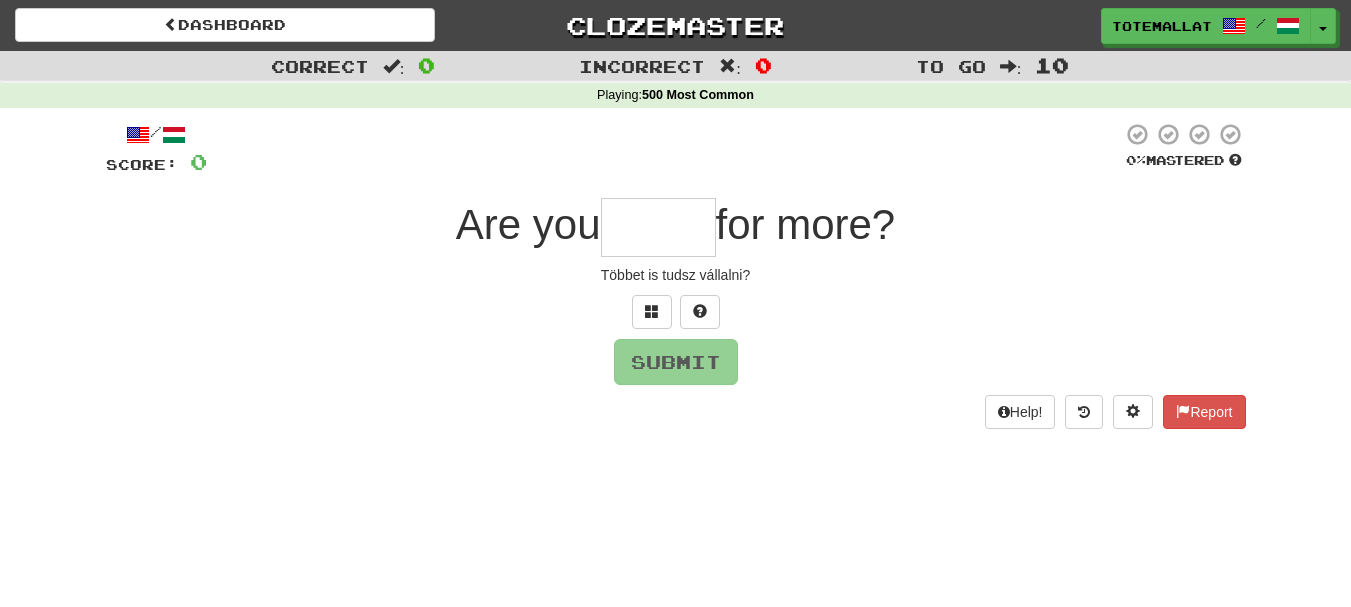 type on "*" 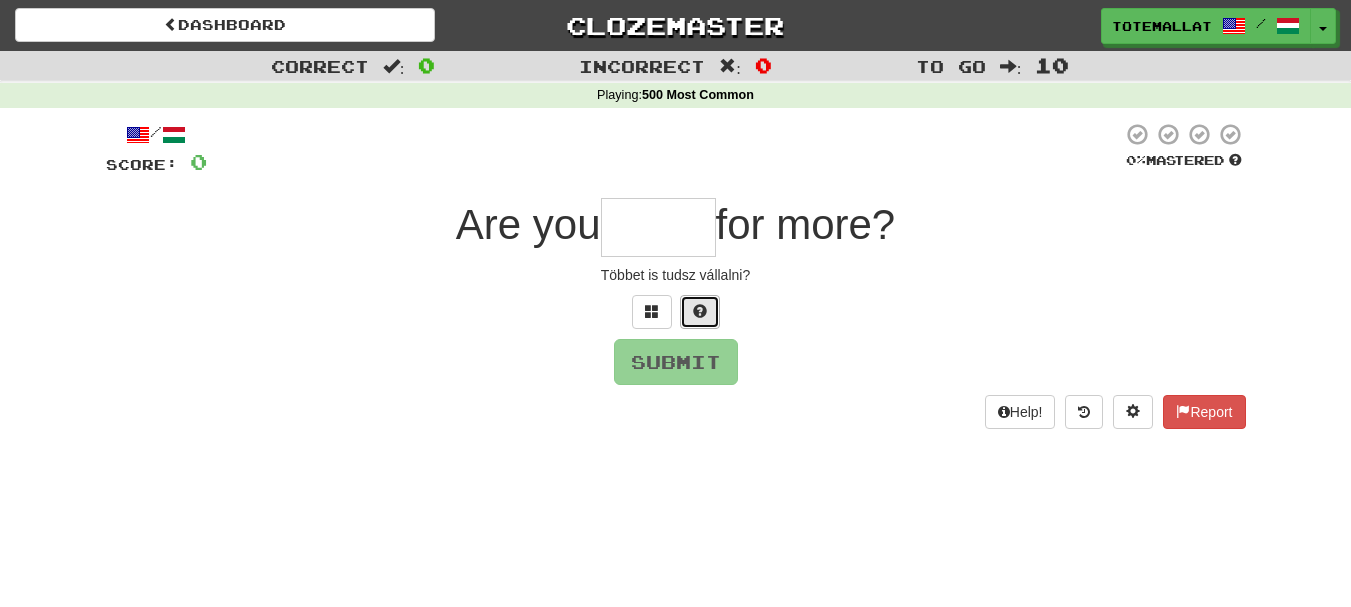 click at bounding box center [700, 311] 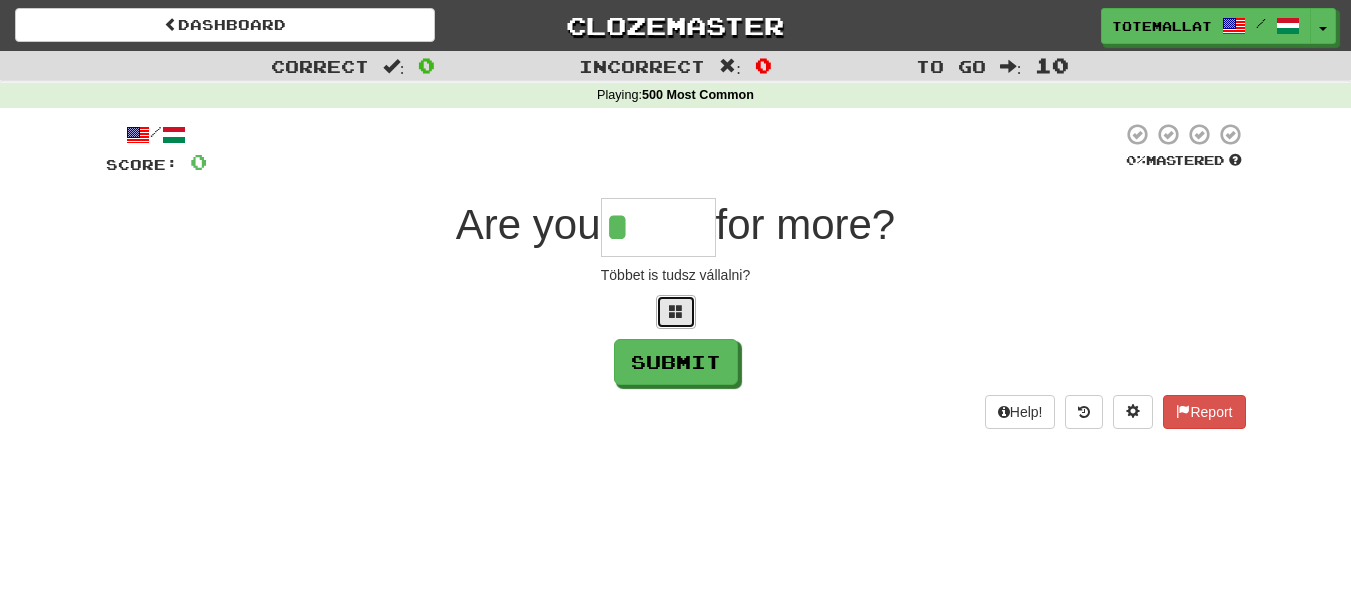 click at bounding box center [676, 311] 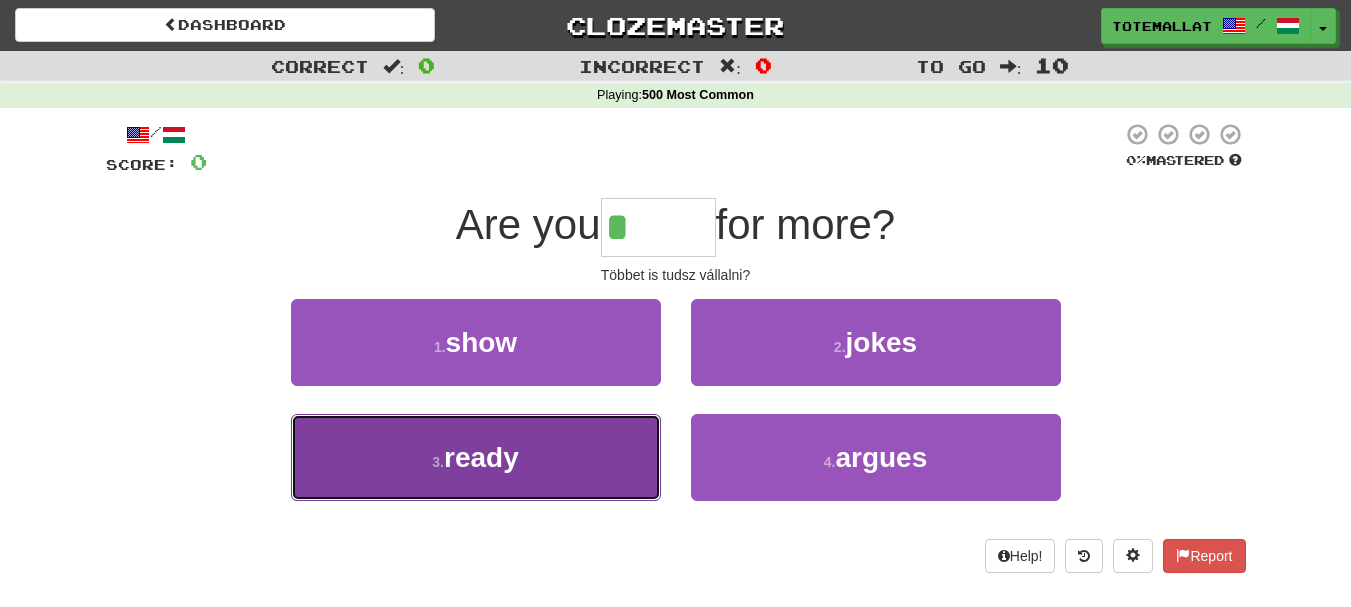 click on "3 .  ready" at bounding box center [476, 457] 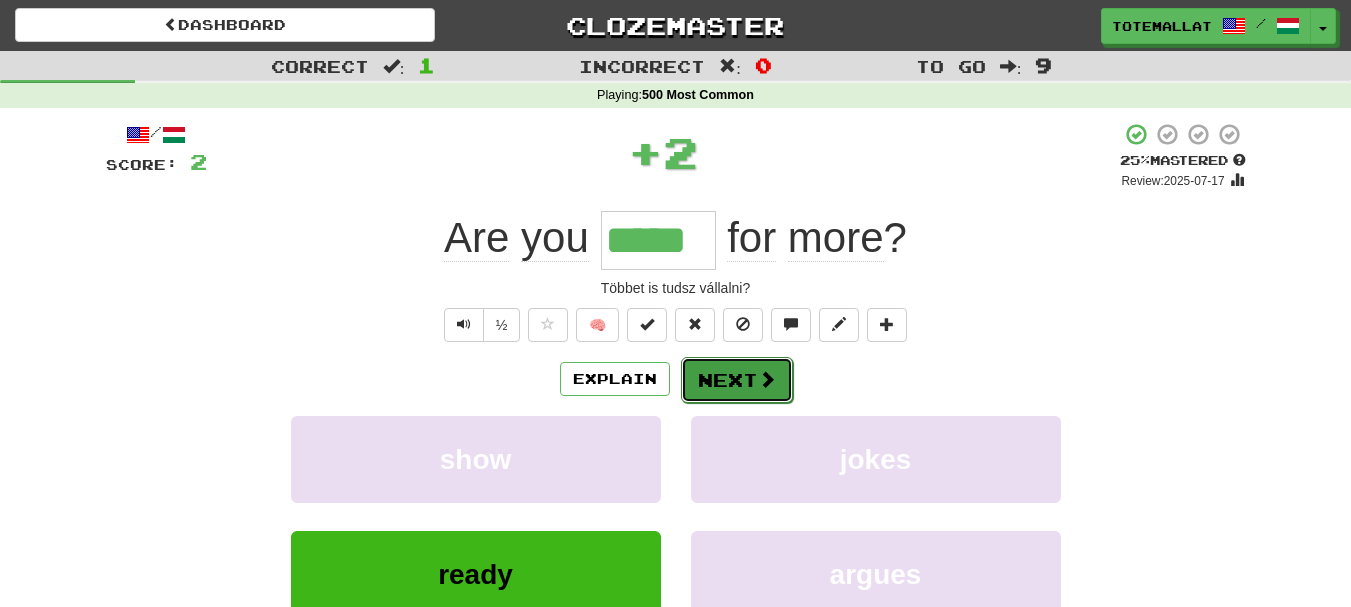 click at bounding box center [767, 379] 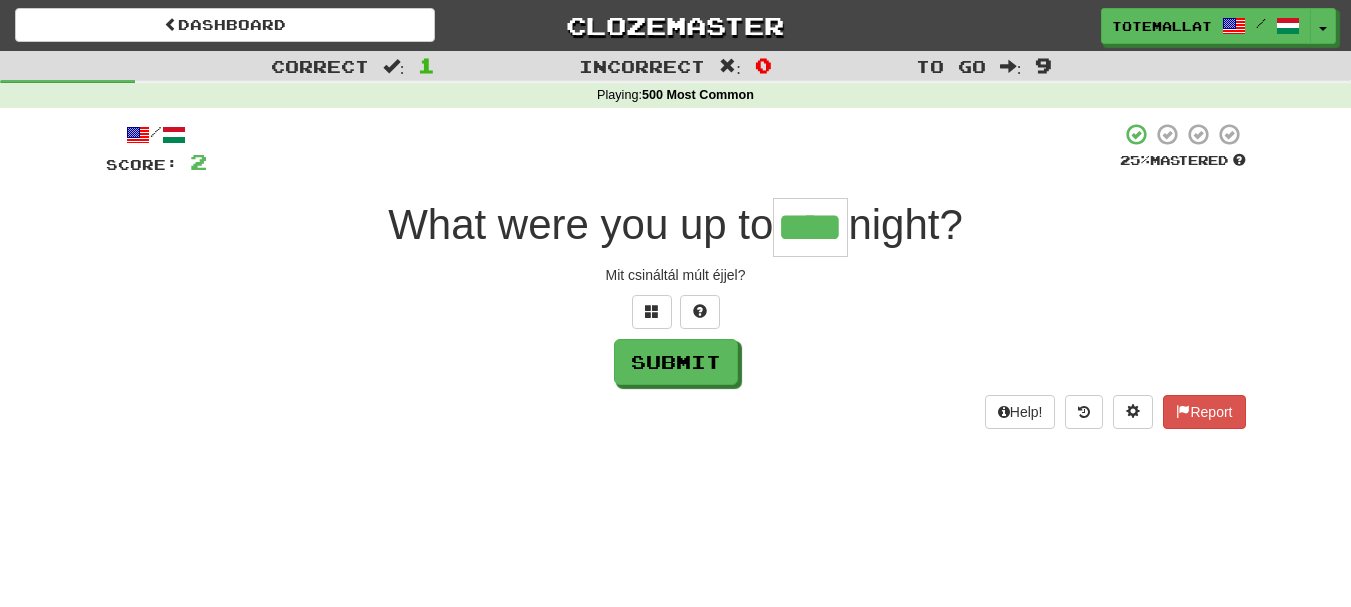 type on "****" 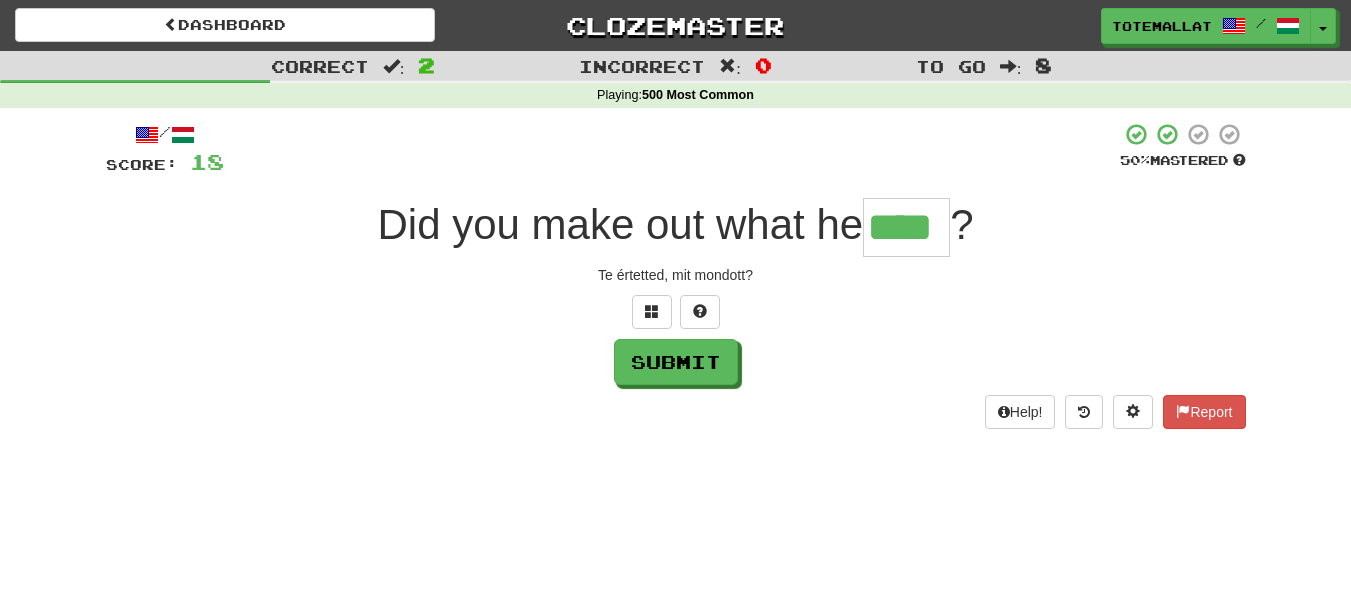 type on "****" 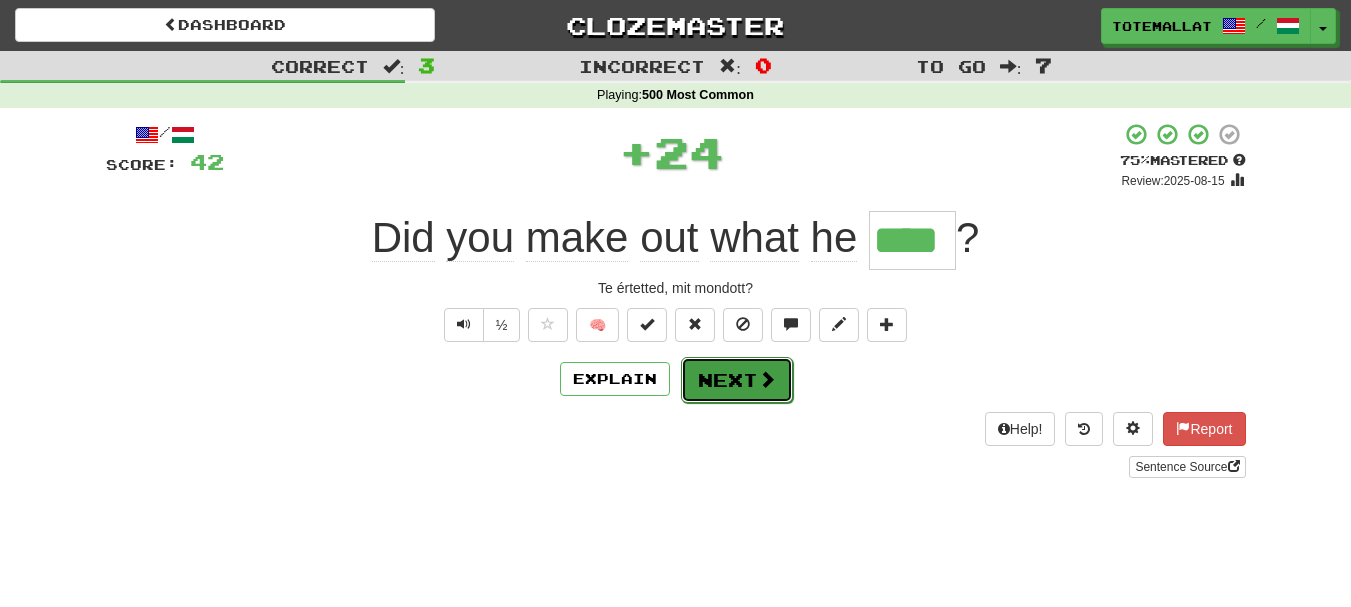 click on "Next" at bounding box center [737, 380] 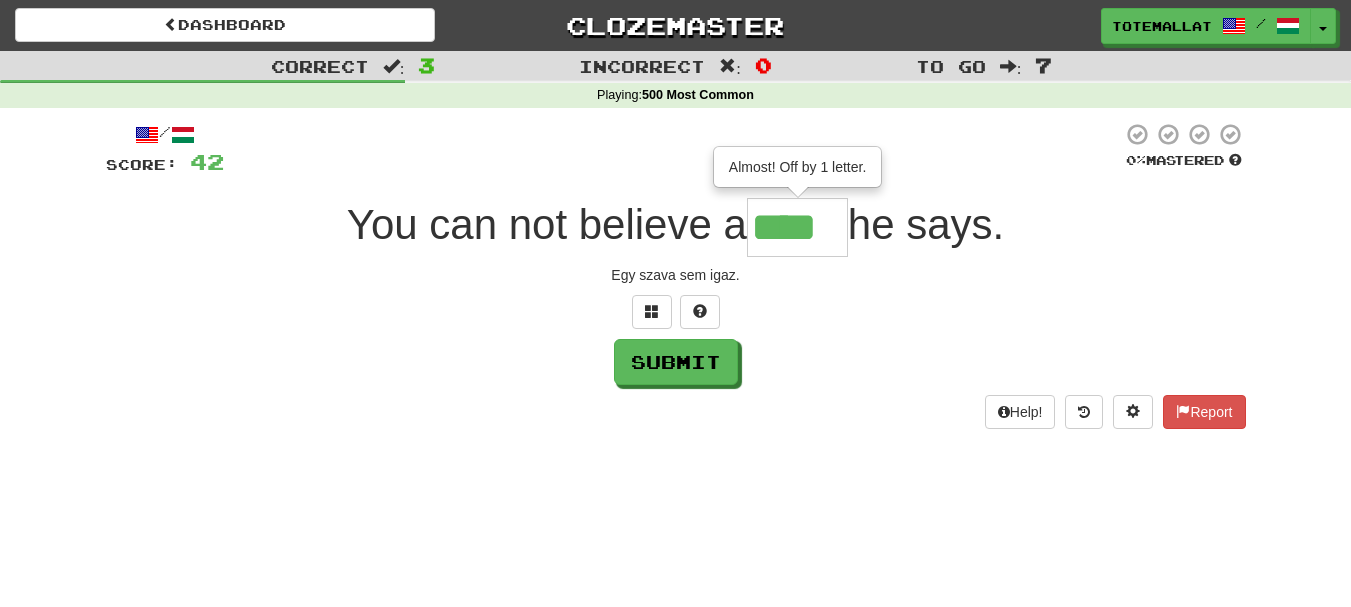 type on "****" 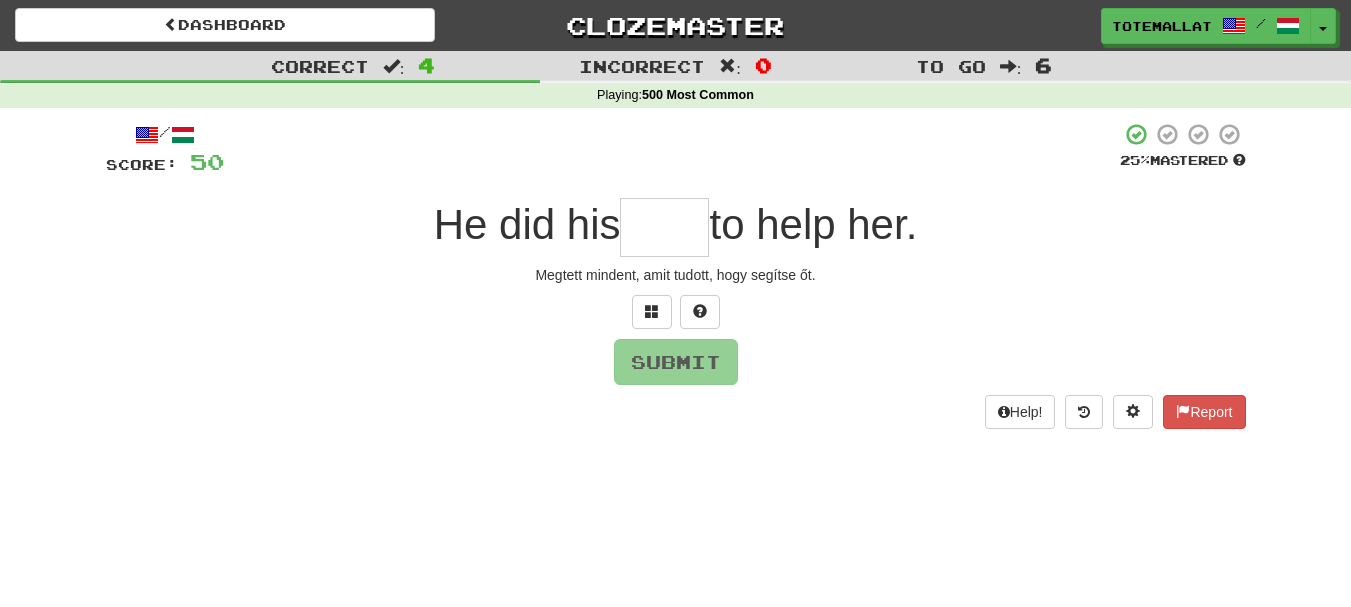 type on "*" 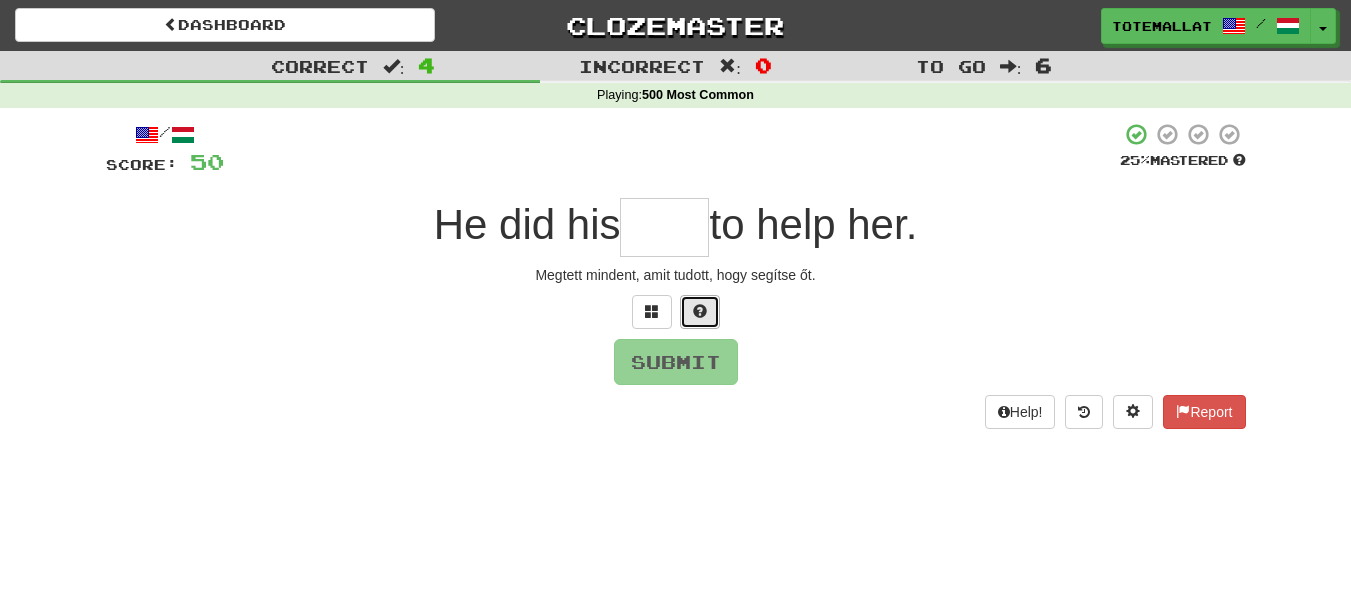 click at bounding box center [700, 312] 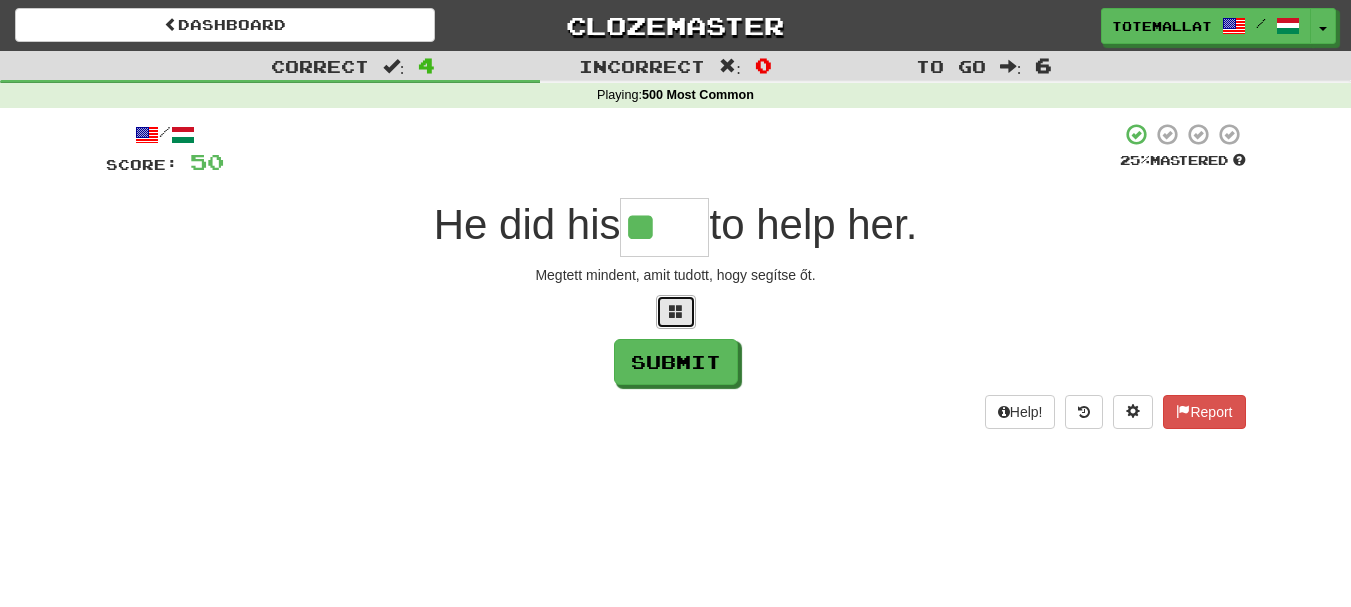 click at bounding box center [676, 311] 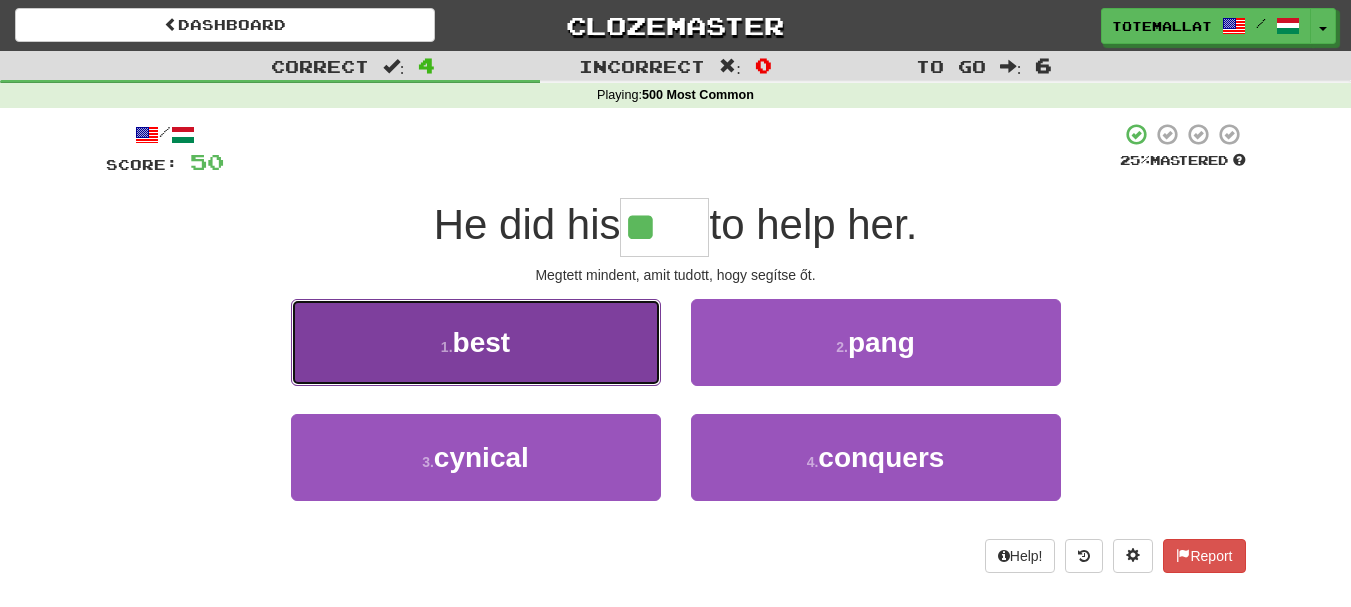 click on "1 .  best" at bounding box center (476, 342) 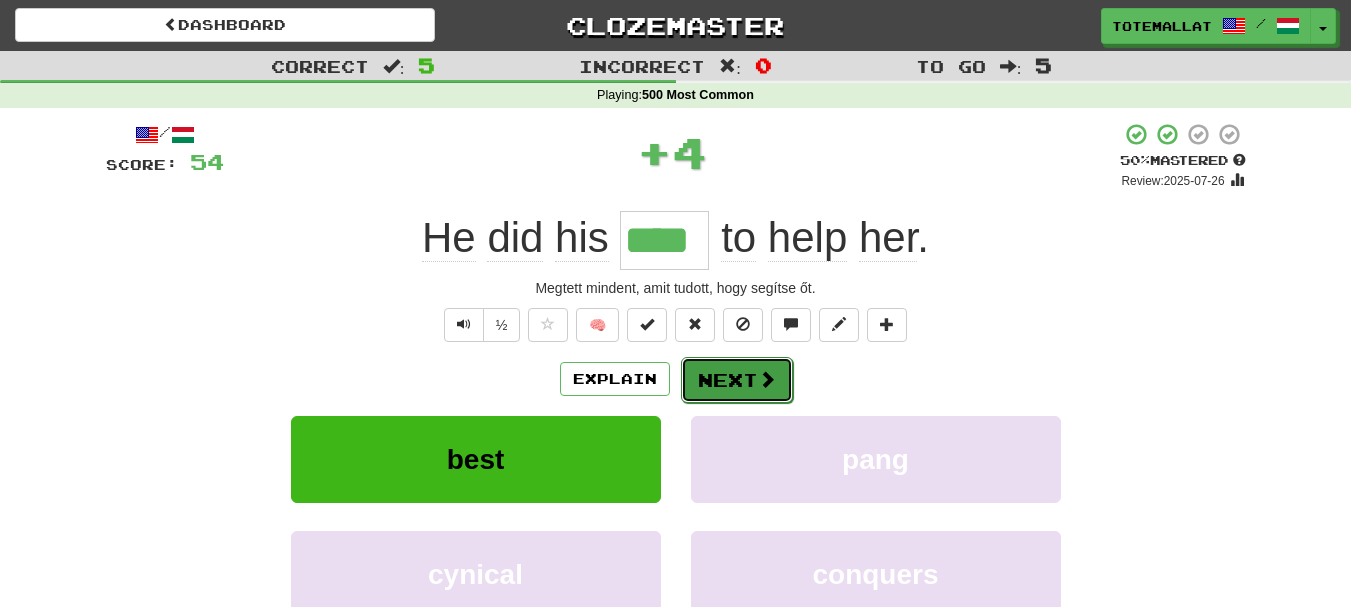 click on "Next" at bounding box center (737, 380) 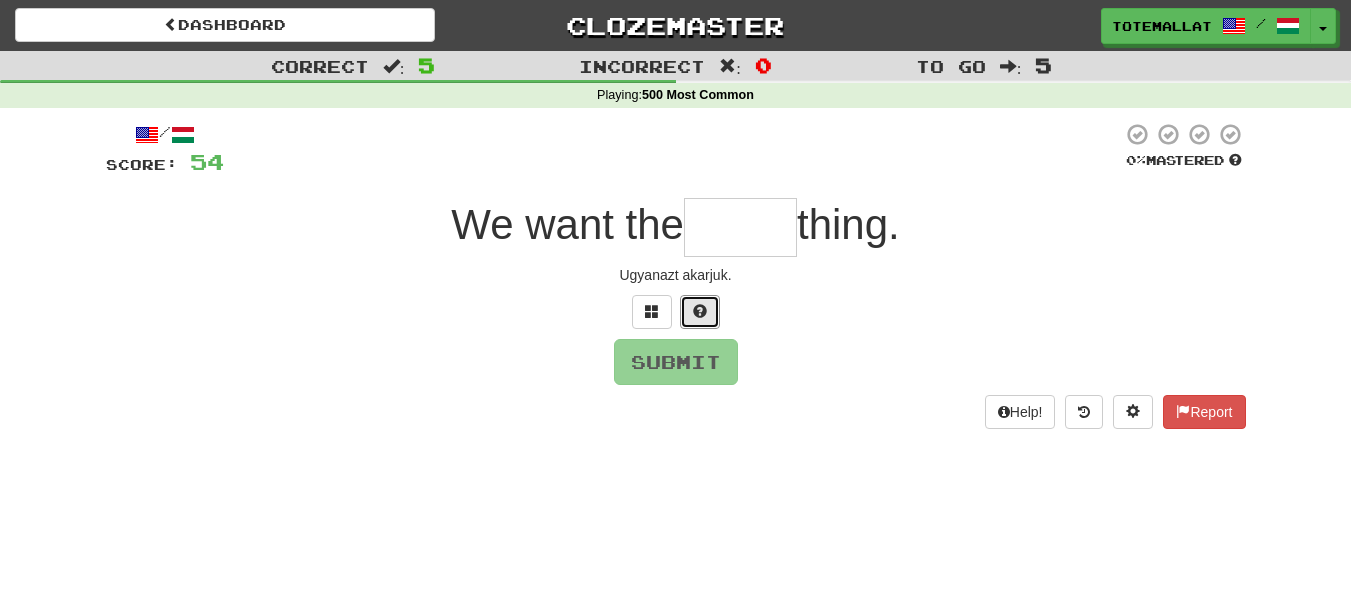 click at bounding box center (700, 312) 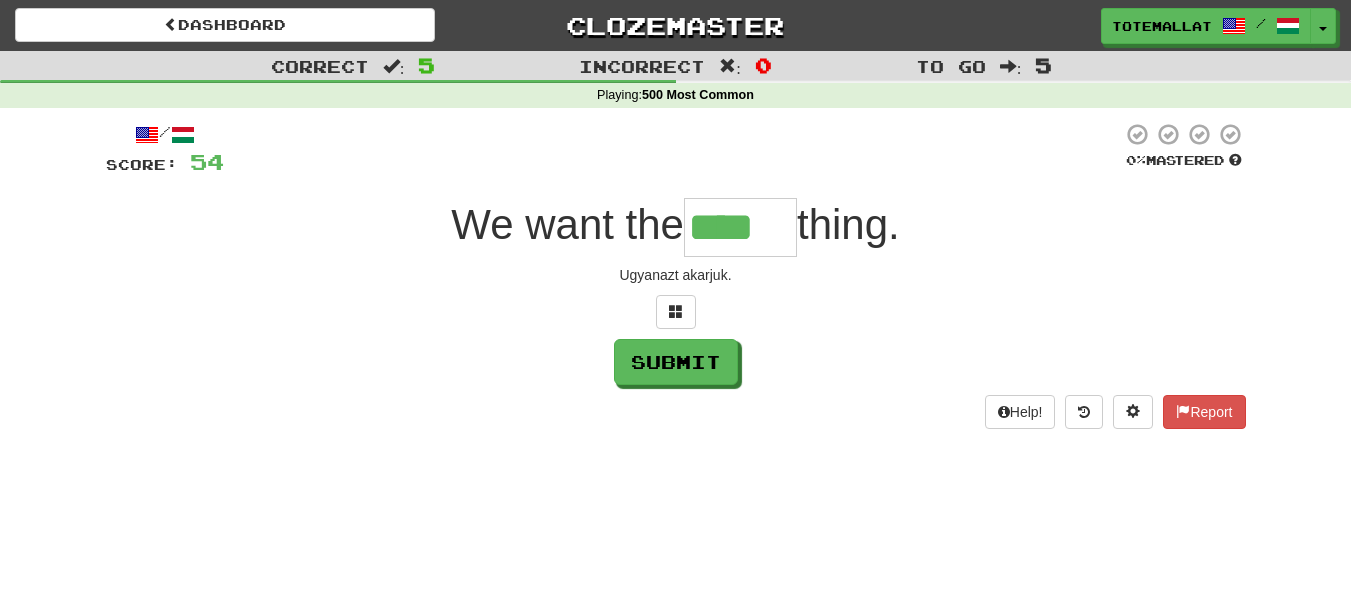 type on "****" 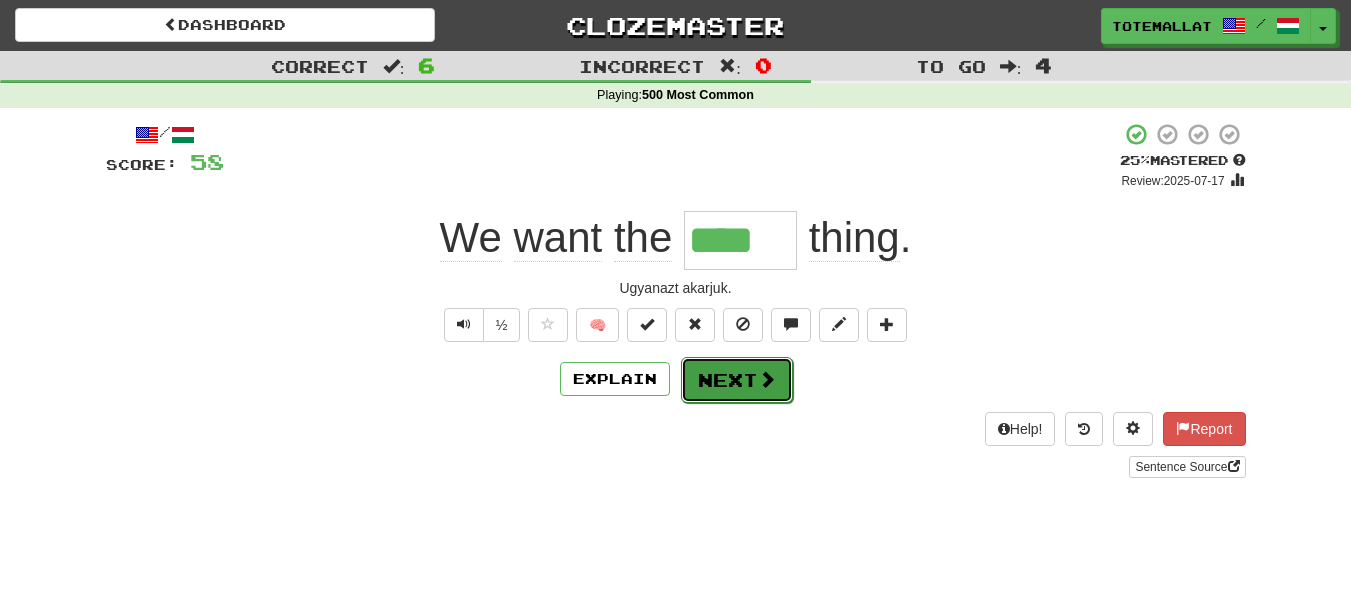 click on "Next" at bounding box center (737, 380) 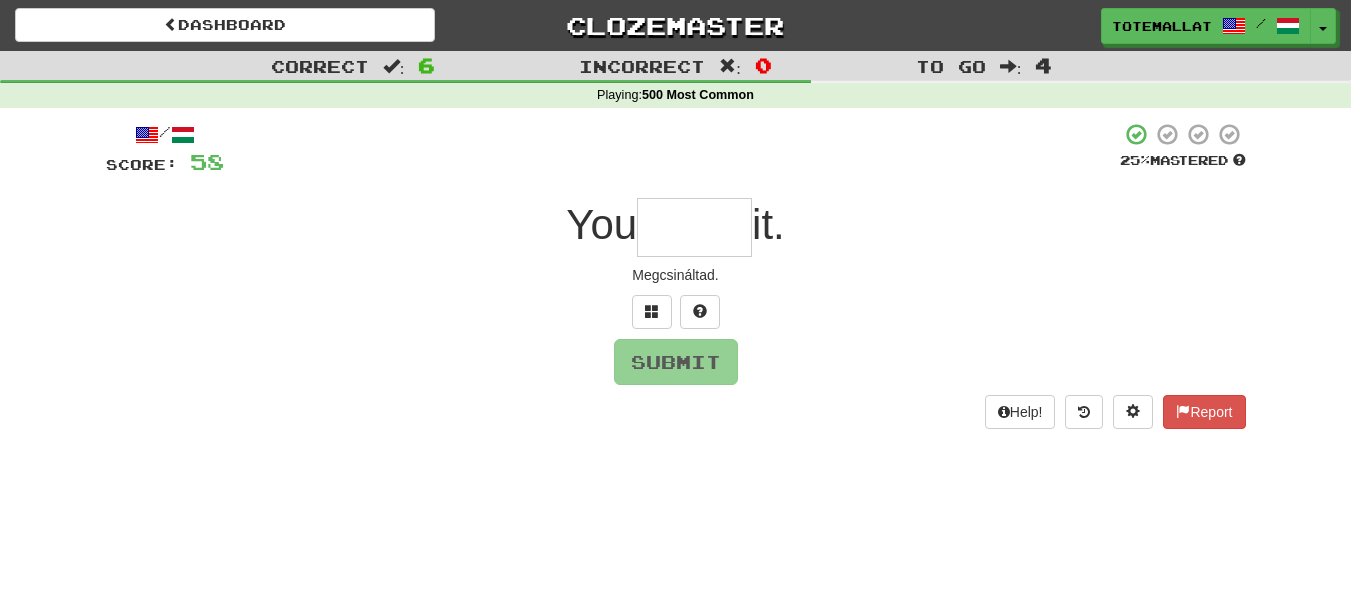 type on "*" 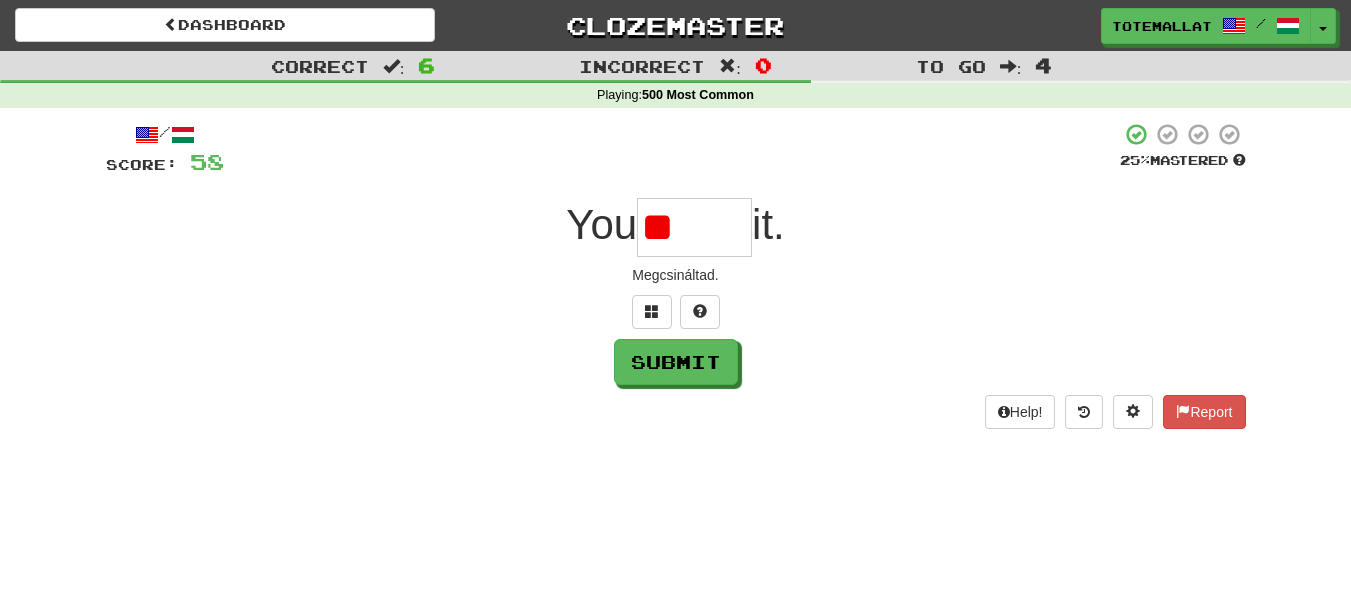 type on "*" 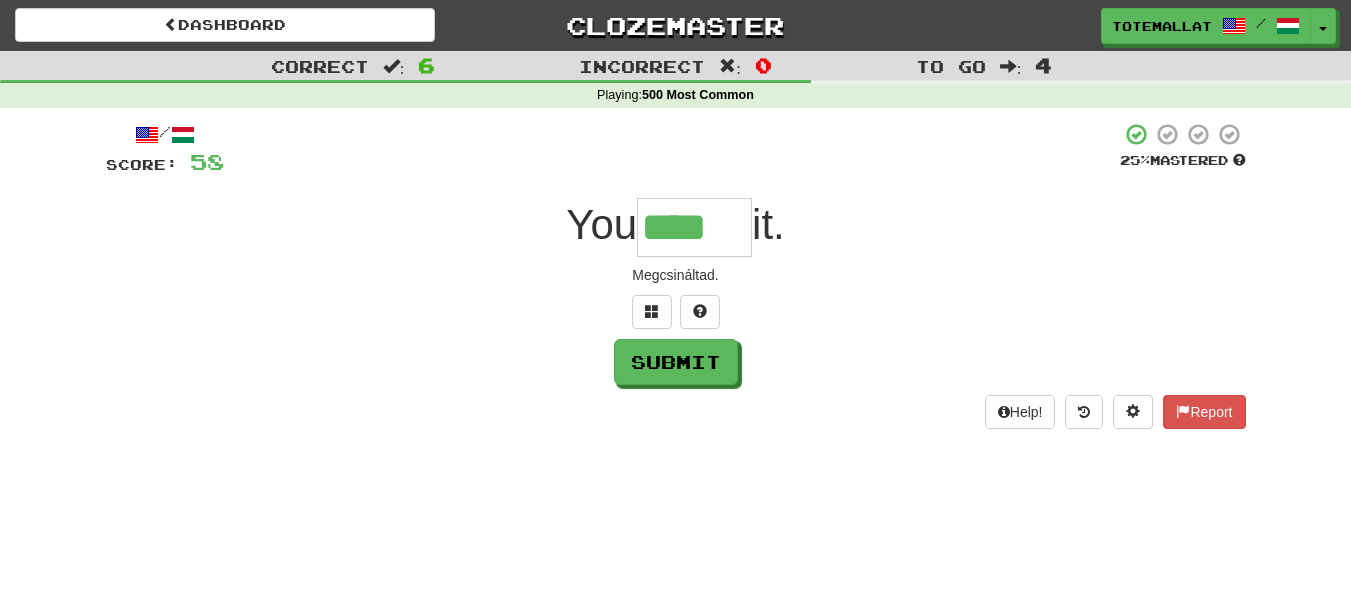 type on "****" 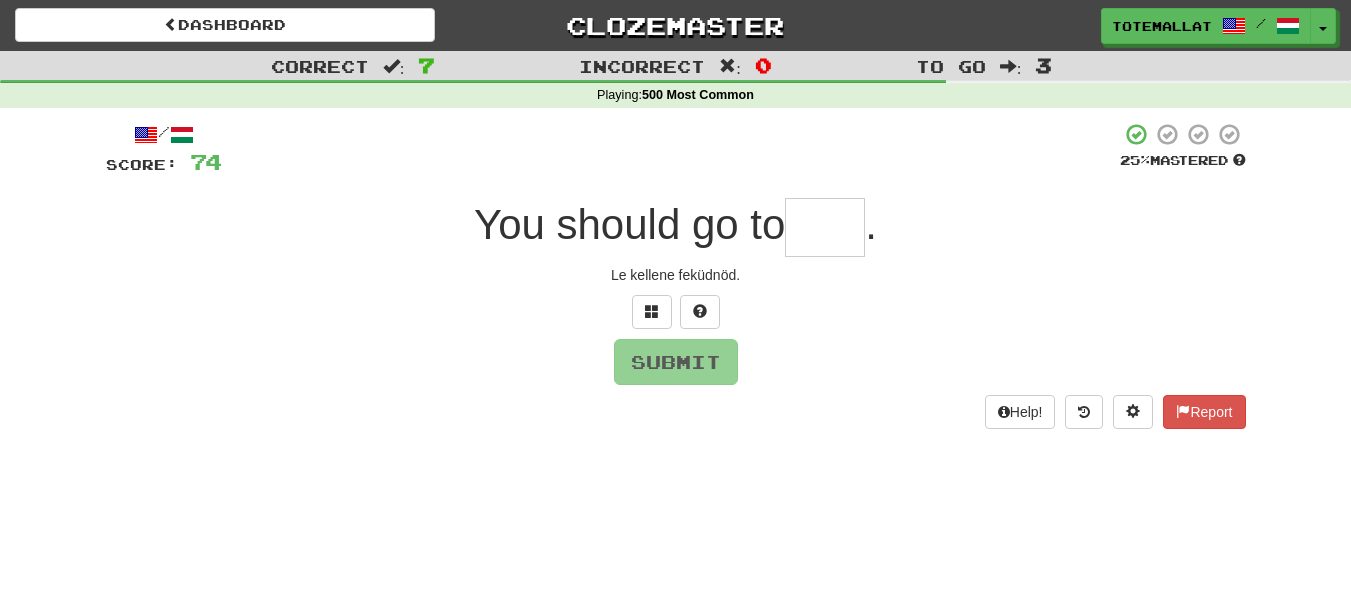 type on "*" 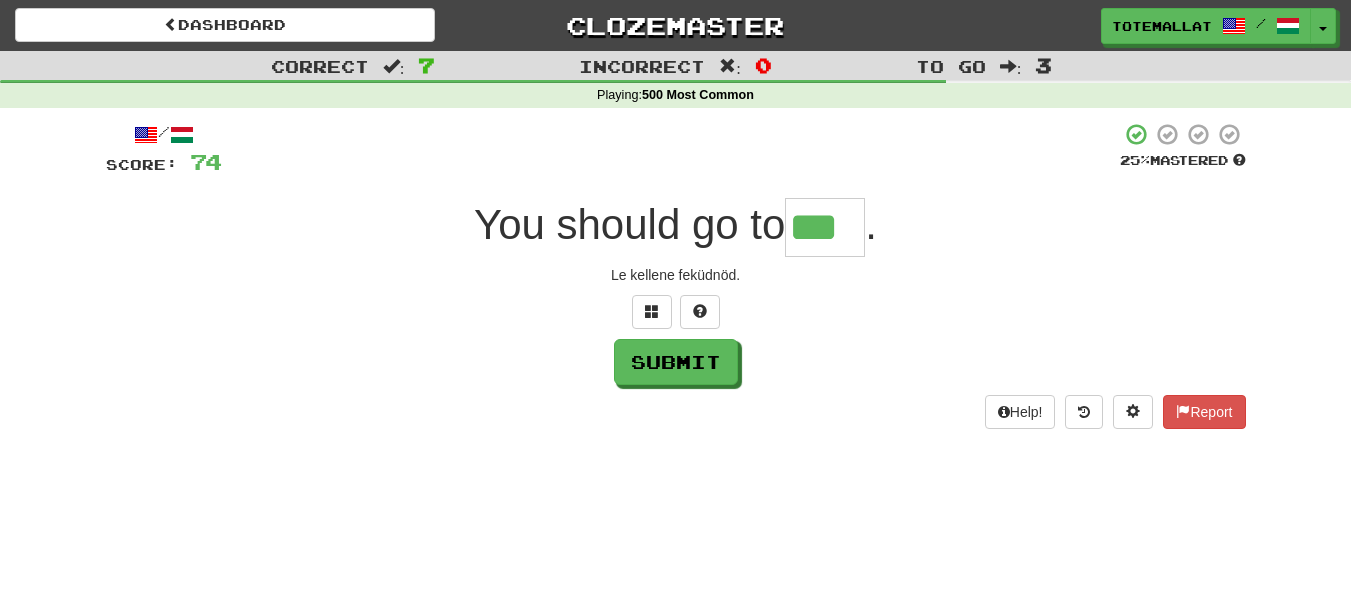 type on "***" 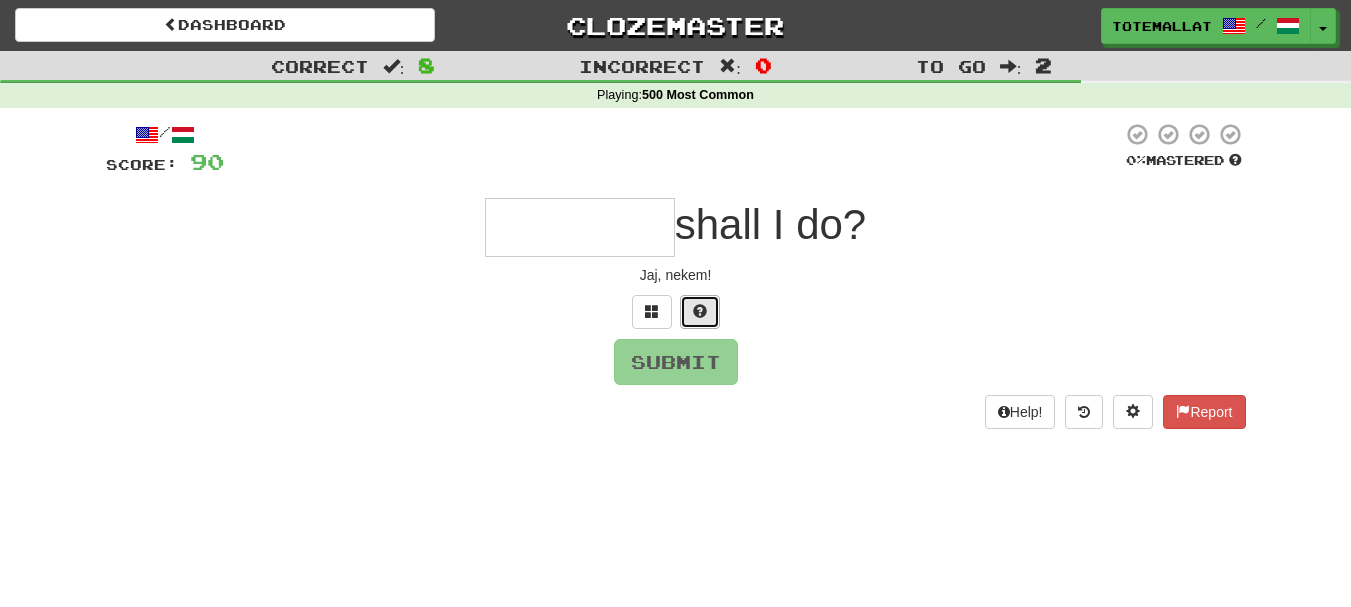 click at bounding box center (700, 311) 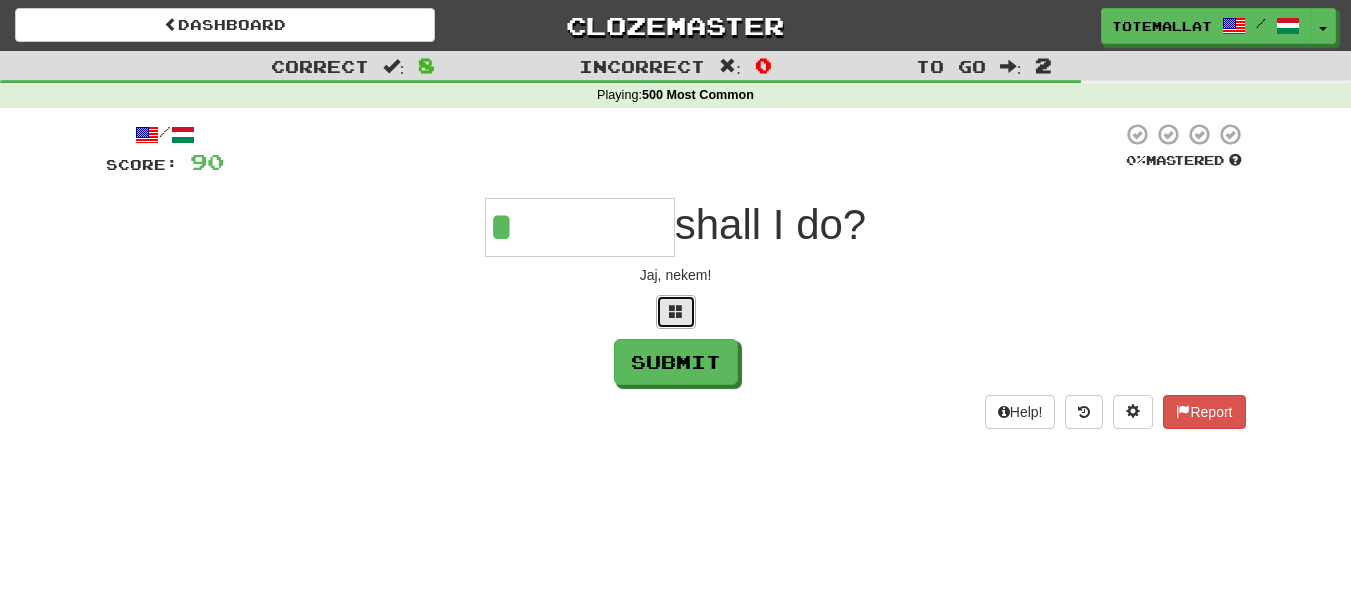 click at bounding box center [676, 311] 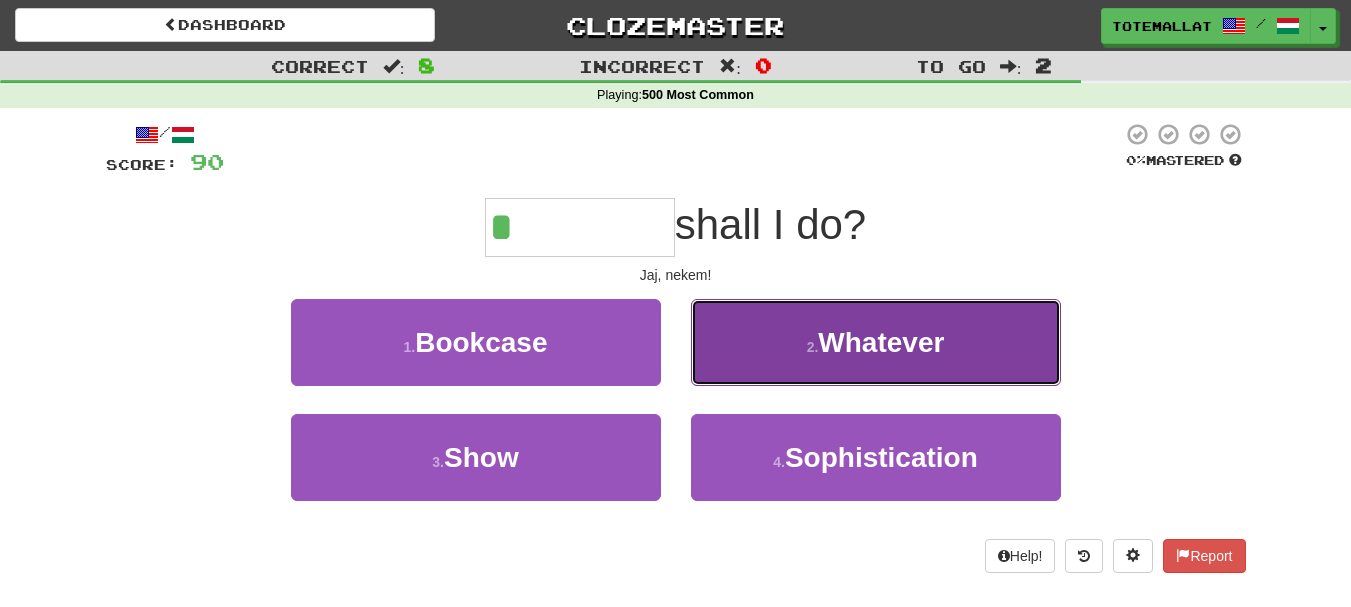 click on "Whatever" at bounding box center (881, 342) 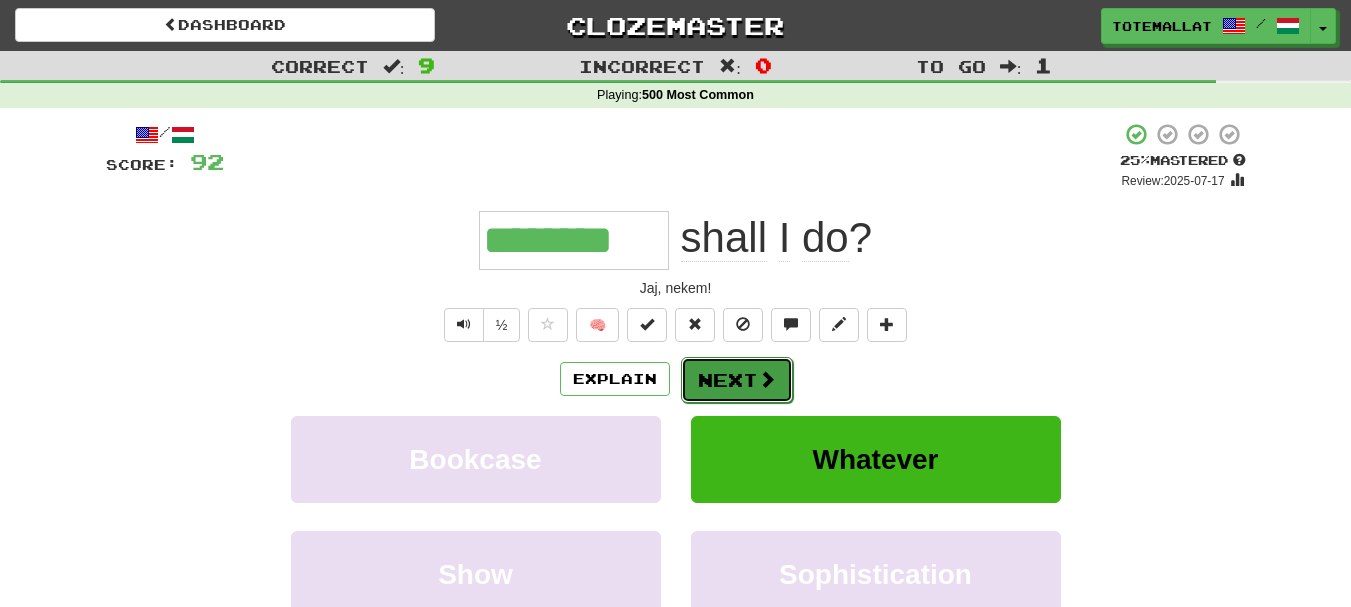 click on "Next" at bounding box center [737, 380] 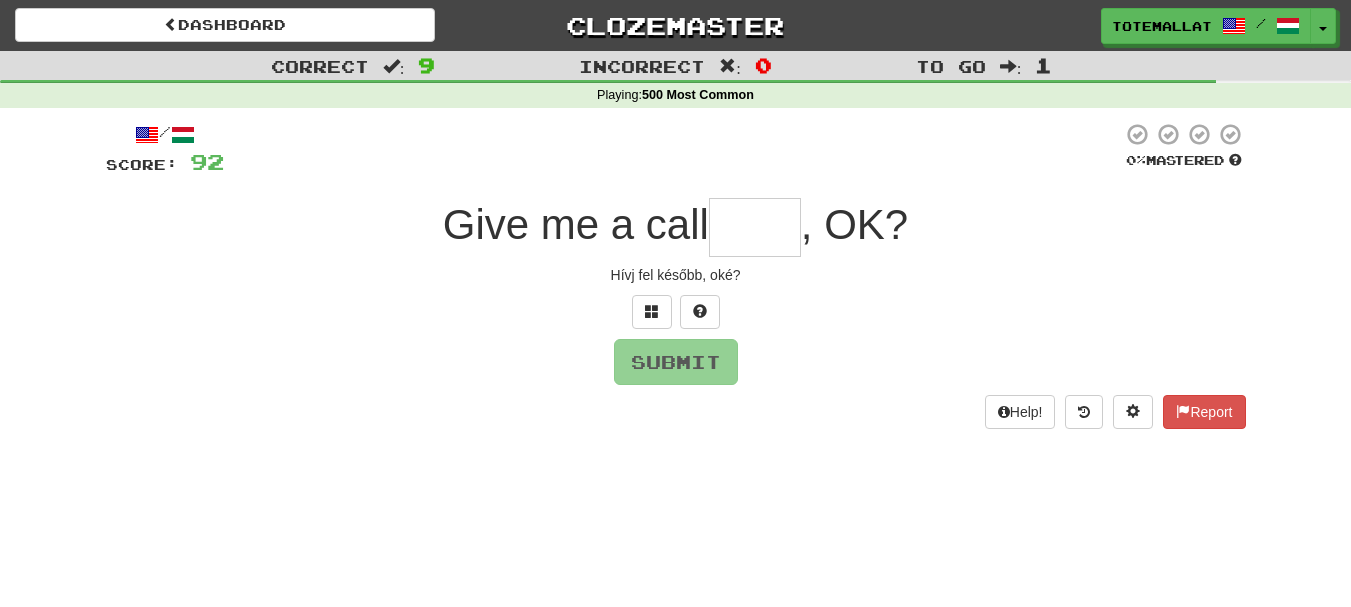 type on "*" 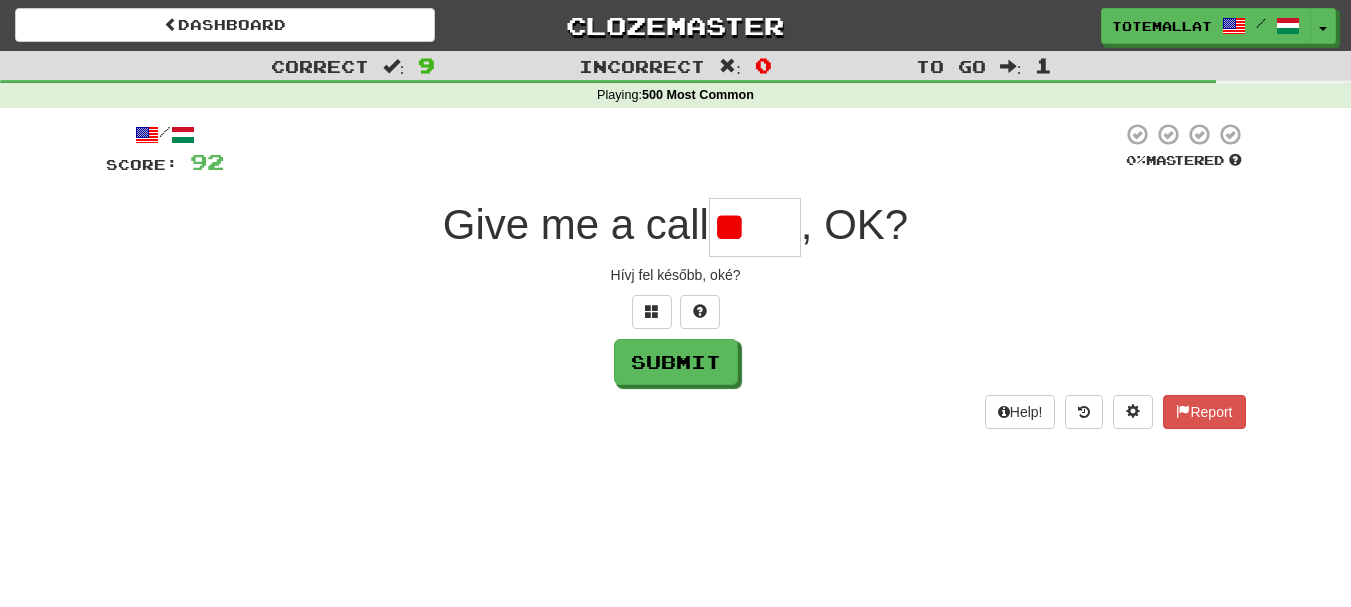 type on "*" 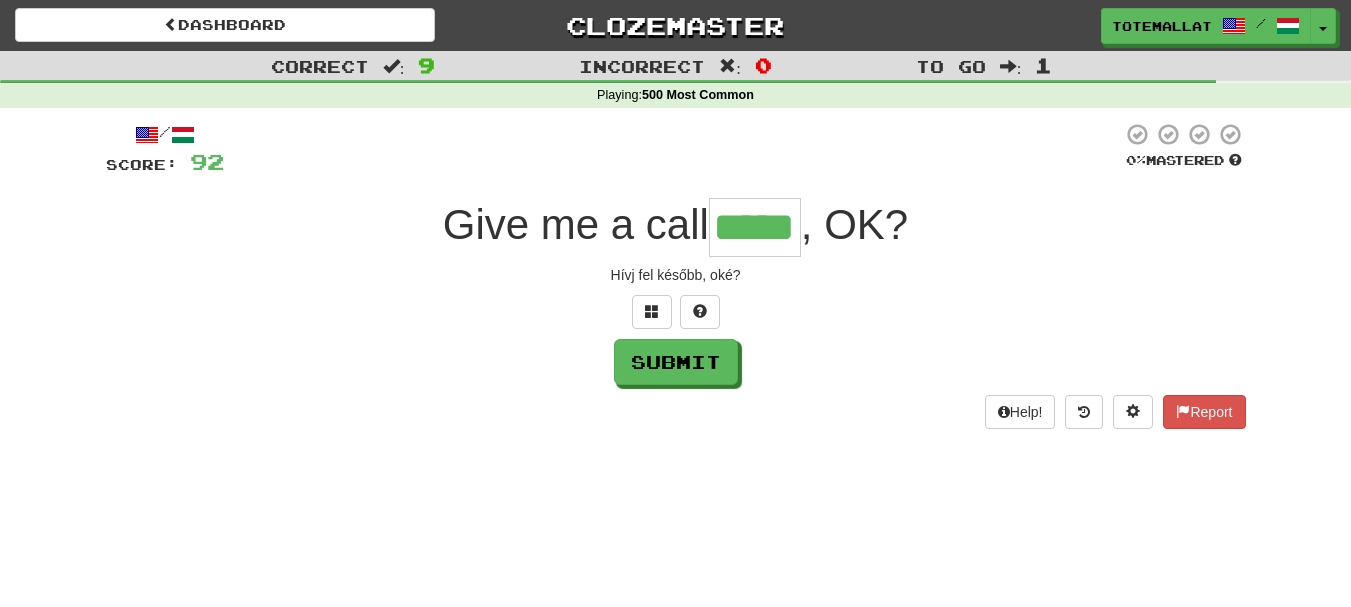 type on "*****" 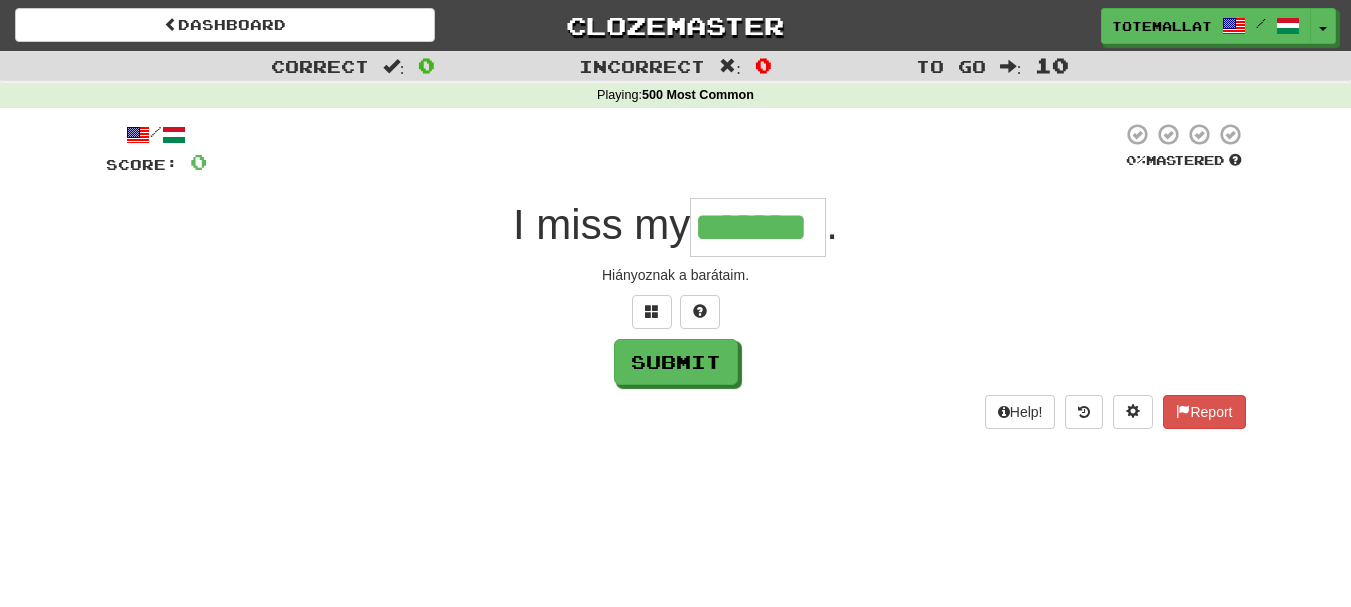 type on "*******" 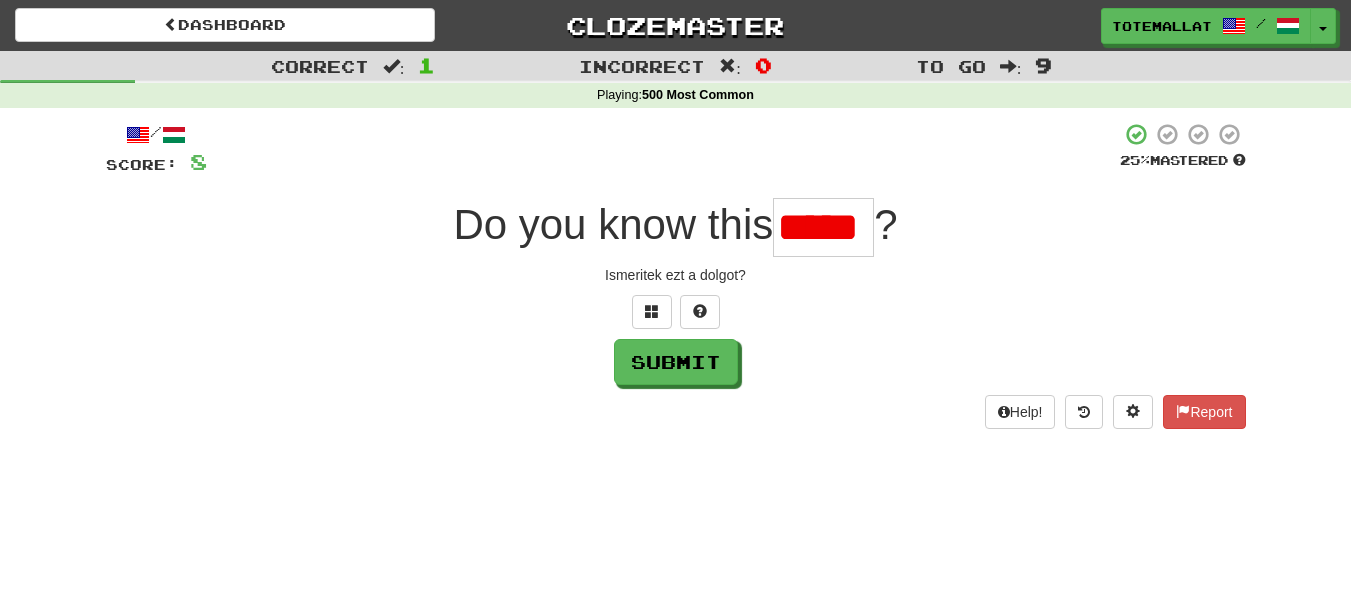 scroll, scrollTop: 0, scrollLeft: 0, axis: both 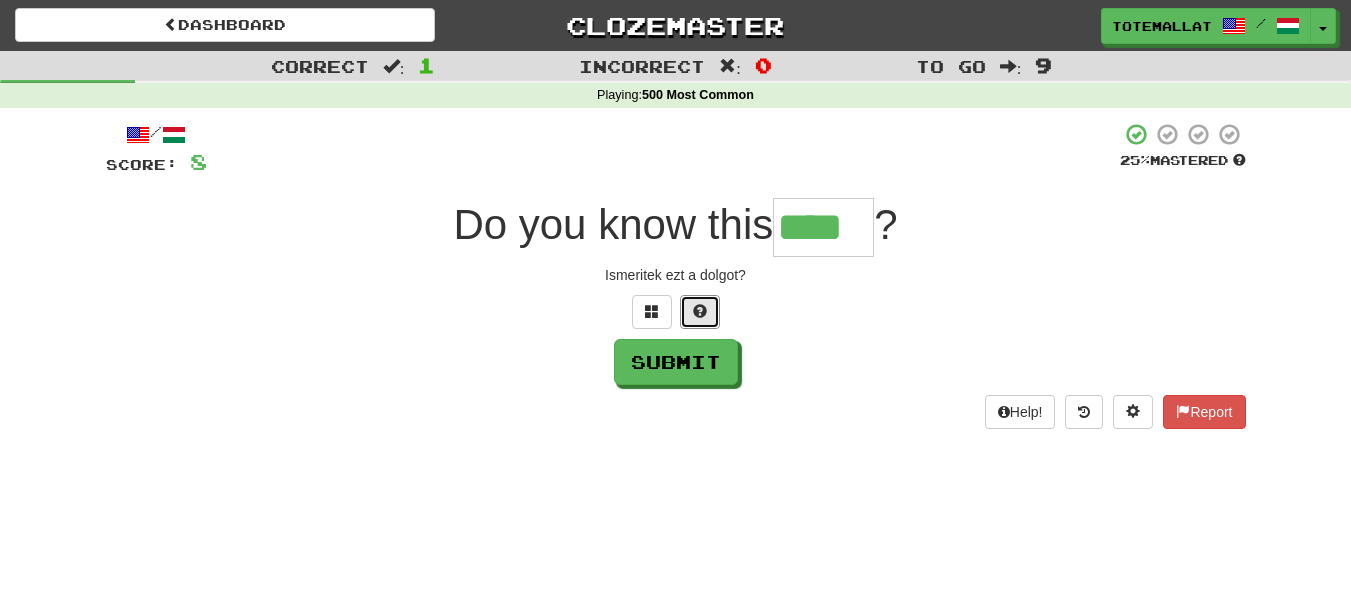 drag, startPoint x: 696, startPoint y: 302, endPoint x: 733, endPoint y: 320, distance: 41.14608 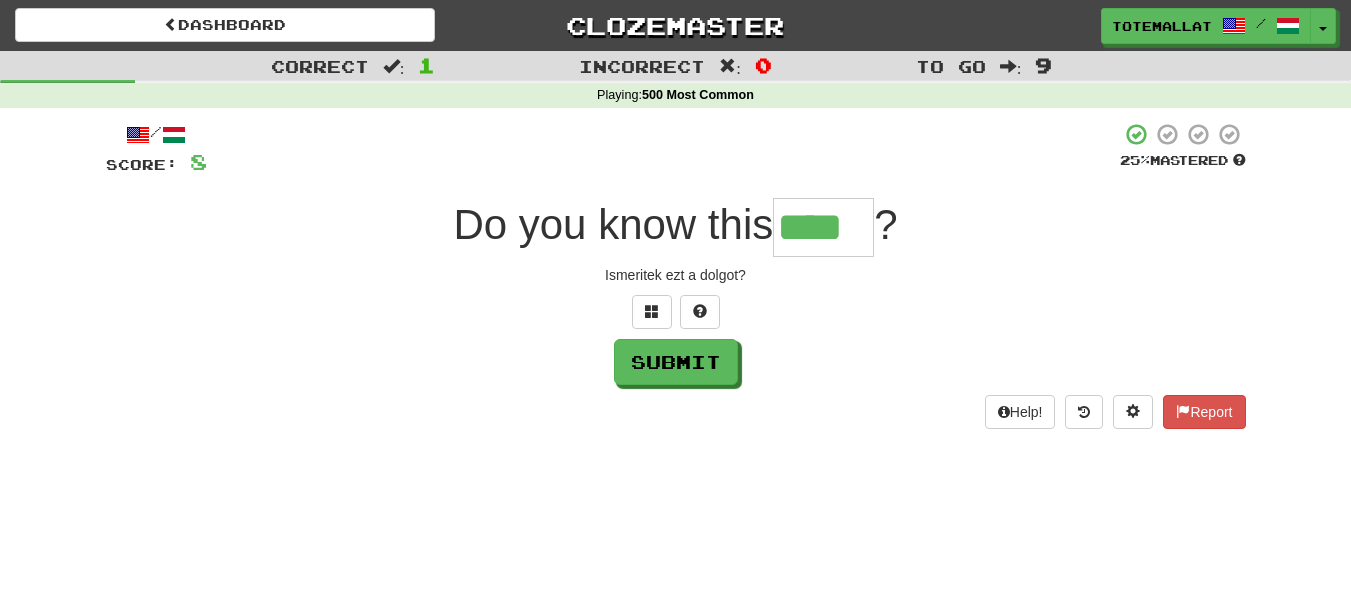 type on "*****" 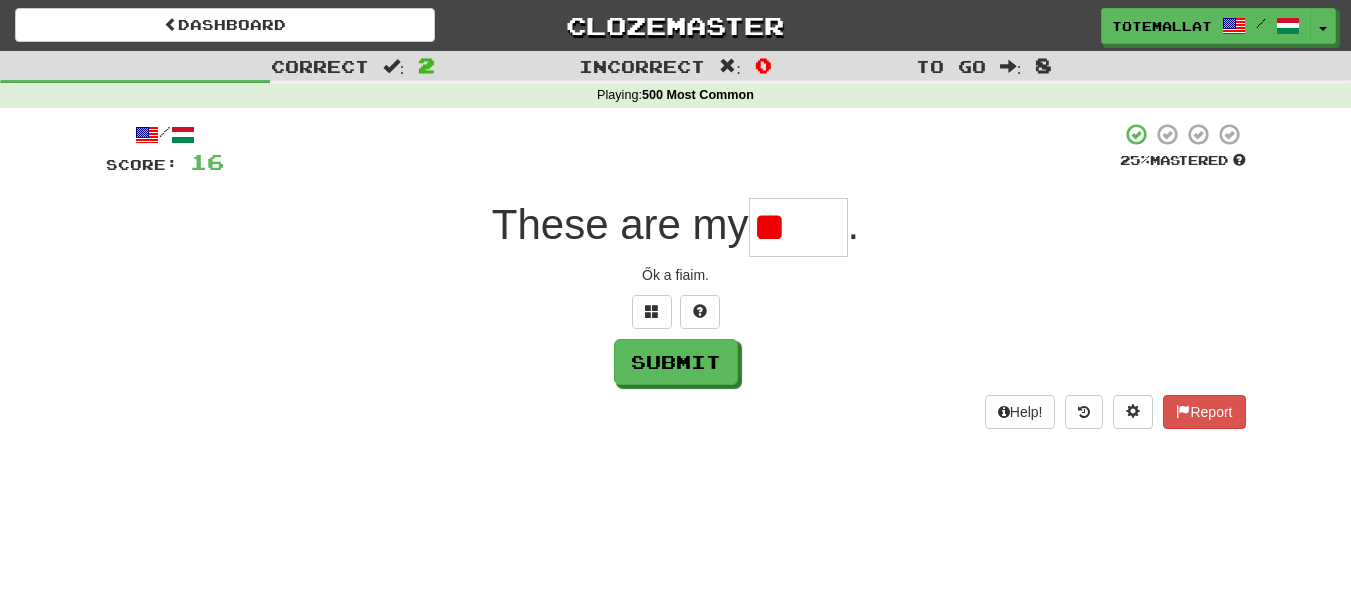 type on "*" 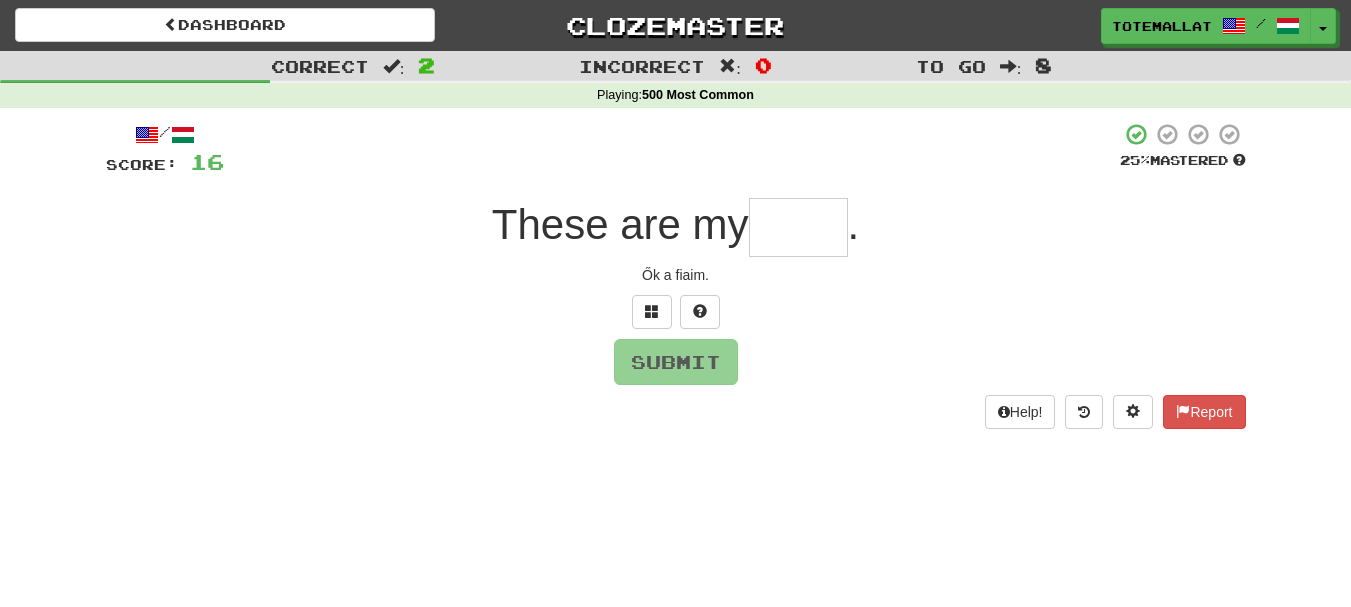 type on "*" 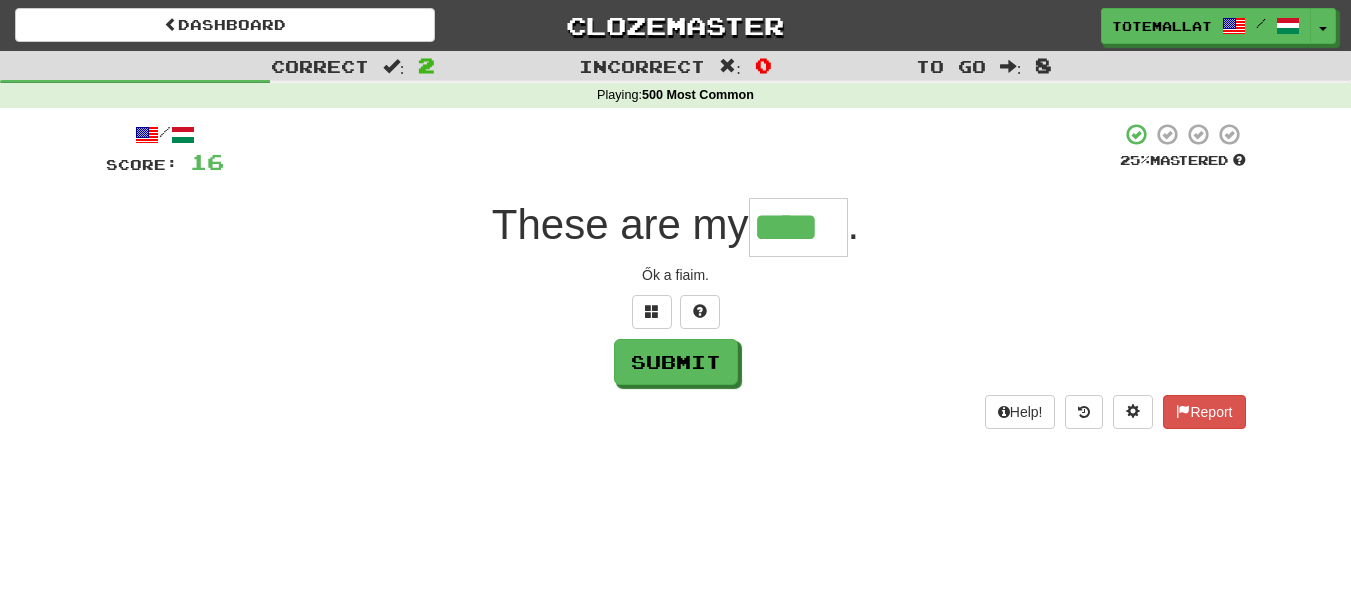 type on "****" 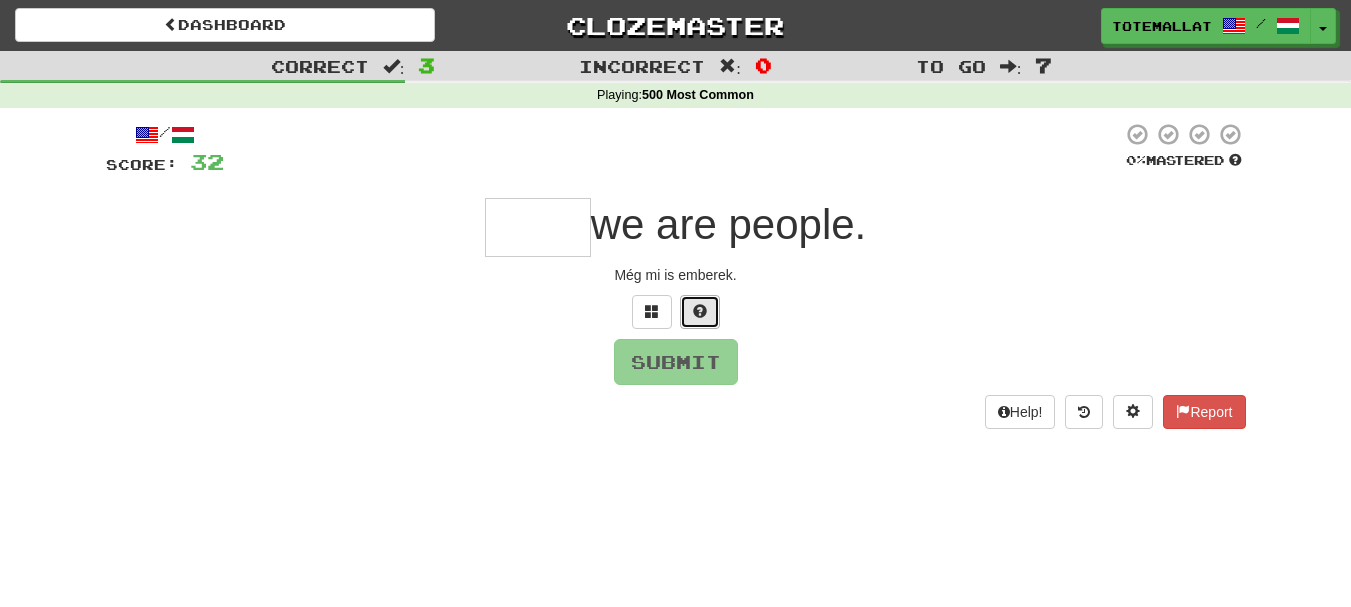 click at bounding box center (700, 312) 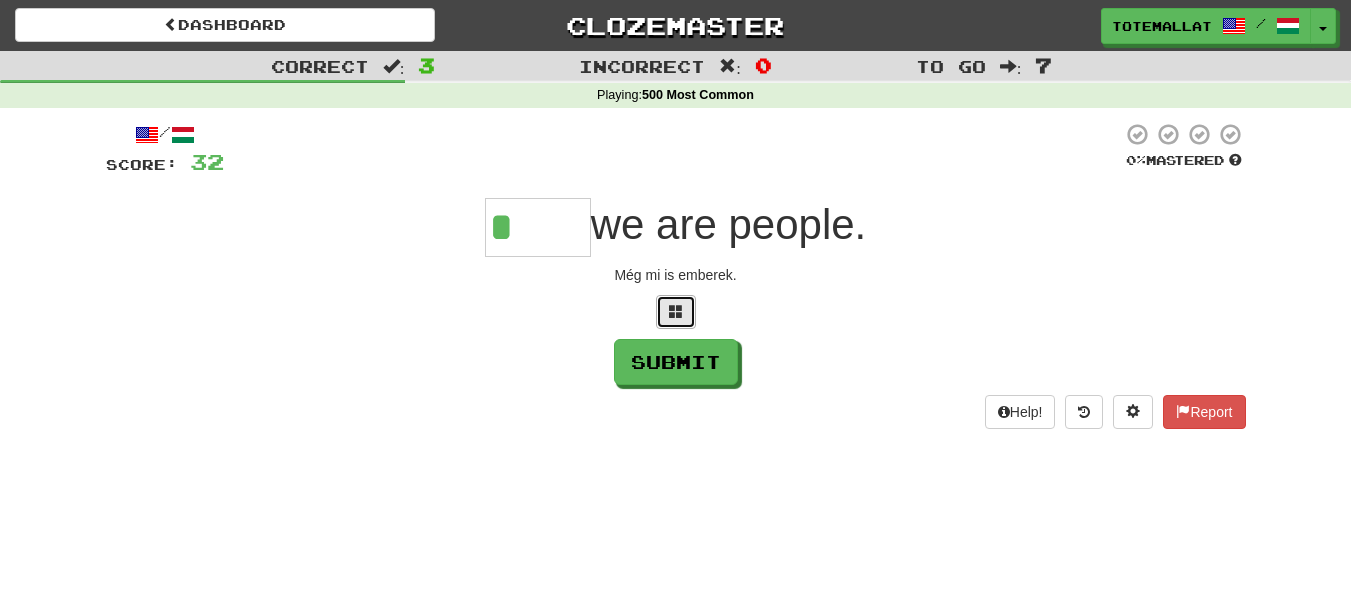 click at bounding box center [676, 311] 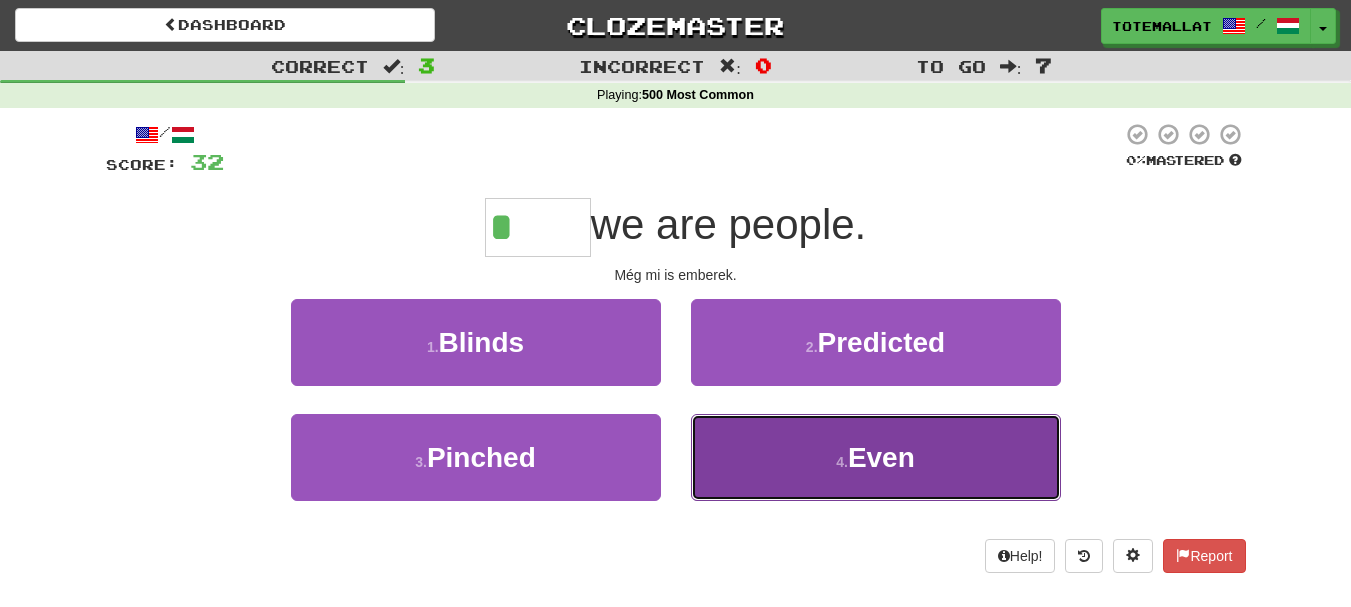 click on "Even" at bounding box center (881, 457) 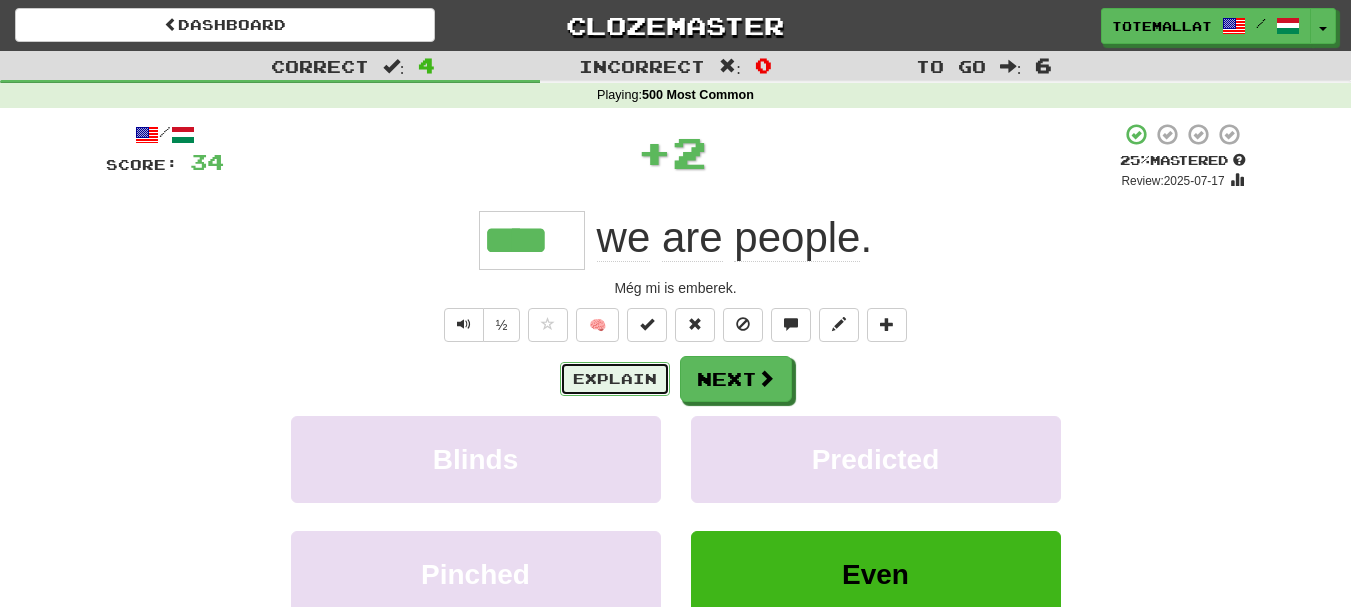 click on "Explain" at bounding box center [615, 379] 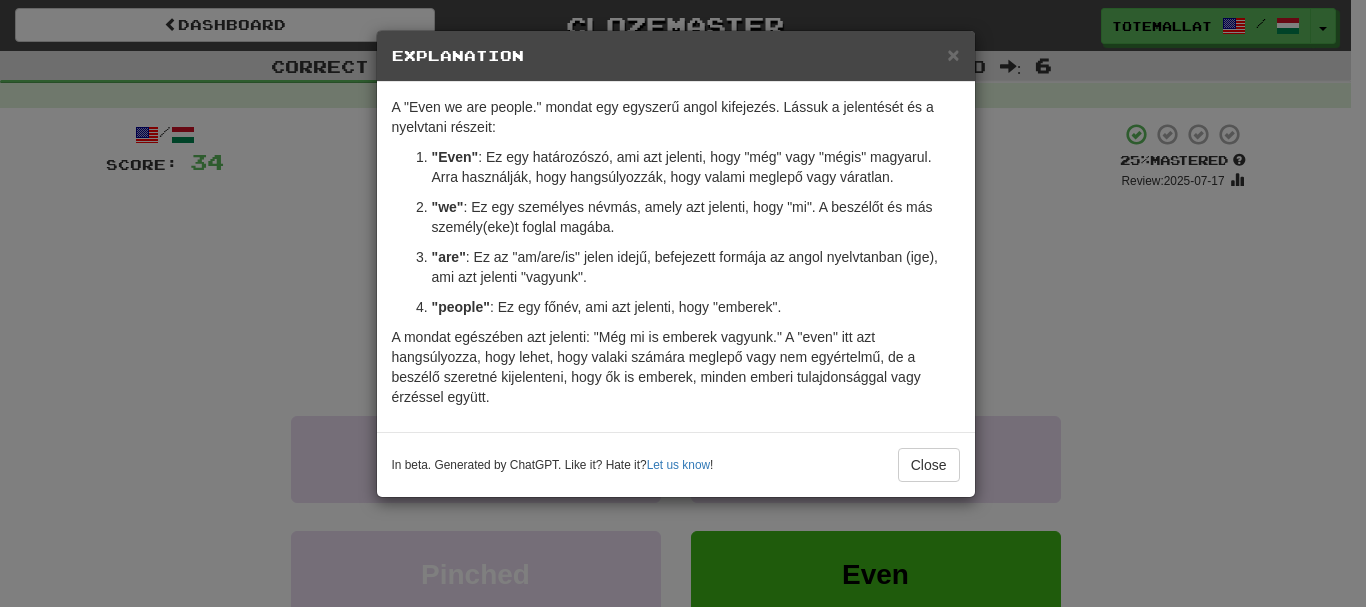 click on "× Explanation A "Even we are people." mondat egy egyszerű angol kifejezés. Lássuk a jelentését és a nyelvtani részeit:
"Even" : Ez egy határozószó, ami azt jelenti, hogy "még" vagy "mégis" magyarul. Arra használják, hogy hangsúlyozzák, hogy valami meglepő vagy váratlan.
"we" : Ez egy személyes névmás, amely azt jelenti, hogy "mi". A beszélőt és más személy(eke)t foglal magába.
"are" : Ez az "am/are/is" jelen idejű, befejezett formája az angol nyelvtanban (ige), ami azt jelenti "vagyunk".
"people" : Ez egy főnév, ami azt jelenti, hogy "emberek".
A mondat egészében azt jelenti: "Még mi is emberek vagyunk." A "even" itt azt hangsúlyozza, hogy lehet, hogy valaki számára meglepő vagy nem egyértelmű, de a beszélő szeretné kijelenteni, hogy ők is emberek, minden emberi tulajdonsággal vagy érzéssel együtt. In beta. Generated by ChatGPT. Like it? Hate it?  Let us know ! Close" at bounding box center (683, 303) 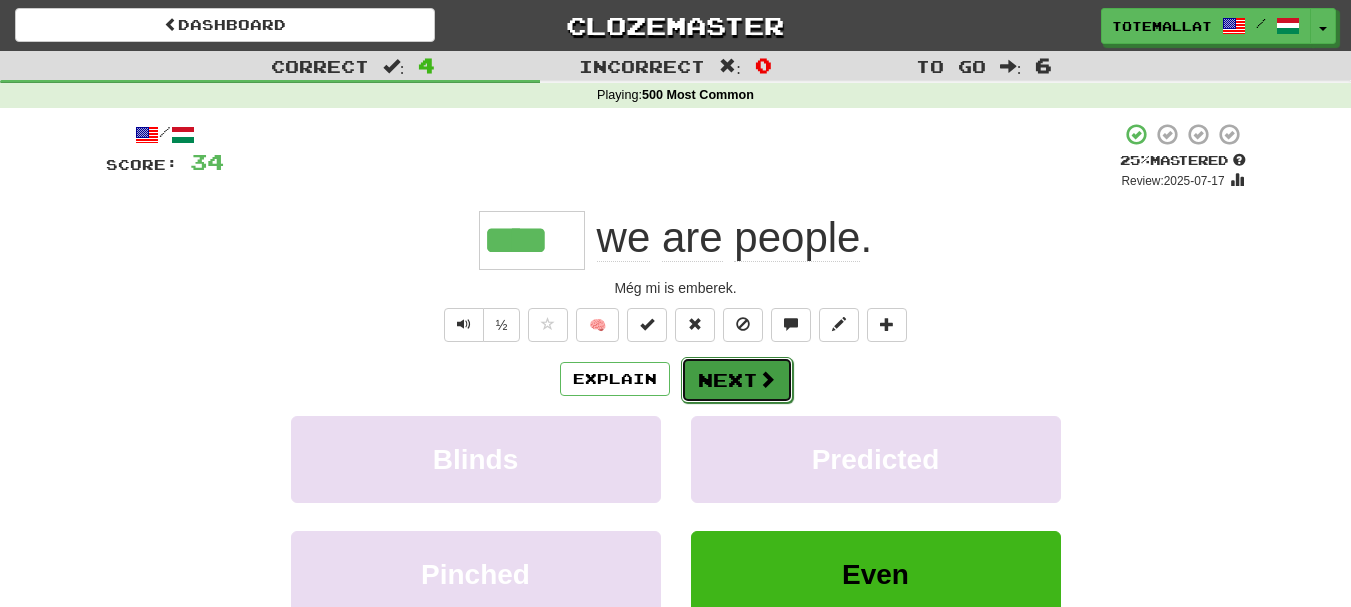 click on "Next" at bounding box center (737, 380) 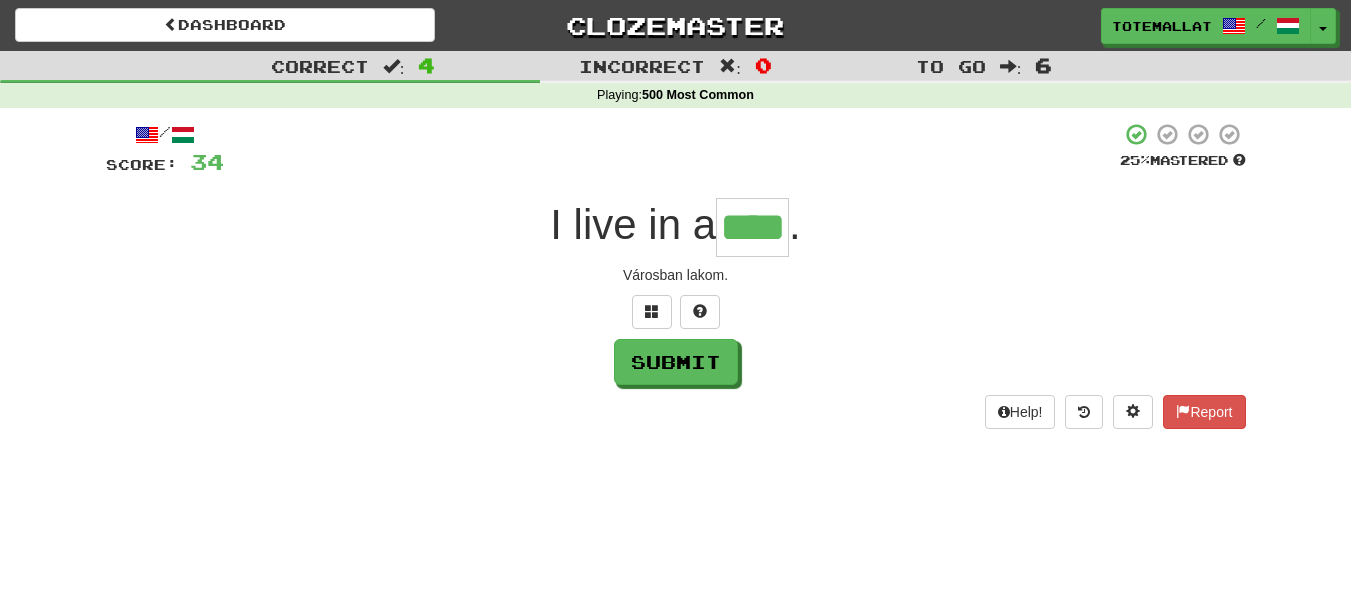 type on "****" 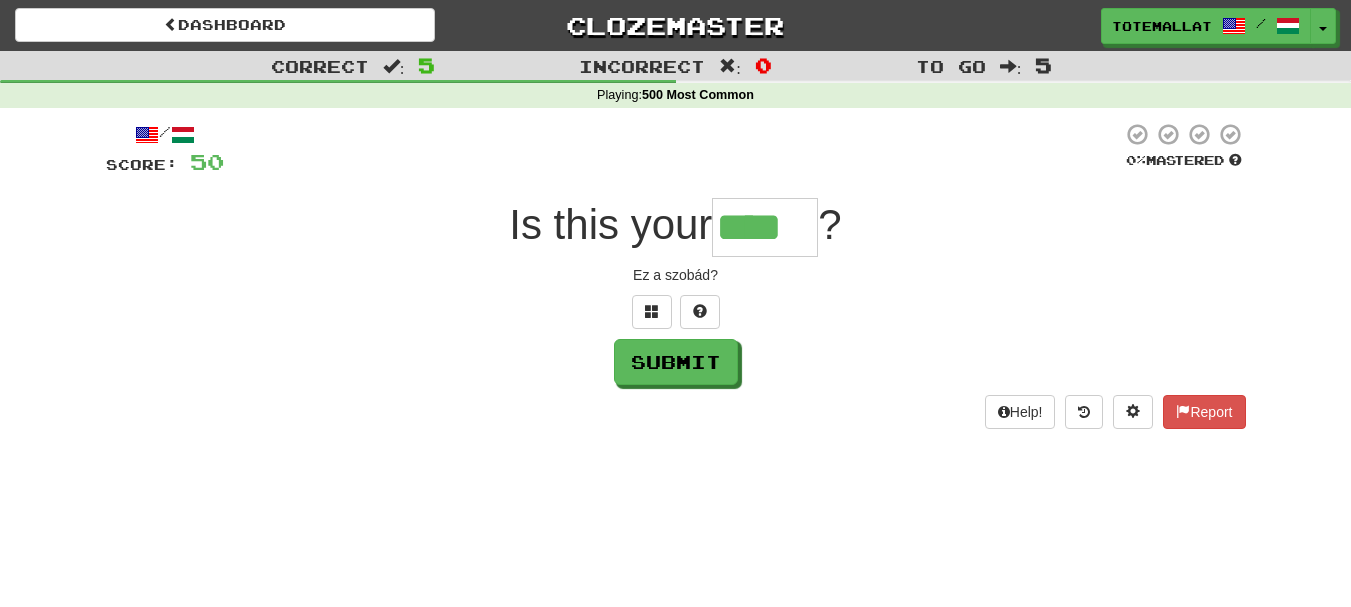 scroll, scrollTop: 0, scrollLeft: 0, axis: both 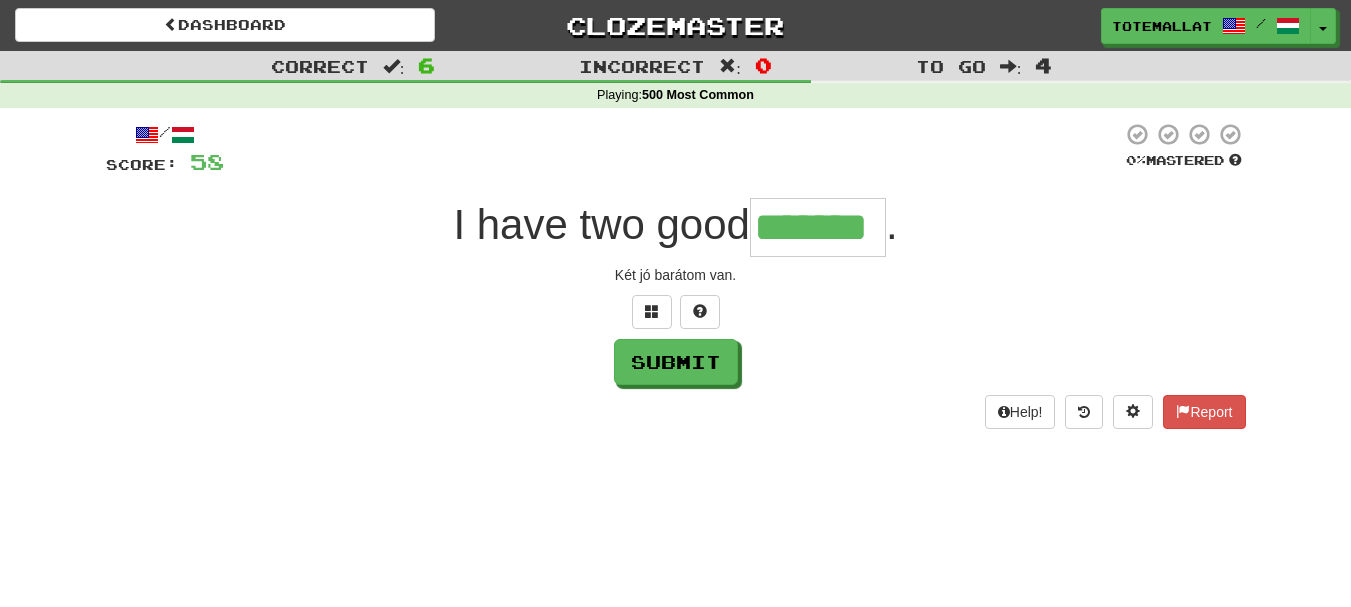 type on "*******" 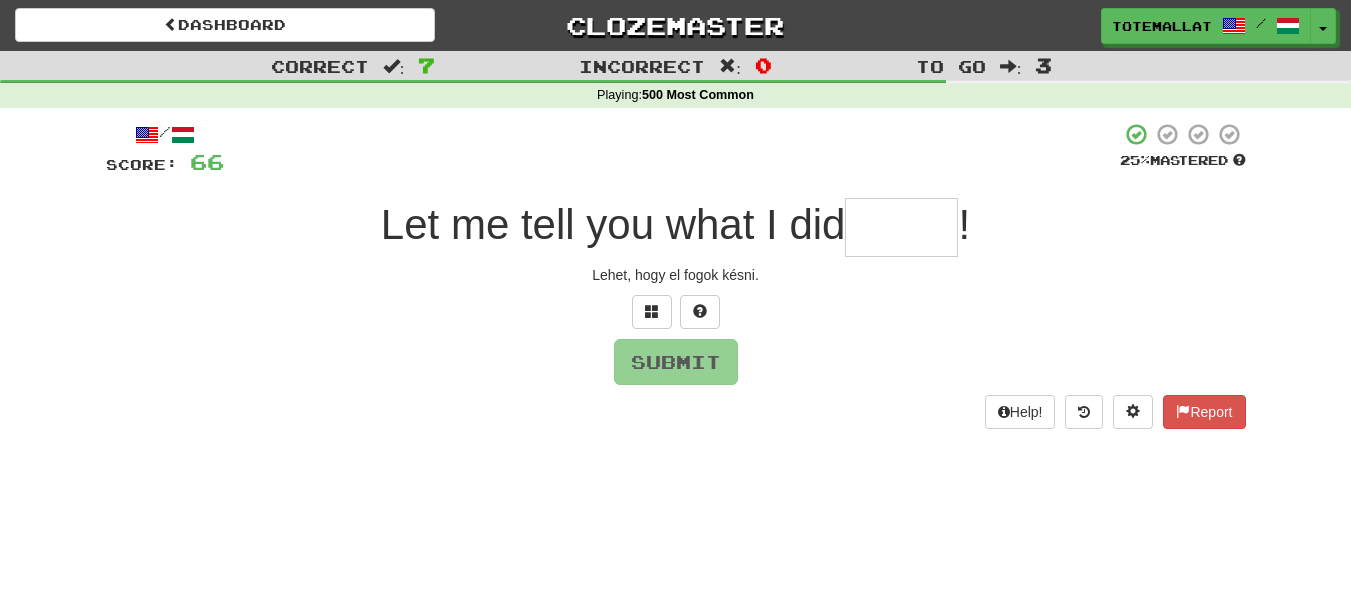 type on "*" 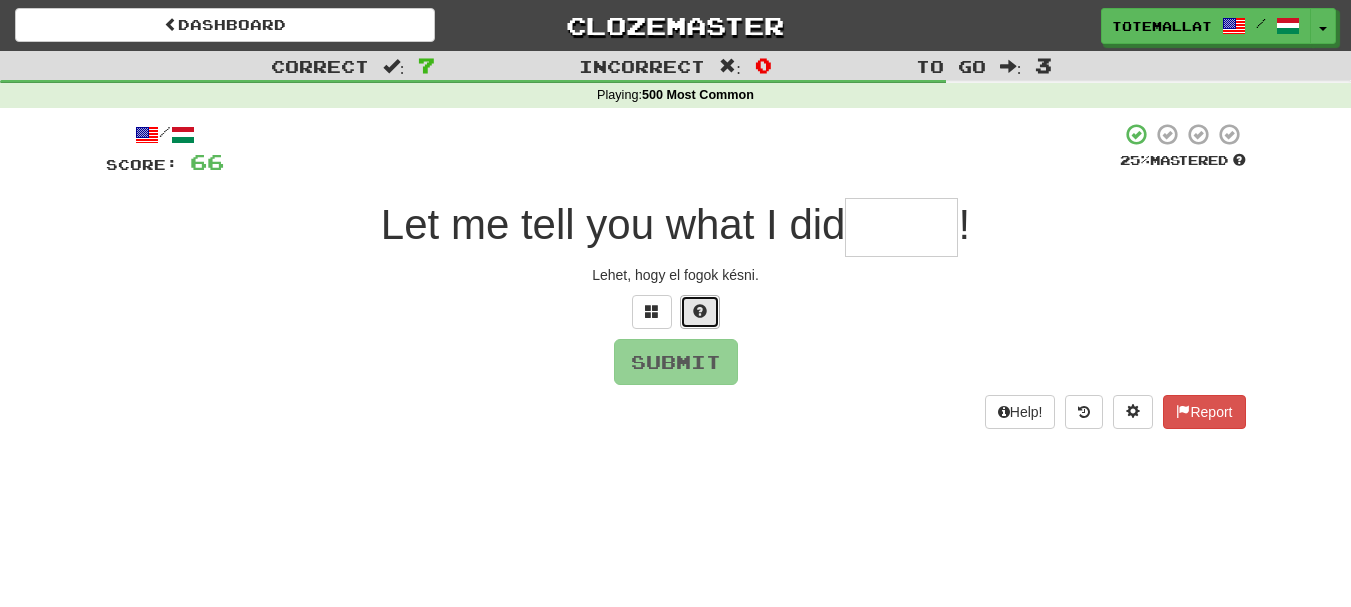 click at bounding box center (700, 312) 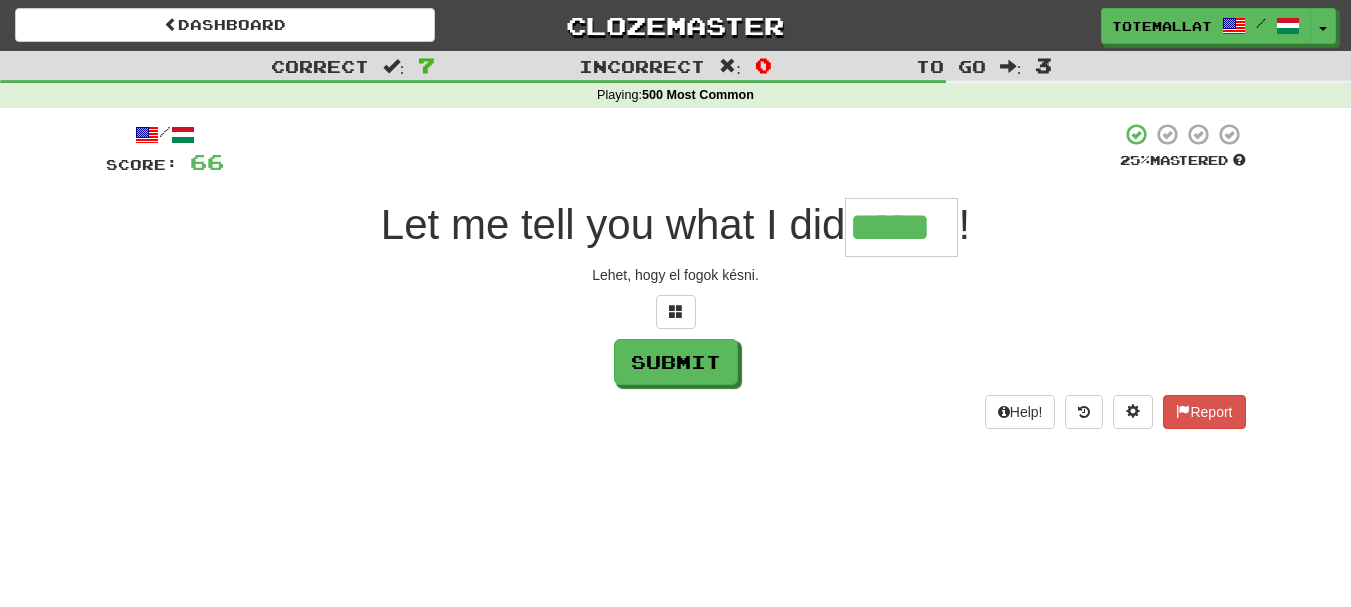 type on "*****" 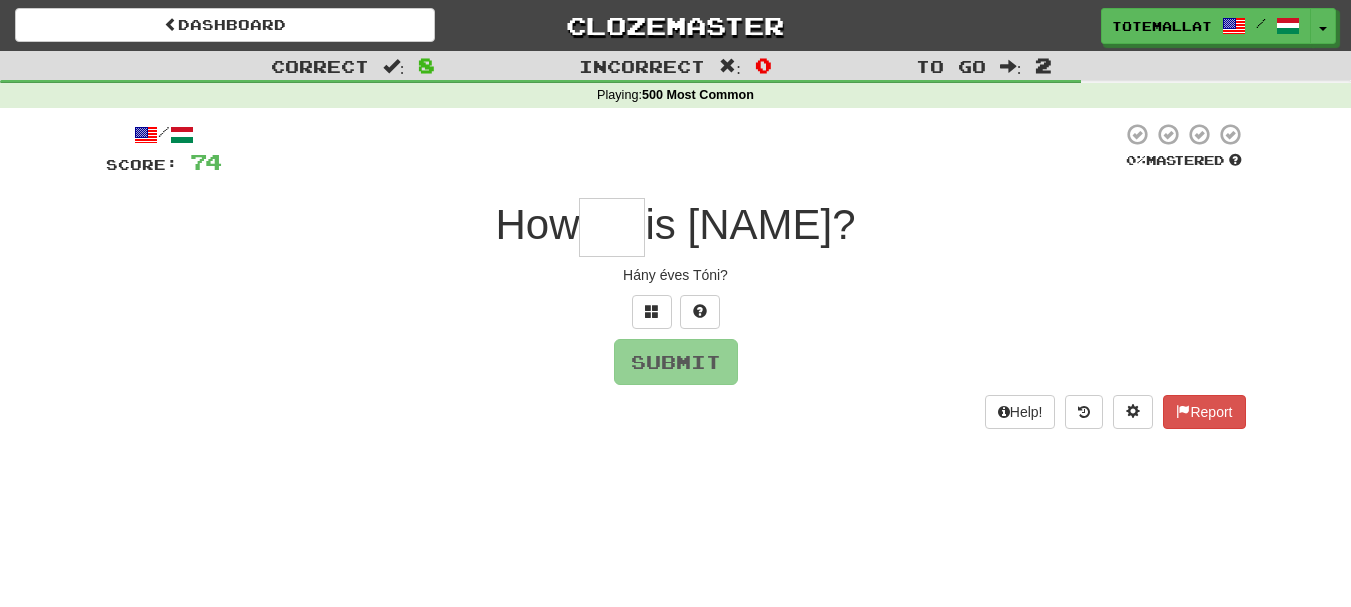 type on "*" 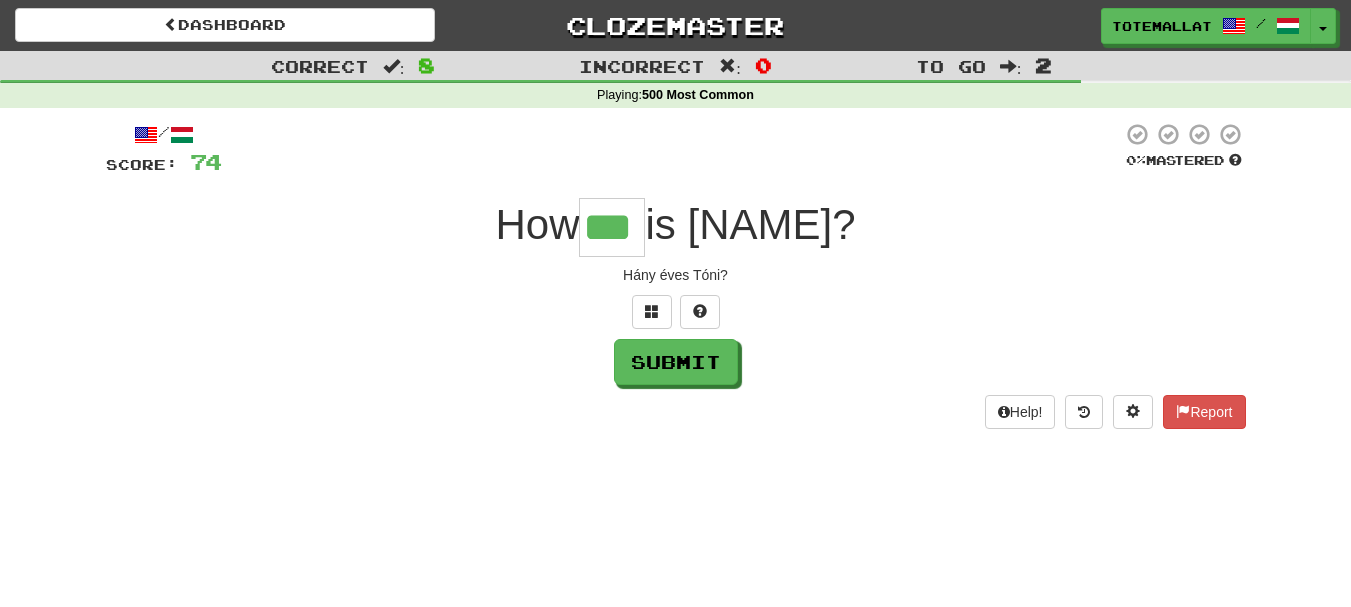 type on "***" 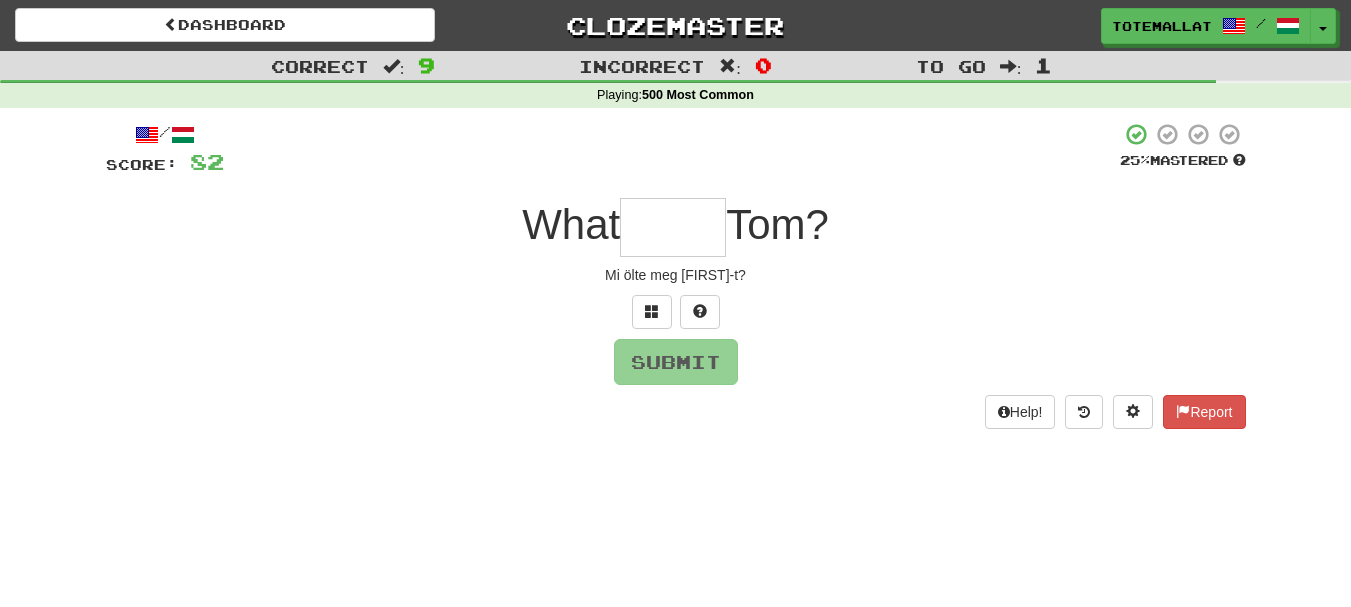 type on "*" 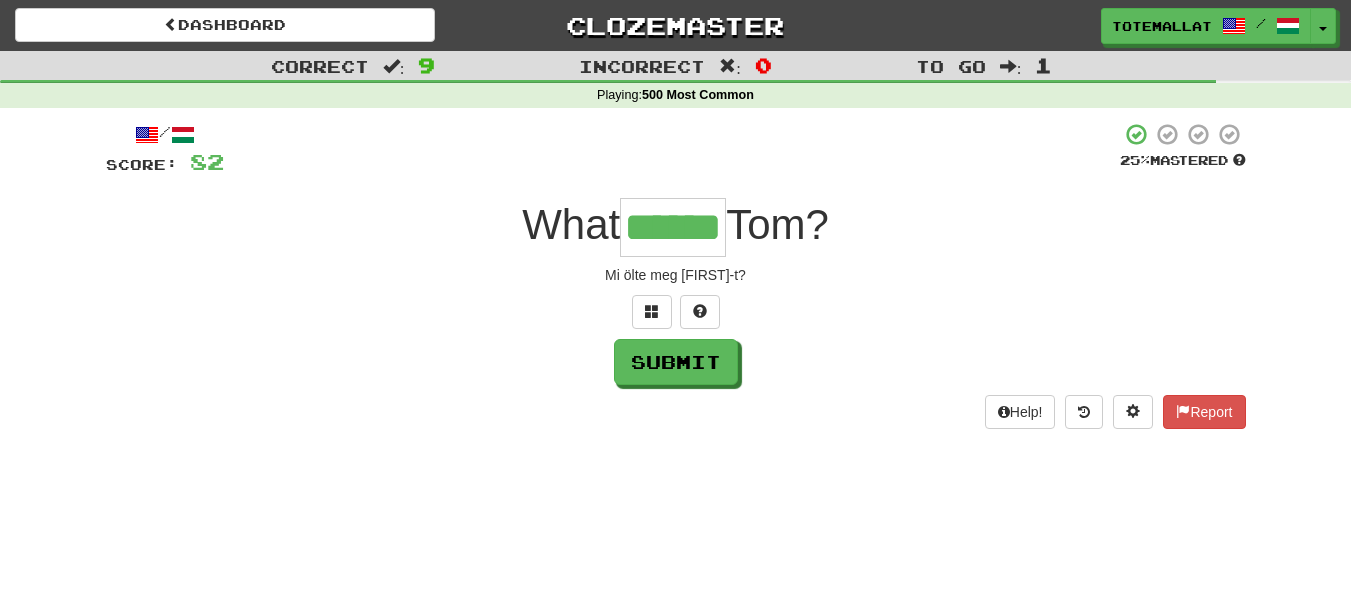 type on "******" 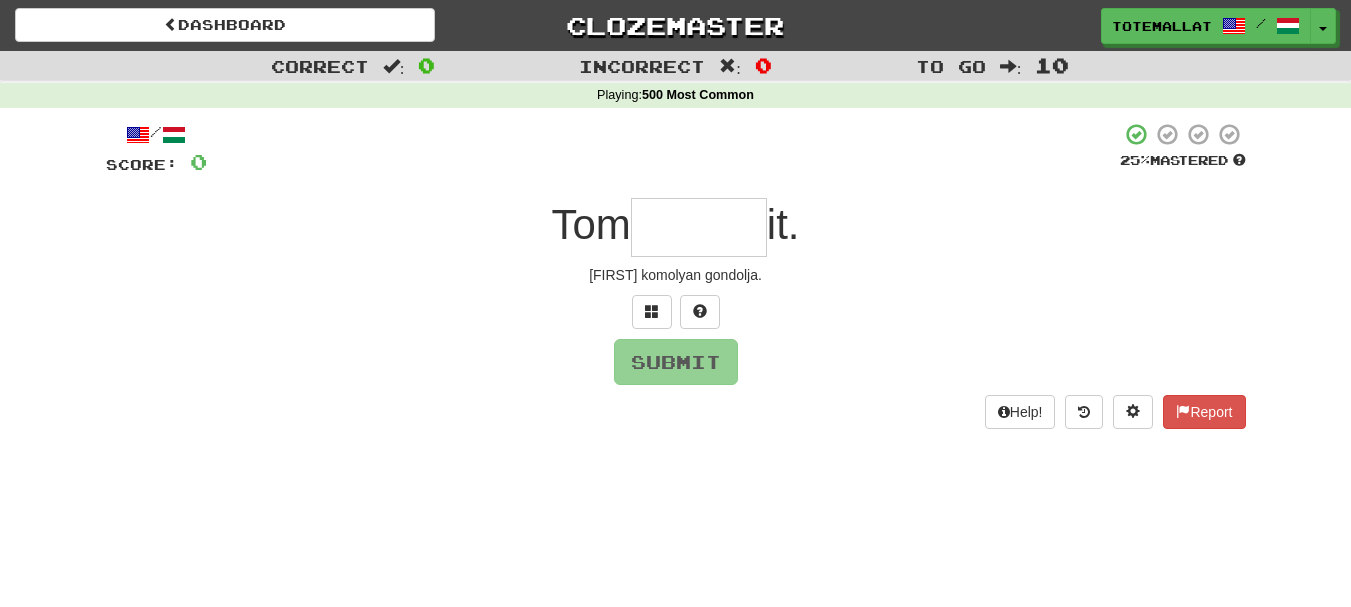 type on "*" 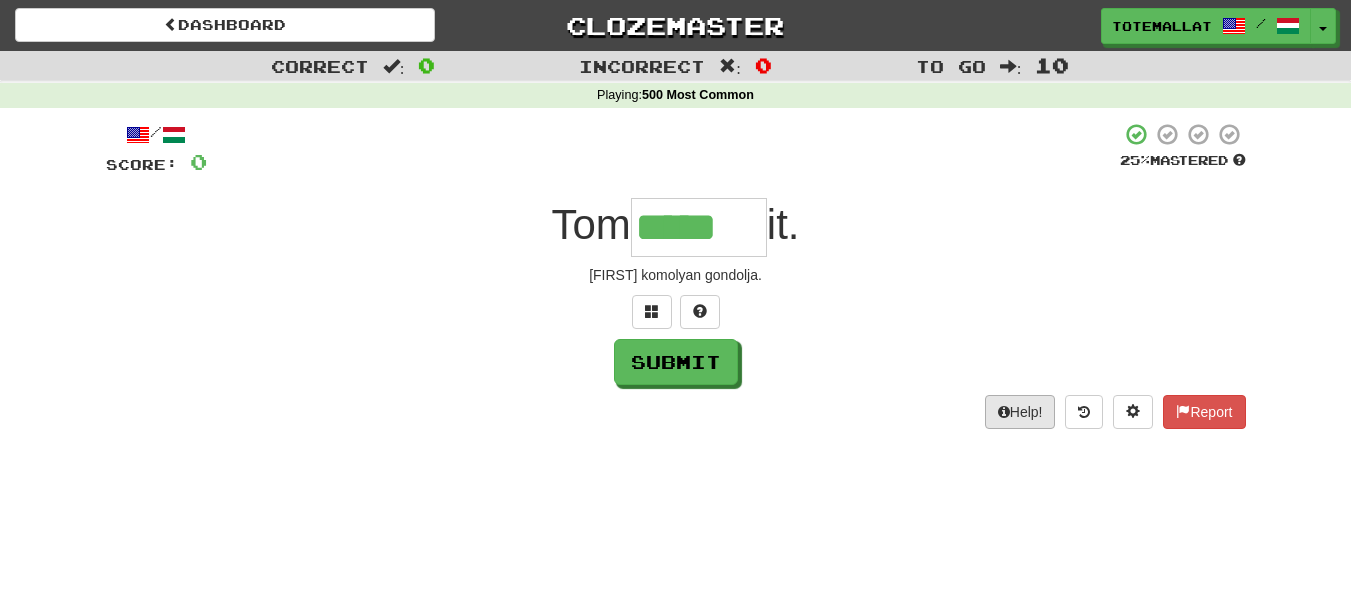 type on "*****" 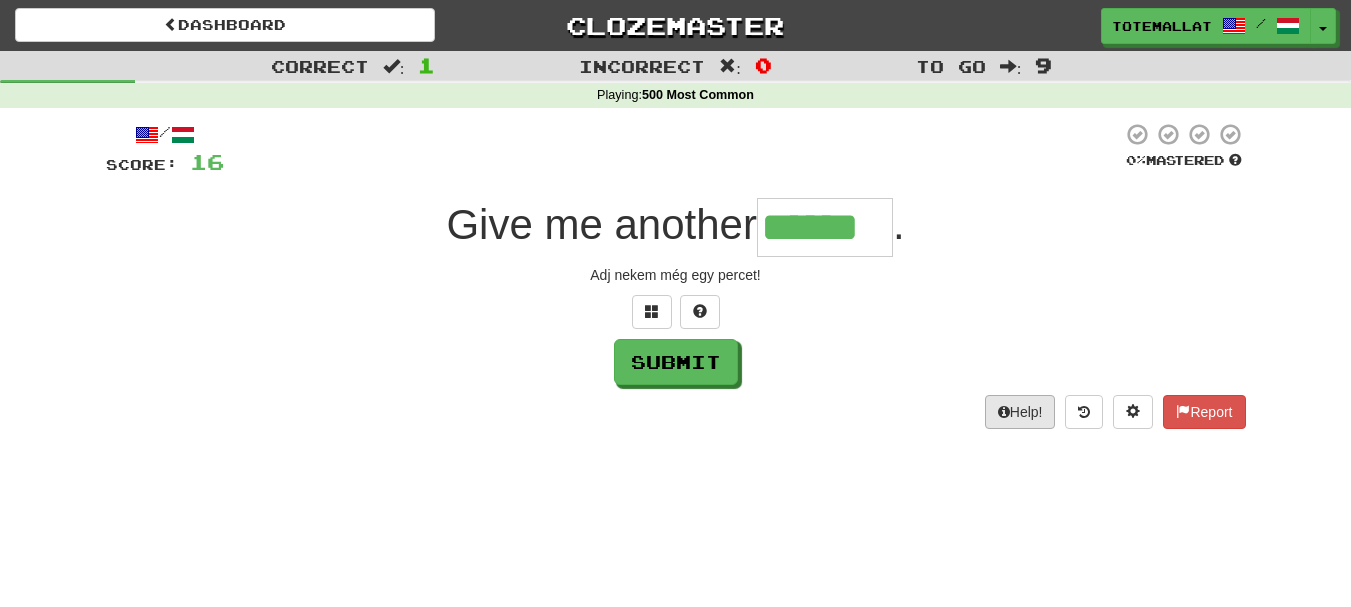 type on "******" 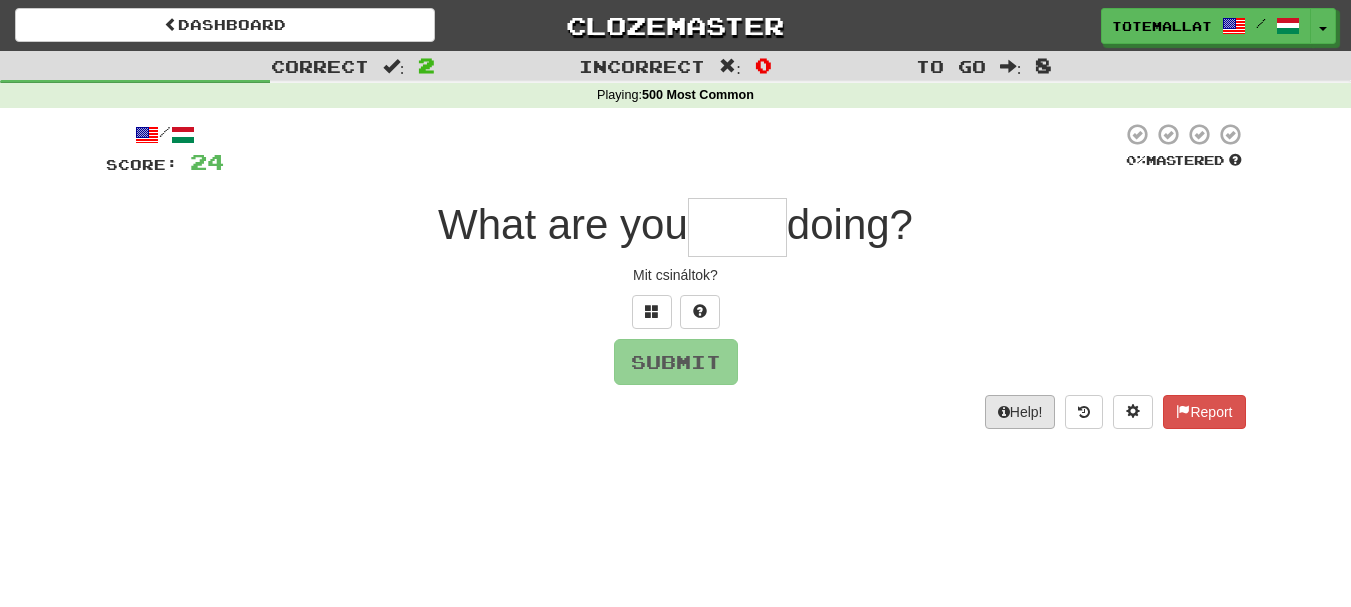 type on "*" 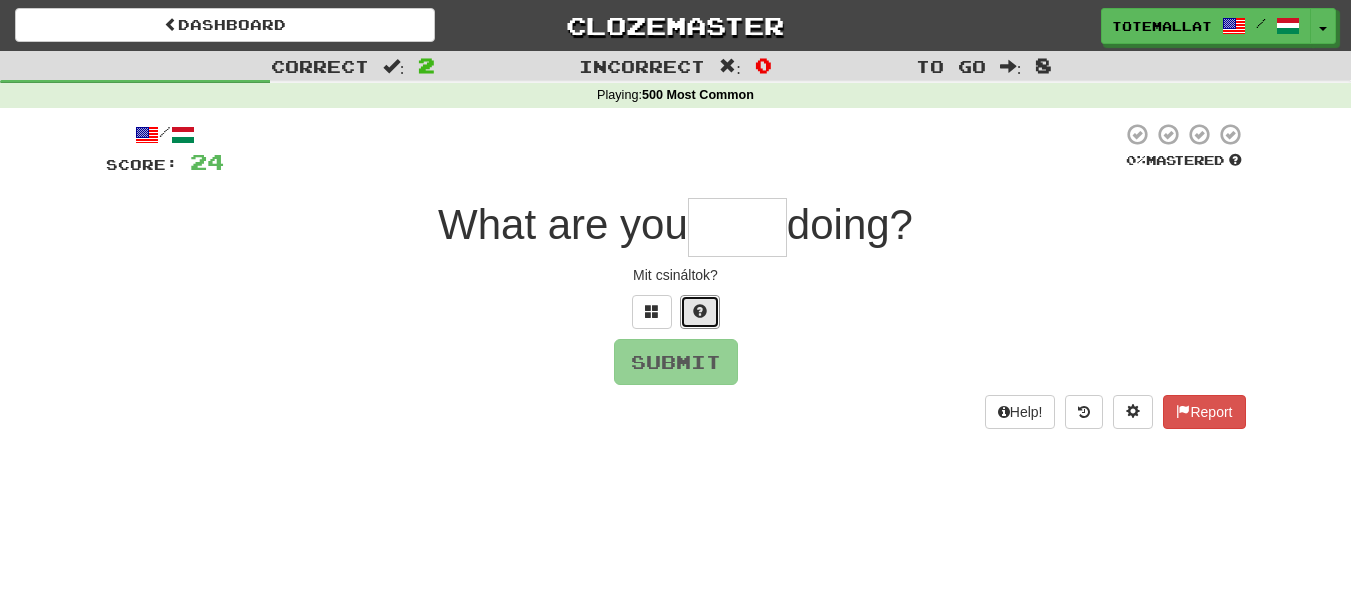 drag, startPoint x: 694, startPoint y: 316, endPoint x: 728, endPoint y: 325, distance: 35.17101 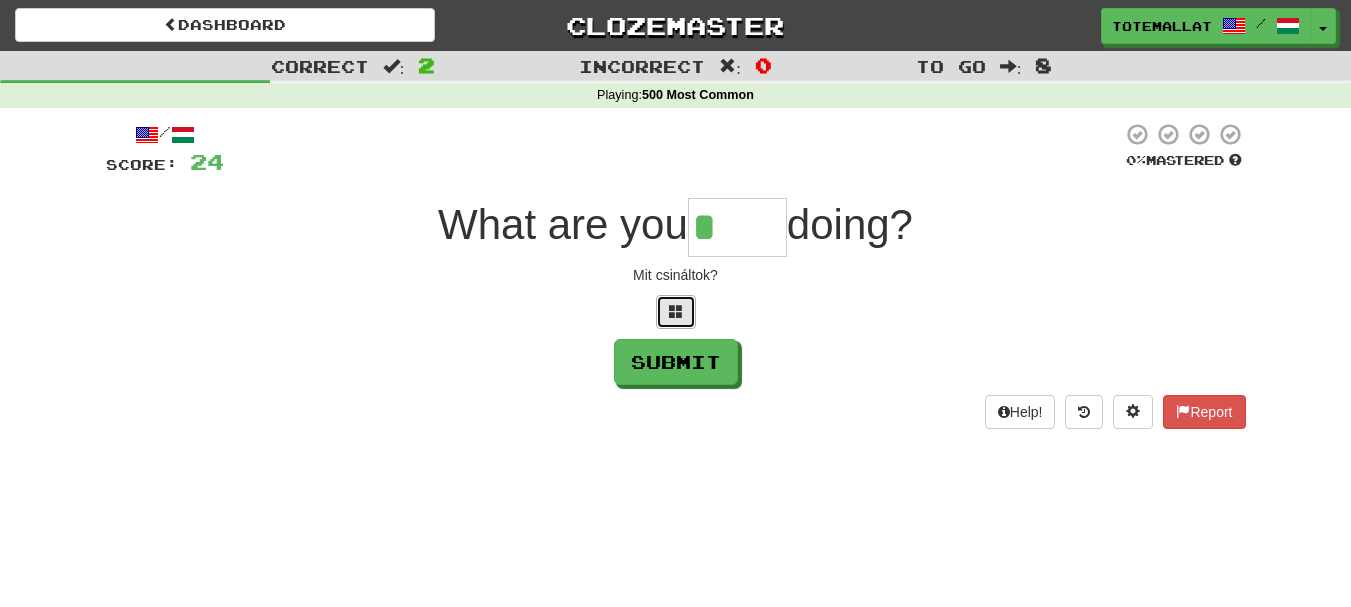 click at bounding box center [676, 312] 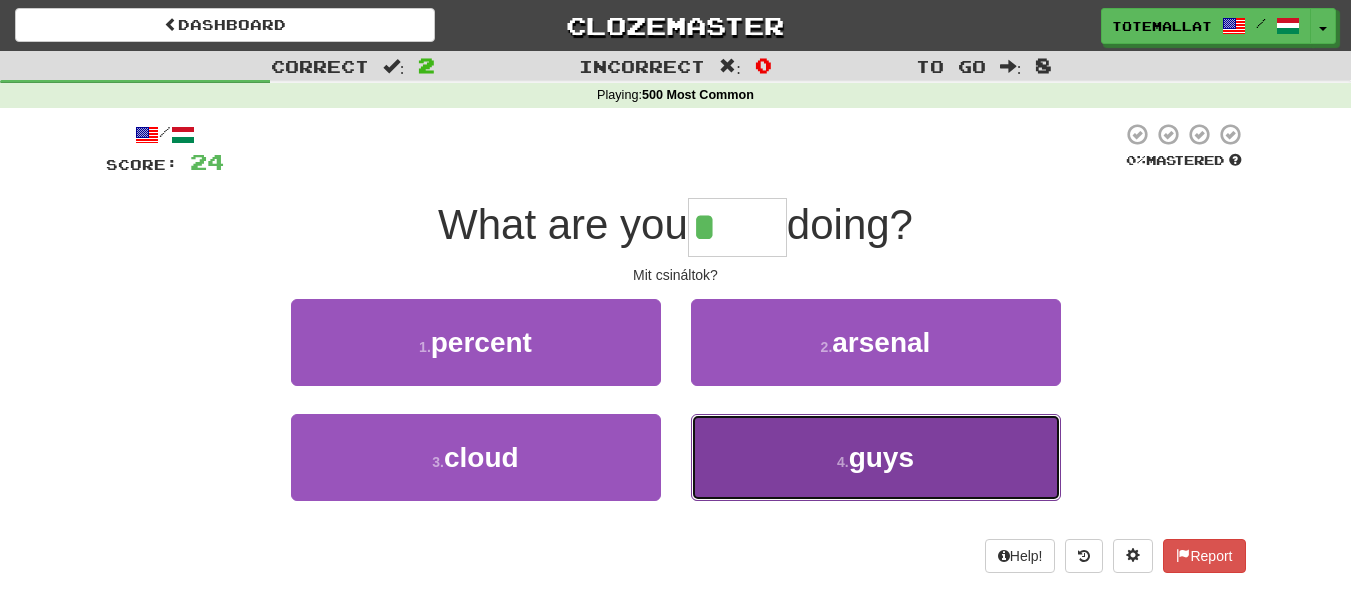 click on "guys" at bounding box center (881, 457) 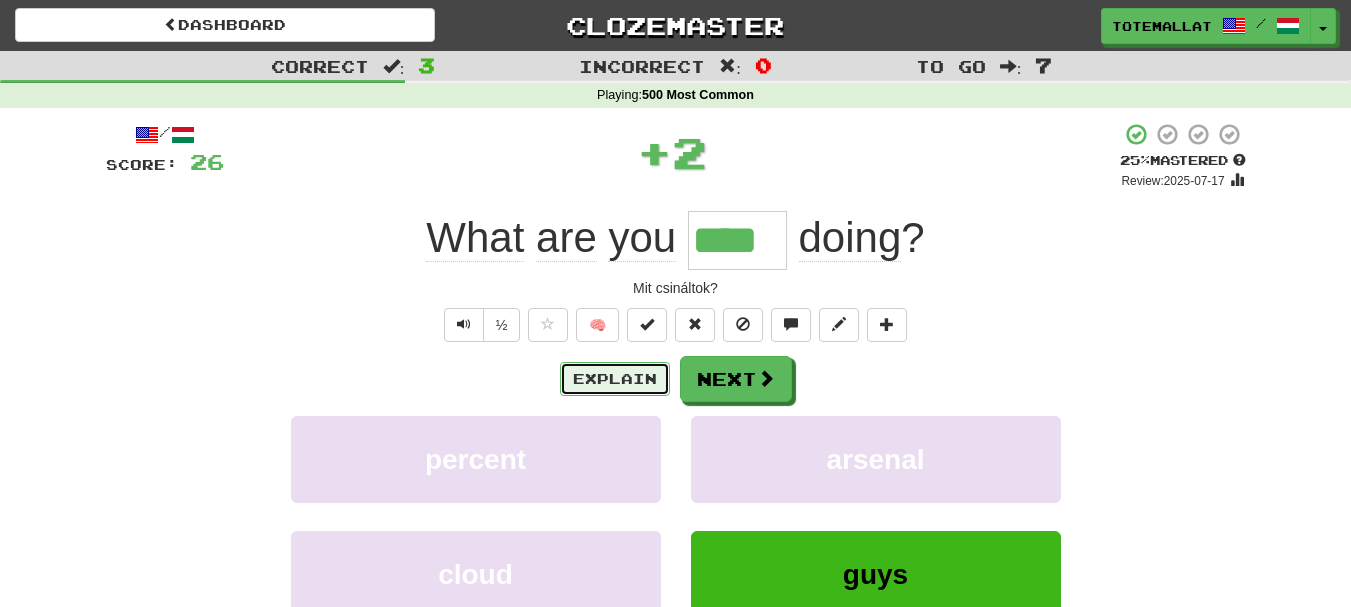 click on "Explain" at bounding box center (615, 379) 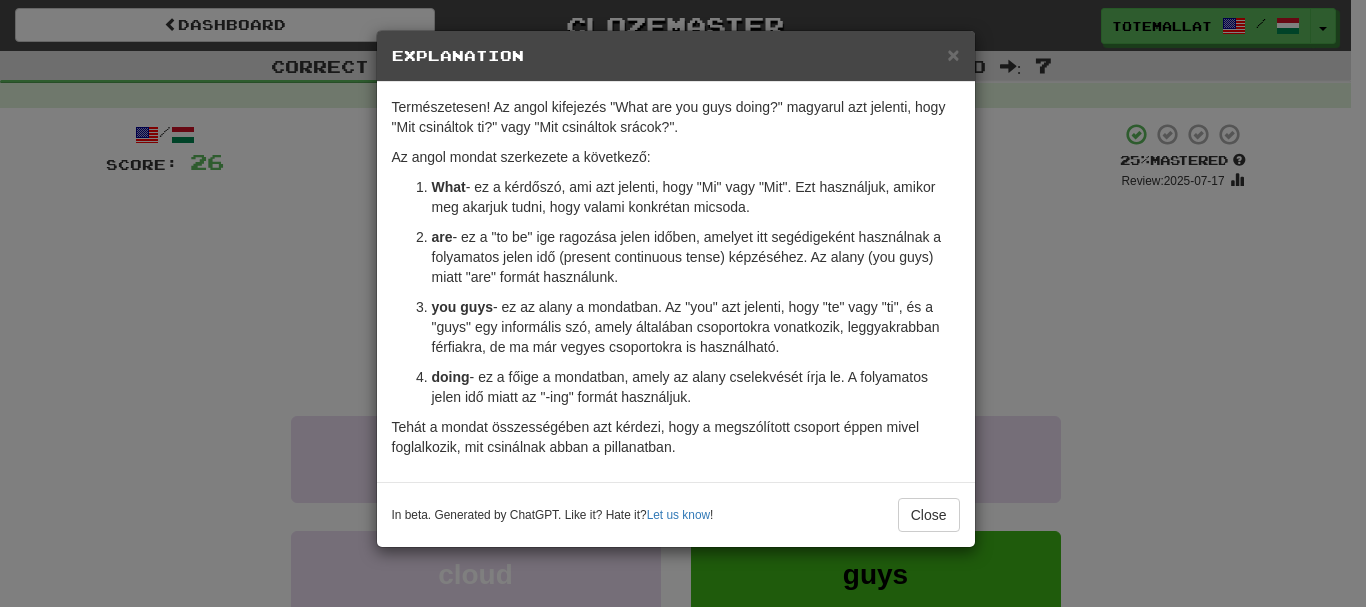 click on "× Explanation Természetesen! Az angol kifejezés "What are you guys doing?" magyarul azt jelenti, hogy "Mit csináltok ti?" vagy "Mit csináltok srácok?".
Az angol mondat szerkezete a következő:
What  - ez a kérdőszó, ami azt jelenti, hogy "Mi" vagy "Mit". Ezt használjuk, amikor meg akarjuk tudni, hogy valami konkrétan micsoda.
are  - ez a "to be" ige ragozása jelen időben, amelyet itt segédigeként használnak a folyamatos jelen idő (present continuous tense) képzéséhez. Az alany (you guys) miatt "are" formát használunk.
you guys  - ez az alany a mondatban. Az "you" azt jelenti, hogy "te" vagy "ti", és a "guys" egy informális szó, amely általában csoportokra vonatkozik, leggyakrabban férfiakra, de ma már vegyes csoportokra is használható.
doing  - ez a főige a mondatban, amely az alany cselekvését írja le. A folyamatos jelen idő miatt az "-ing" formát használjuk.
In beta. Generated by ChatGPT. Like it? Hate it?  Let us know ! Close" at bounding box center (683, 303) 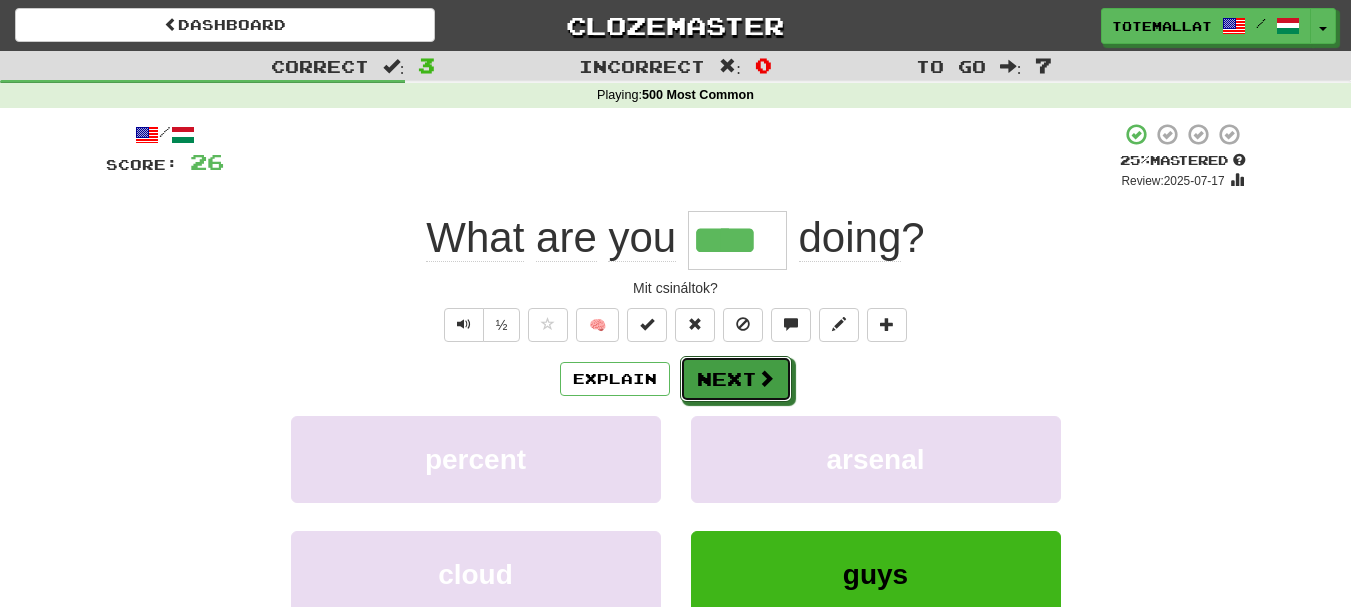 click on "Next" at bounding box center (736, 379) 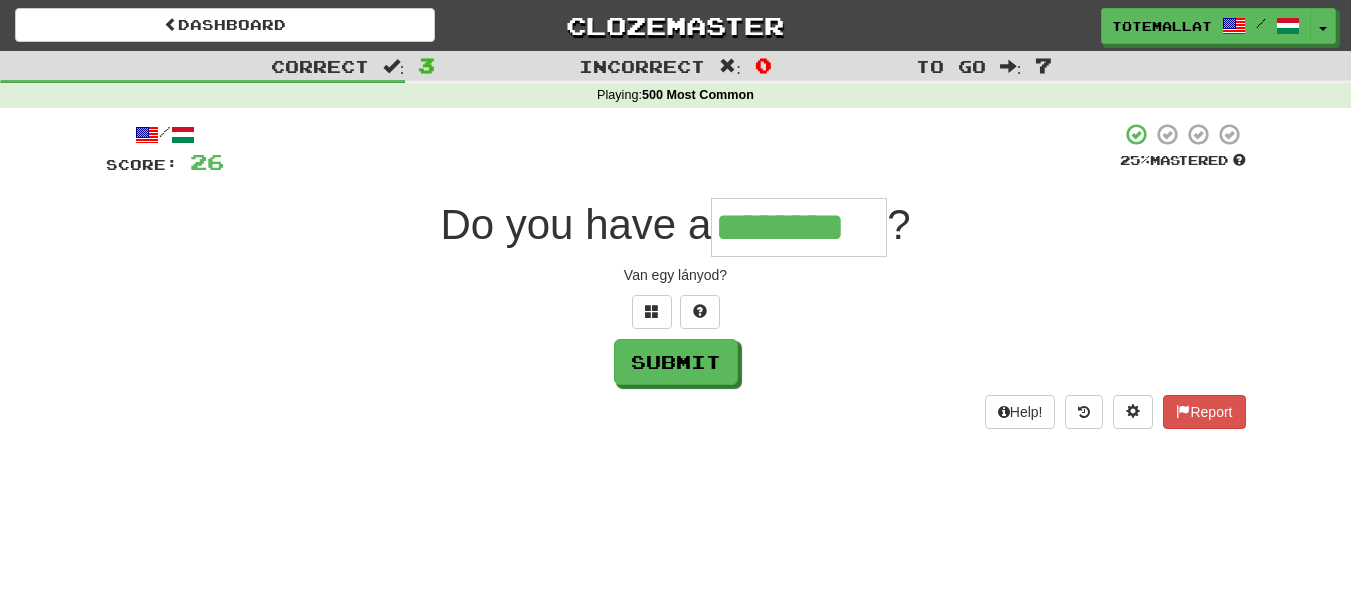 type on "********" 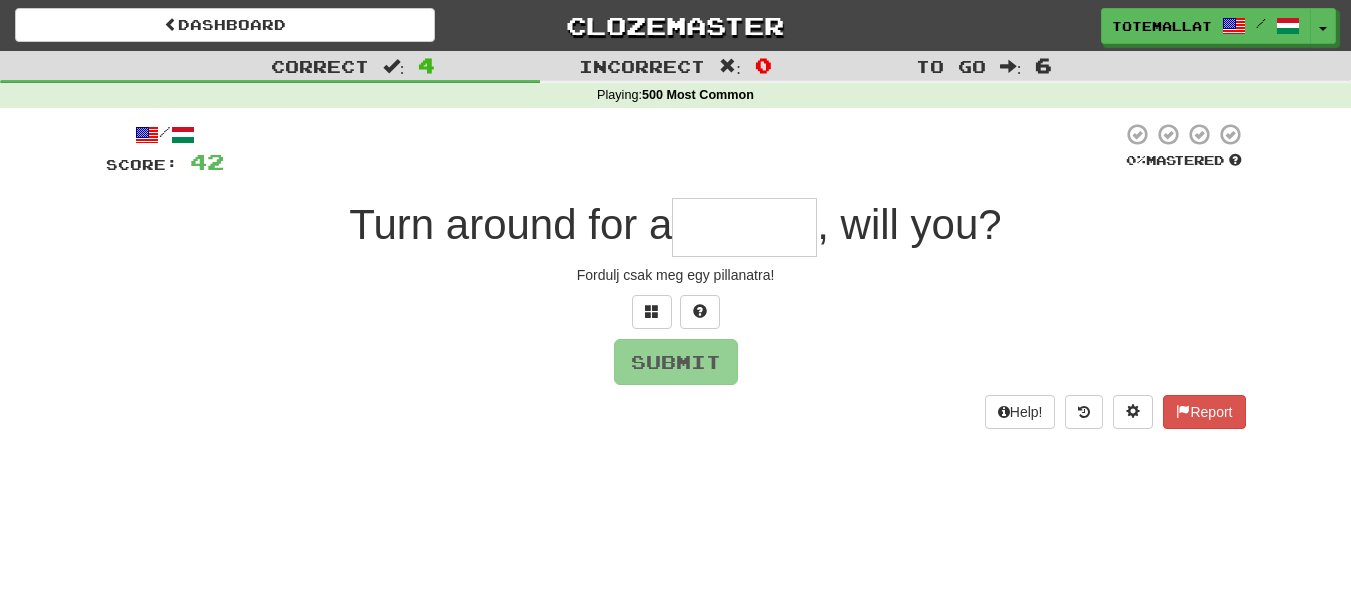 type on "*" 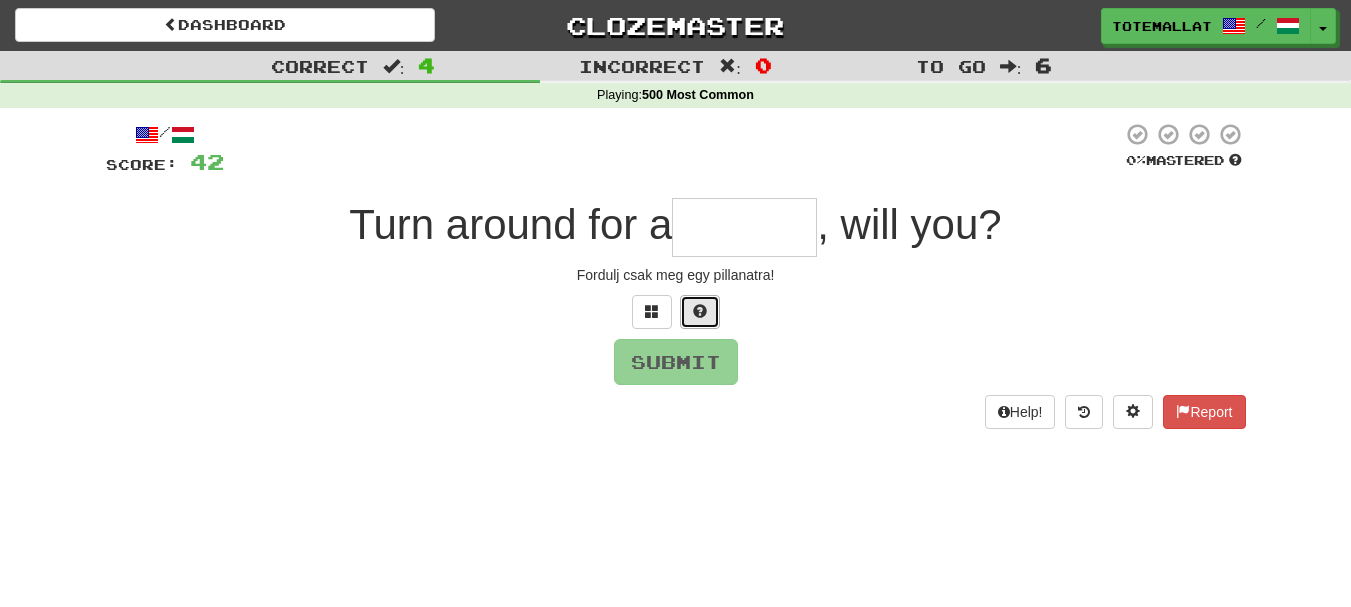 click at bounding box center (700, 312) 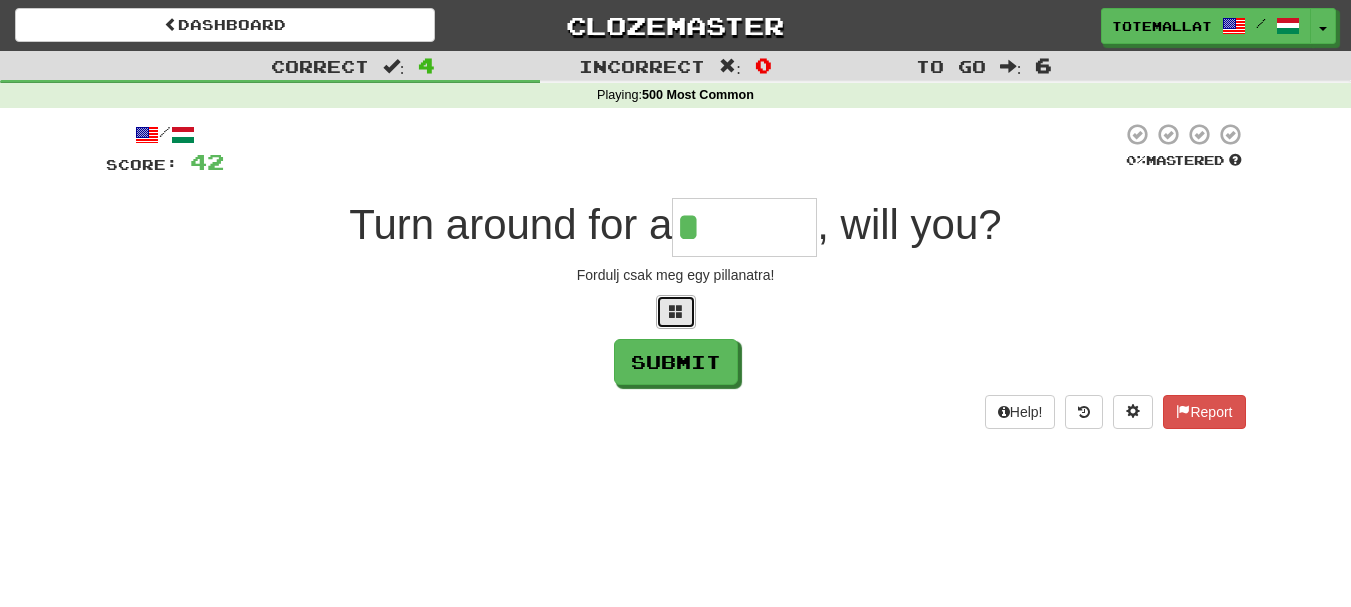 click at bounding box center [676, 311] 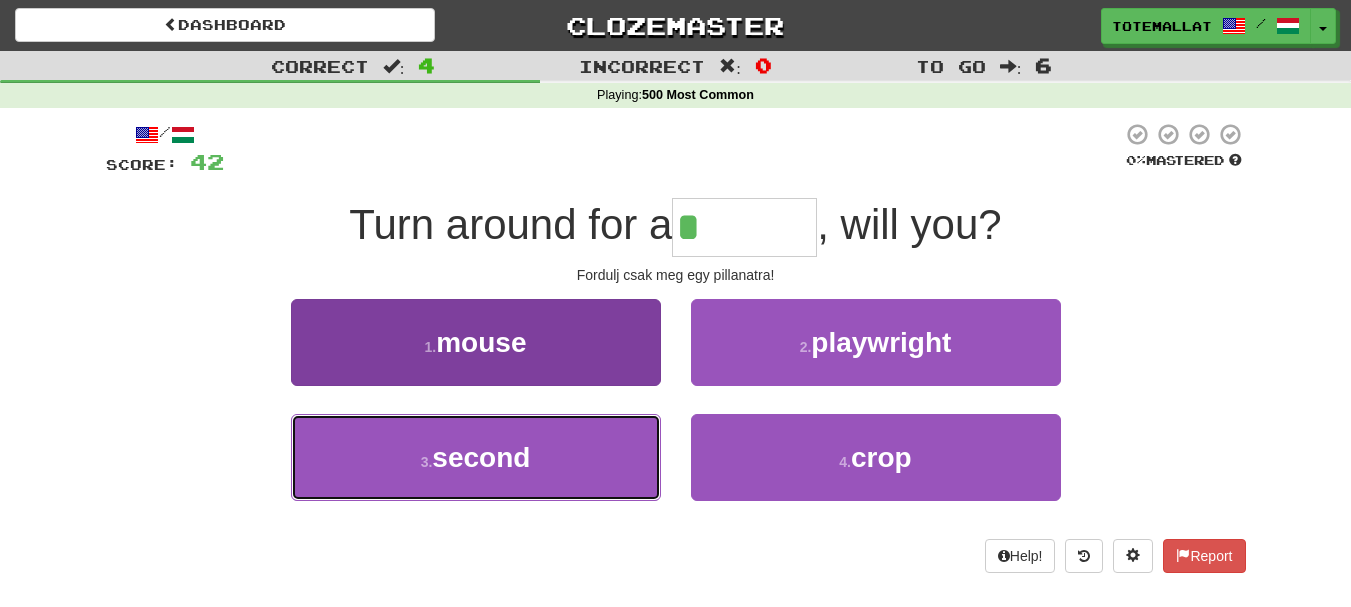 click on "3 .  second" at bounding box center [476, 457] 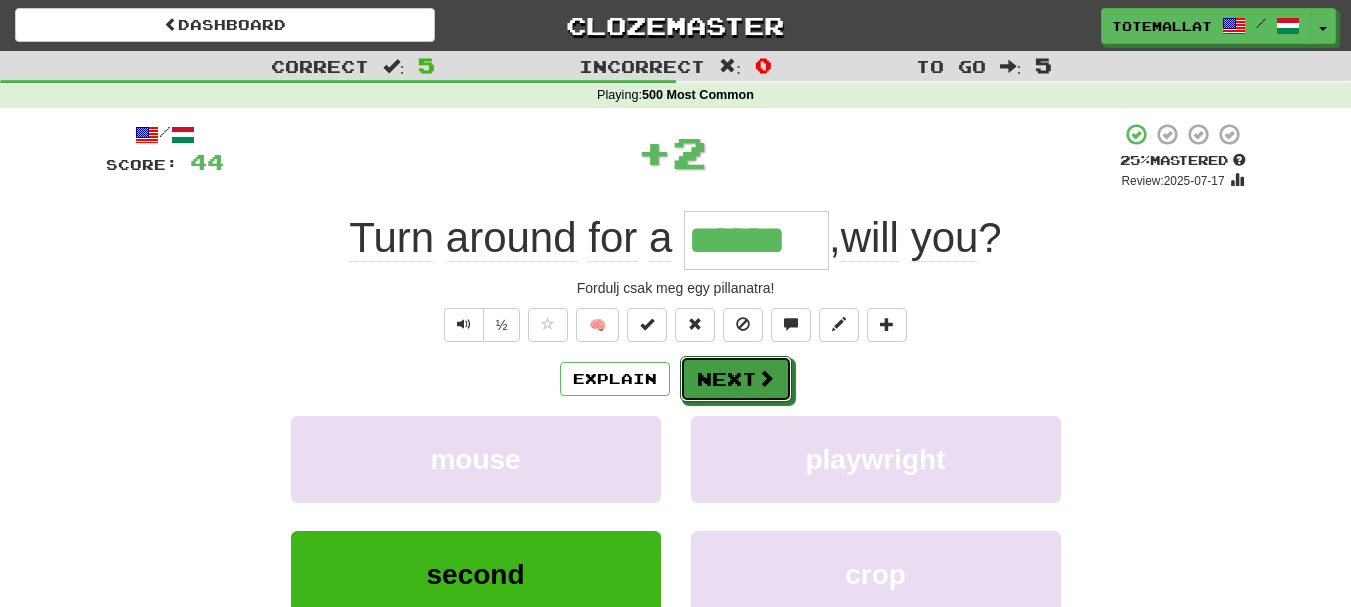 click on "Next" at bounding box center (736, 379) 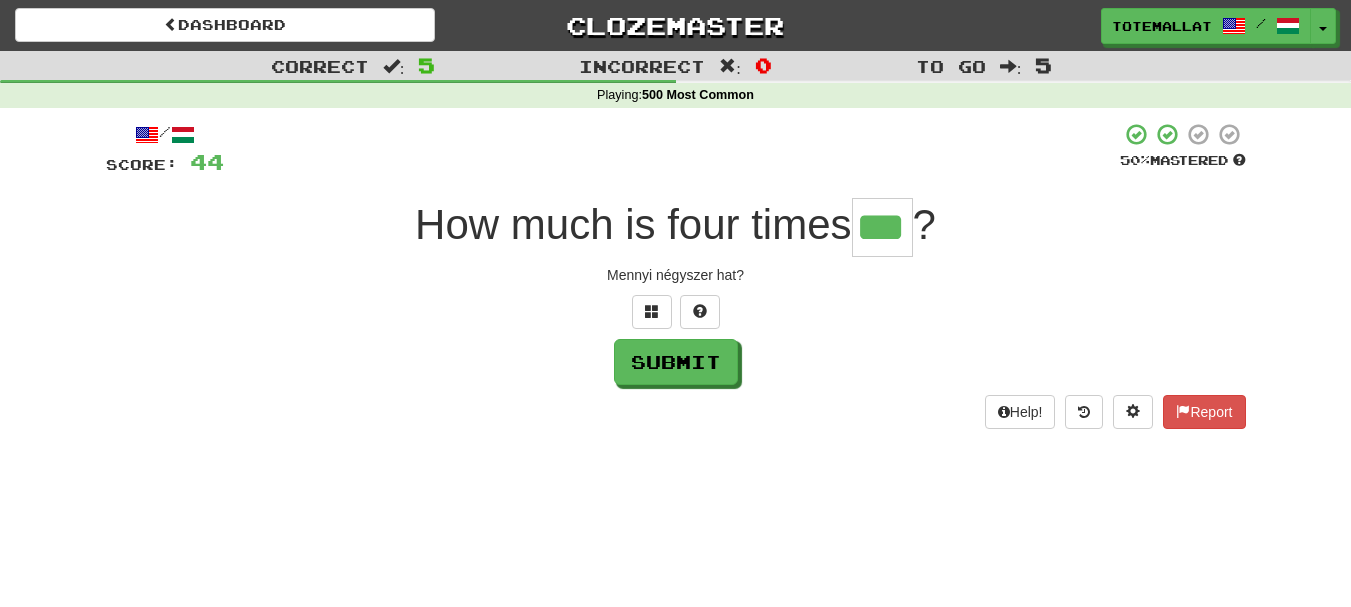 type on "***" 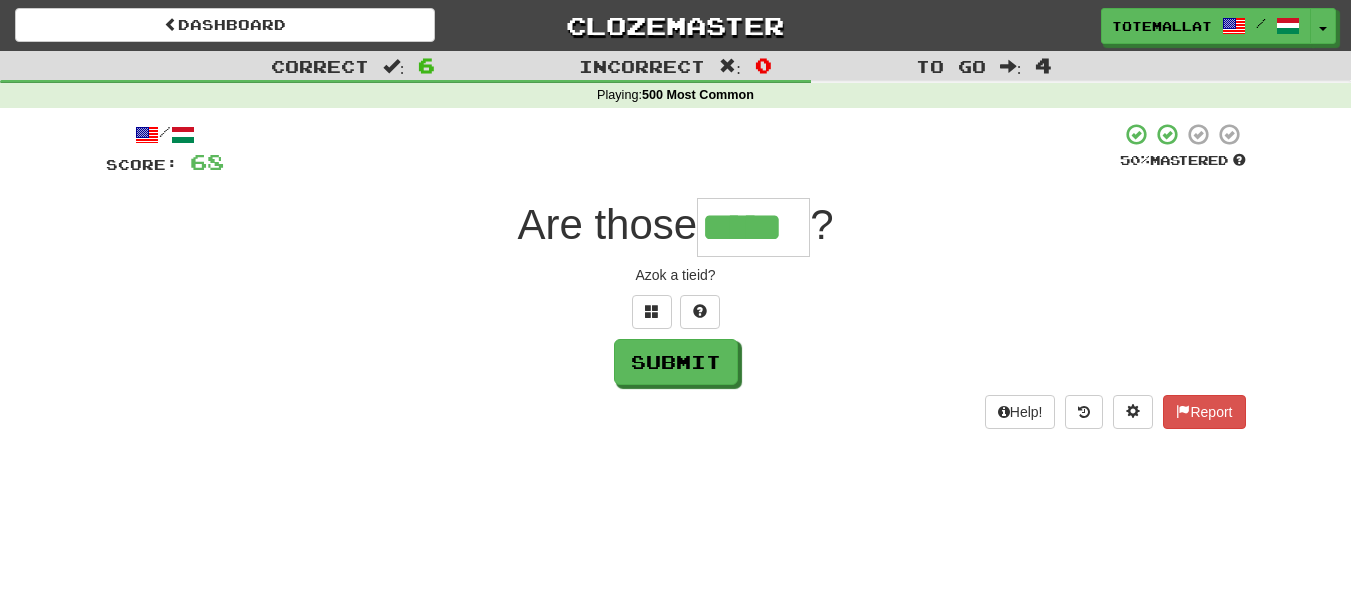 type on "*****" 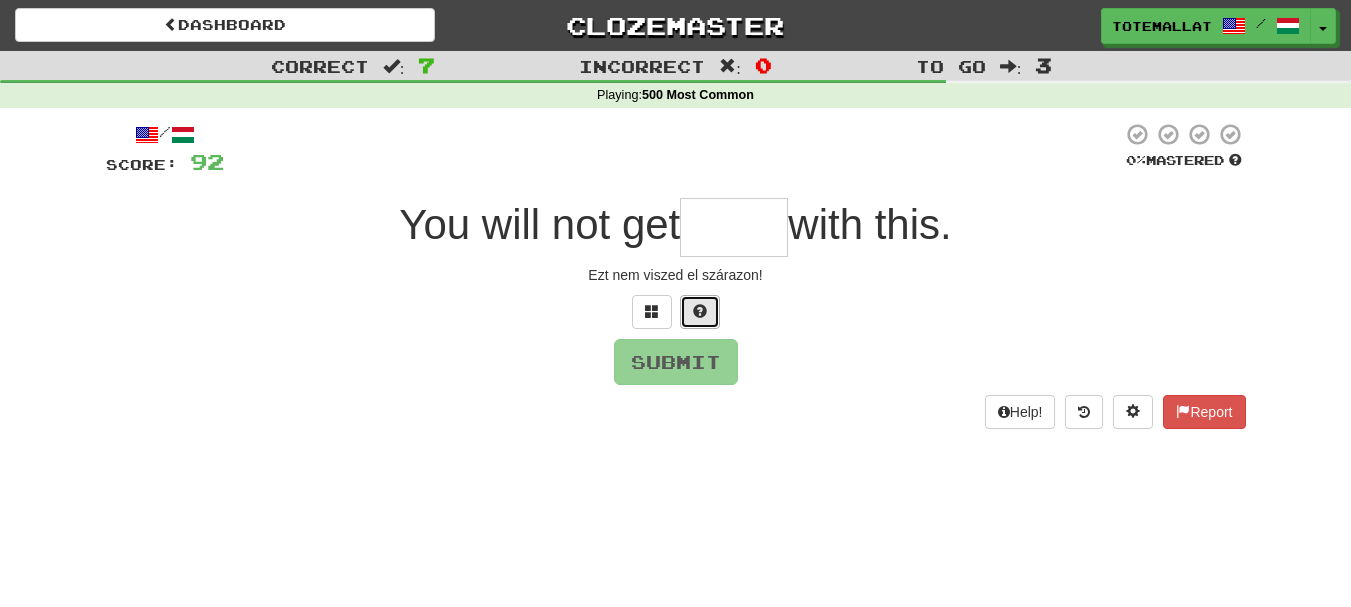 click at bounding box center [700, 312] 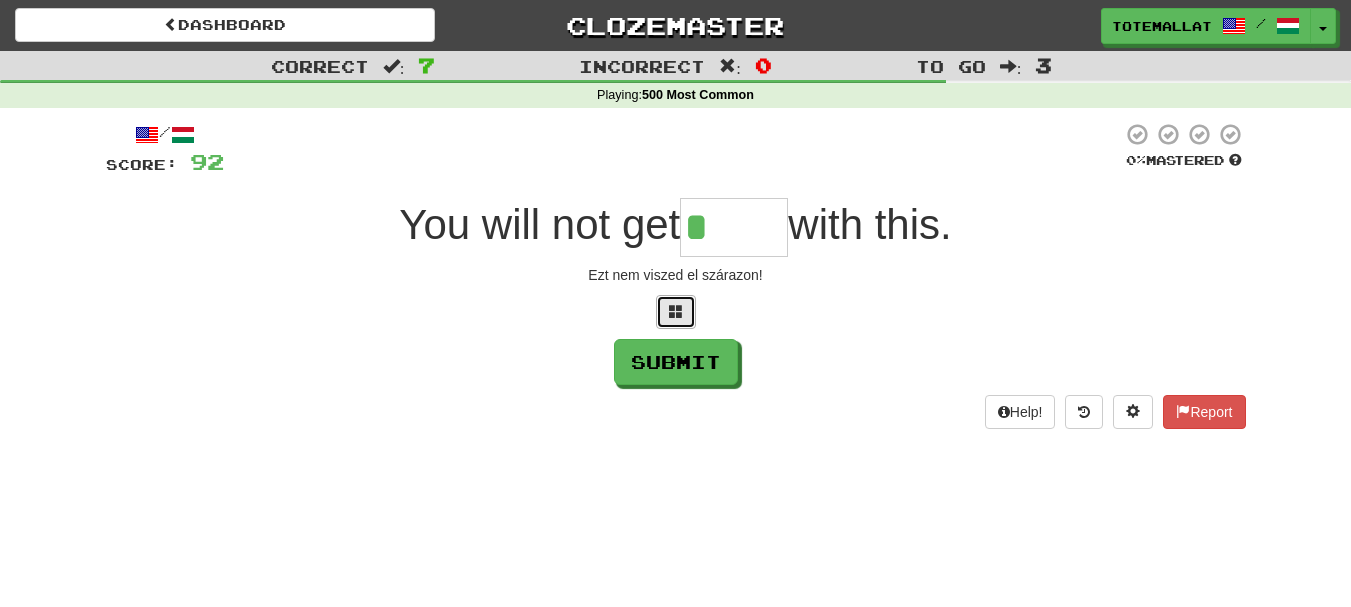click at bounding box center (676, 311) 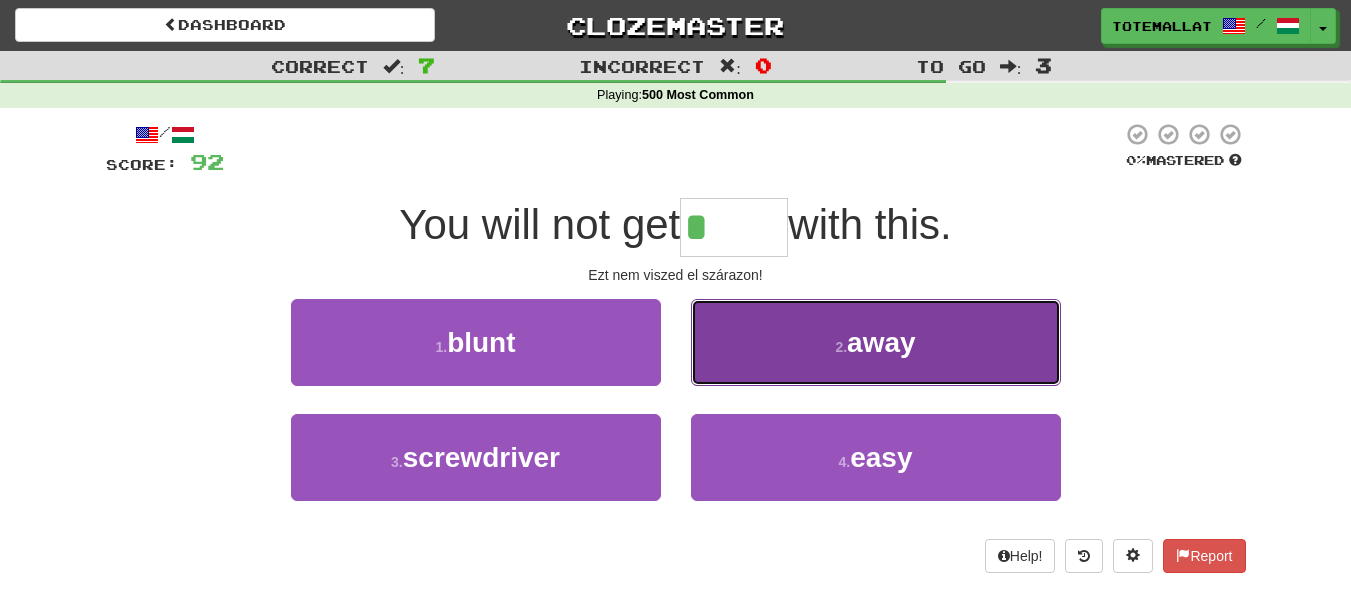 click on "away" at bounding box center (881, 342) 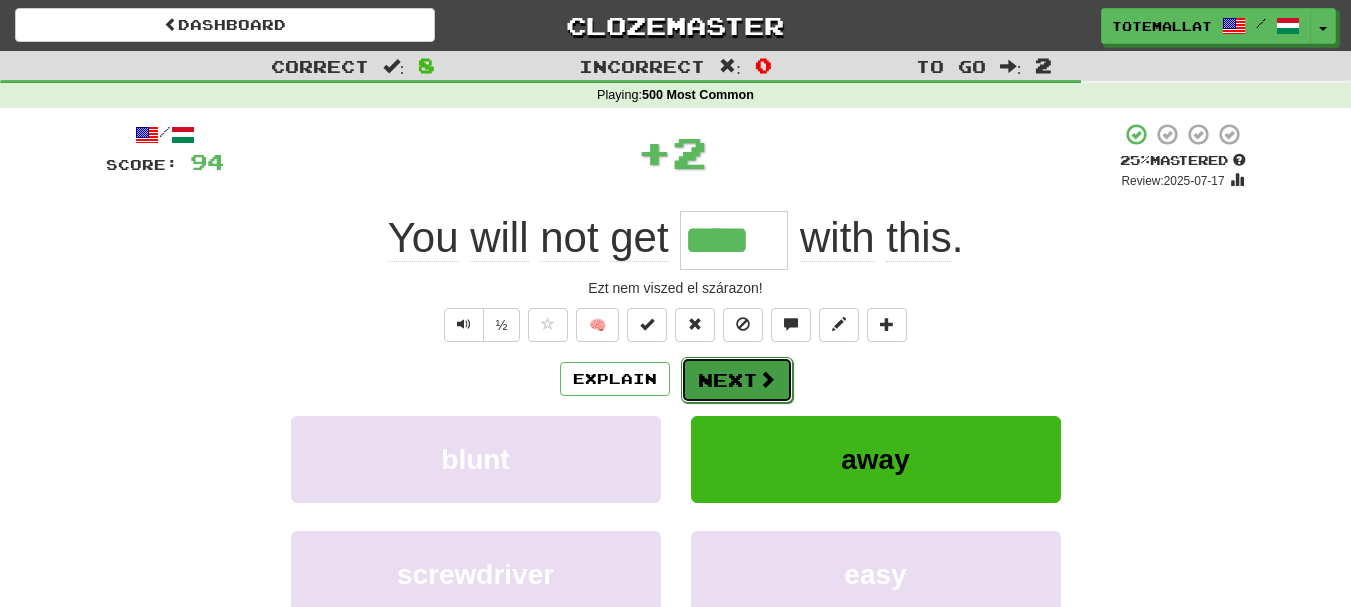 click on "Next" at bounding box center (737, 380) 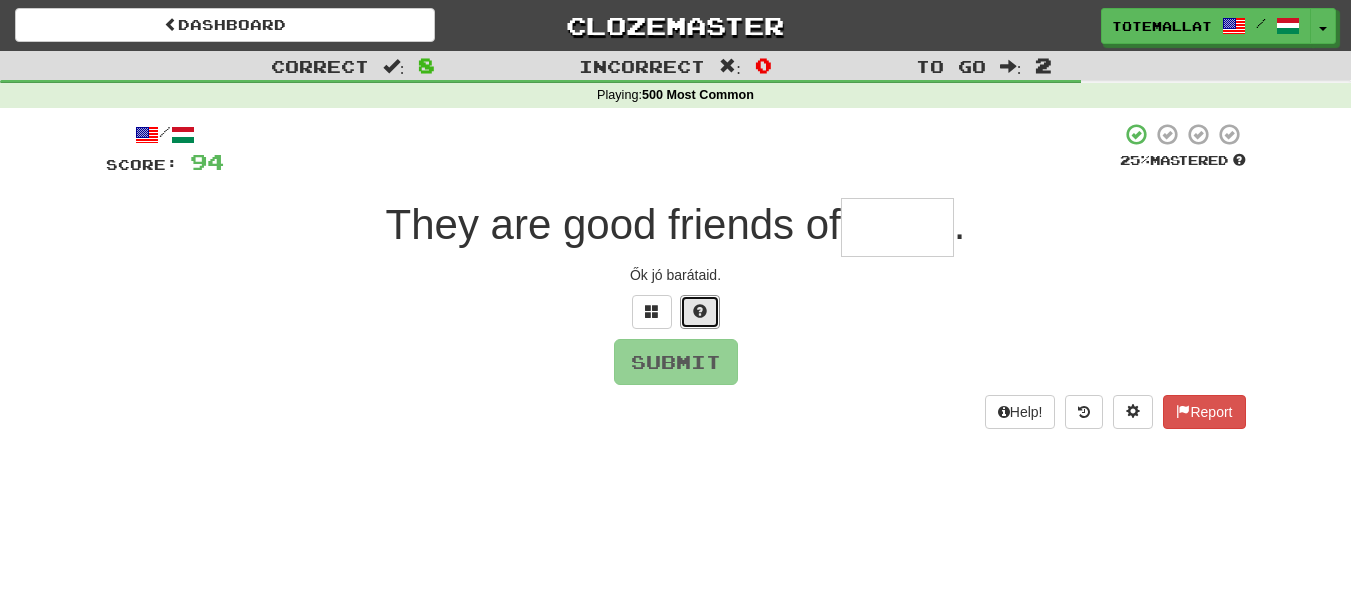 click at bounding box center (700, 311) 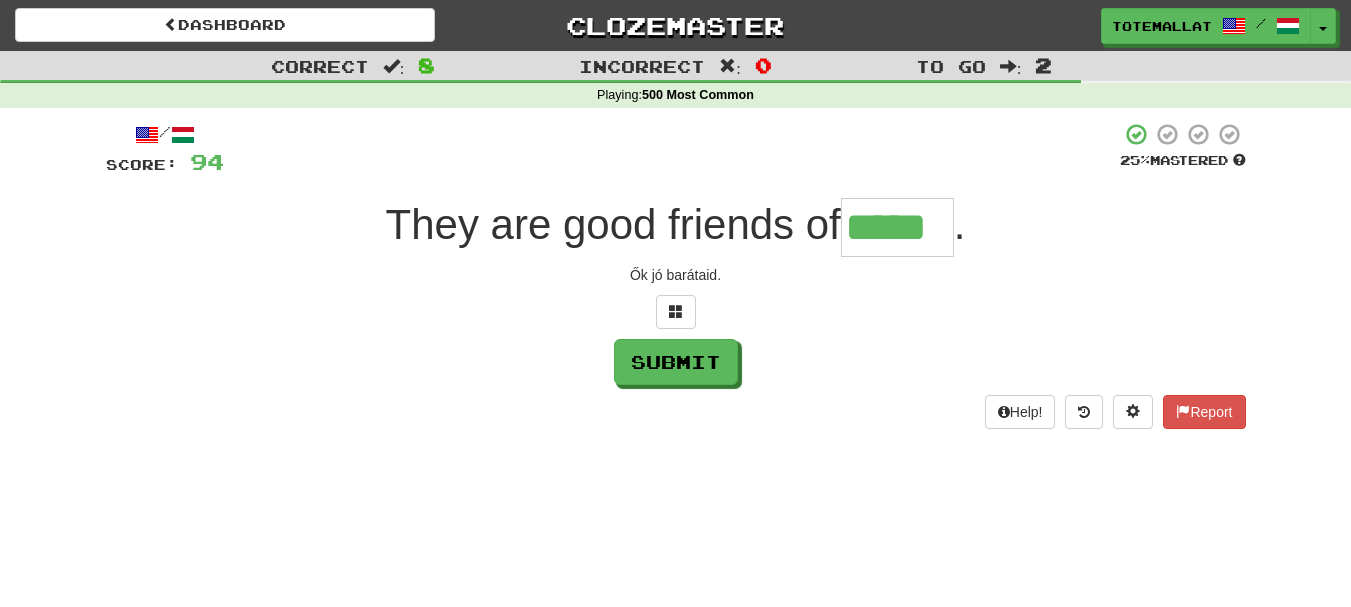 type on "*****" 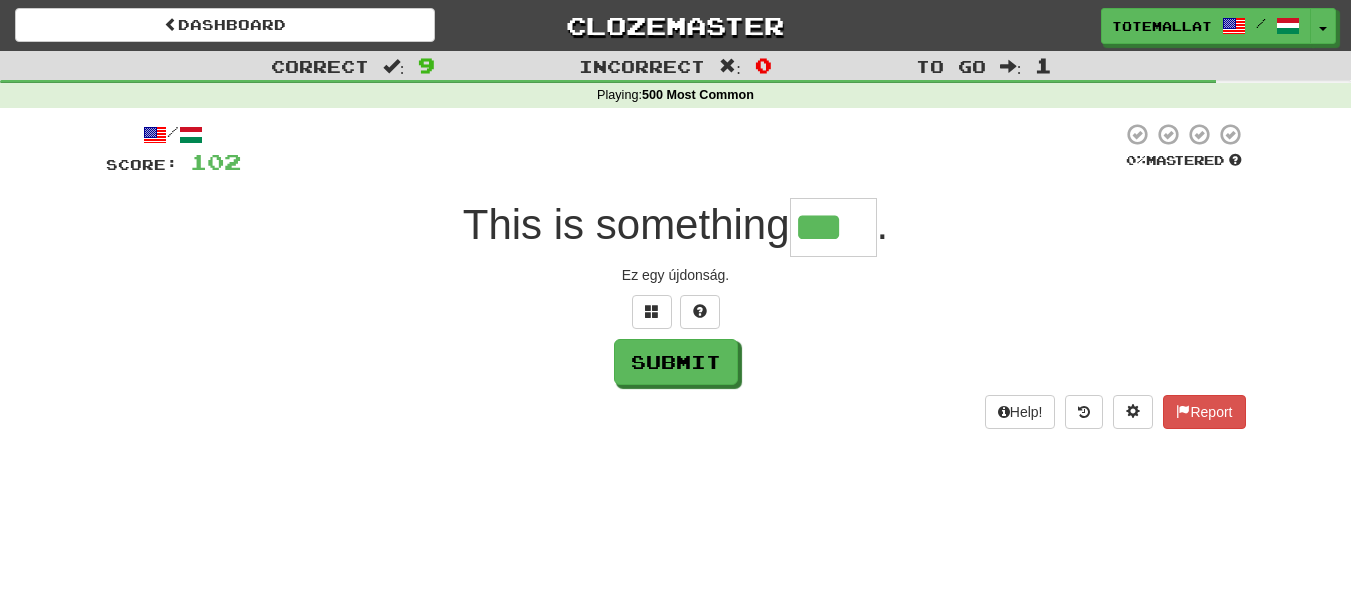 type on "***" 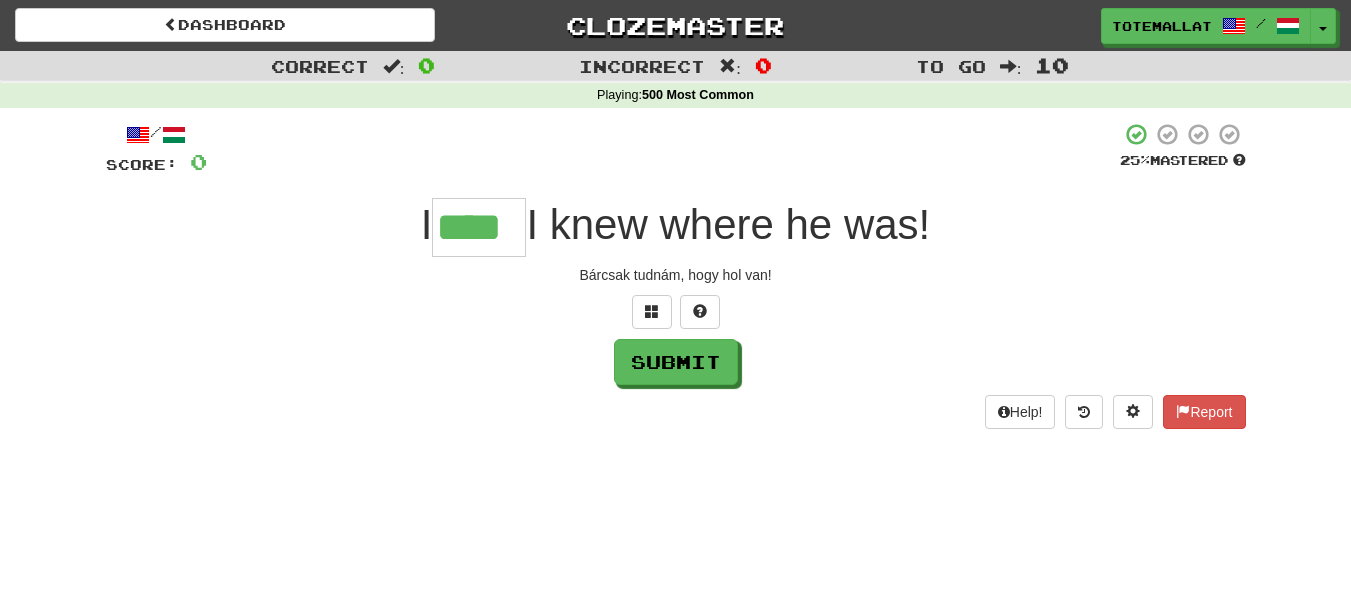 type on "****" 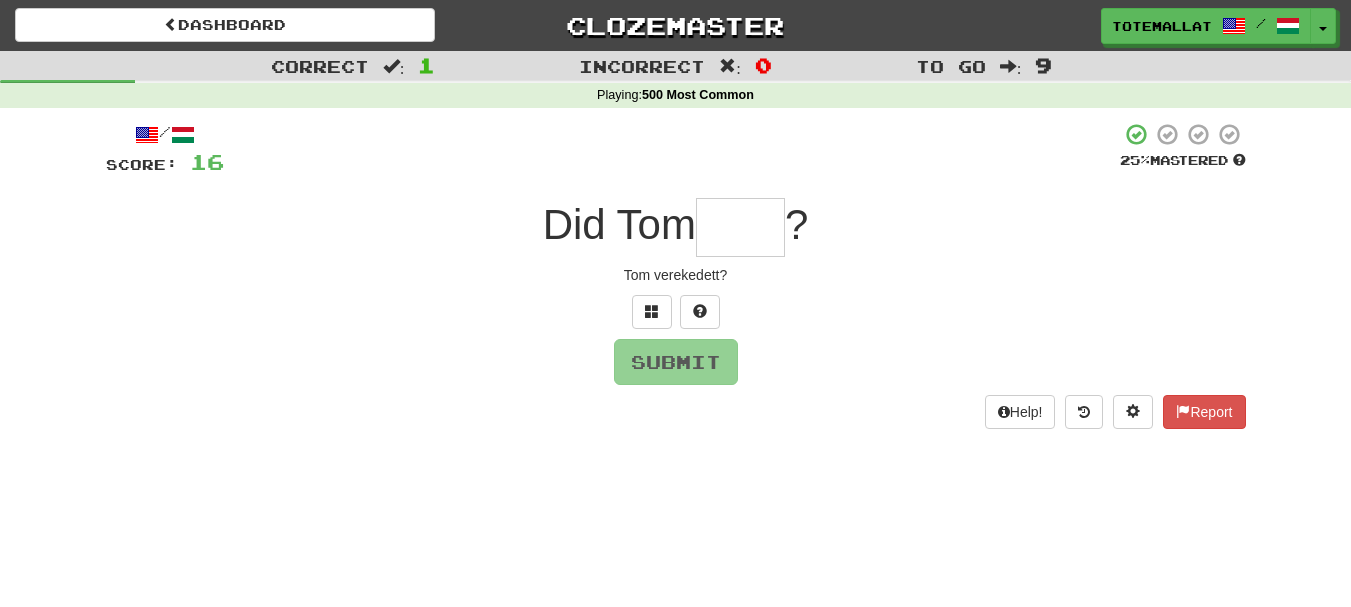 type on "*" 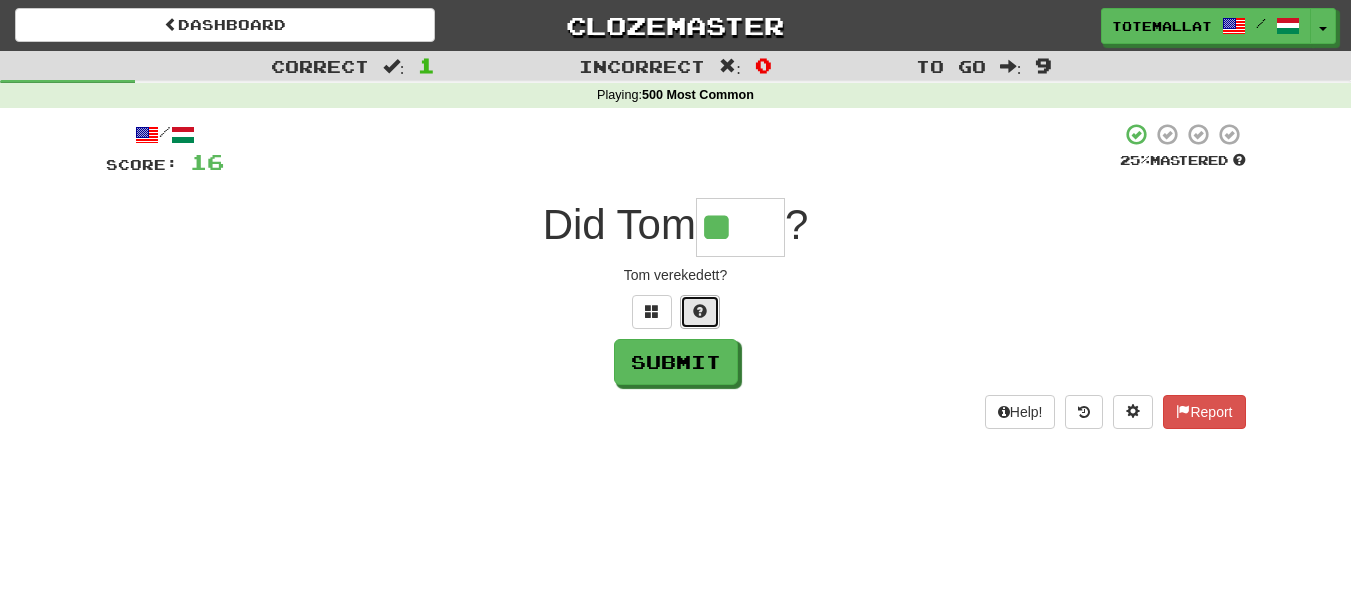 click at bounding box center [700, 312] 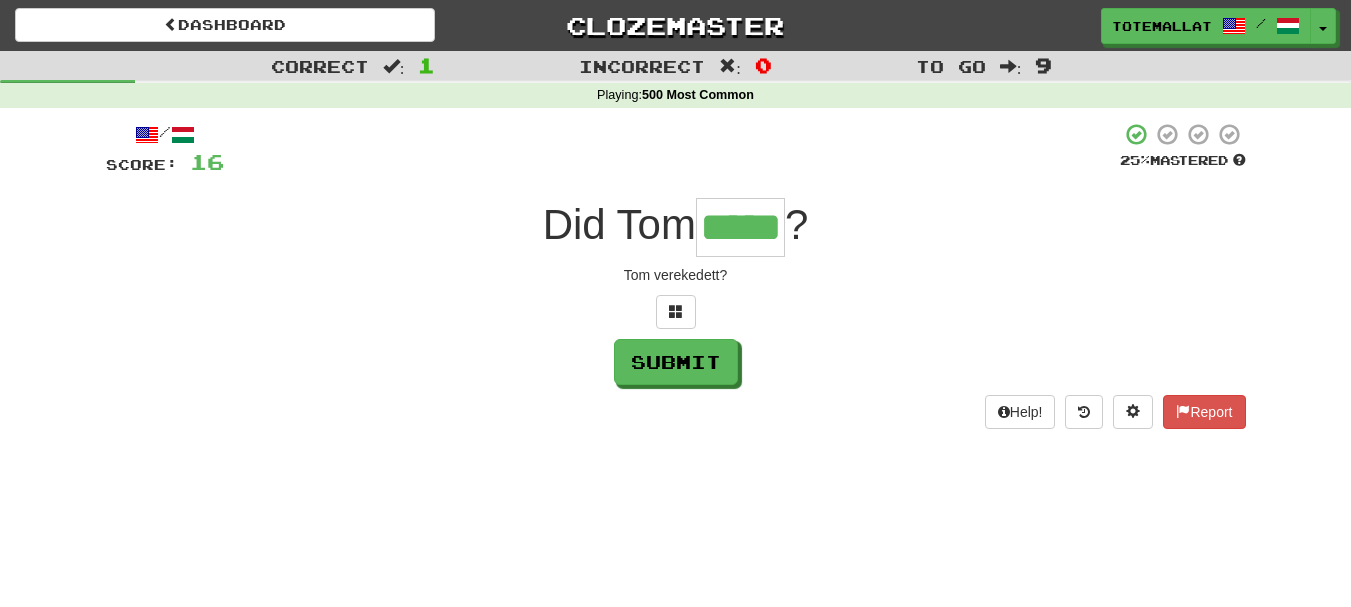 type on "*****" 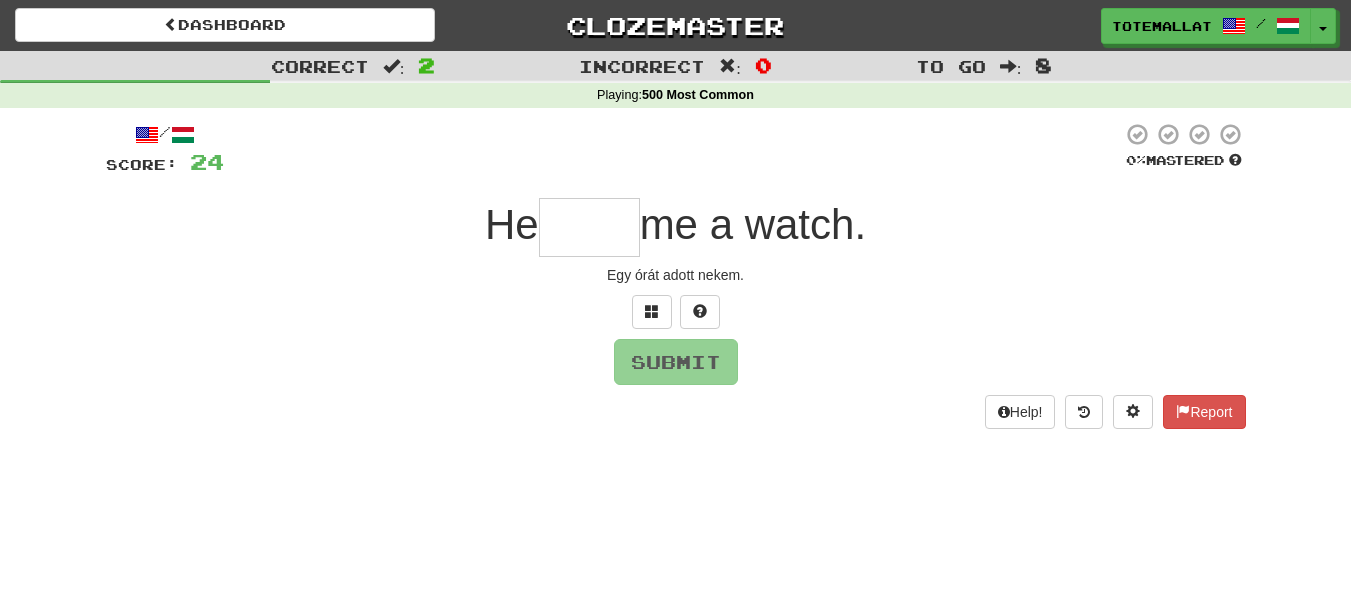 type on "*" 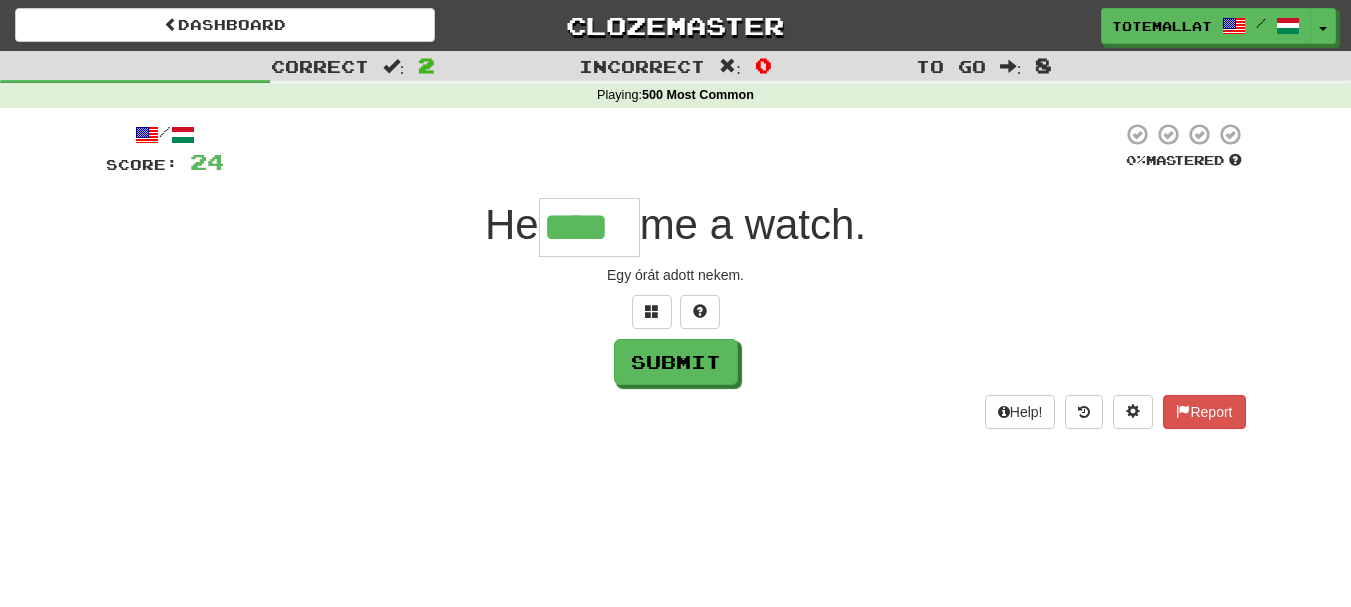 type on "****" 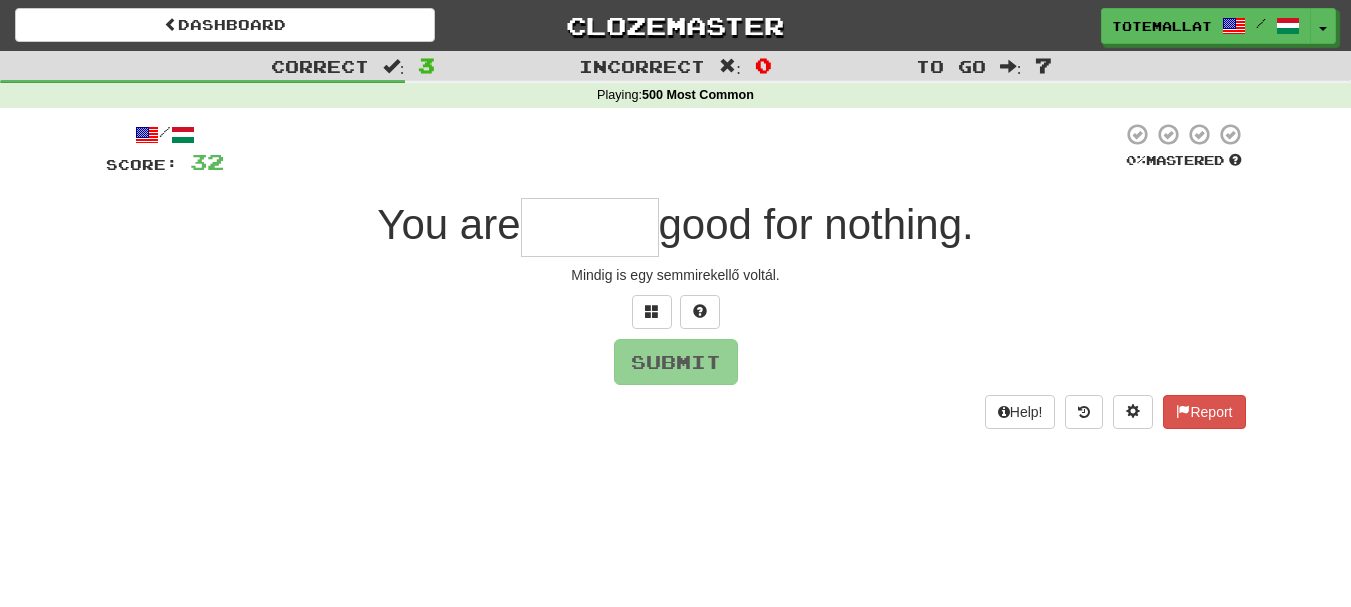 type on "*" 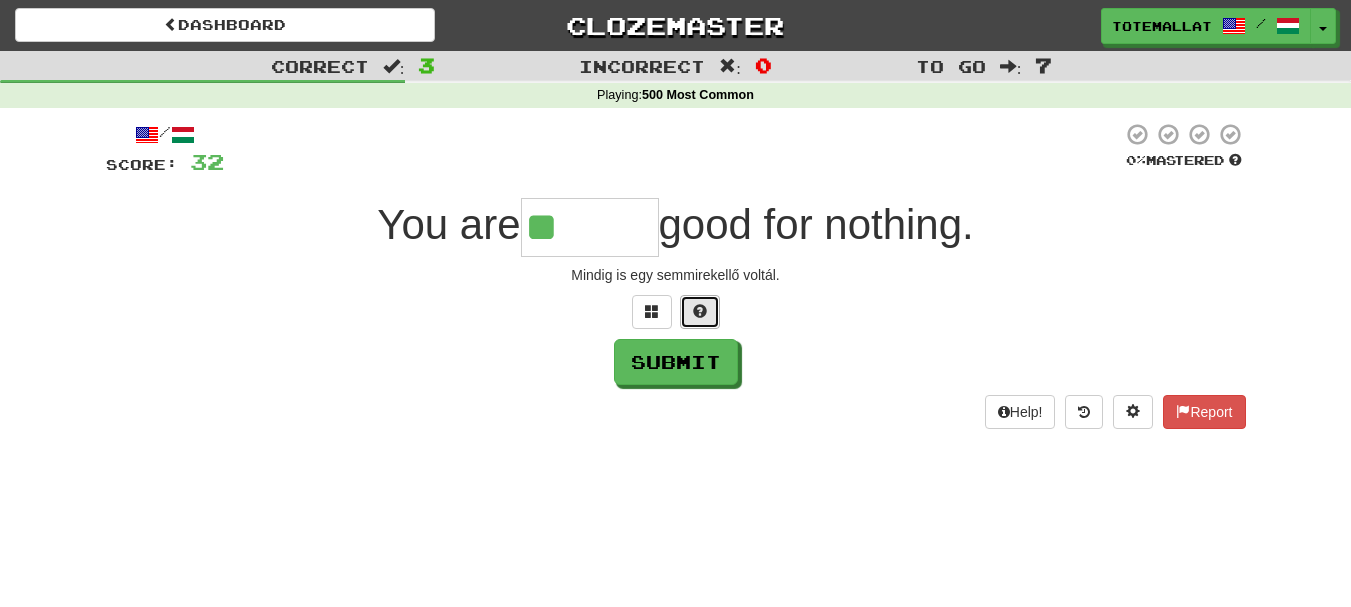 click at bounding box center [700, 312] 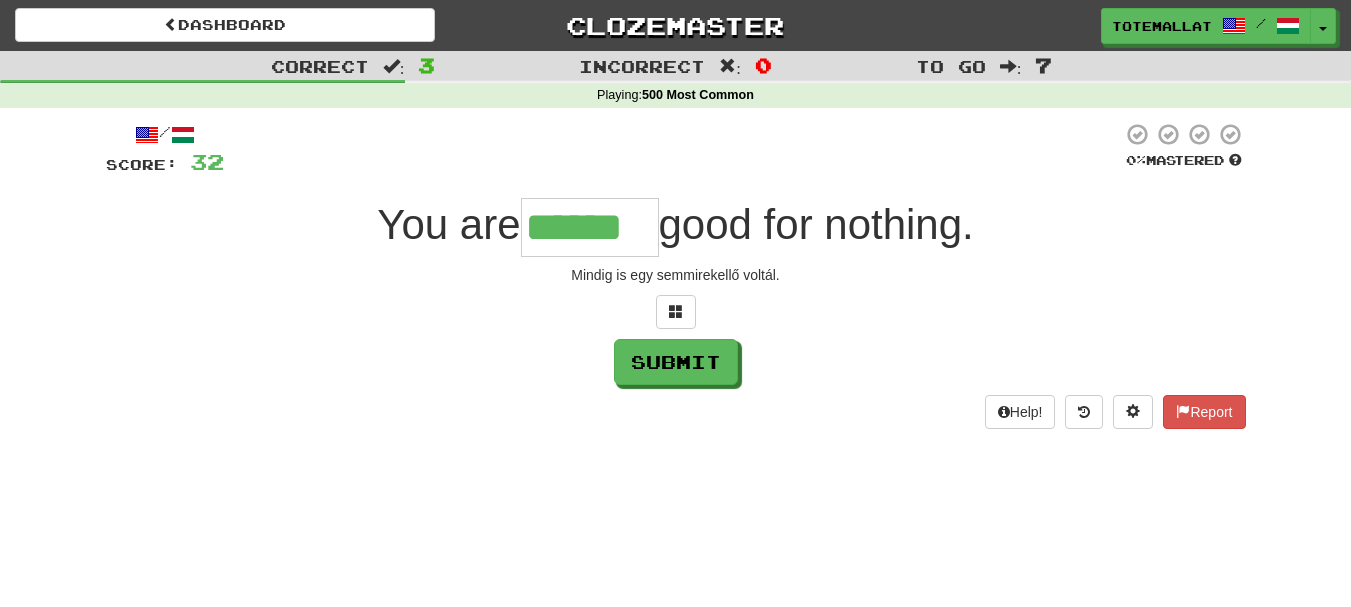 type on "******" 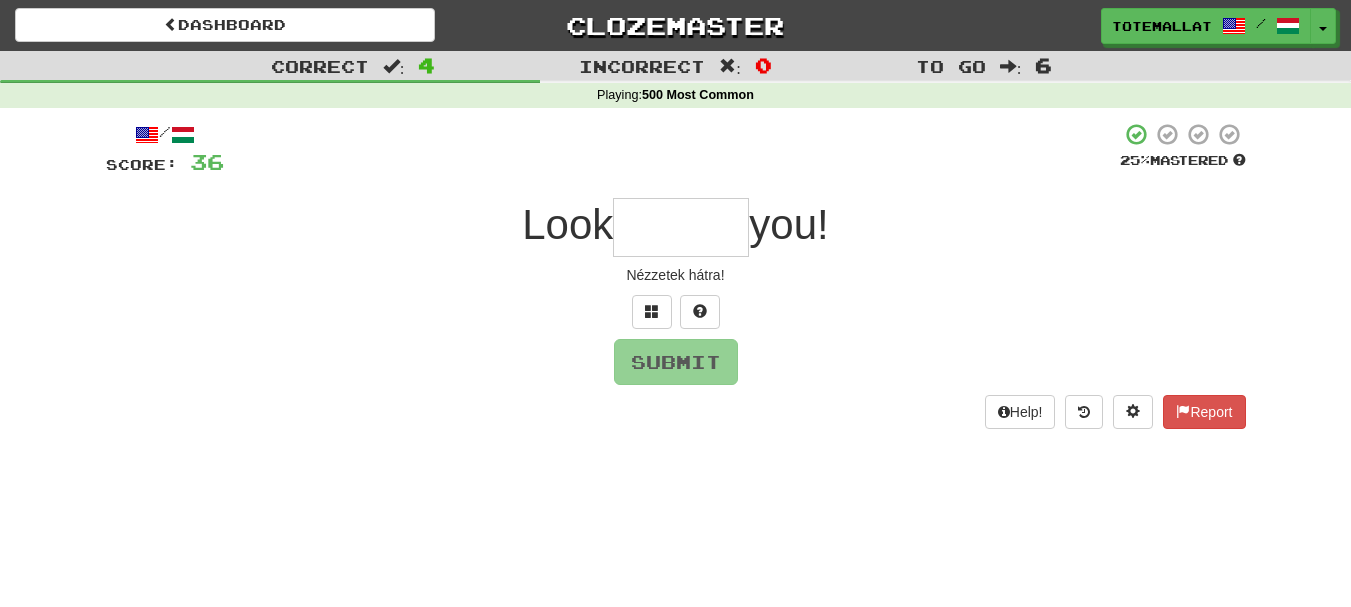 type on "*" 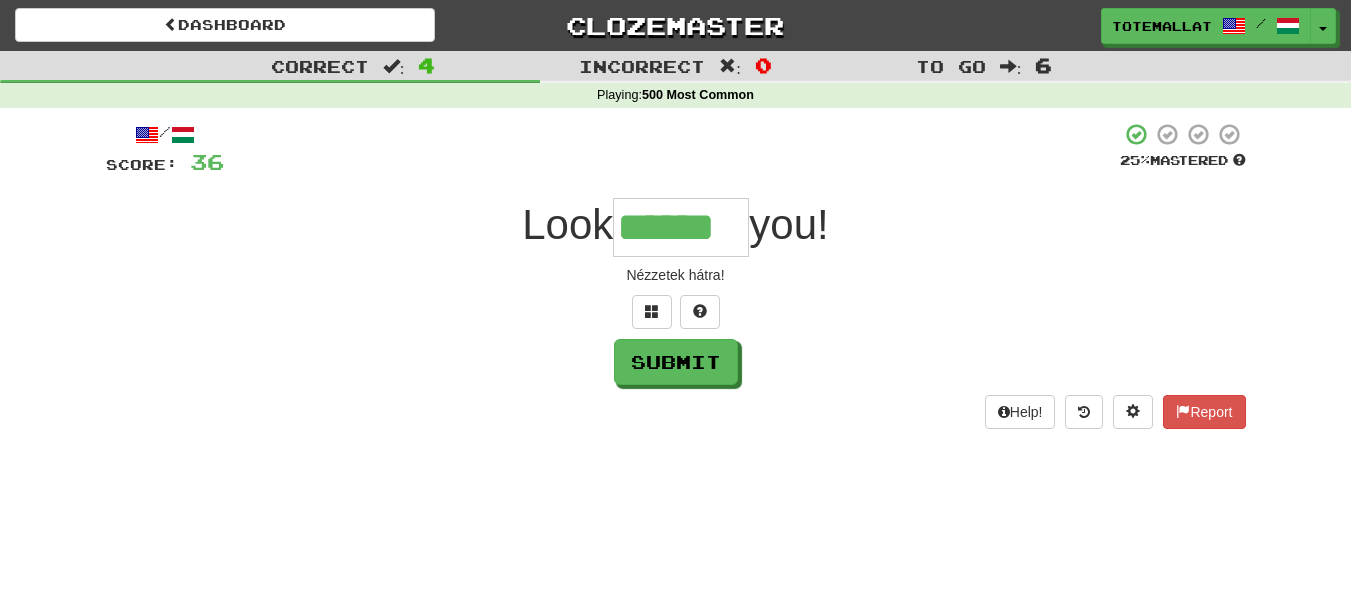 type on "******" 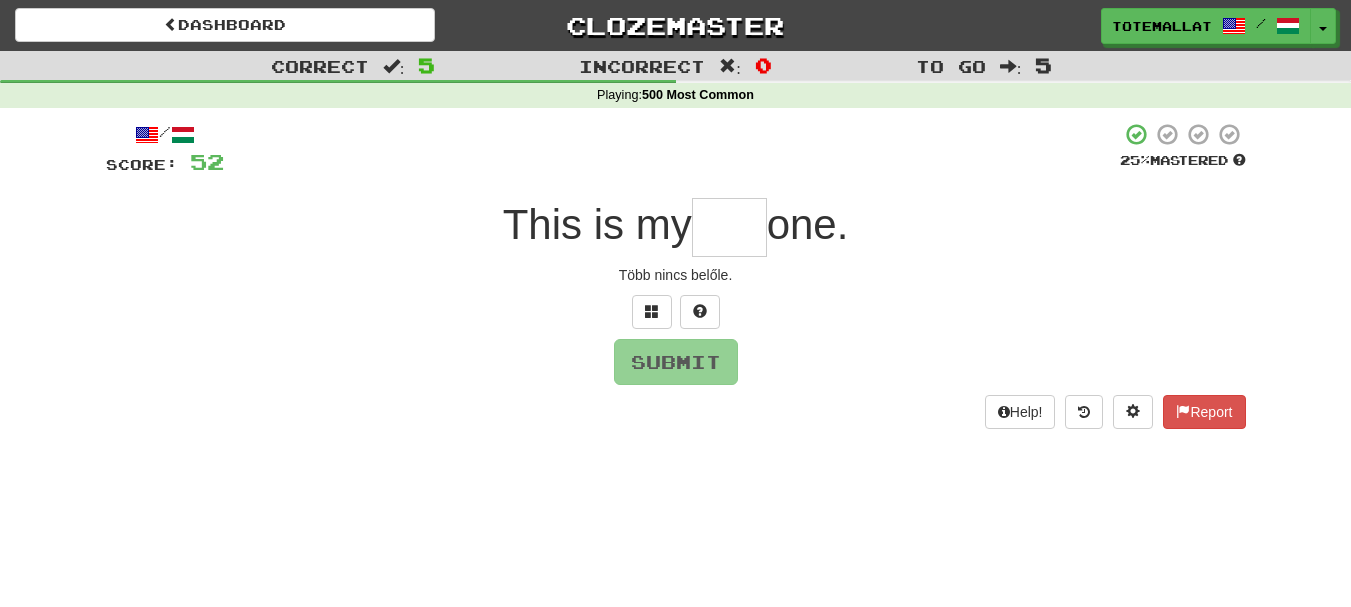 type on "*" 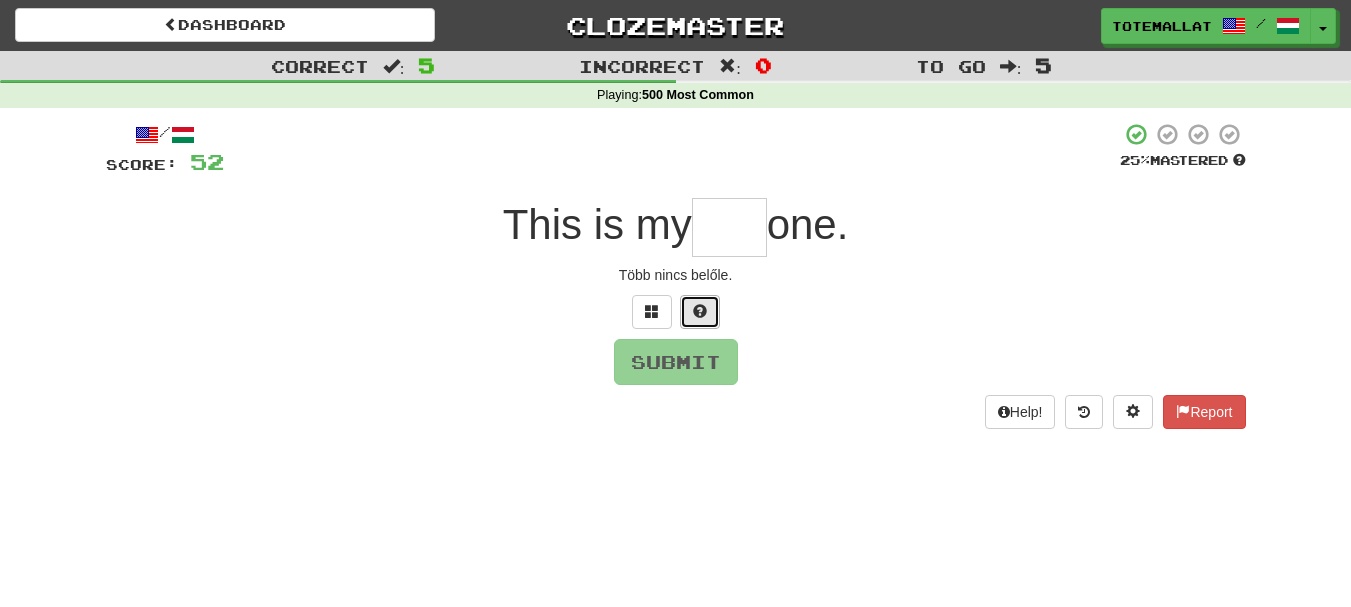 click at bounding box center (700, 312) 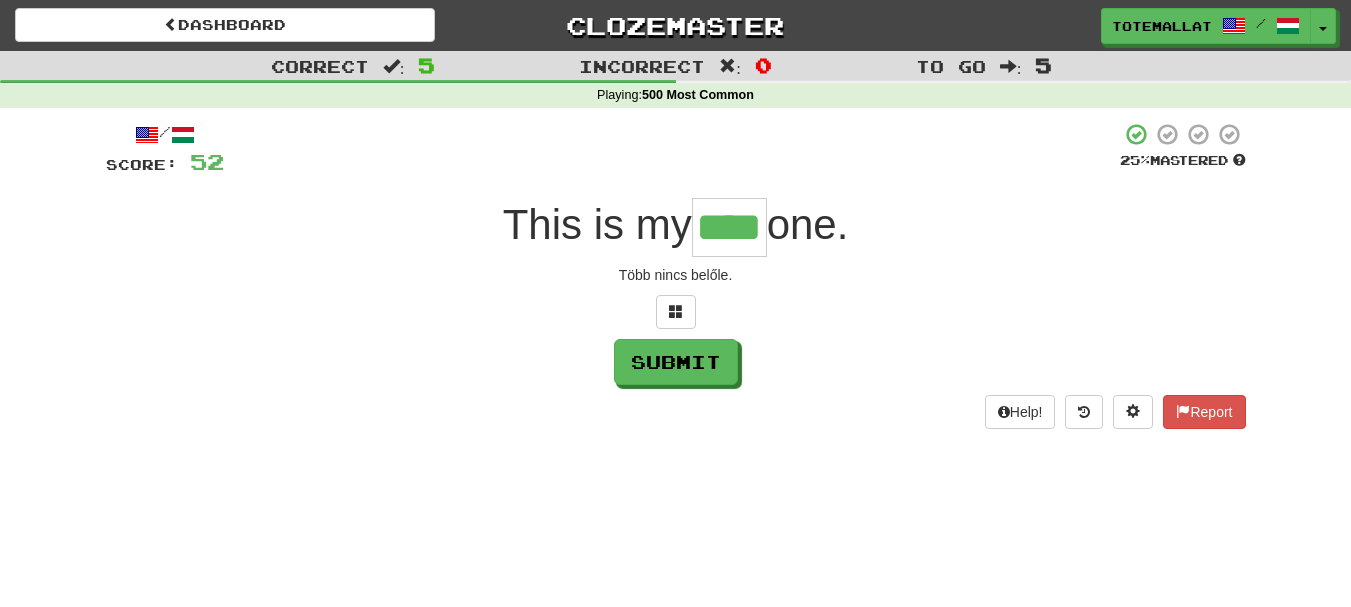 type on "****" 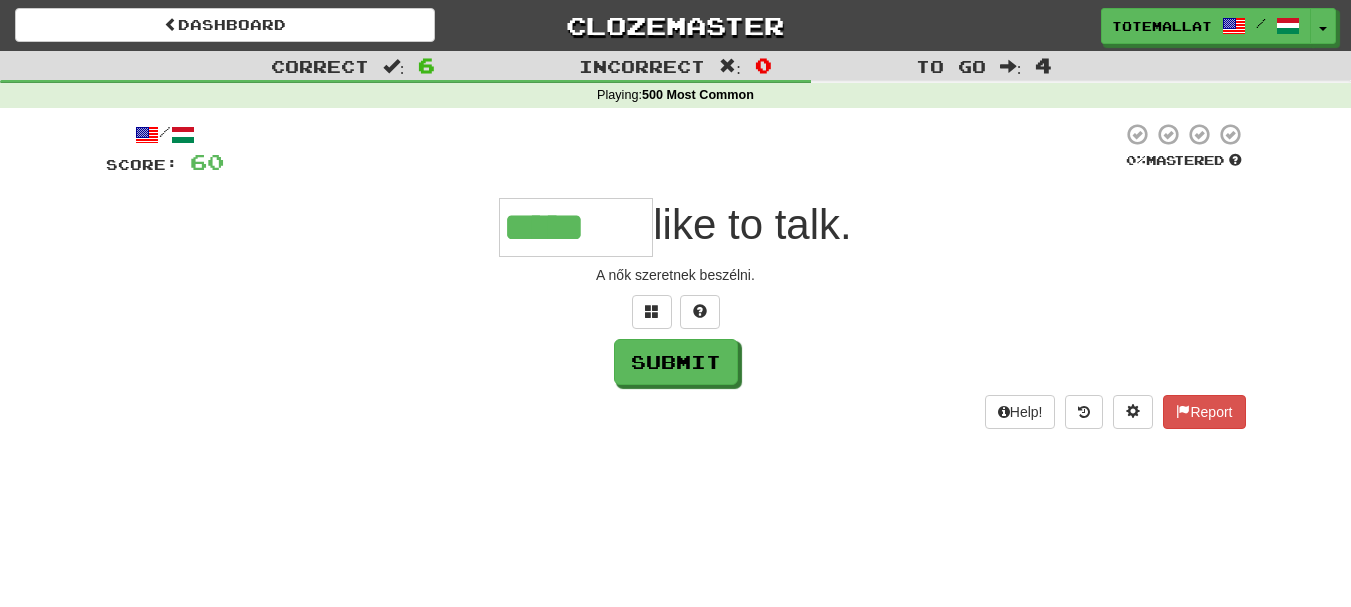 type on "*****" 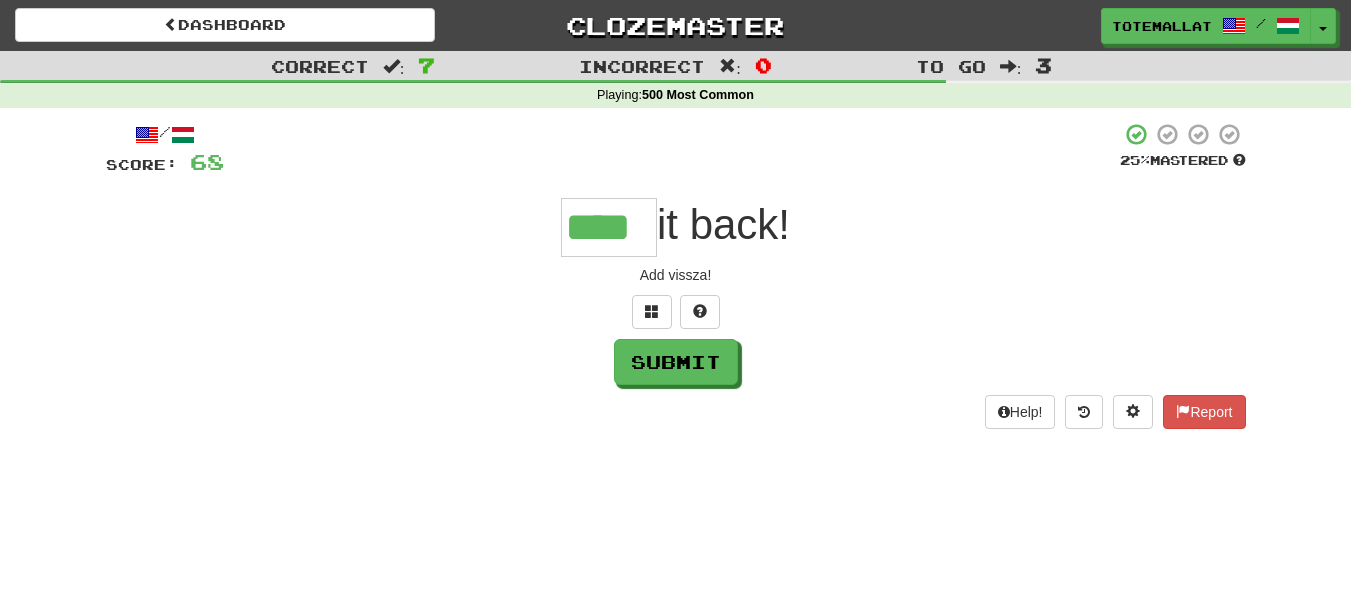 type on "****" 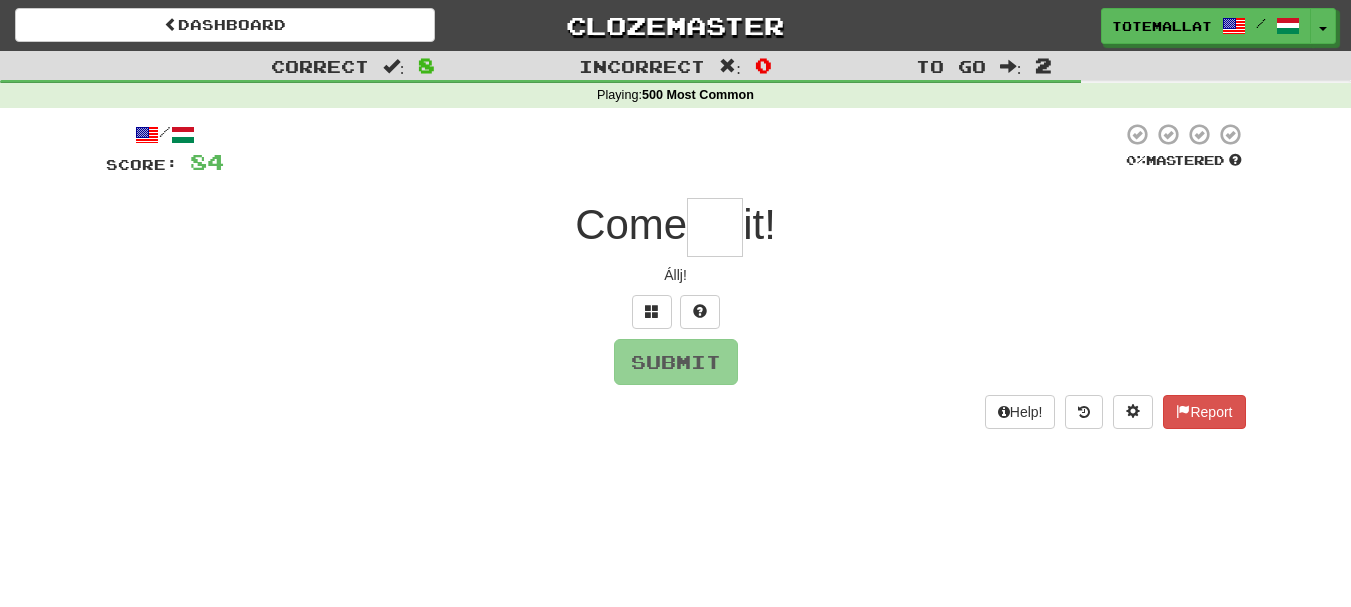type on "*" 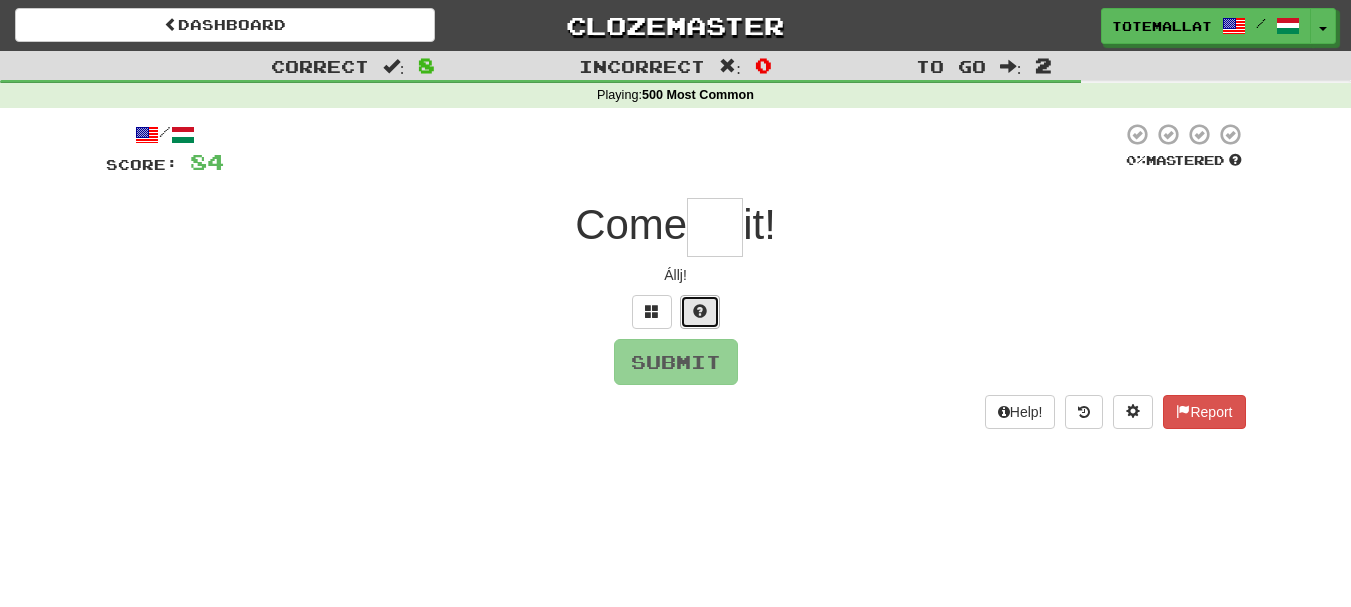 click at bounding box center (700, 311) 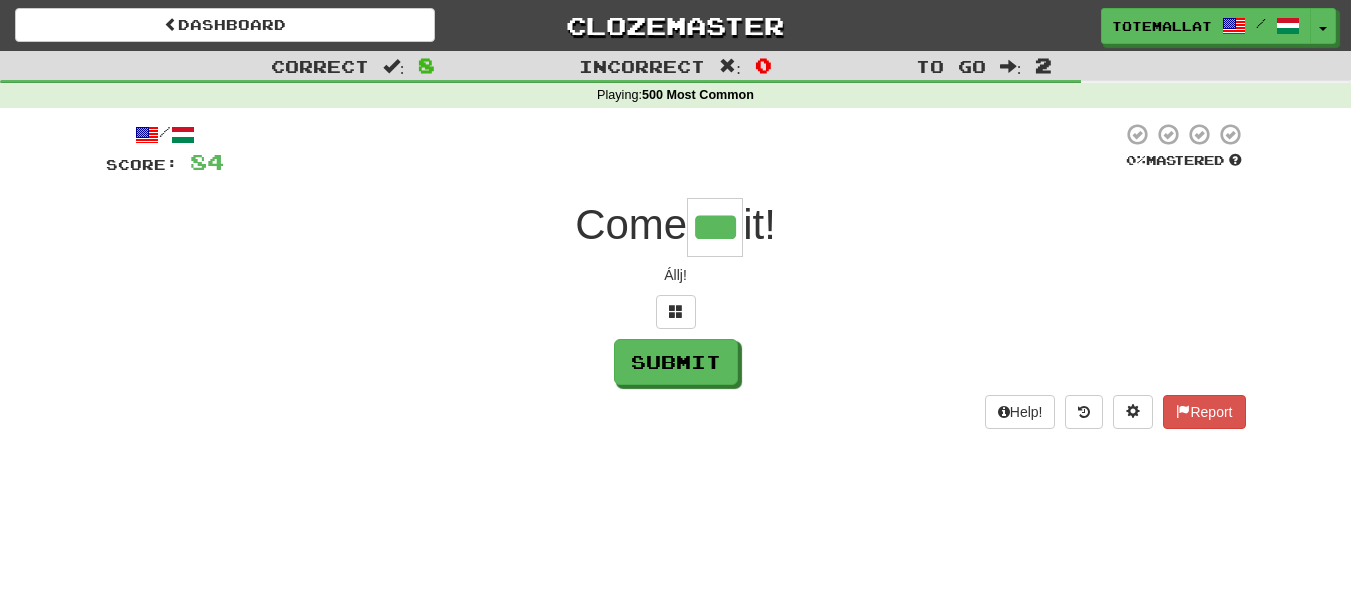 type on "***" 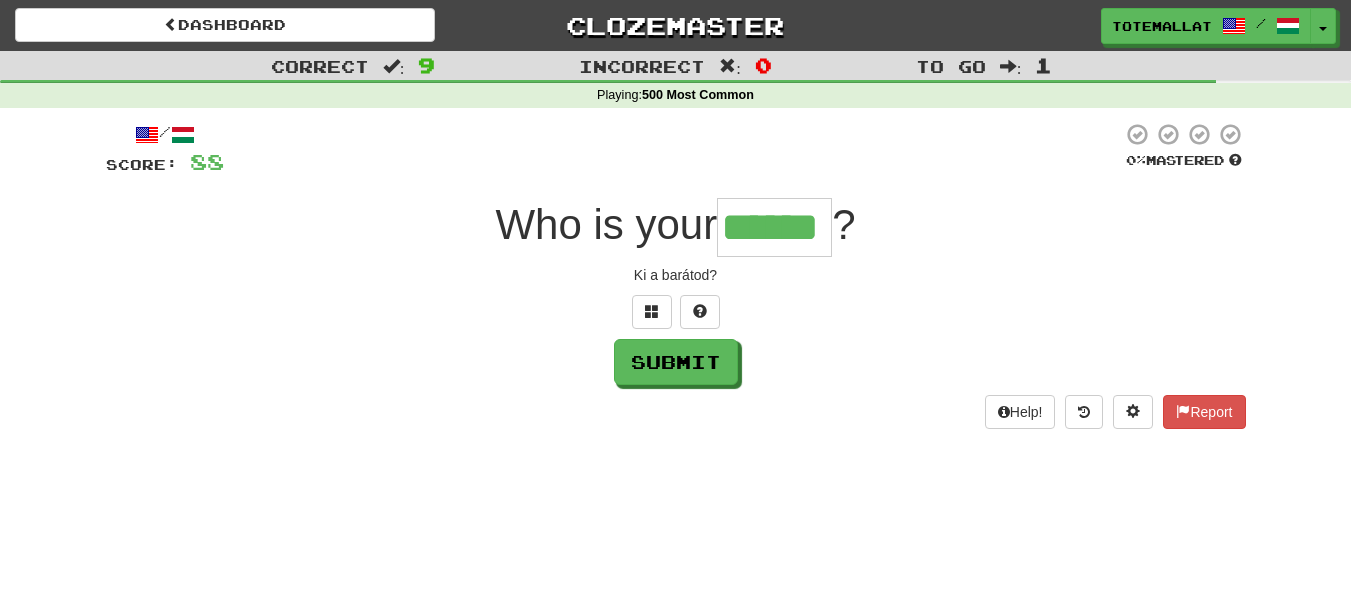 type on "******" 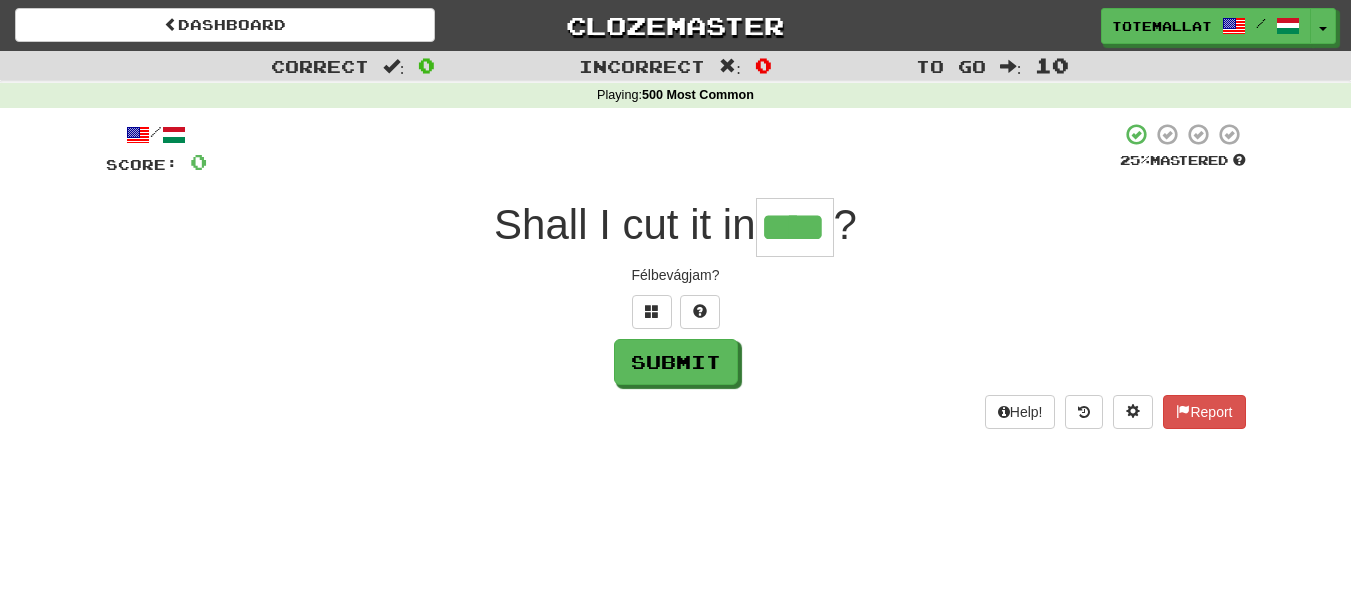 type on "****" 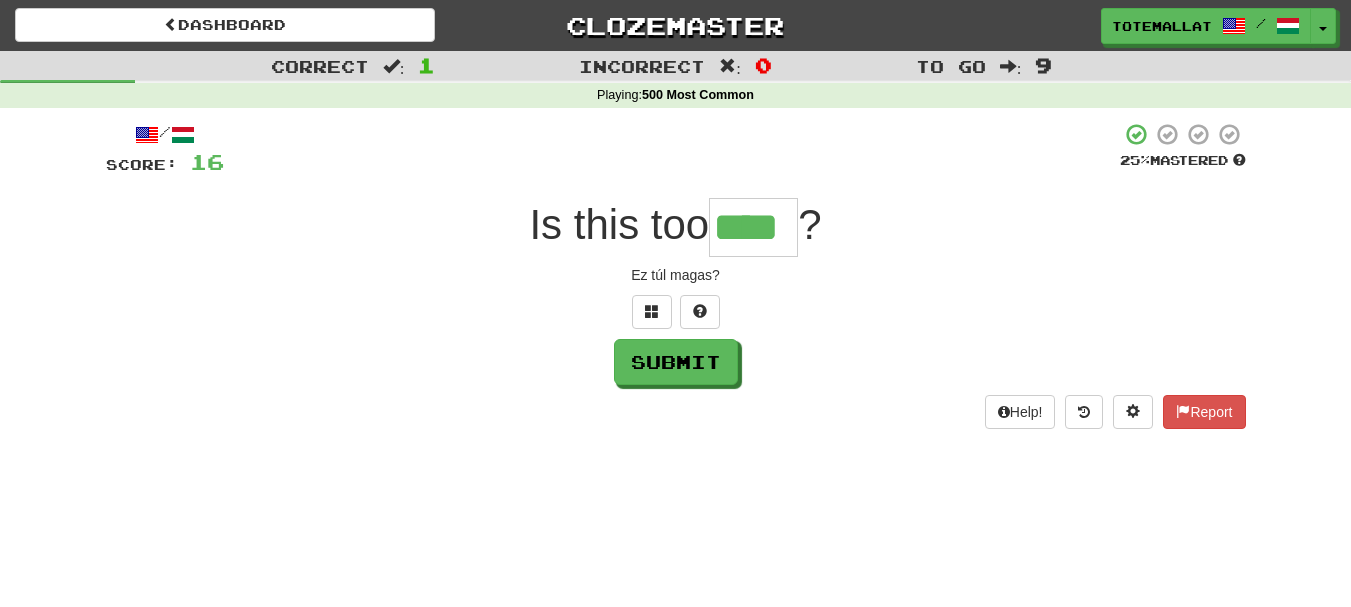 type on "****" 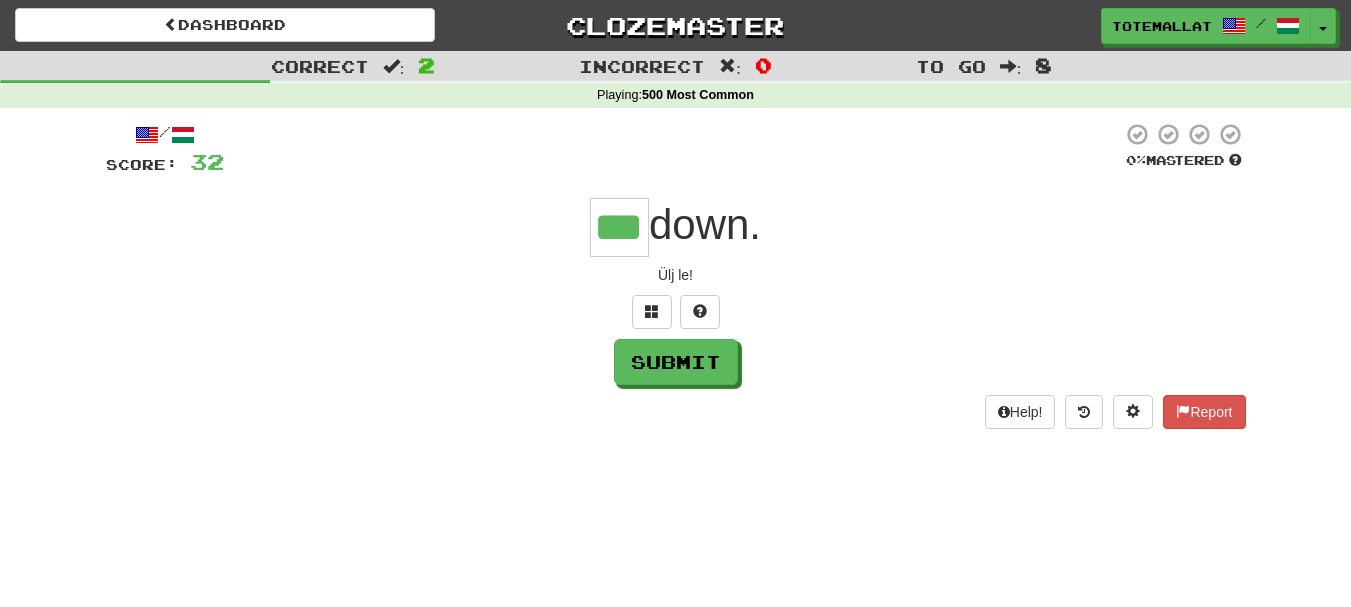 type on "***" 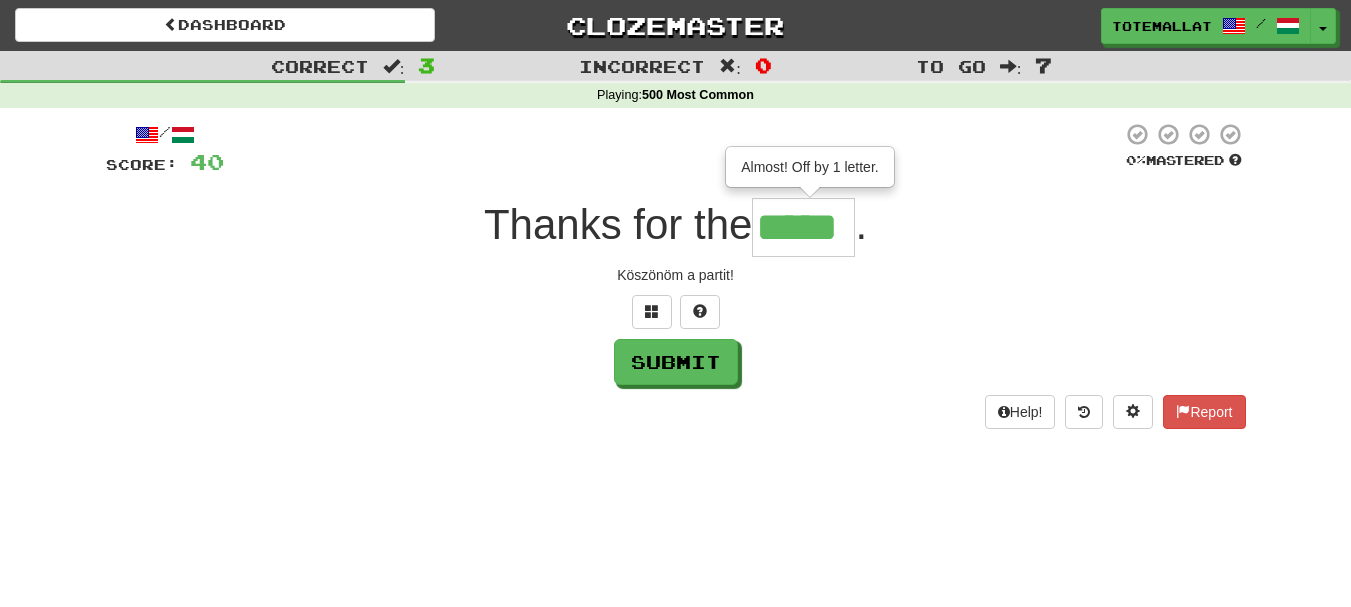 type on "*****" 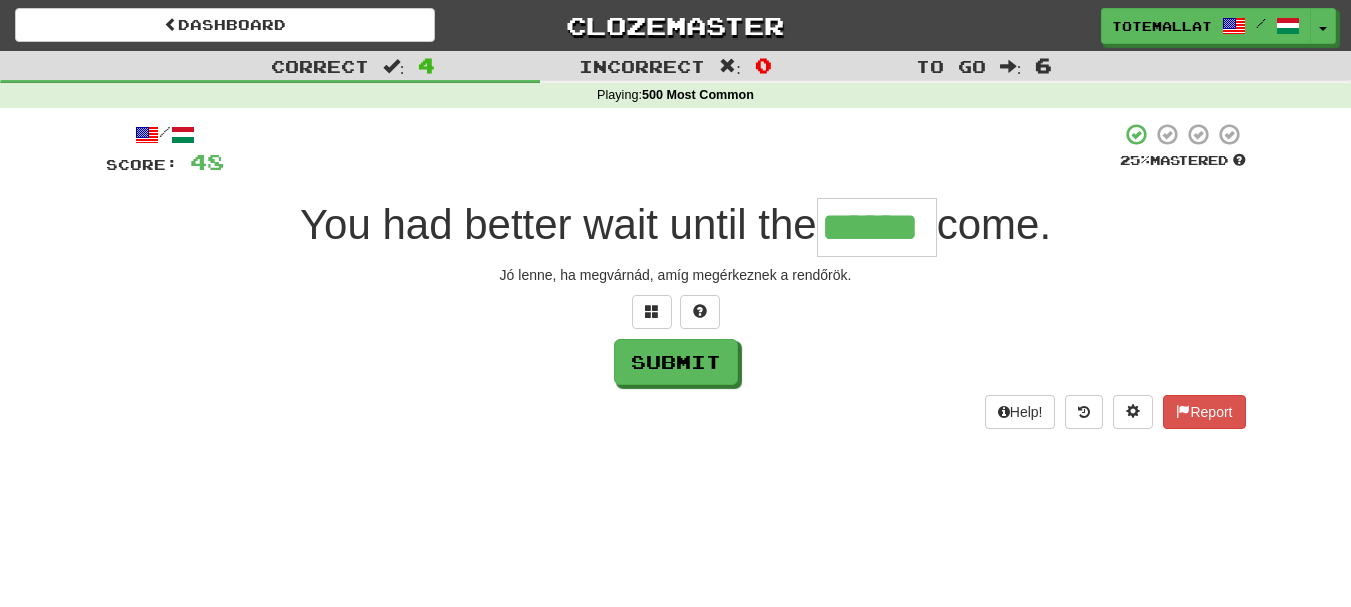 type on "******" 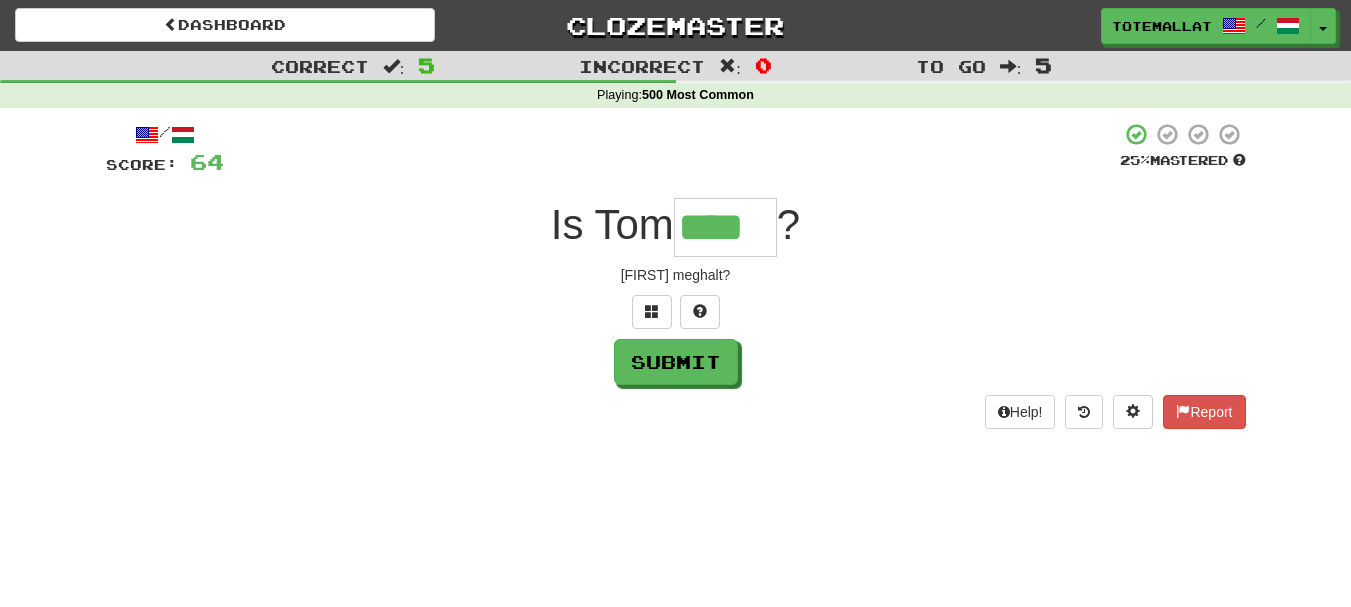 type on "****" 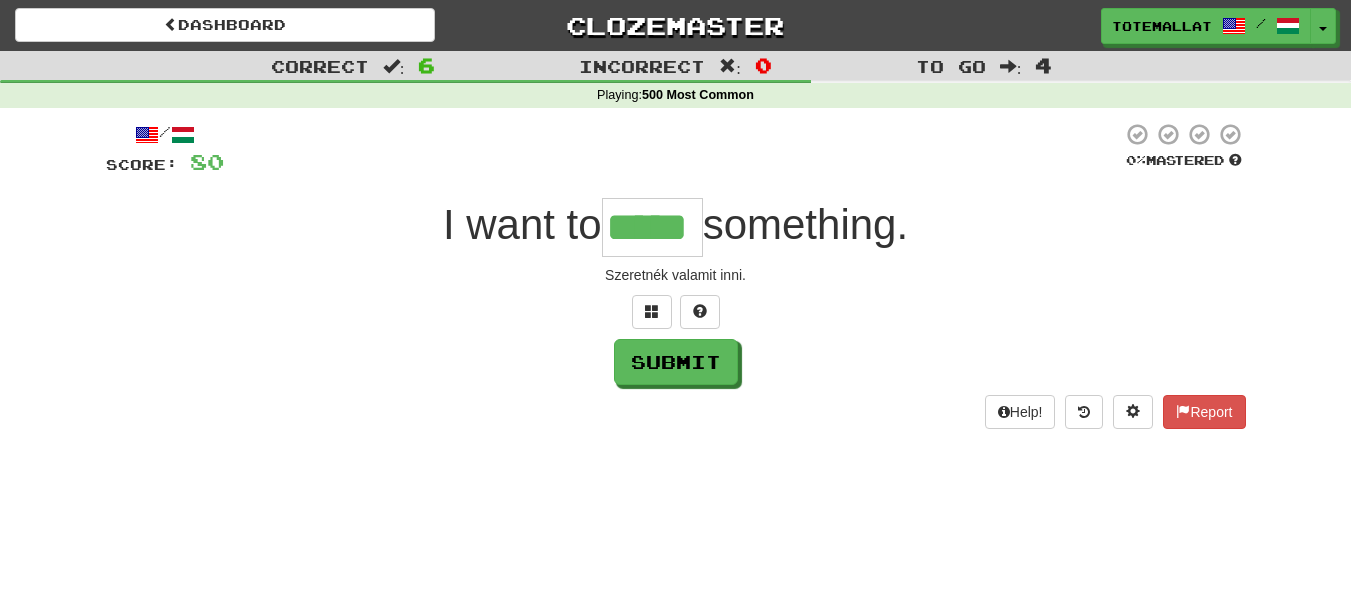 type on "*****" 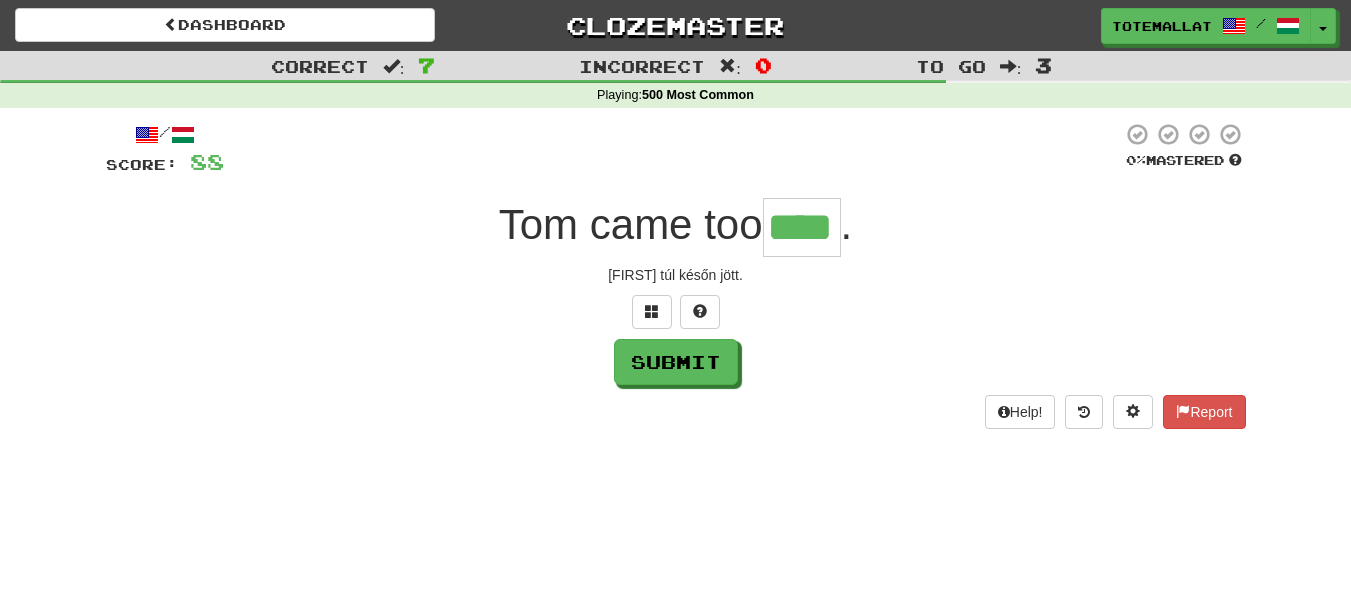 type on "****" 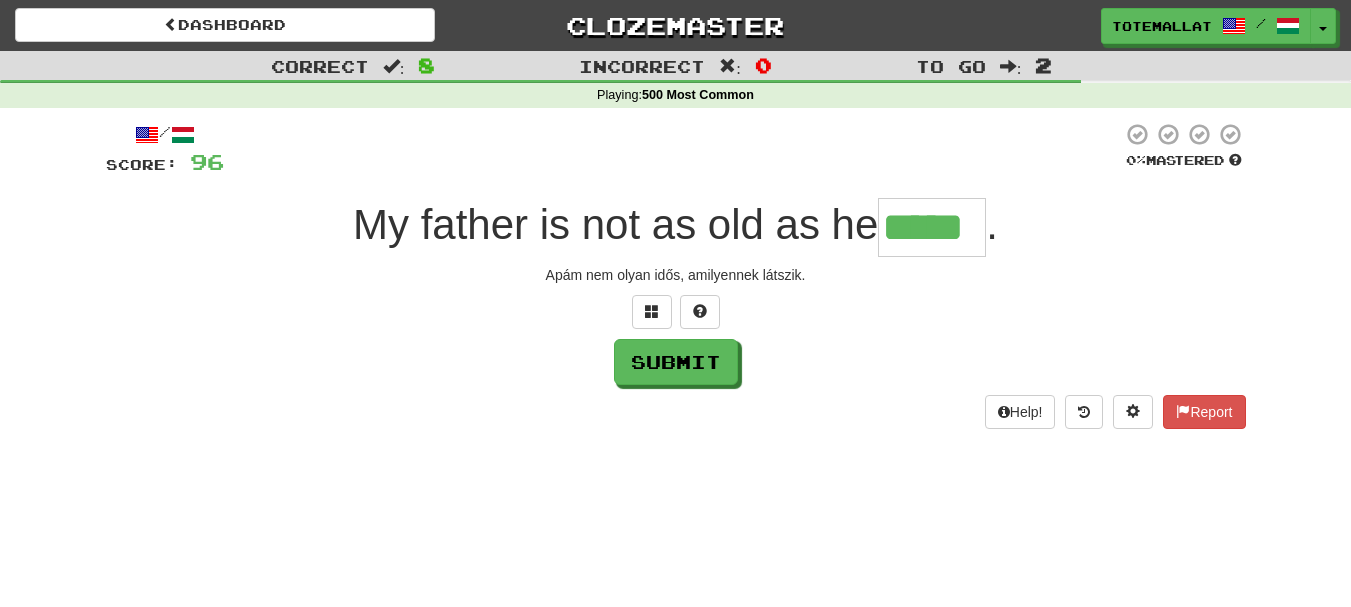 type on "*****" 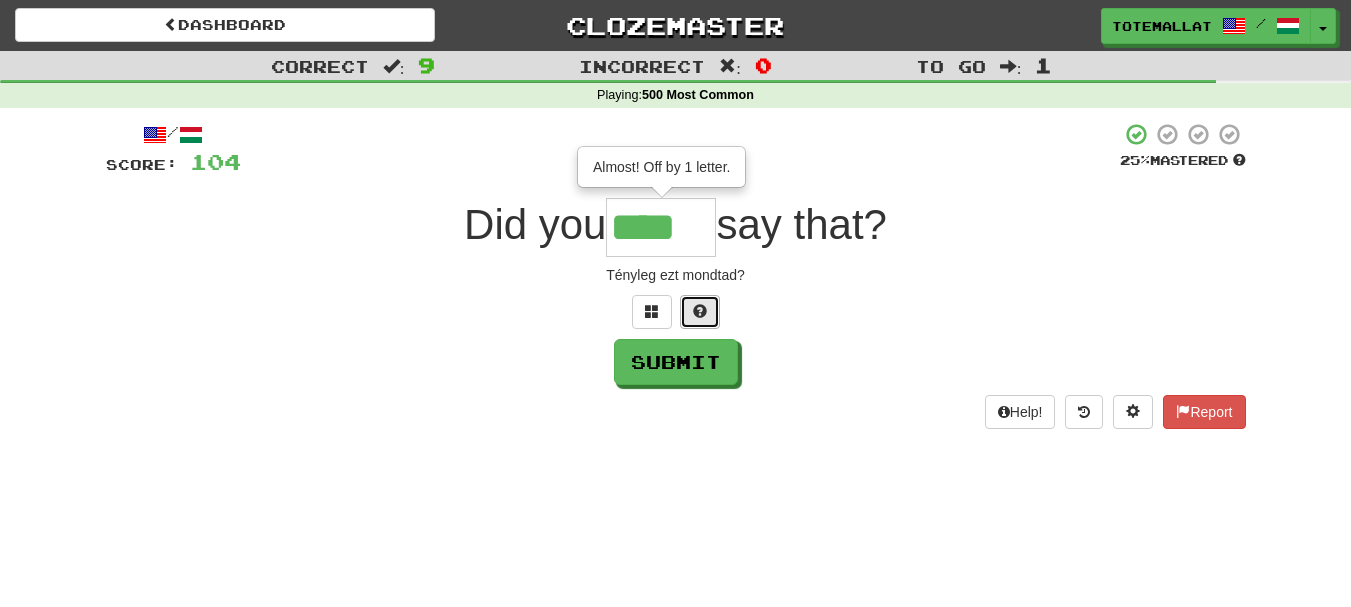 click at bounding box center [700, 311] 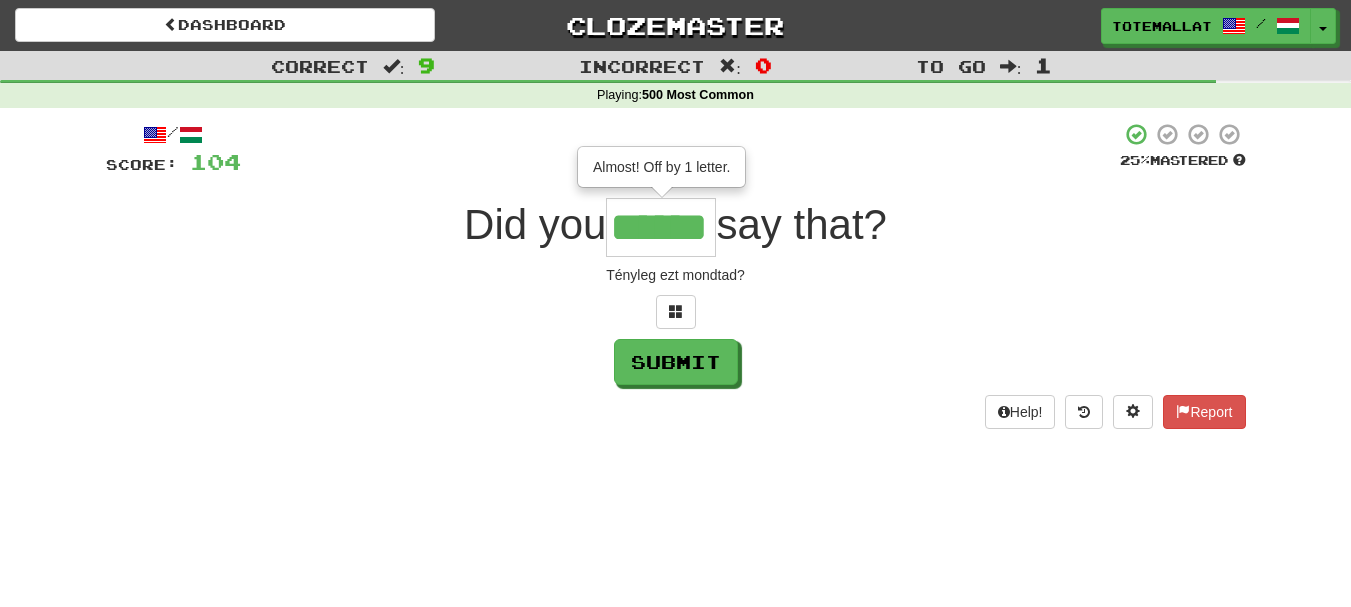 type on "******" 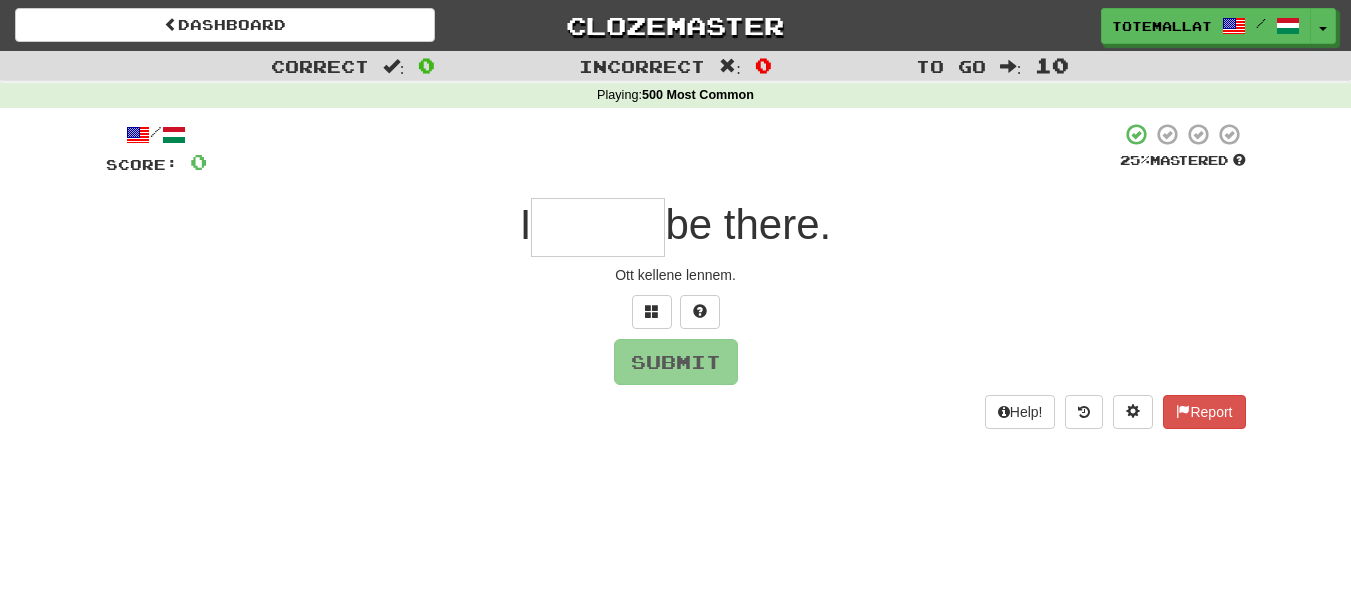 type on "*" 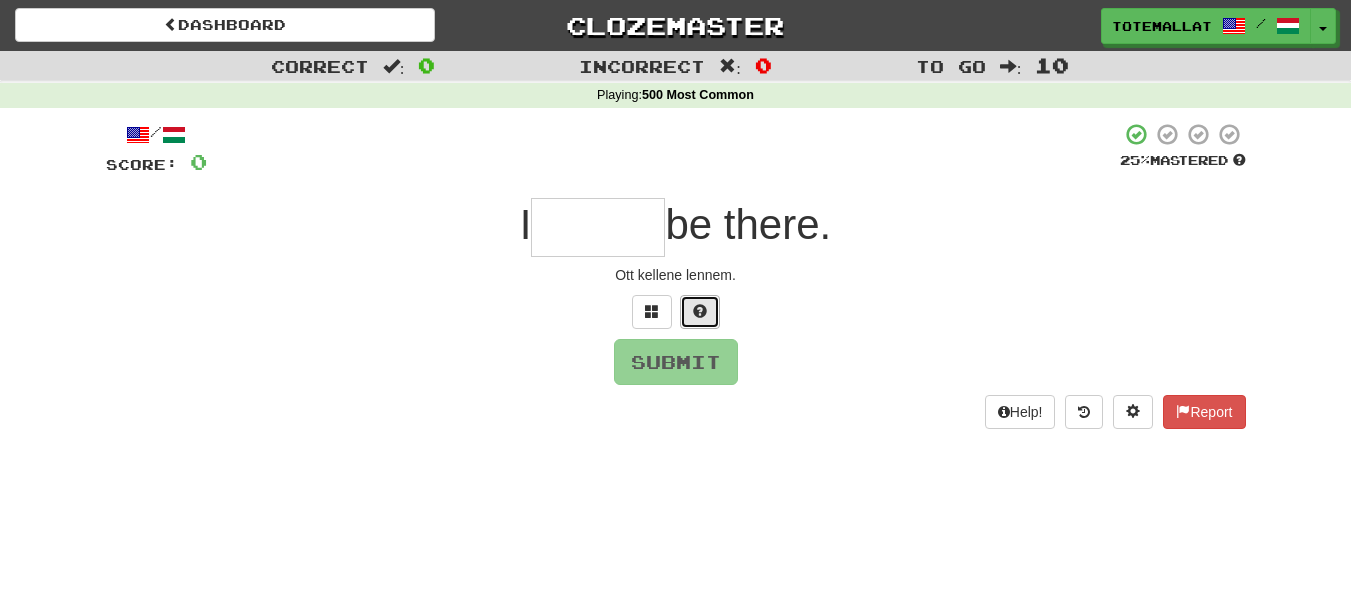 click at bounding box center (700, 312) 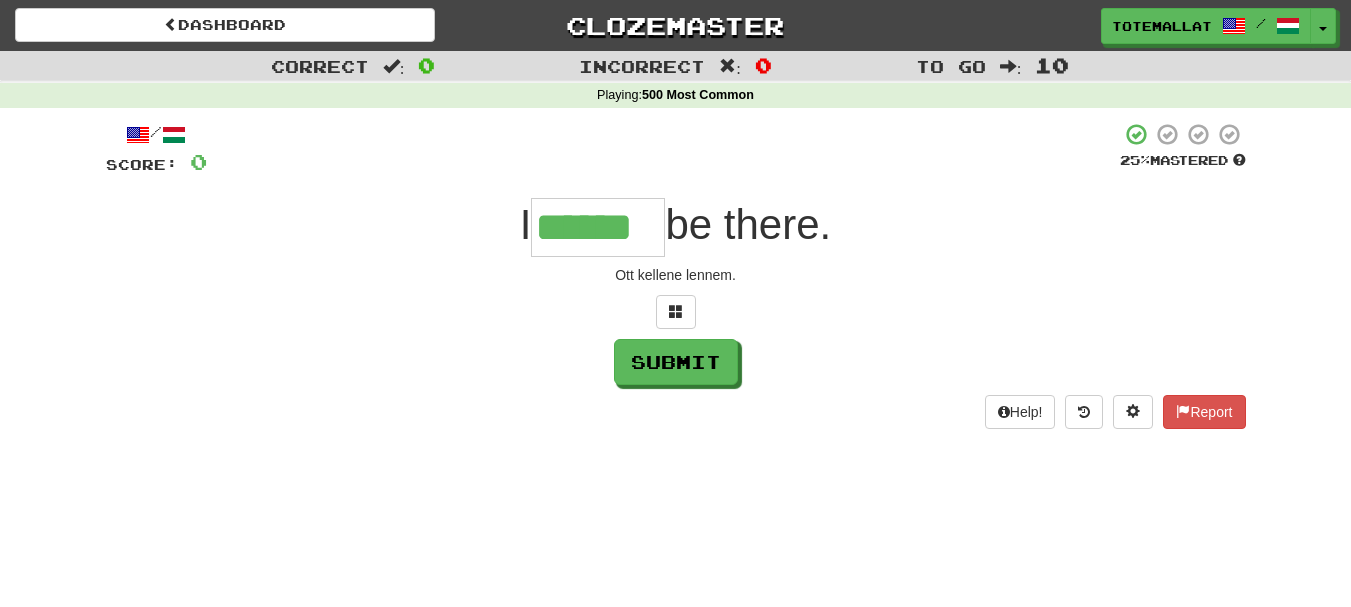 type on "******" 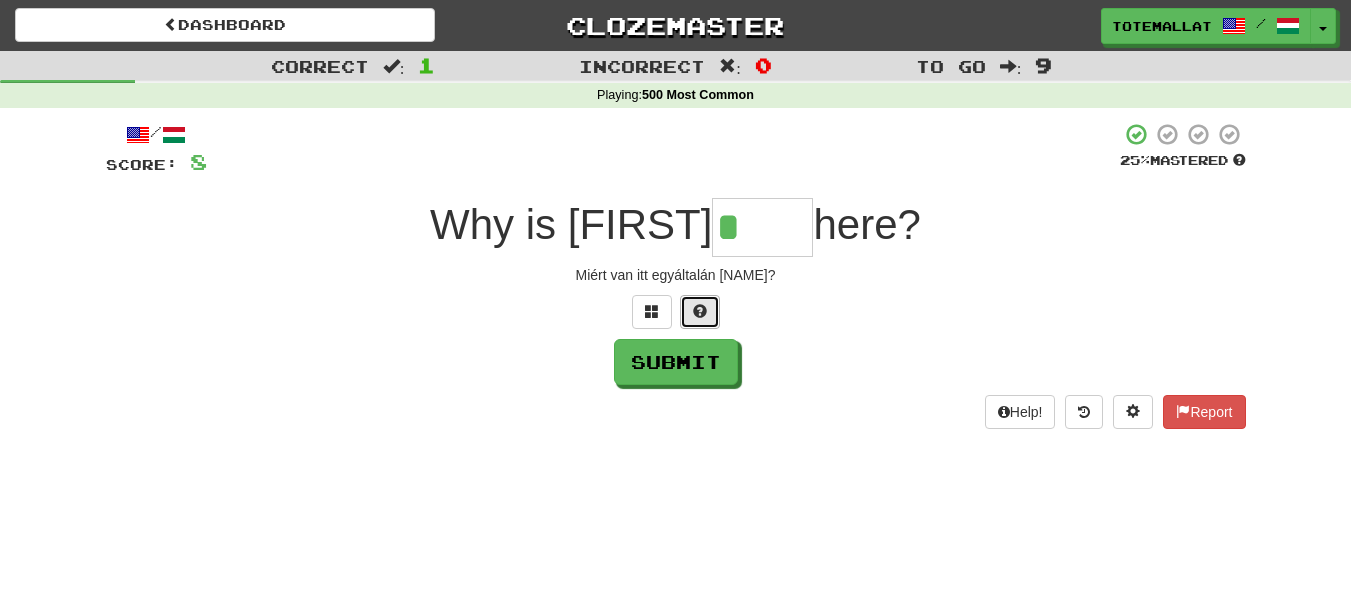 click at bounding box center (700, 312) 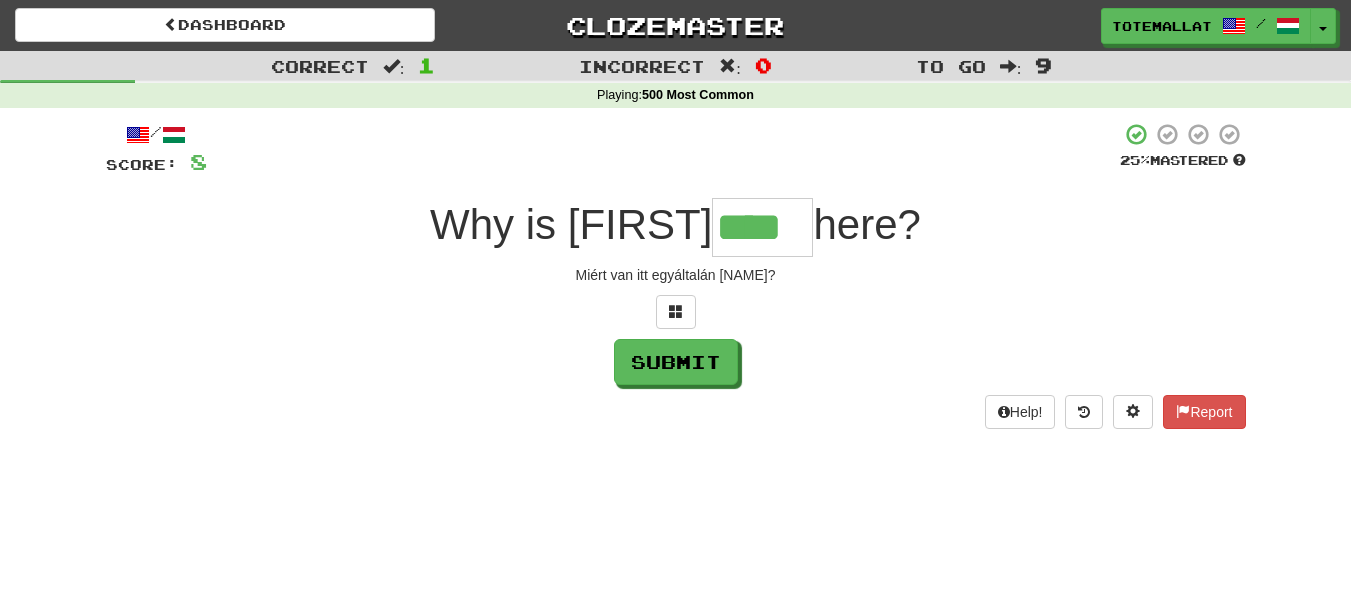 type on "****" 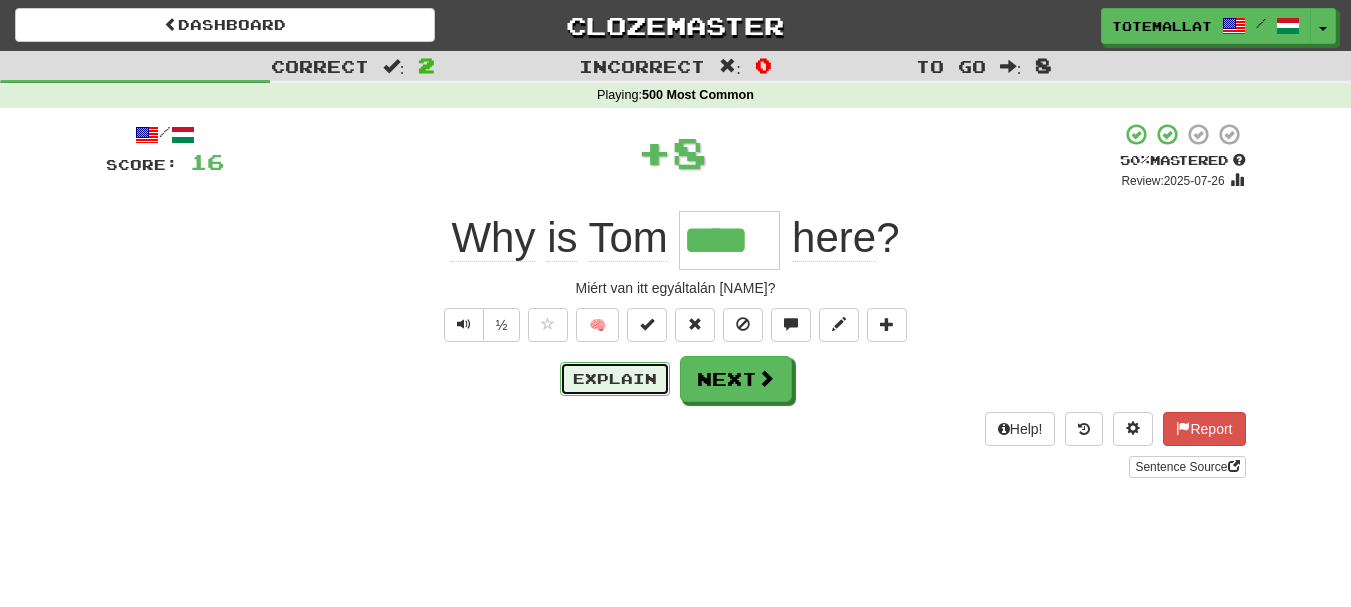 click on "Explain" at bounding box center (615, 379) 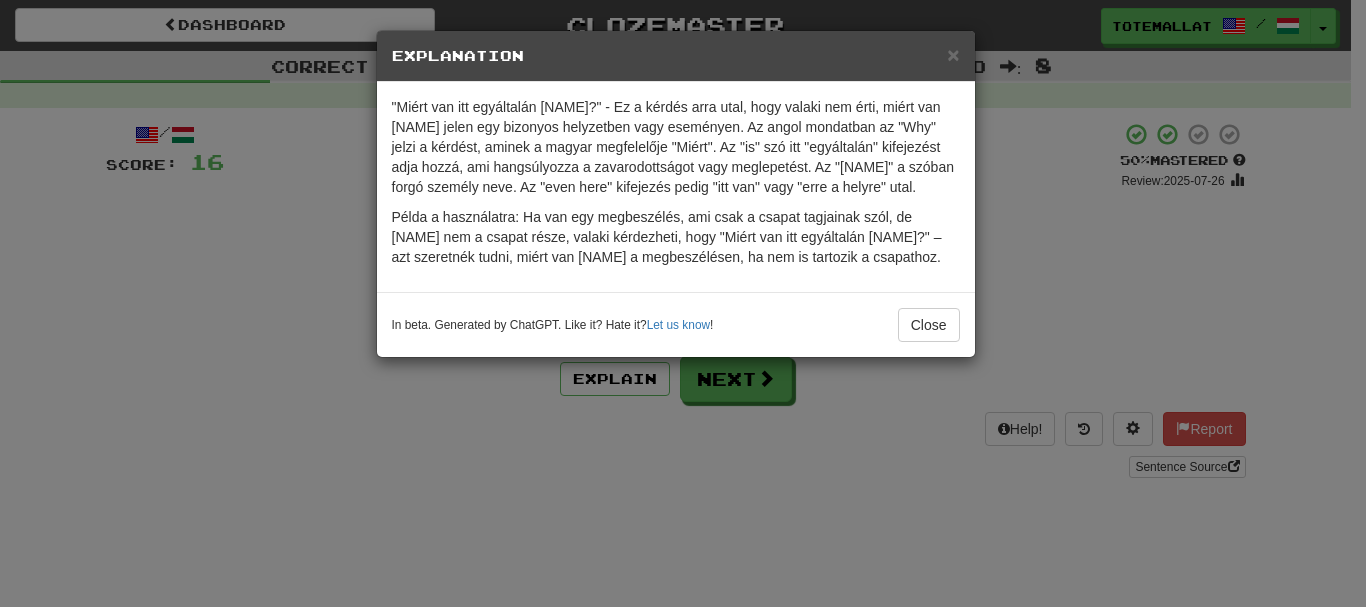 click on "× Explanation "Miért van itt egyáltalán [FIRST]?" - Ez a kérdés arra utal, hogy valaki nem érti, miért van [FIRST] jelen egy bizonyos helyzetben vagy eseményen. Az angol mondatban az "Why" jelzi a kérdést, aminek a magyar megfelelője "Miért". Az "is" szó itt "egyáltalán" kifejezést adja hozzá, ami hangsúlyozza a zavarodottságot vagy meglepetést. Az "[FIRST]" a szóban forgó személy neve. Az "even here" kifejezés pedig "itt van" vagy "erre a helyre" utal.
Példa a használatra: Ha van egy megbeszélés, ami csak a csapat tagjainak szól, de [FIRST] nem a csapat része, valaki kérdezheti, hogy "Miért van itt egyáltalán [FIRST]?" – azt szeretnék tudni, miért van [FIRST] a megbeszélésen, ha nem is tartozik a csapathoz. In beta. Generated by ChatGPT. Like it? Hate it?  Let us know ! Close" at bounding box center [683, 303] 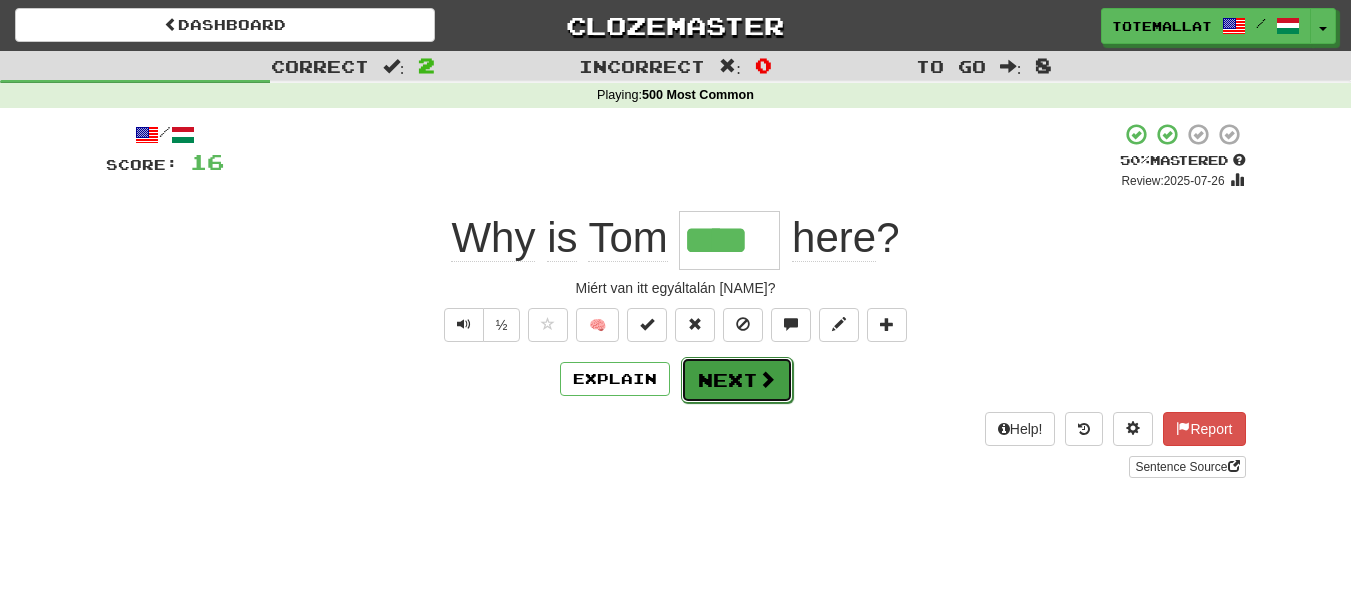 click on "Next" at bounding box center (737, 380) 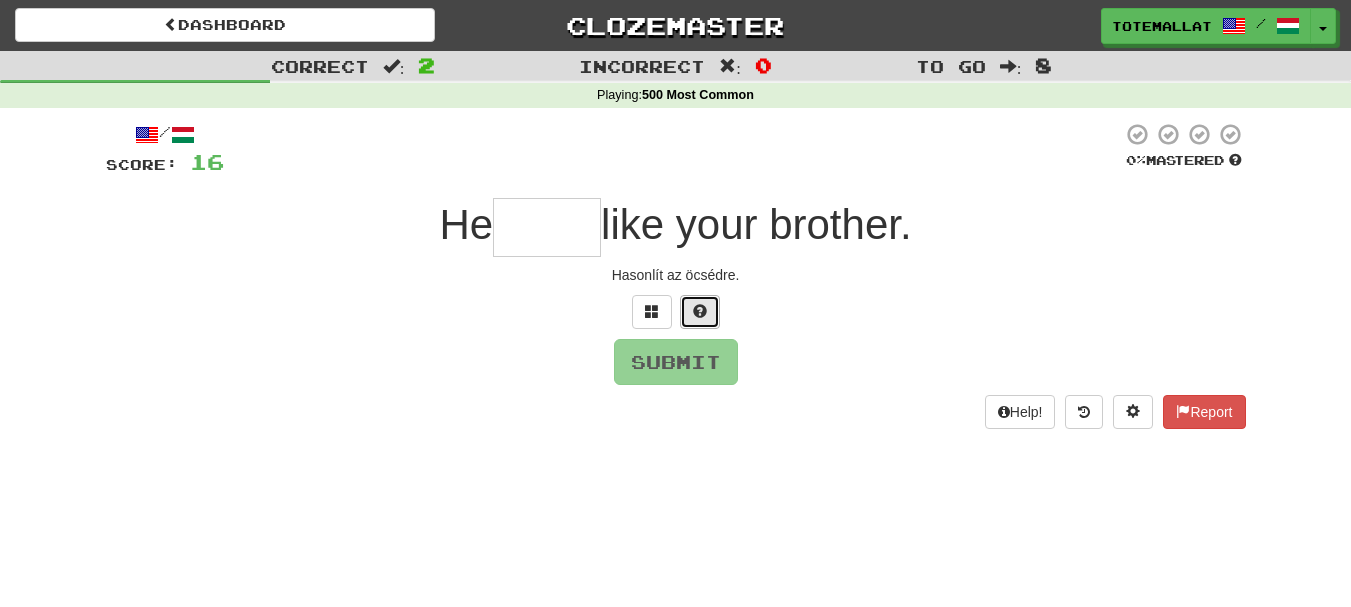 click at bounding box center [700, 311] 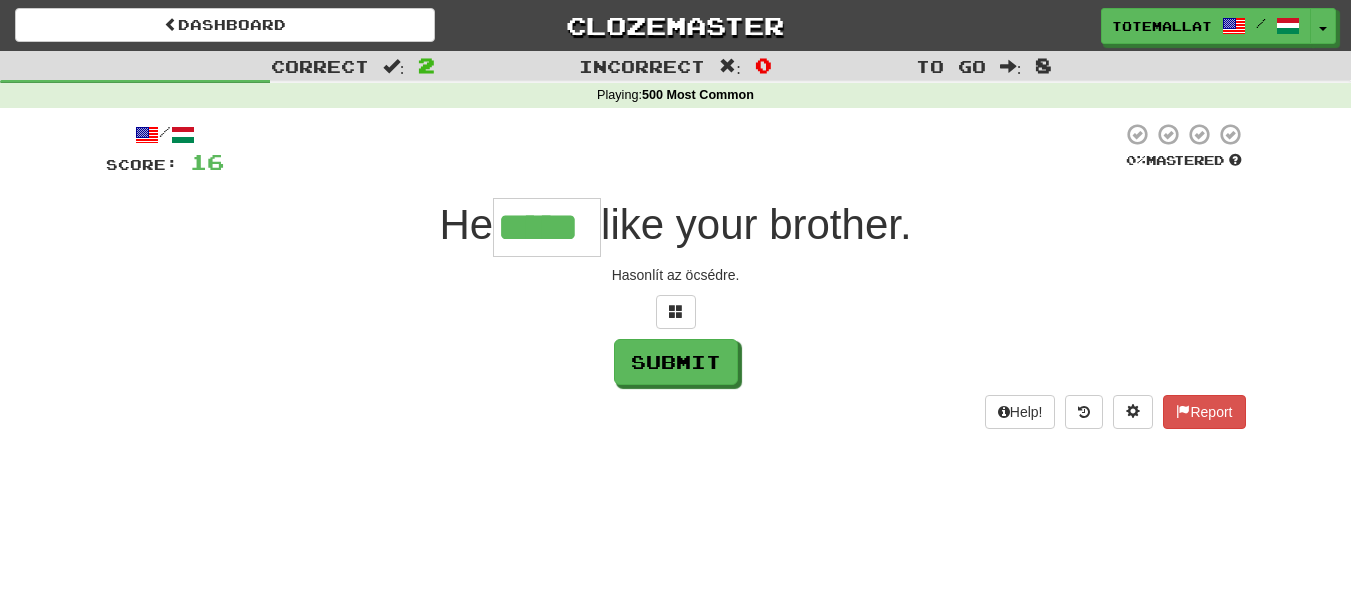 type on "*****" 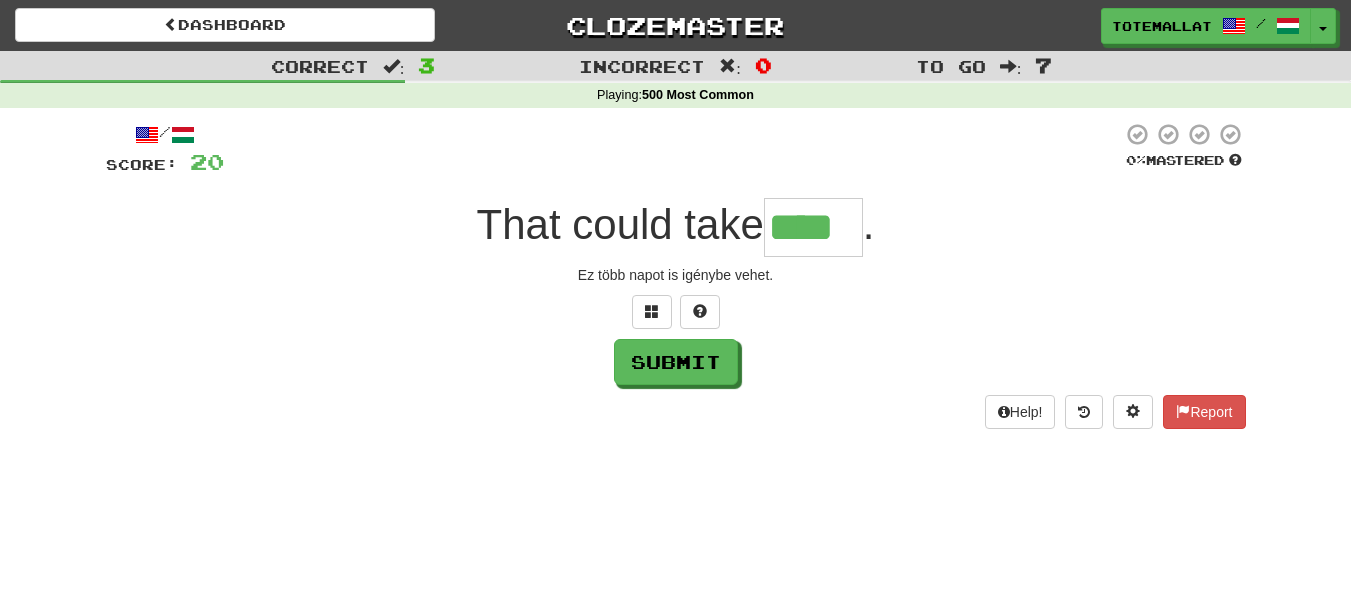 type on "****" 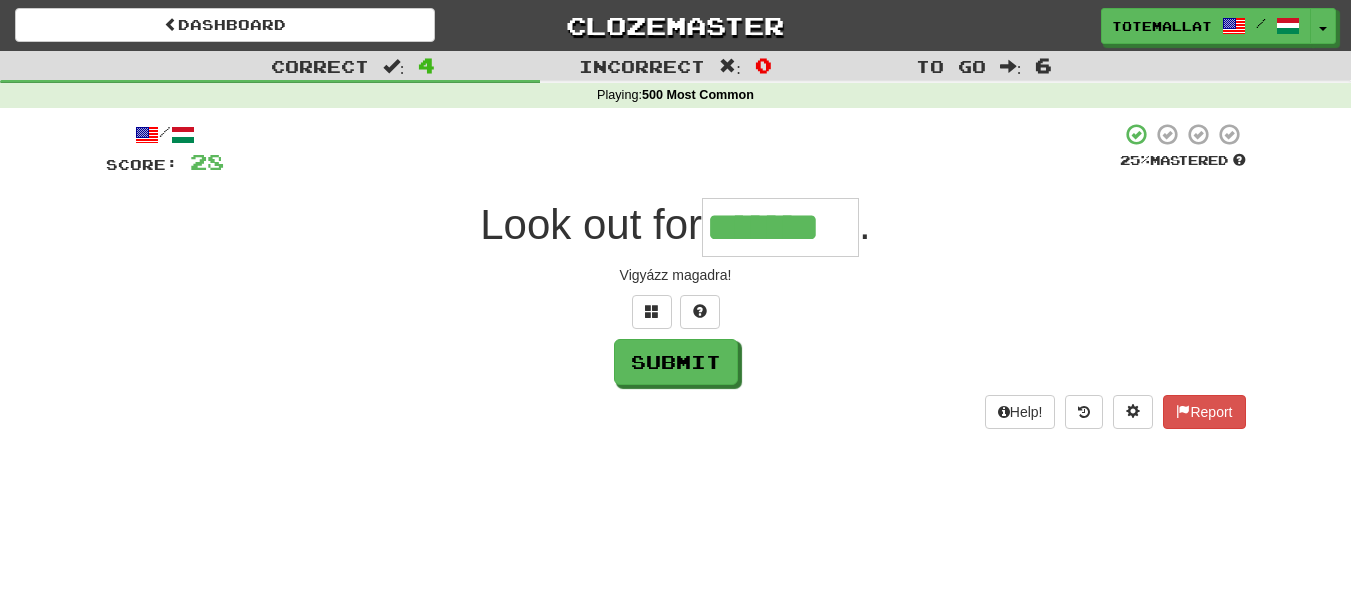 scroll, scrollTop: 0, scrollLeft: 0, axis: both 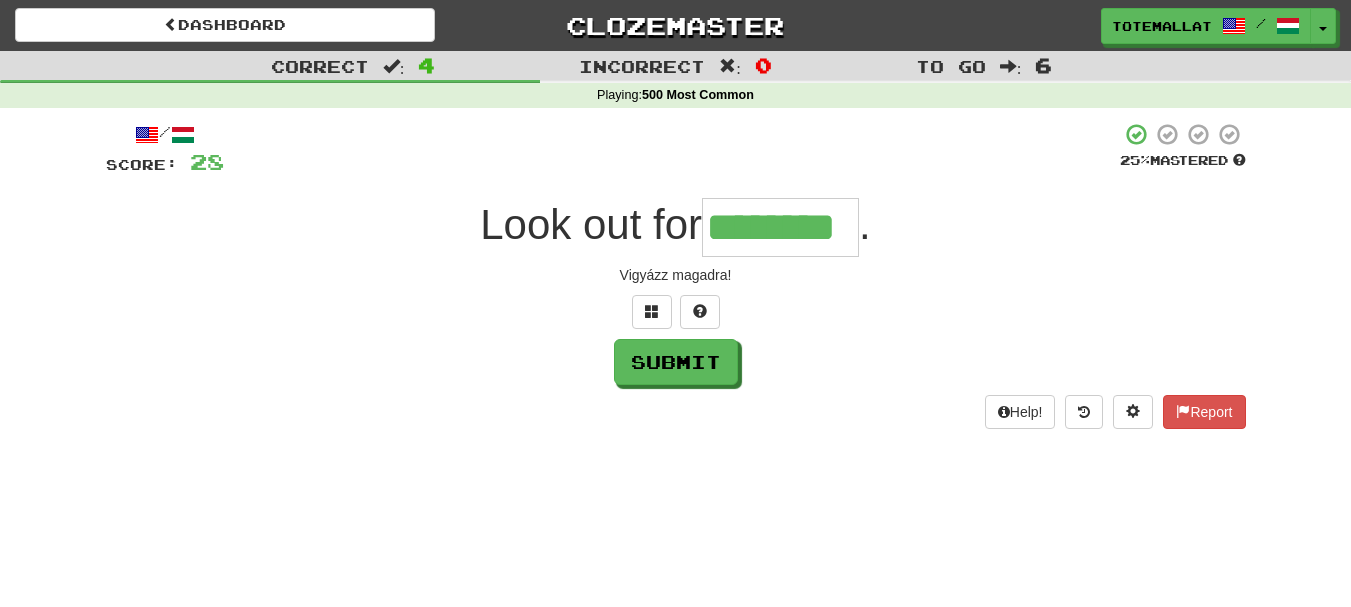 type on "********" 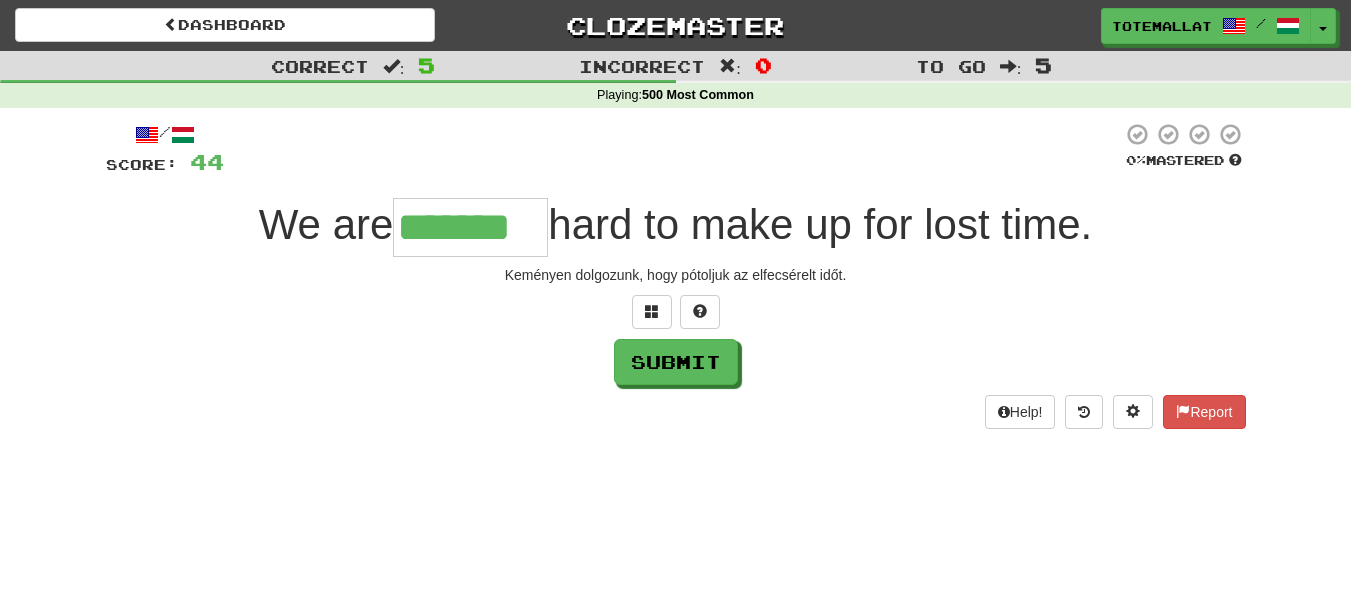type on "*******" 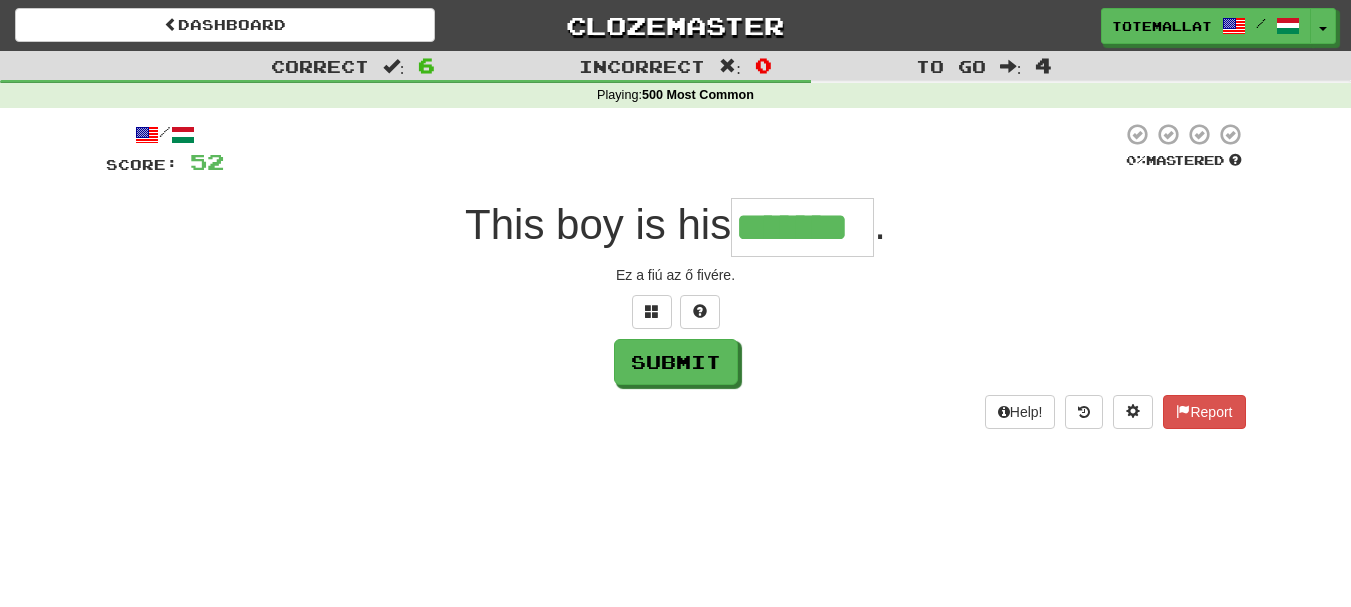 type on "*******" 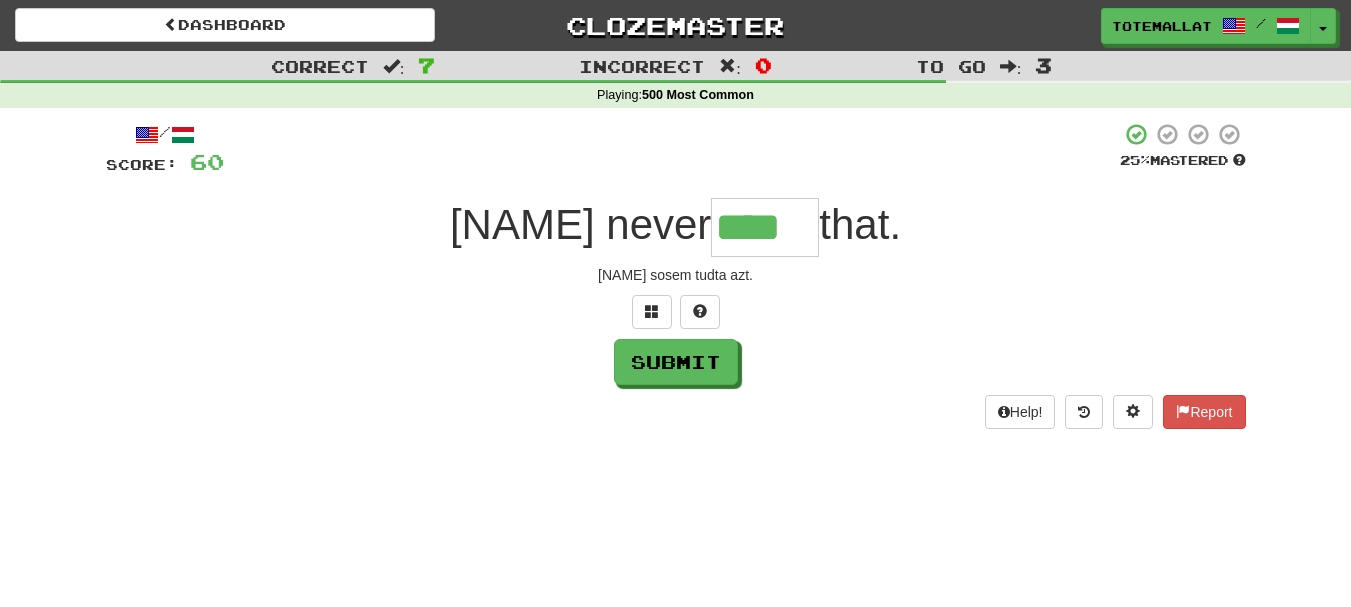 type on "****" 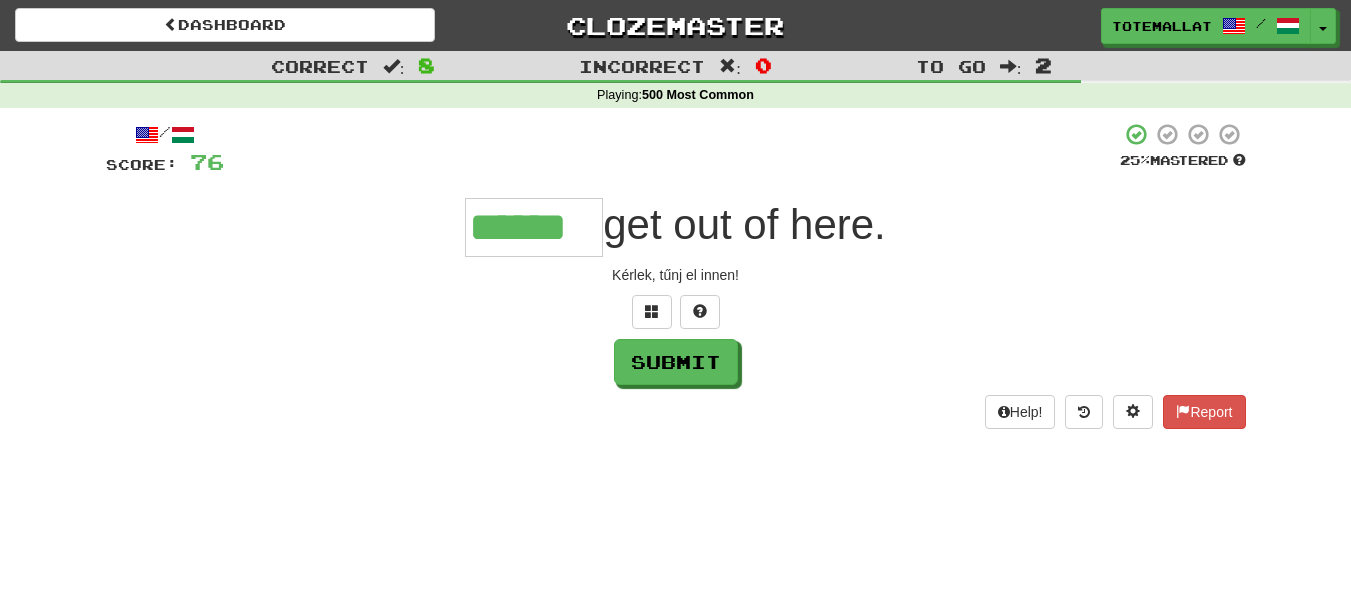 type on "******" 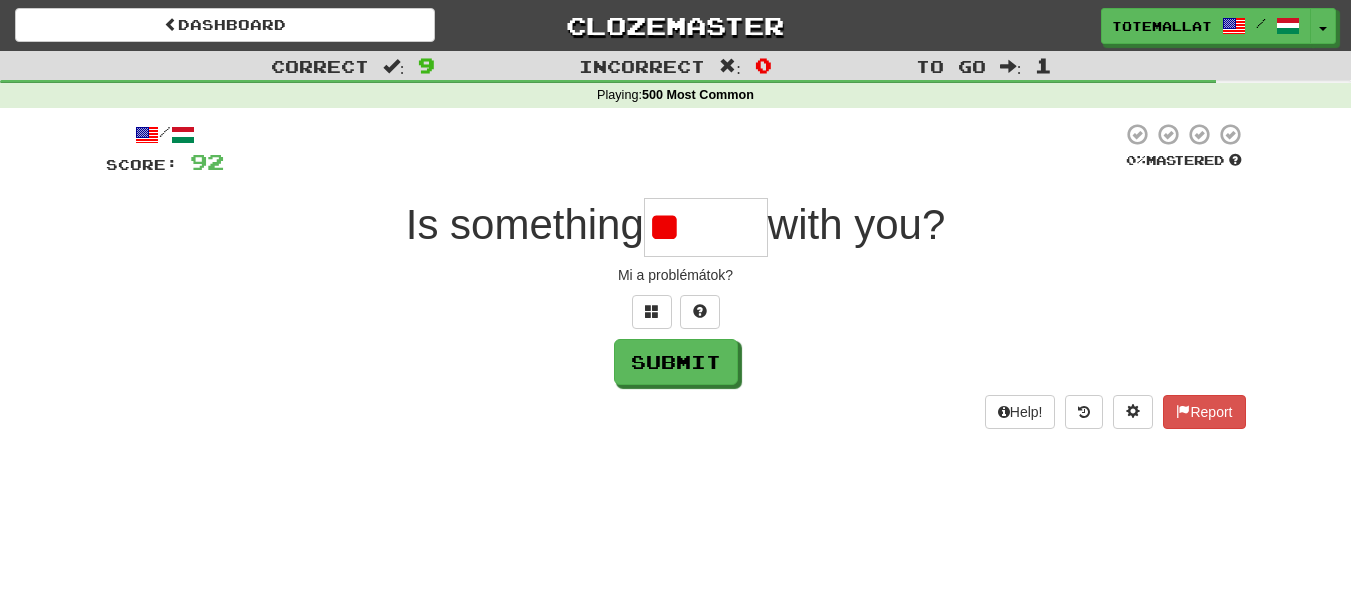 type on "*" 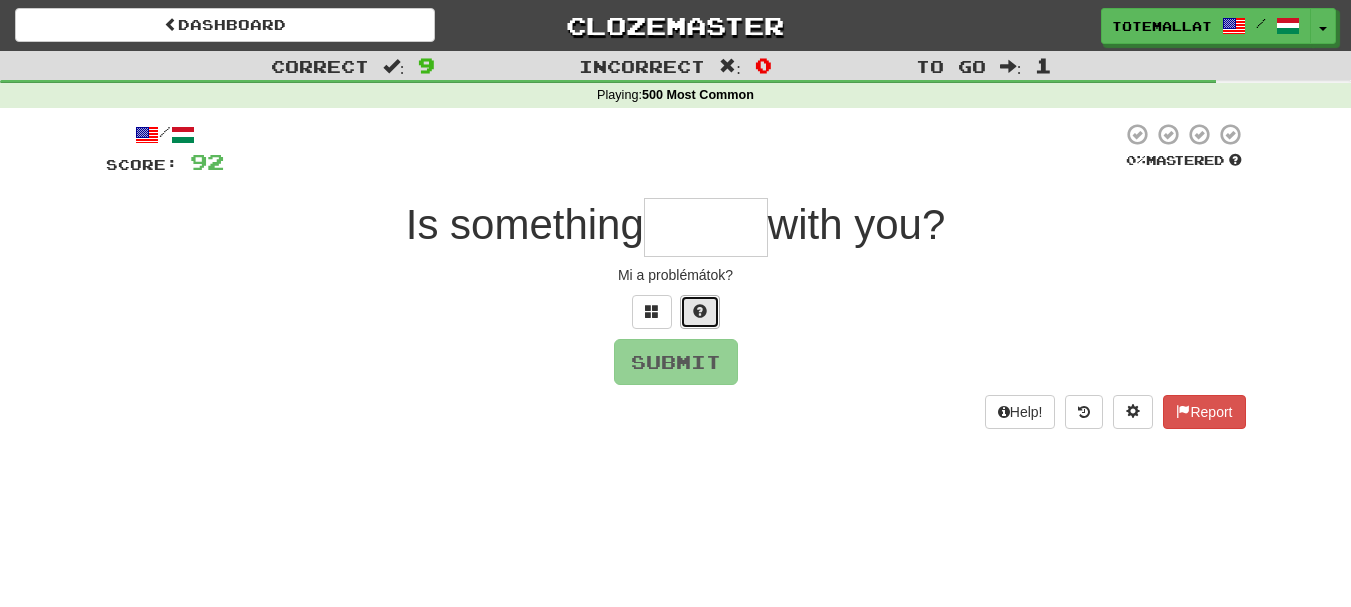 click at bounding box center (700, 312) 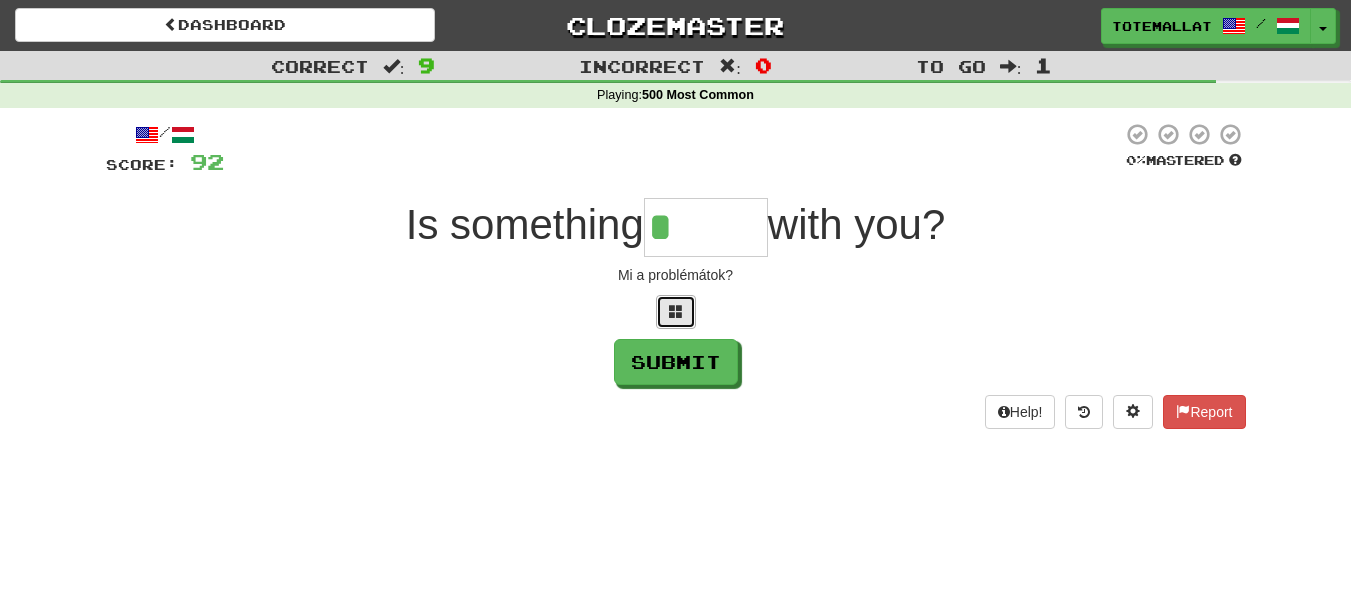 click at bounding box center (676, 312) 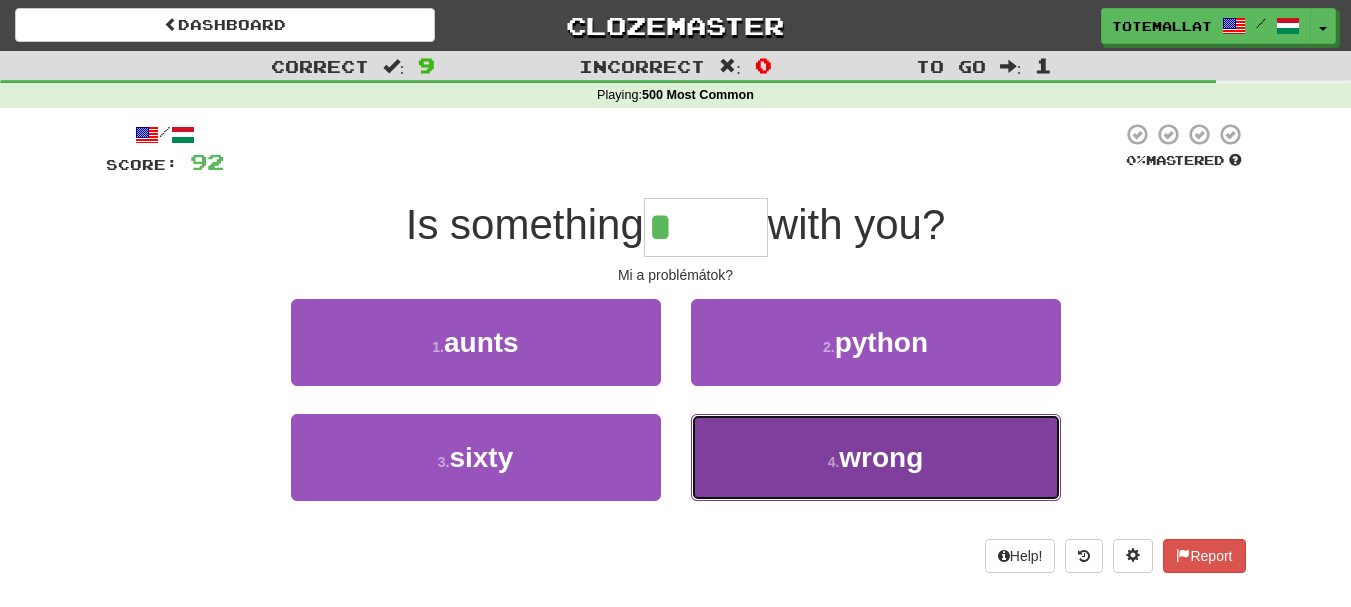 click on "wrong" at bounding box center [881, 457] 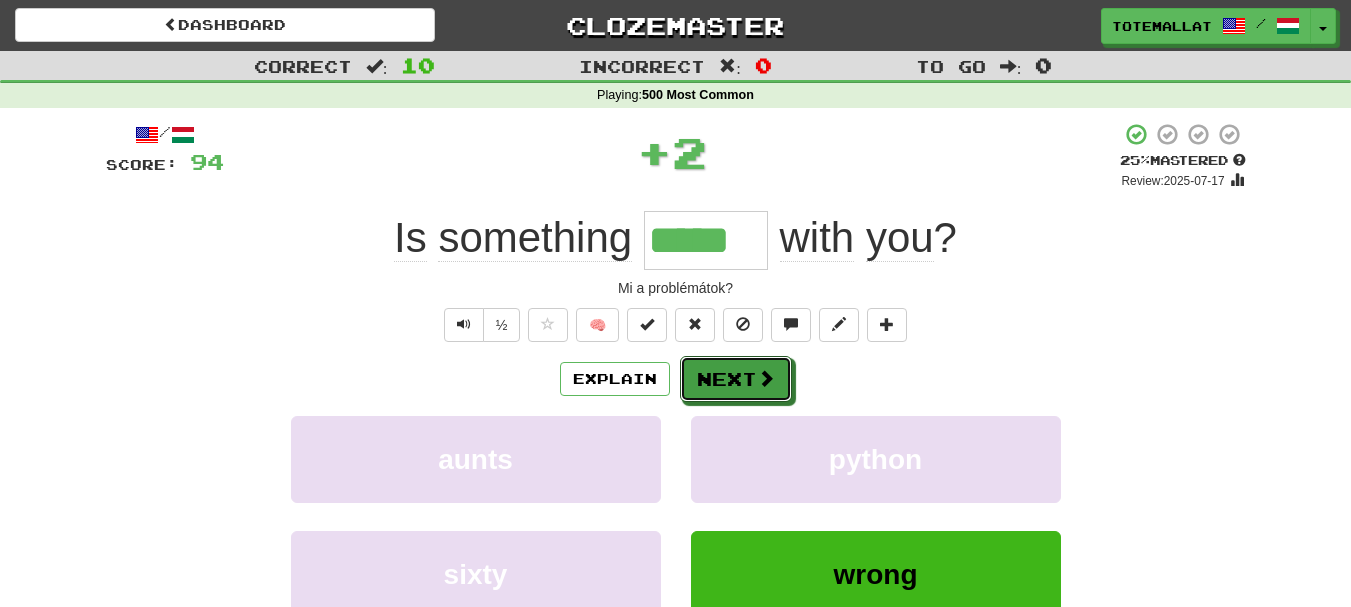 click at bounding box center [766, 378] 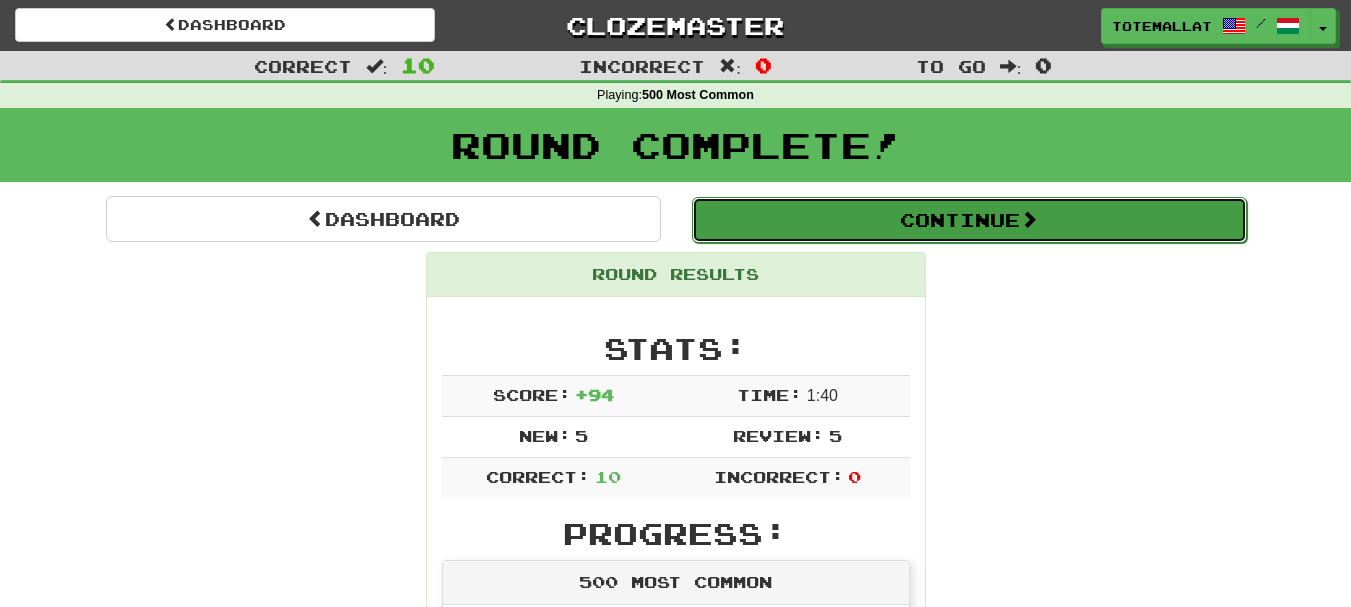 click on "Continue" at bounding box center [969, 220] 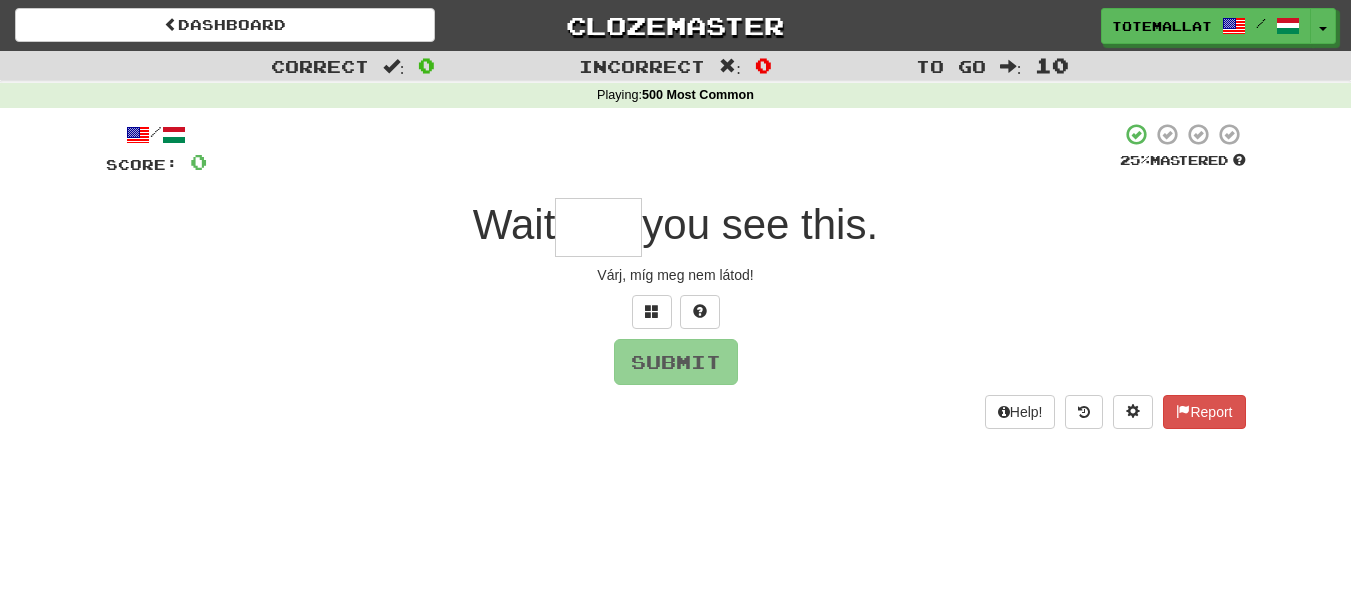 scroll, scrollTop: 100, scrollLeft: 0, axis: vertical 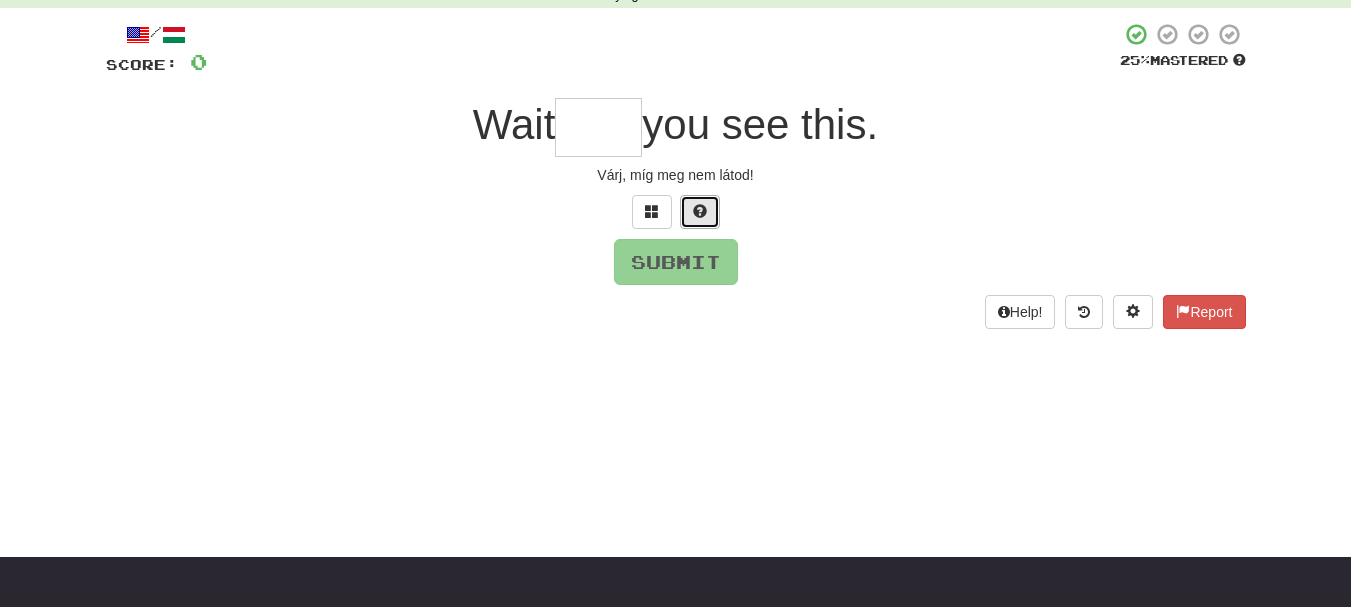 click at bounding box center [700, 212] 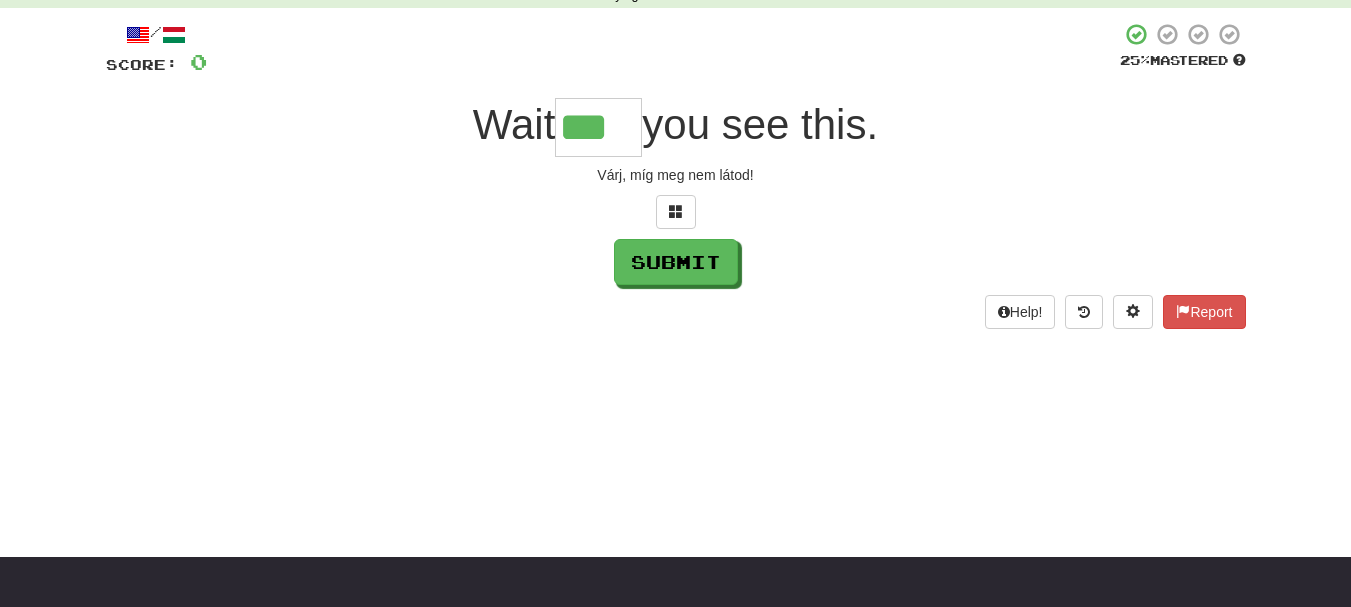 scroll, scrollTop: 0, scrollLeft: 0, axis: both 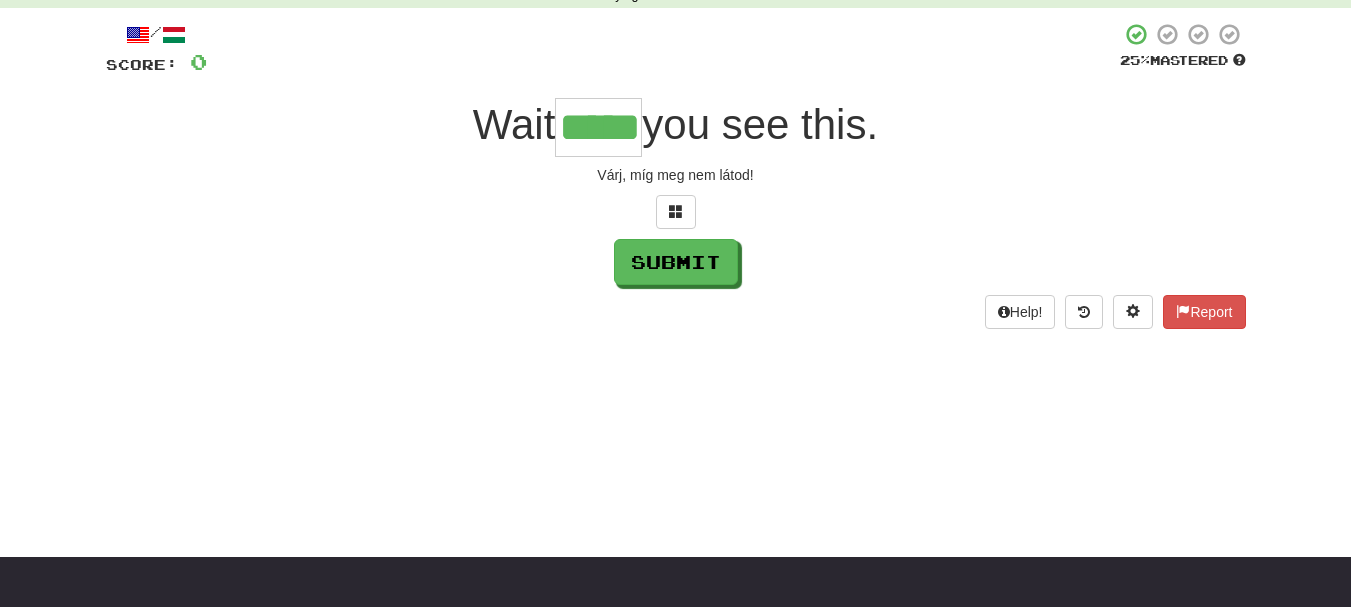 type on "*****" 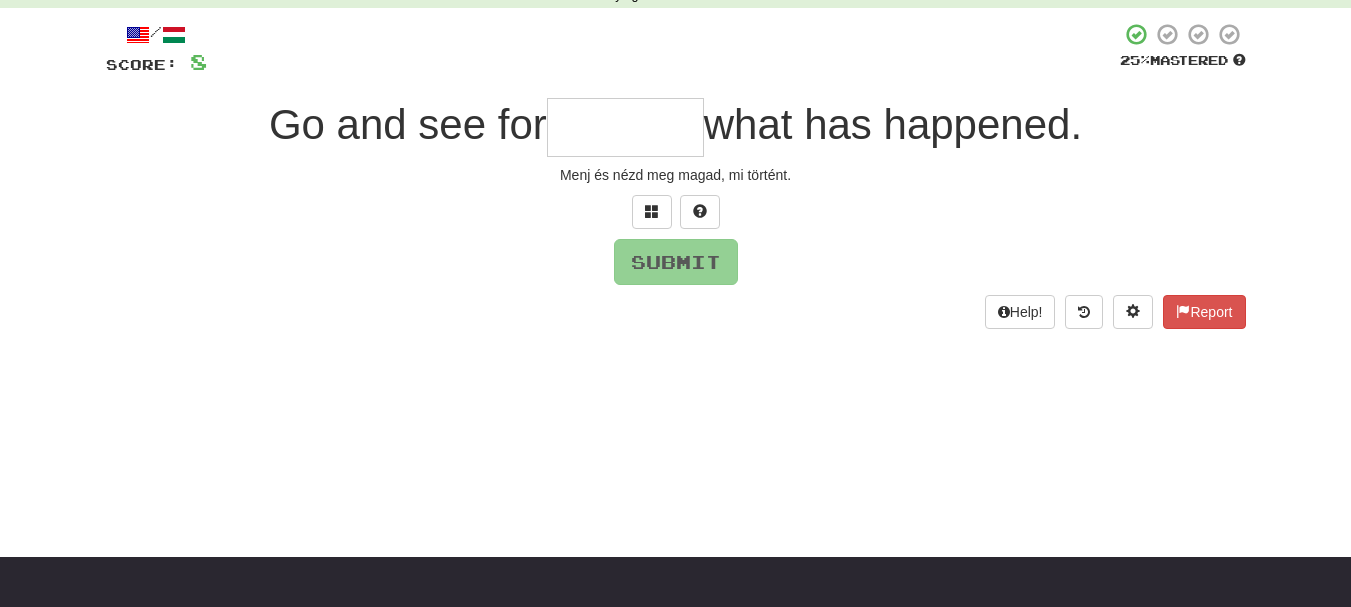 type on "*" 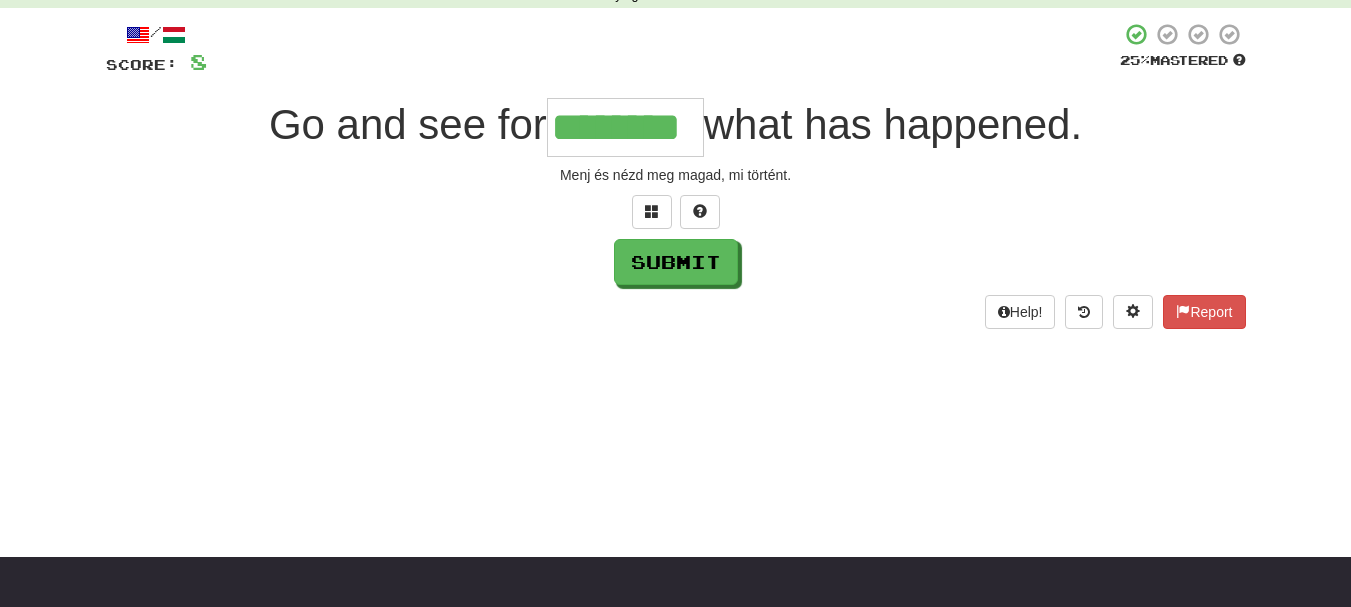 type on "********" 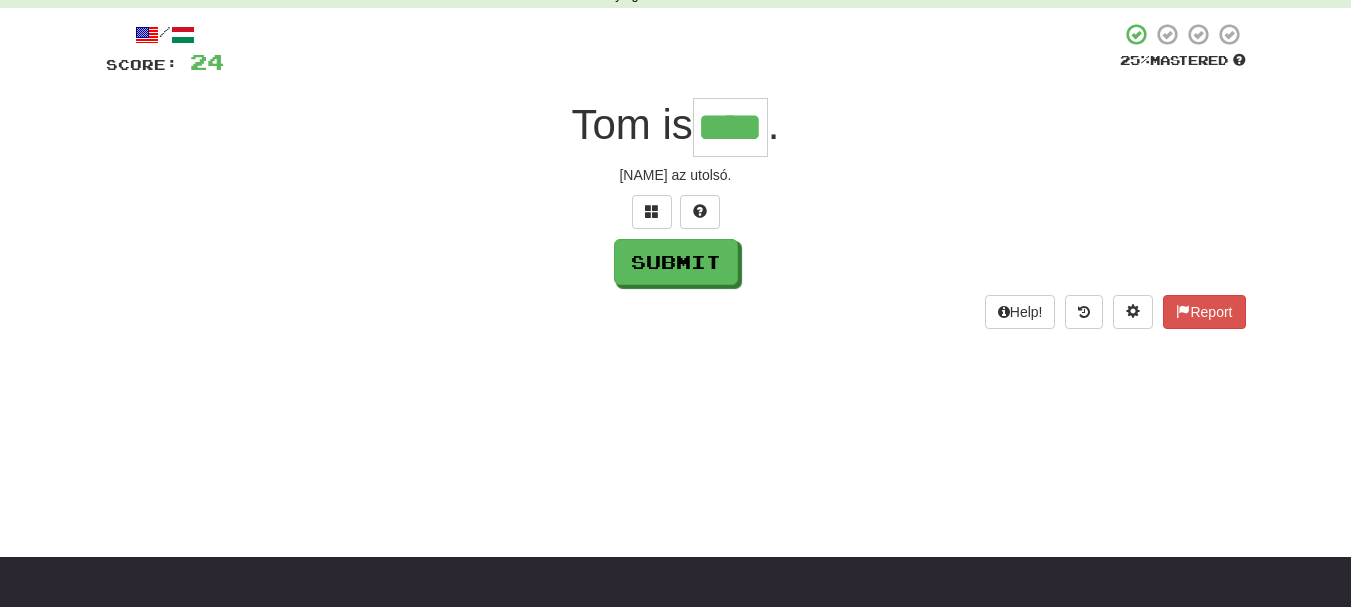 type on "****" 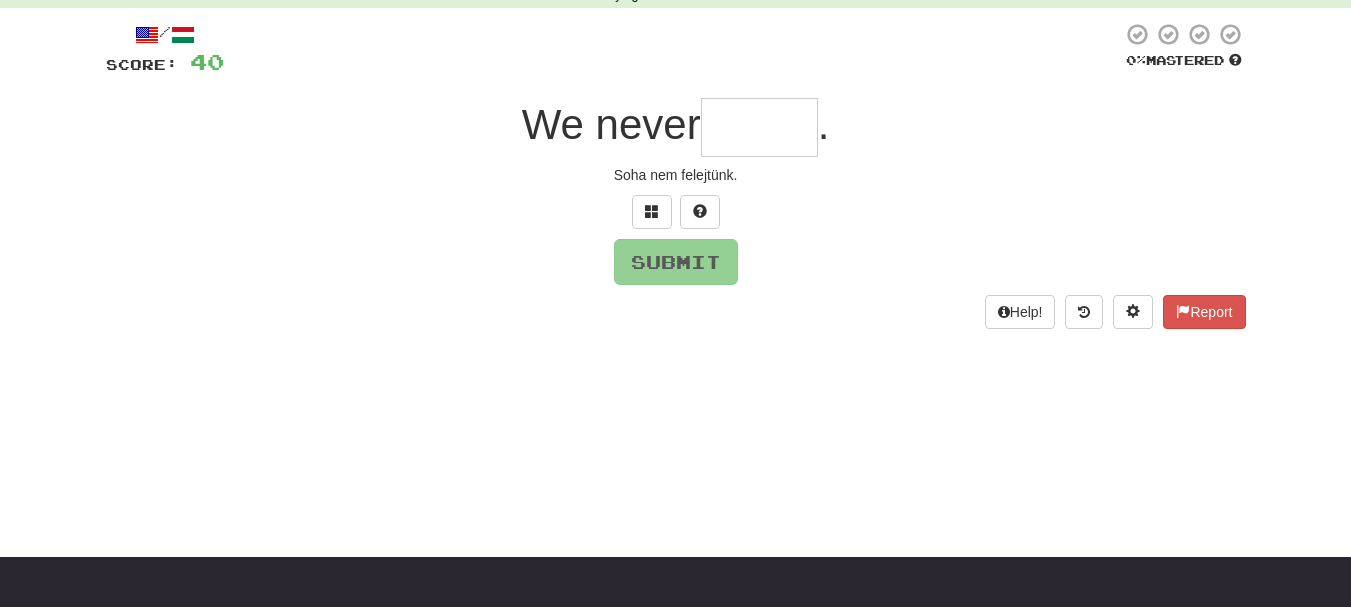 type on "*" 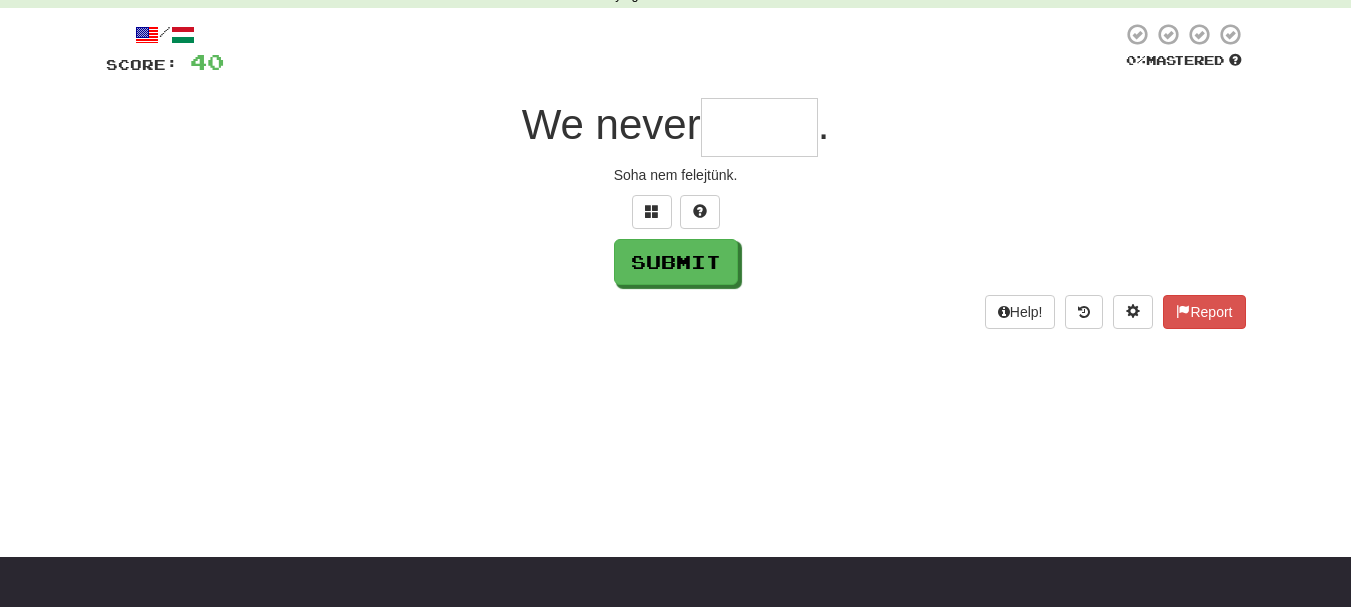 type on "*" 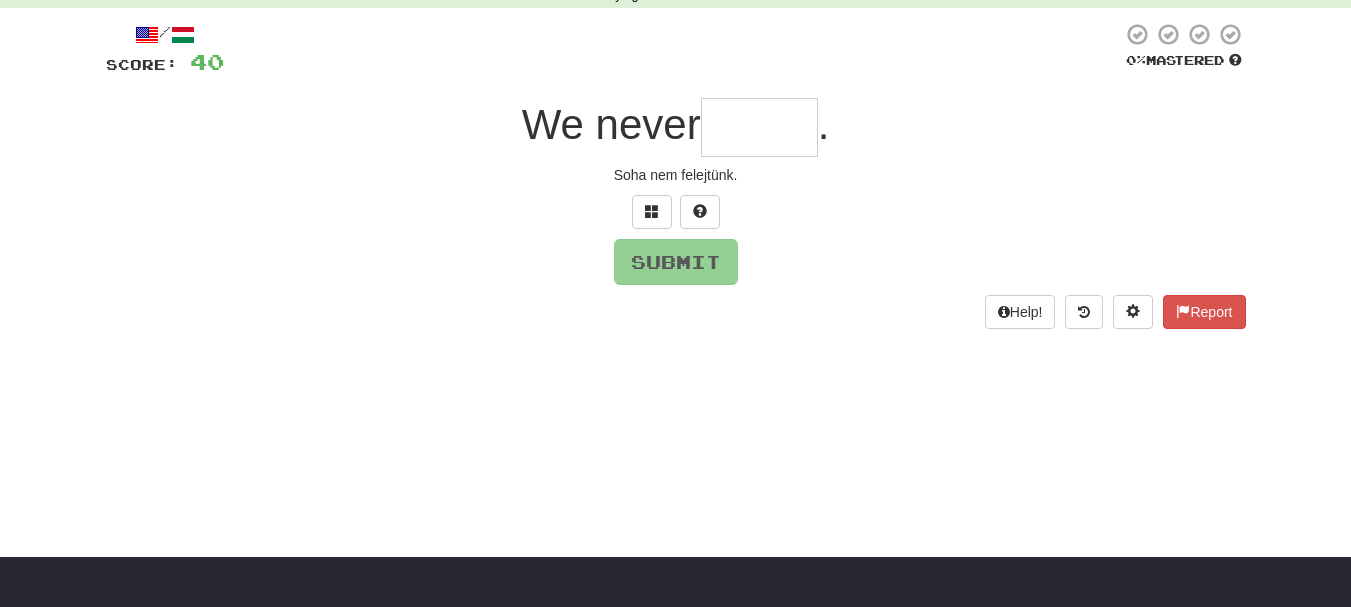 type on "*" 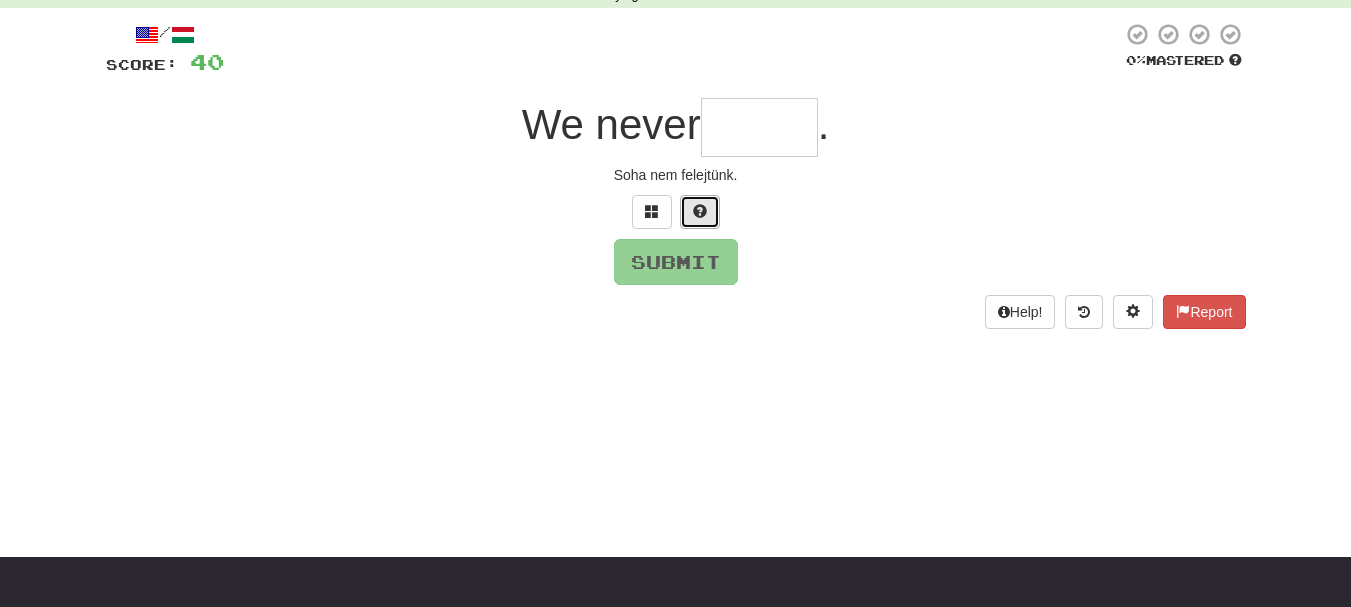 click at bounding box center (700, 211) 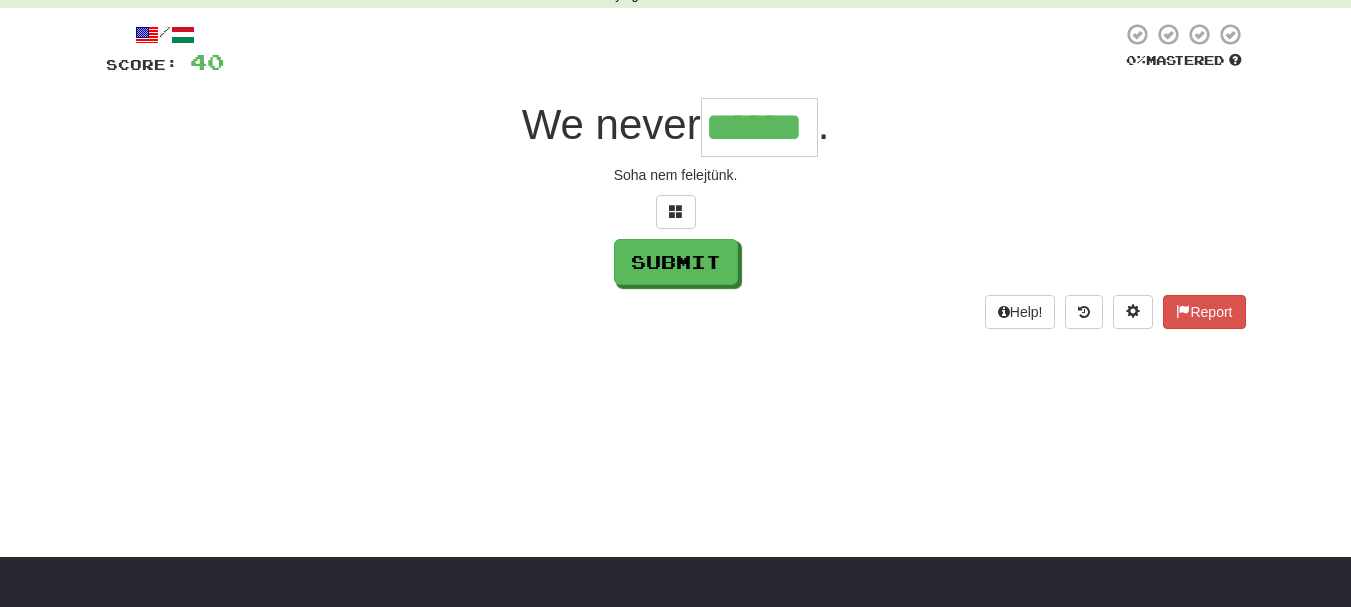 type on "******" 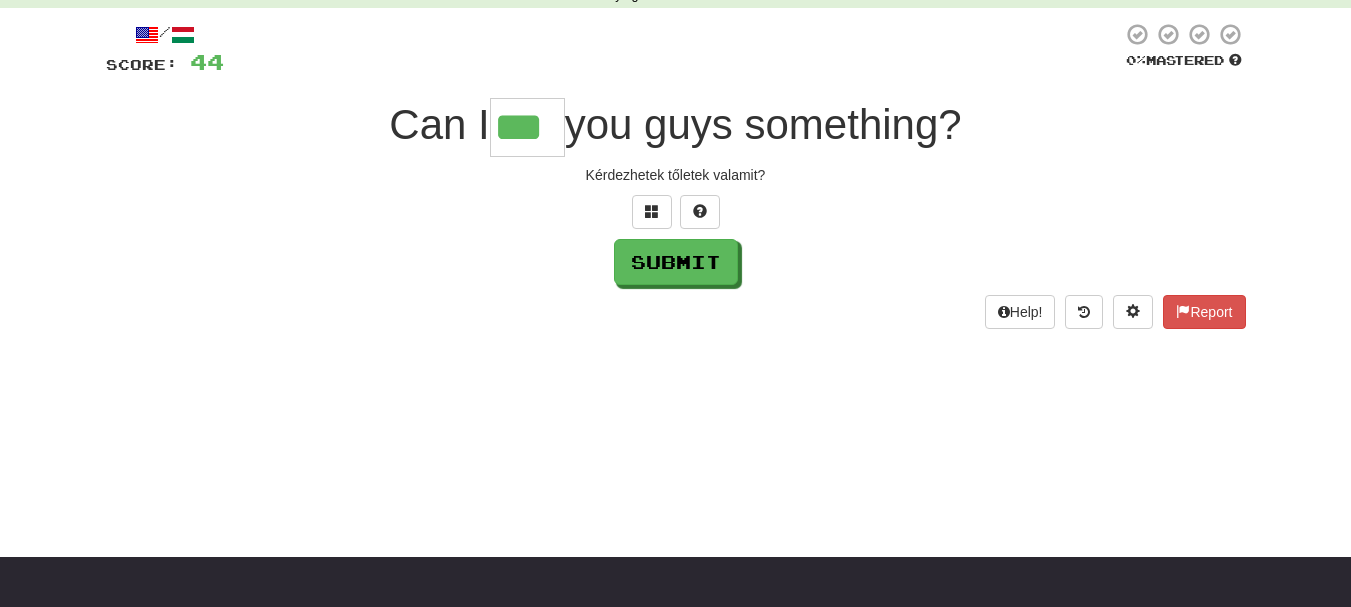 type on "***" 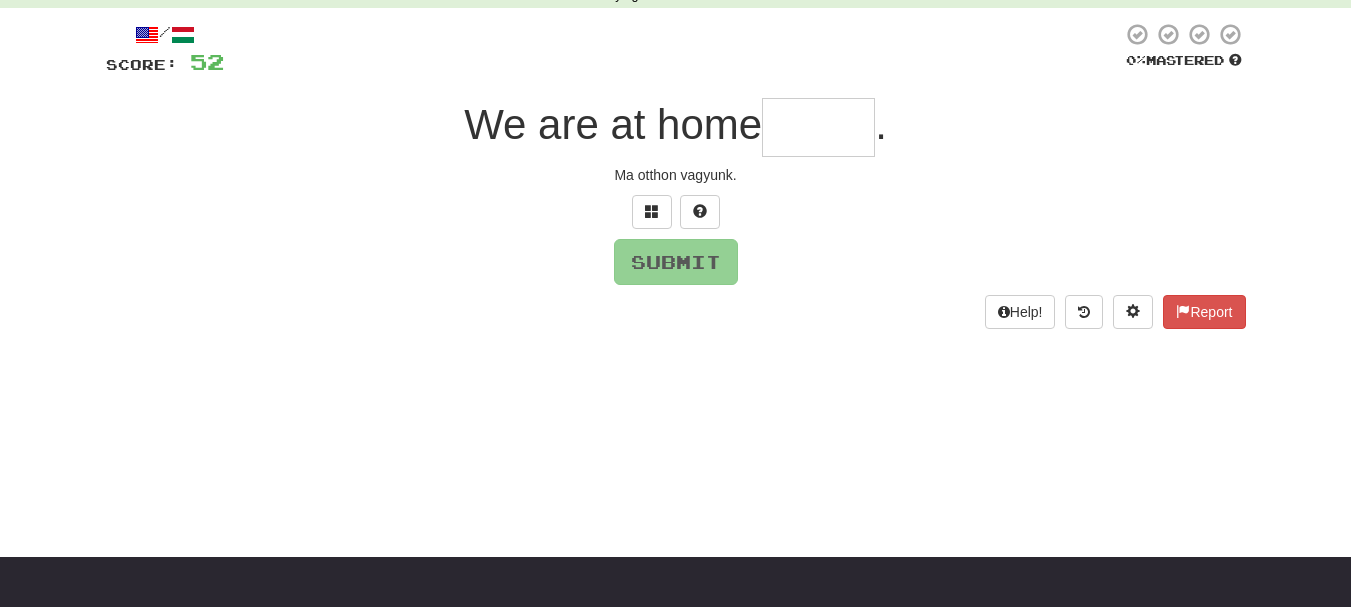 type on "*" 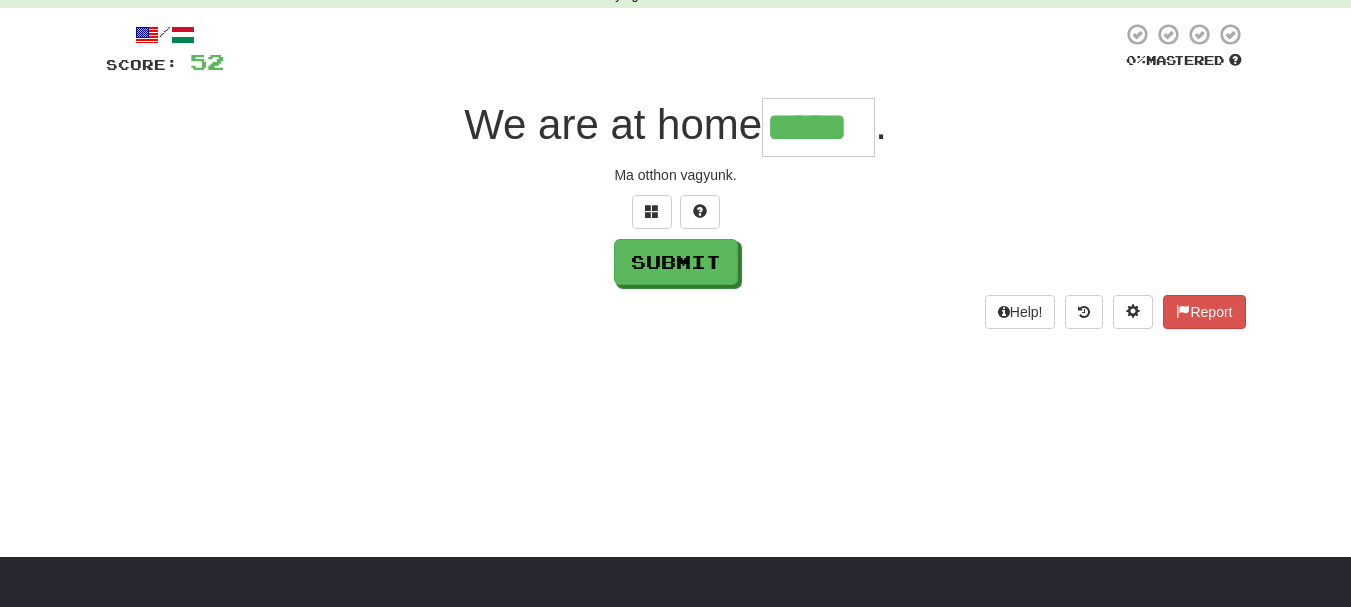 type on "*****" 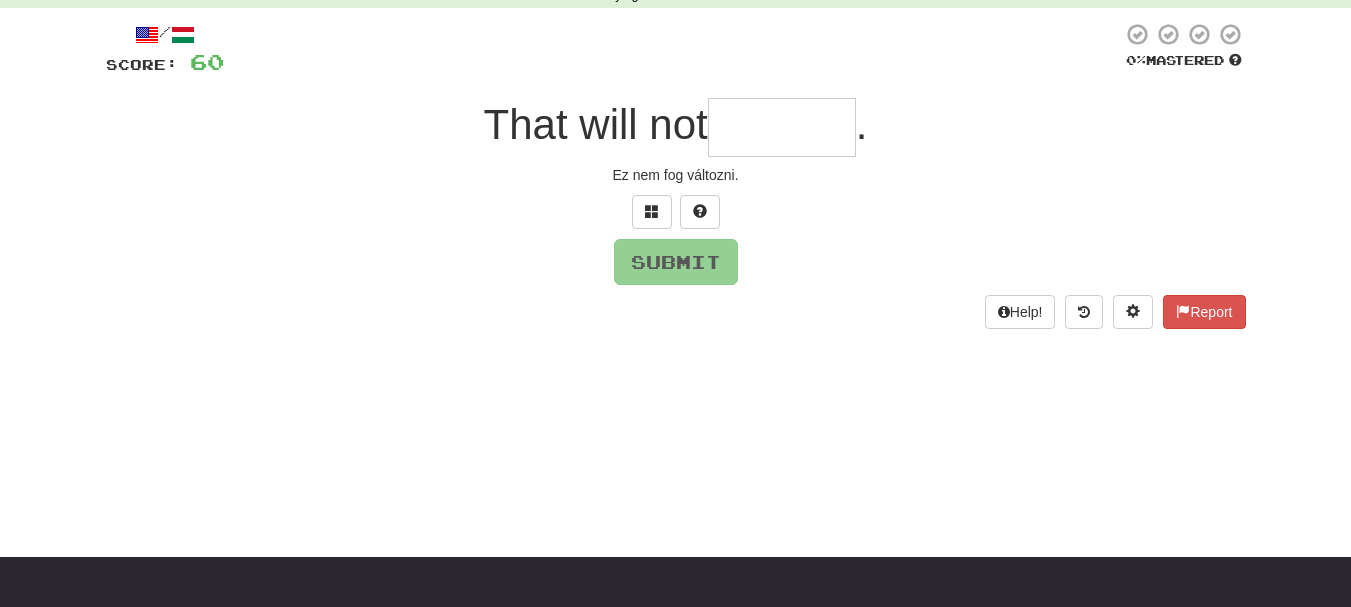 type on "*" 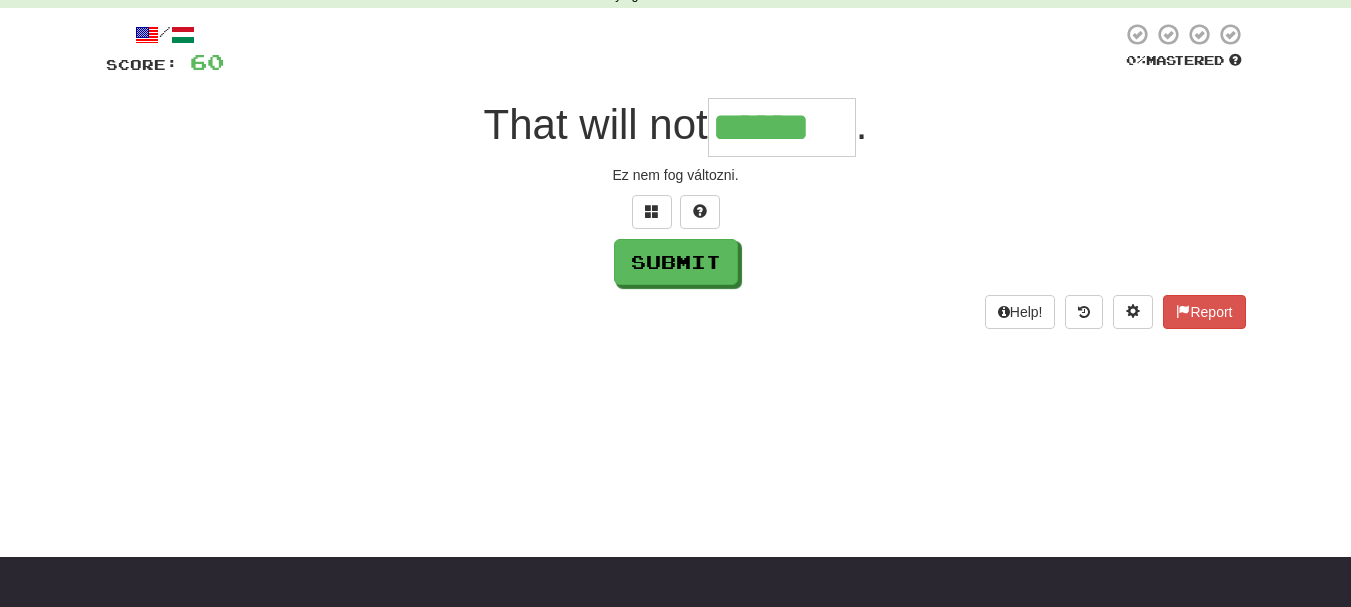 type on "******" 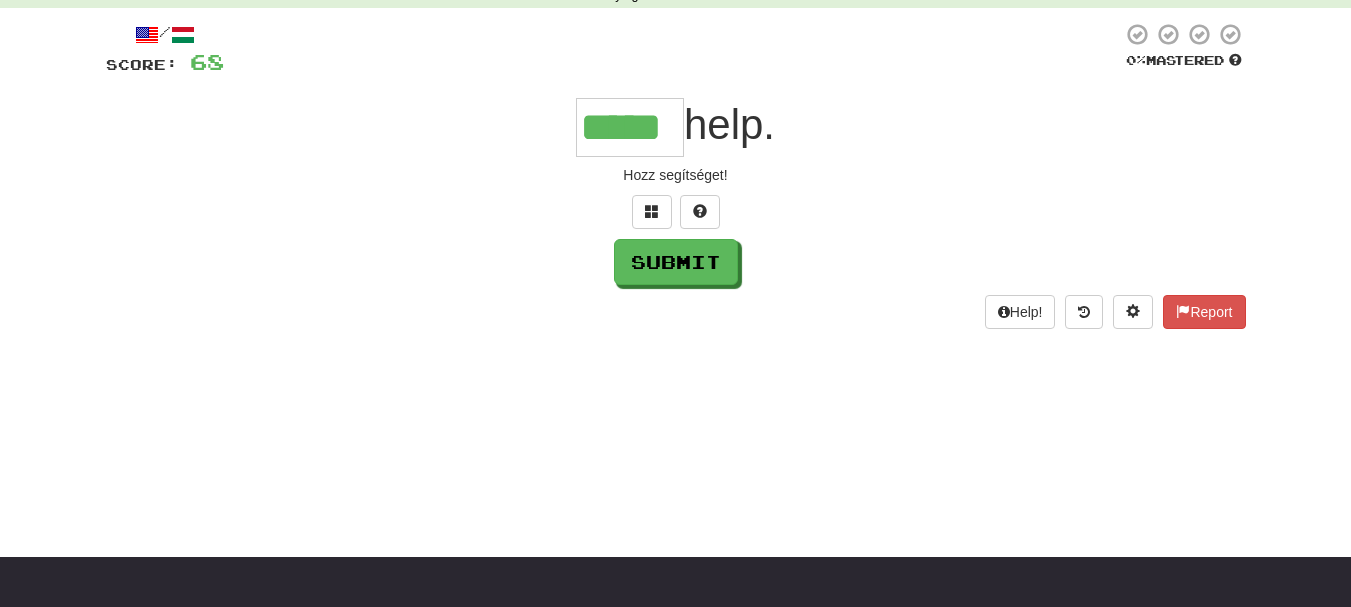 type on "*****" 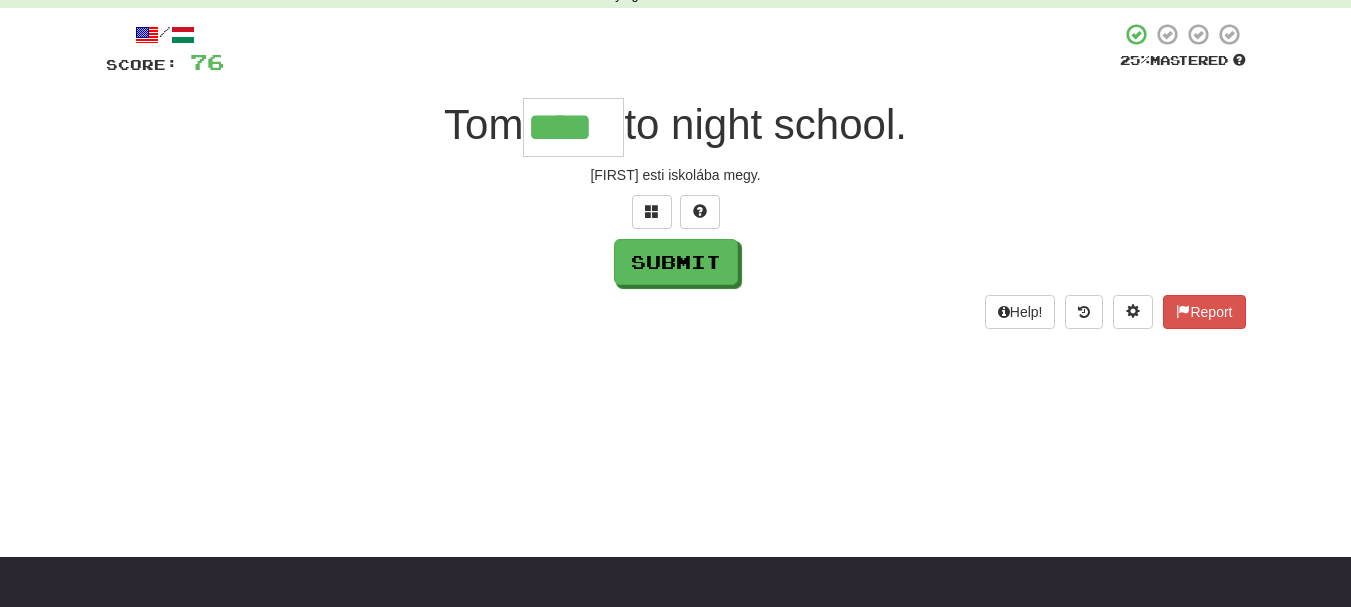 type on "****" 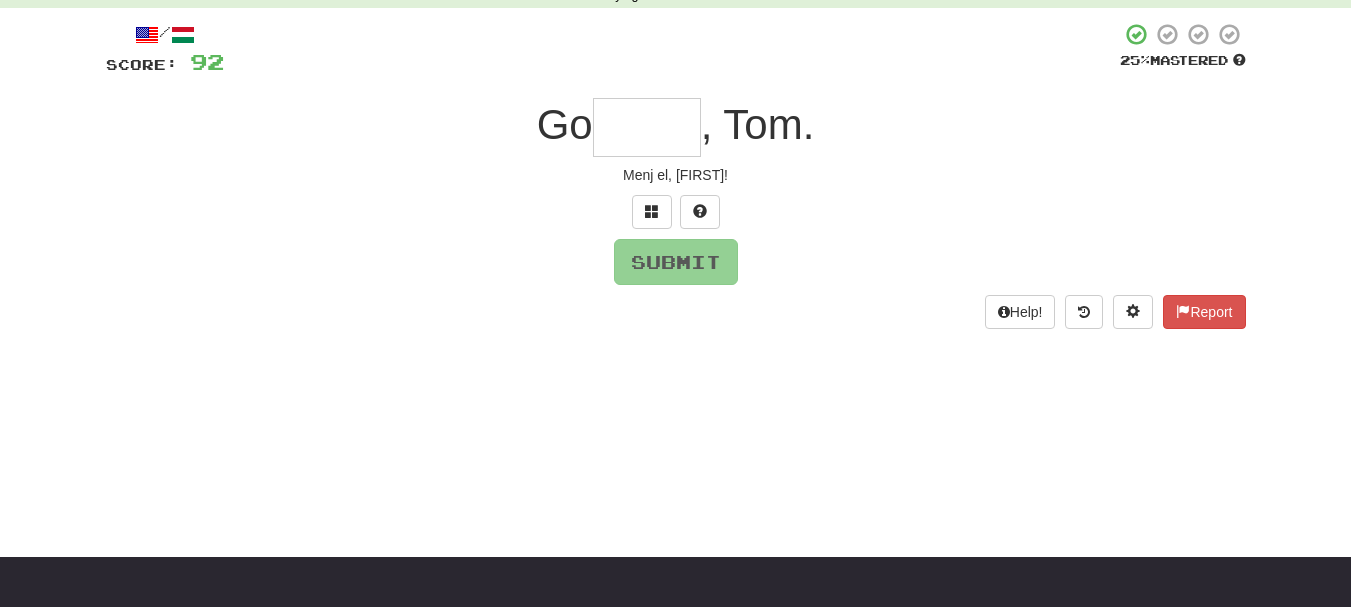 type on "*" 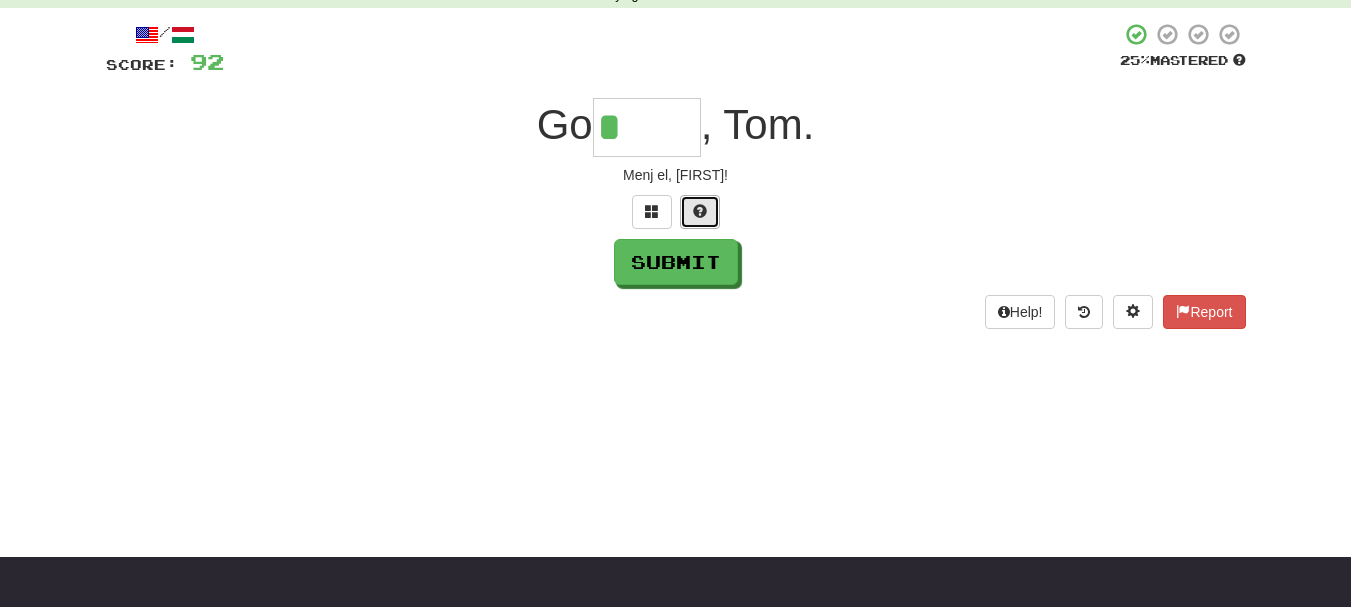 click at bounding box center [700, 212] 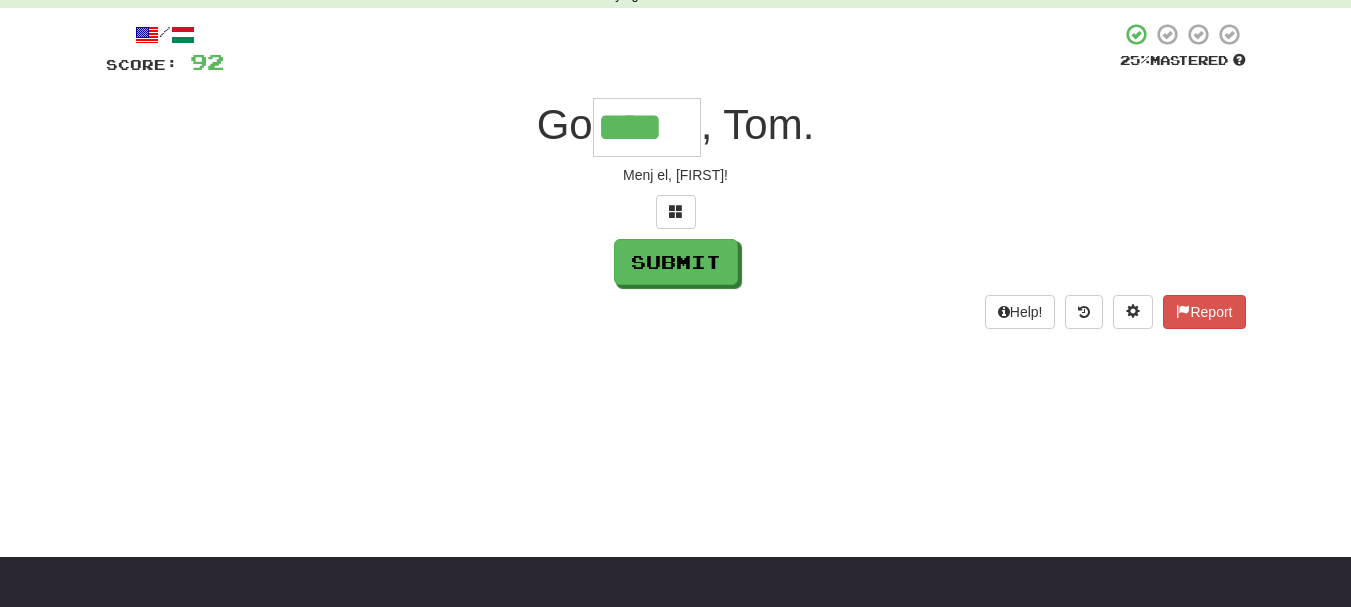 type on "****" 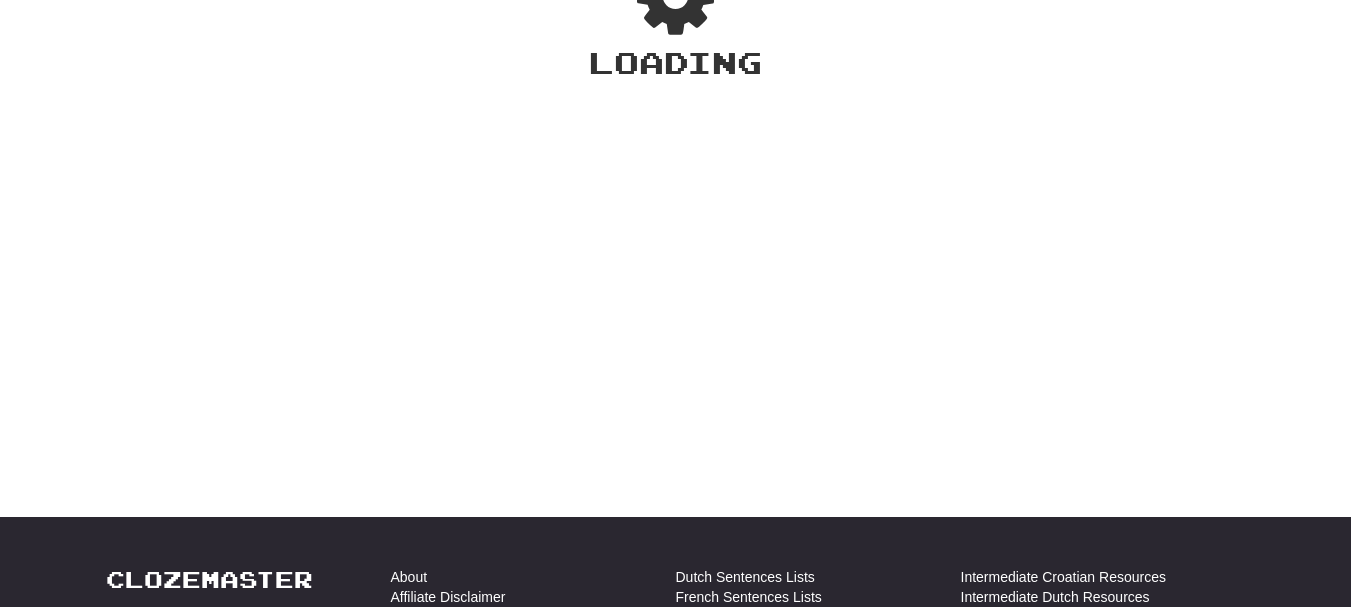 scroll, scrollTop: 100, scrollLeft: 0, axis: vertical 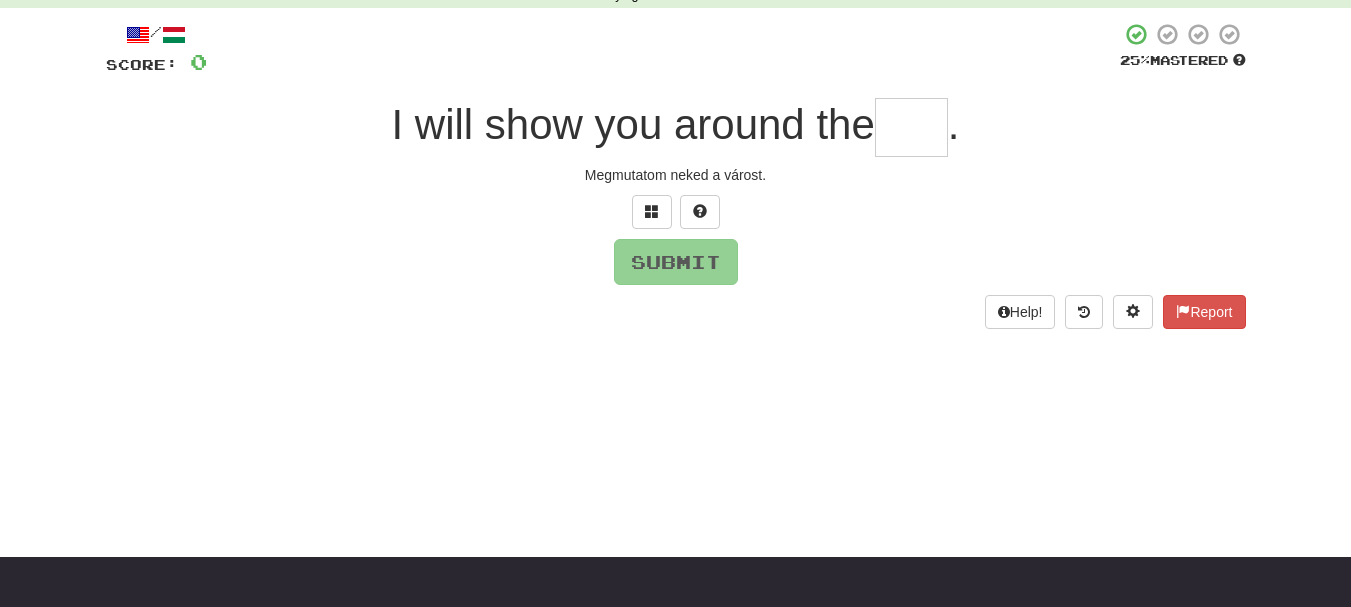 type on "*" 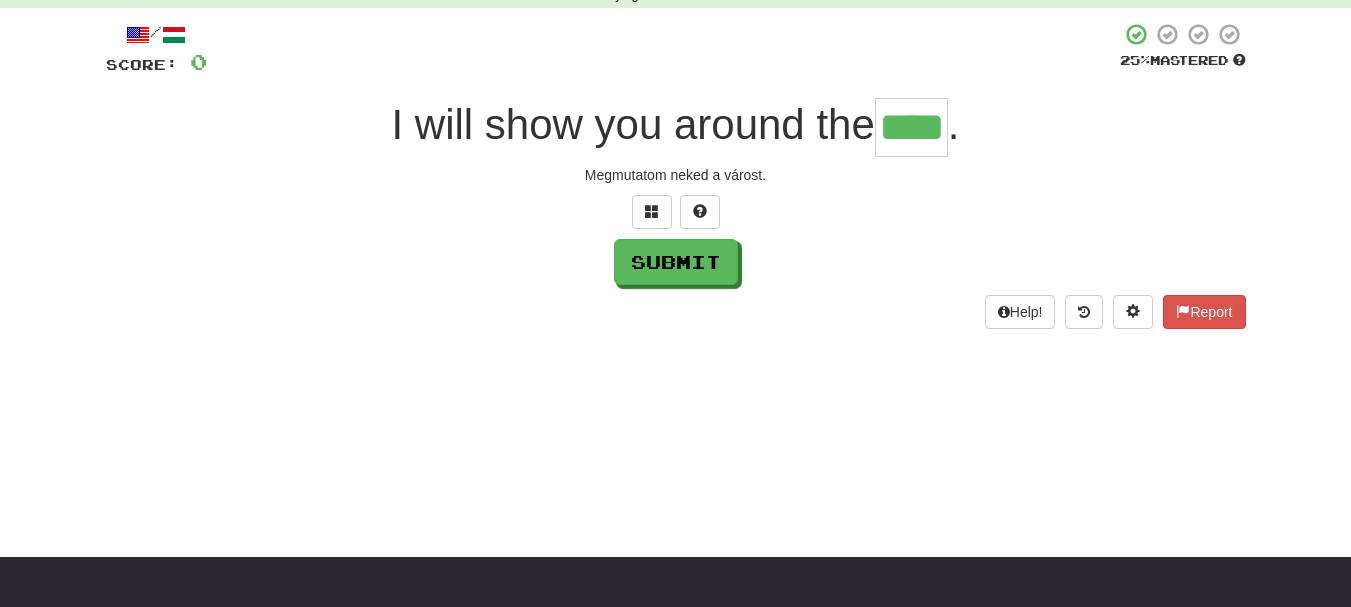 type on "****" 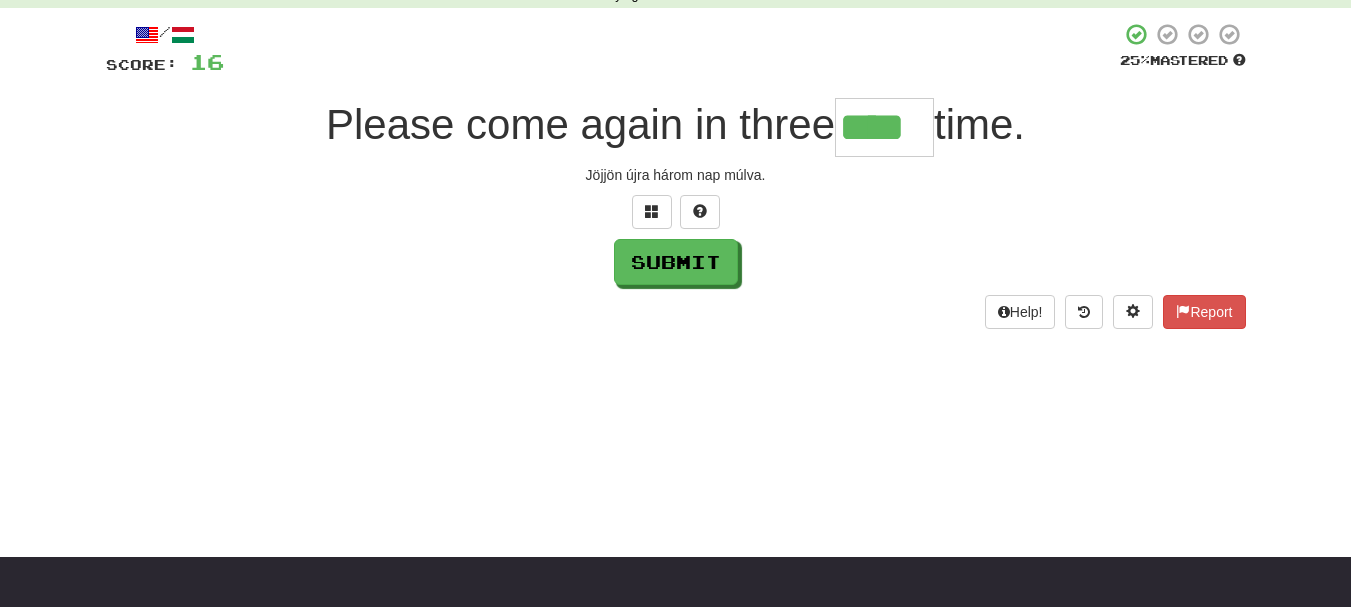 type on "****" 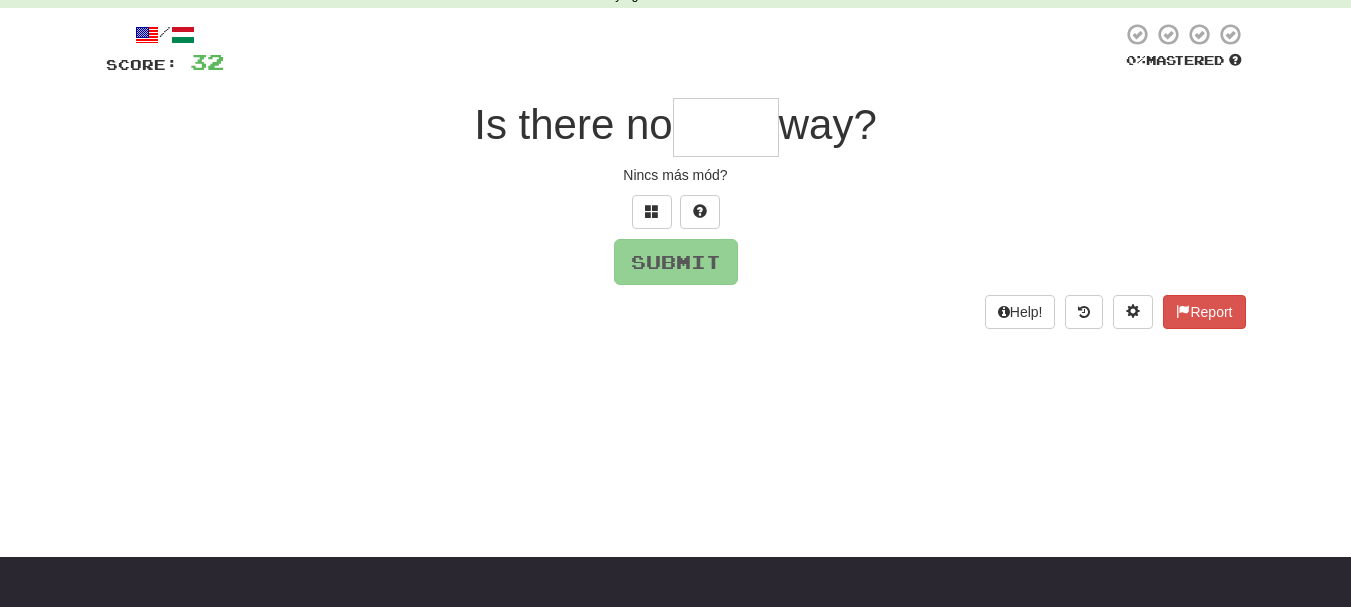 type on "*" 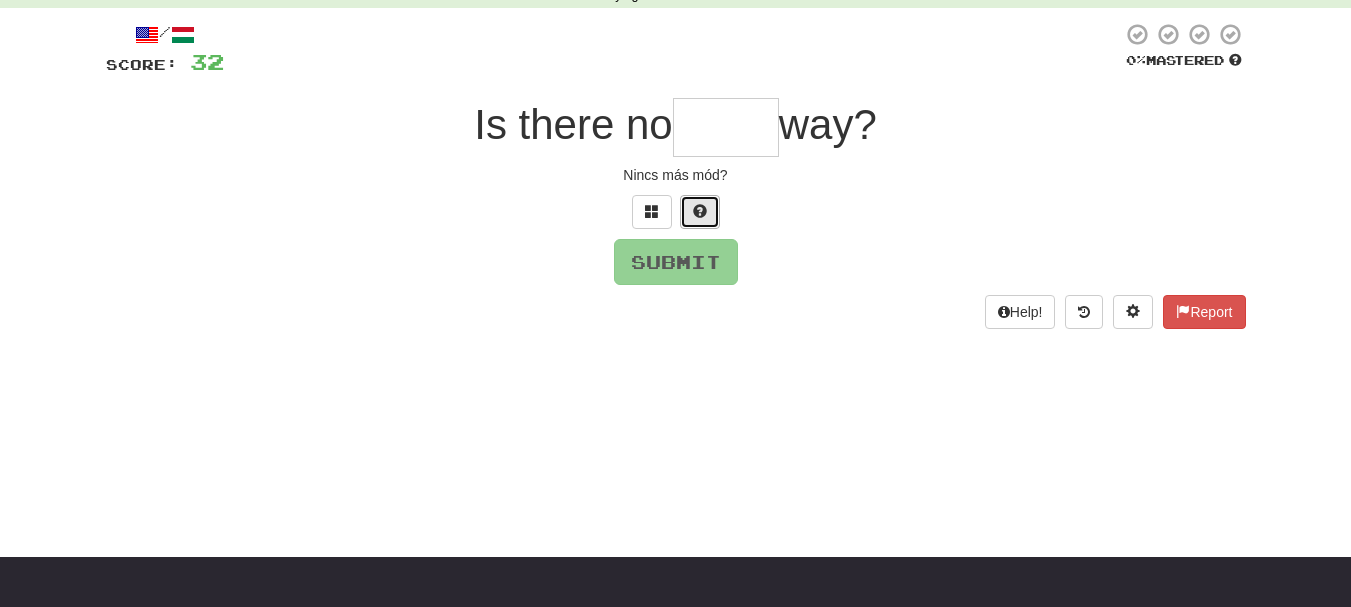 click at bounding box center (700, 212) 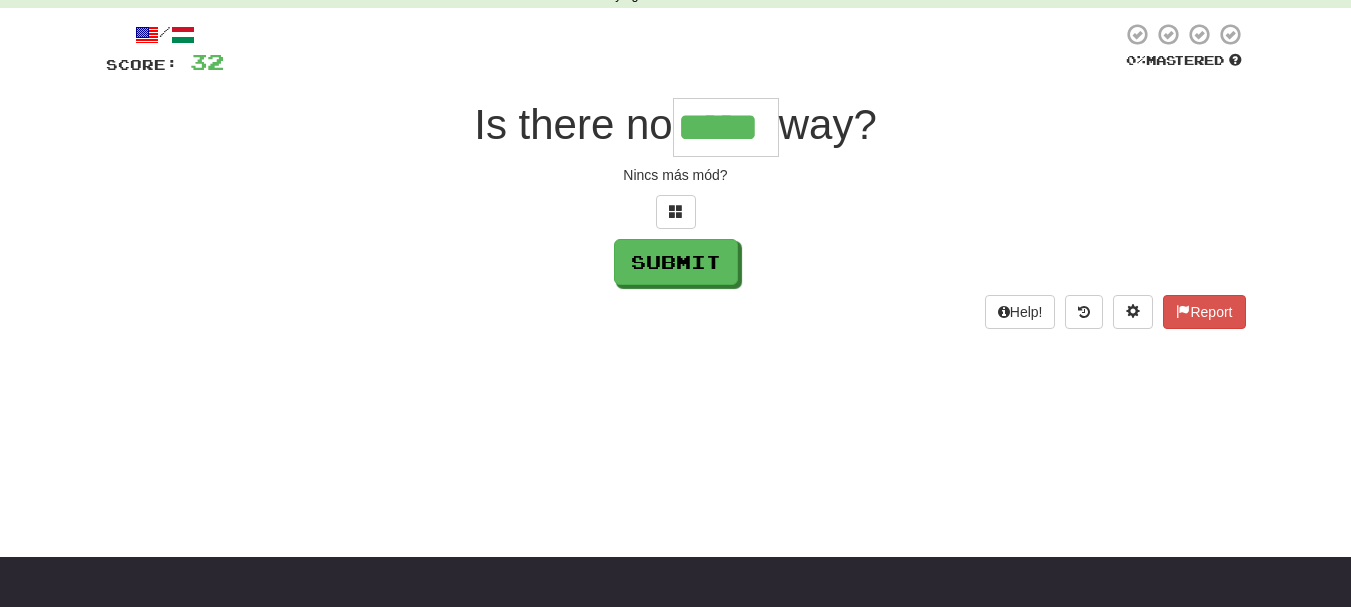 type on "*****" 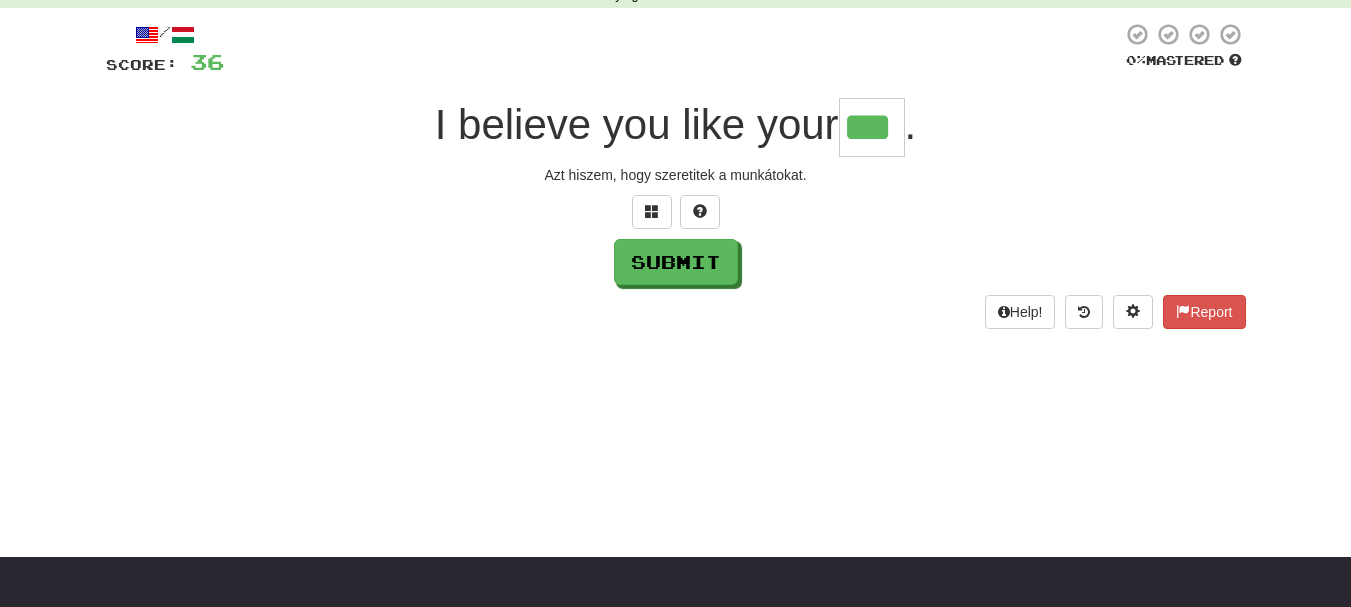 type on "***" 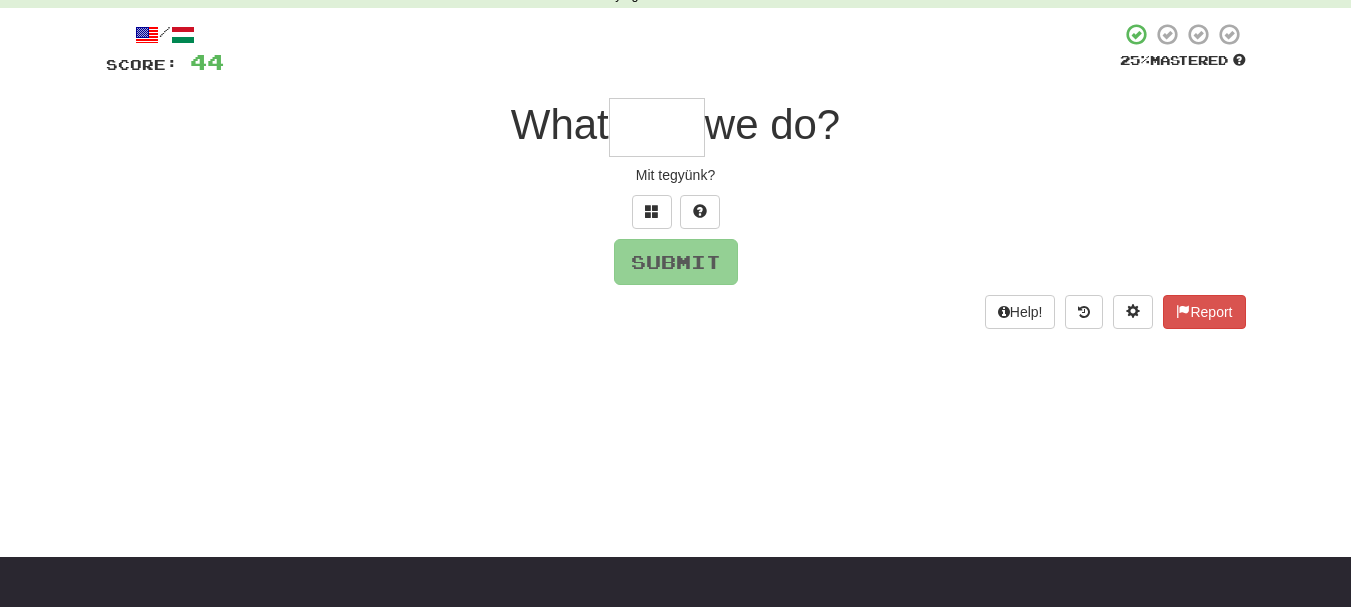 type on "*" 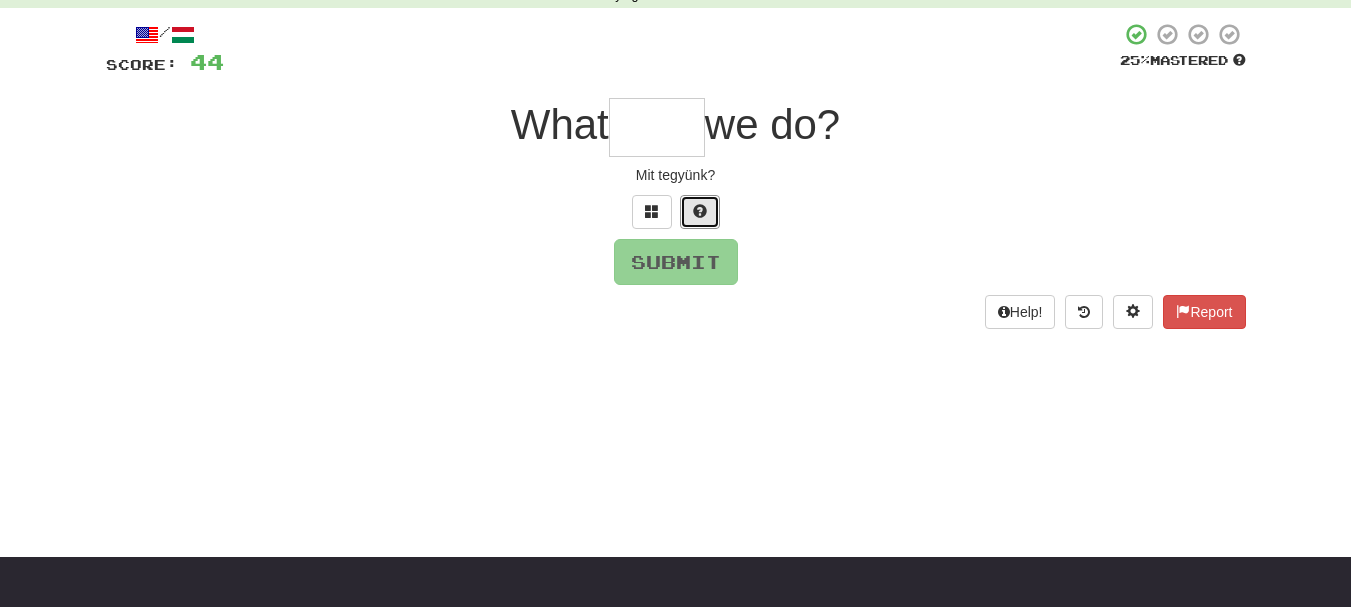 click at bounding box center (700, 212) 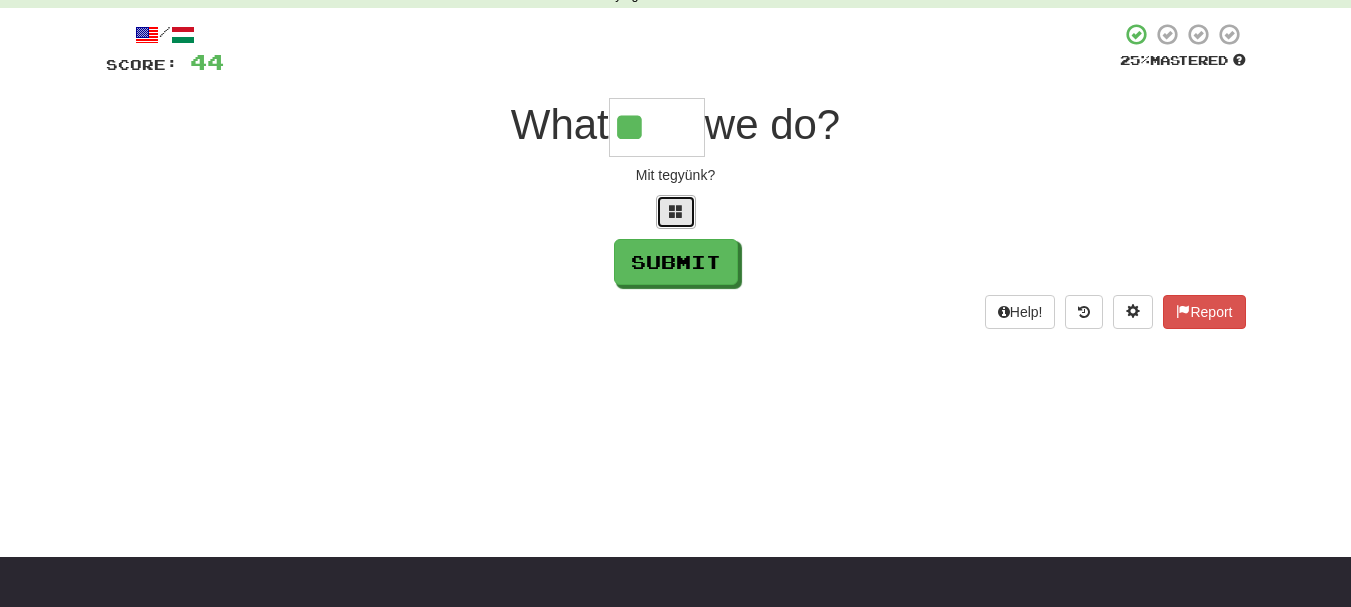 click at bounding box center [676, 212] 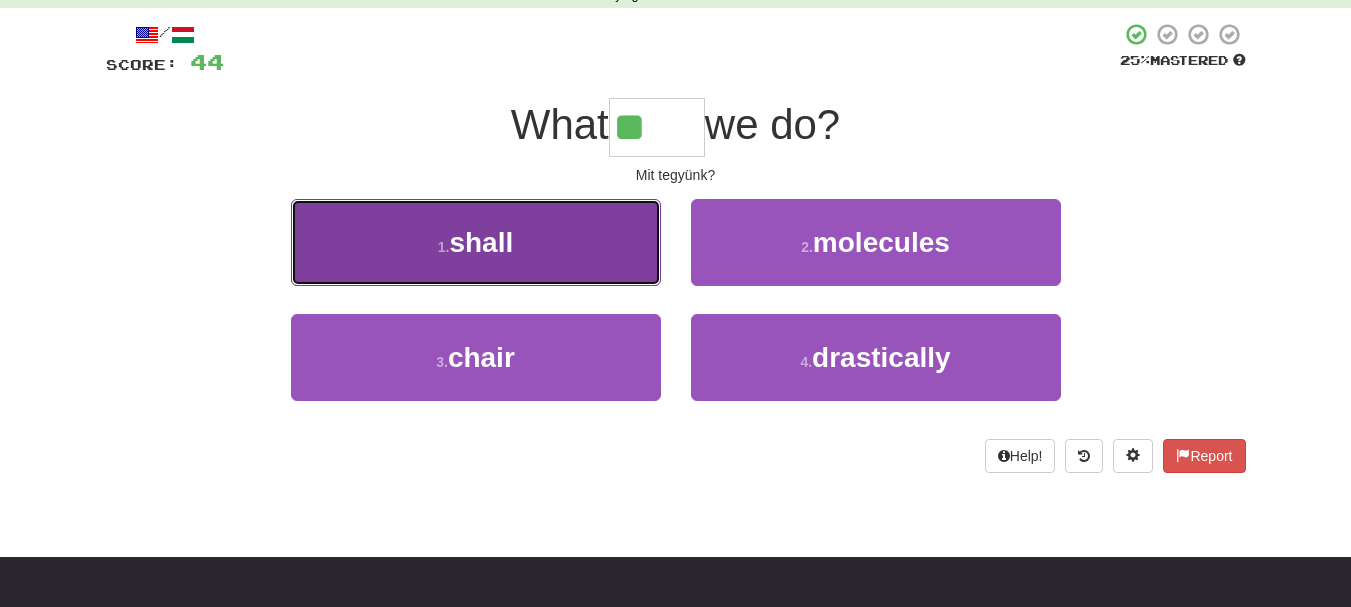 click on "1 .  shall" at bounding box center (476, 242) 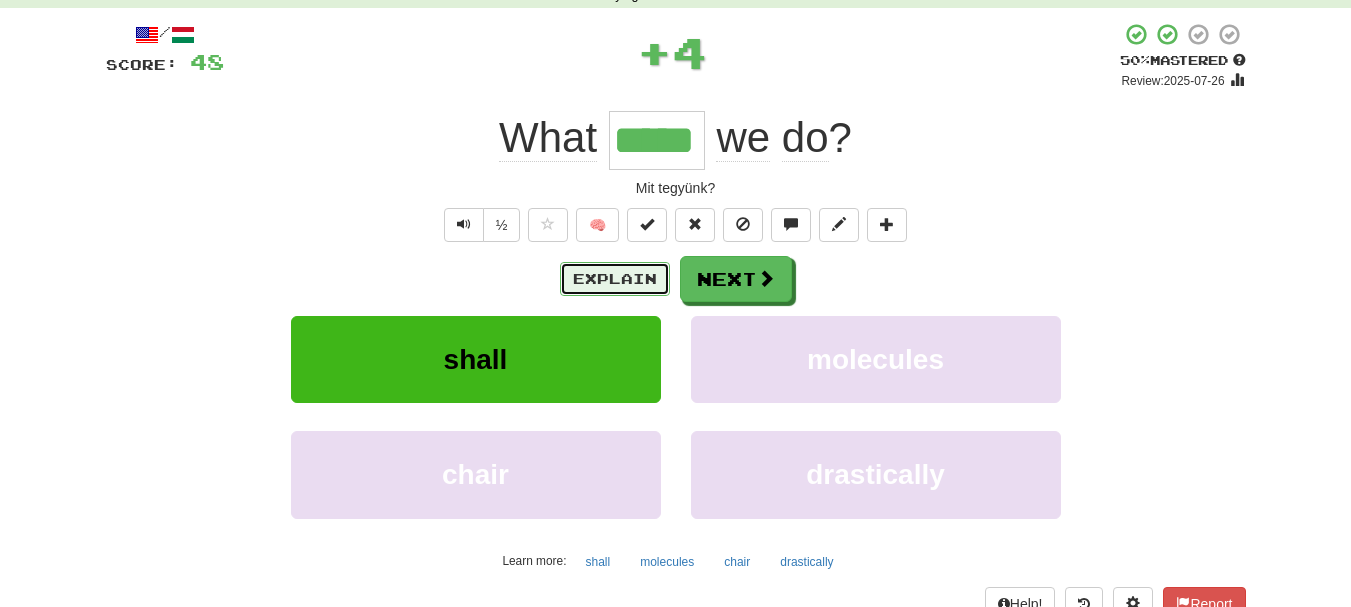 click on "Explain" at bounding box center [615, 279] 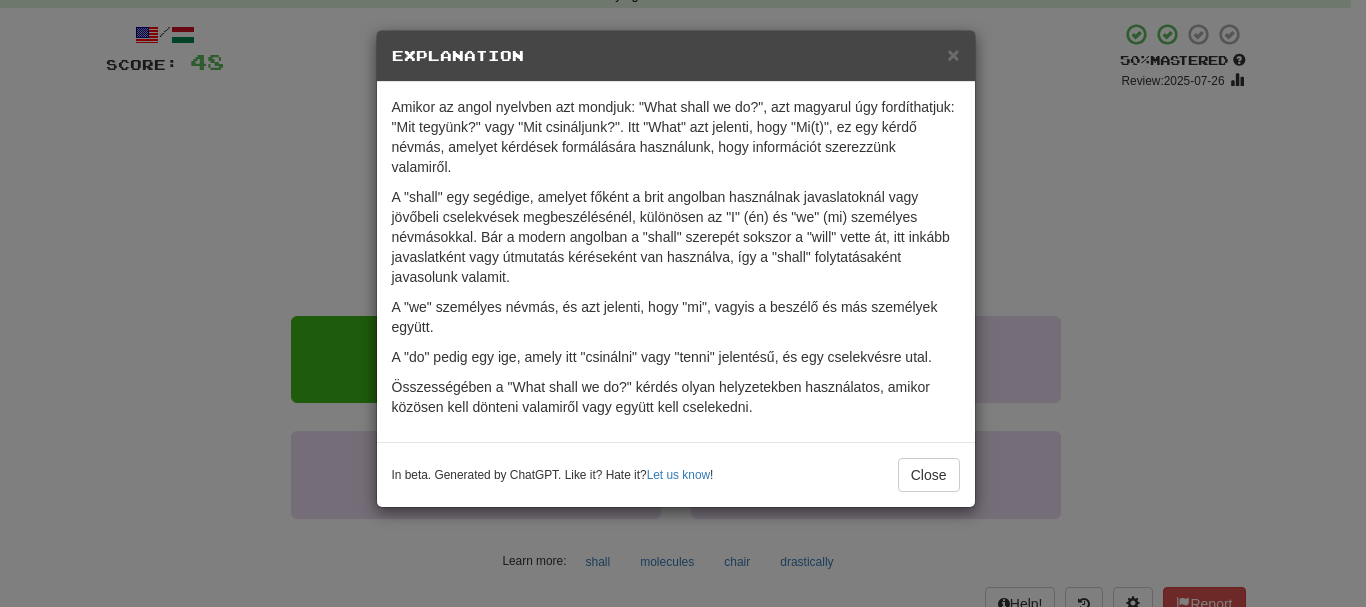 click on "× Explanation Amikor az angol nyelvben azt mondjuk: "What shall we do?", azt magyarul úgy fordíthatjuk: "Mit tegyünk?" vagy "Mit csináljunk?". Itt "What" azt jelenti, hogy "Mi(t)", ez egy kérdő névmás, amelyet kérdések formálására használunk, hogy információt szerezzünk valamiről.
A "shall" egy segédige, amelyet főként a brit angolban használnak javaslatoknál vagy jövőbeli cselekvések megbeszélésénél, különösen az "I" (én) és "we" (mi) személyes névmásokkal. Bár a modern angolban a "shall" szerepét sokszor a "will" vette át, itt inkább javaslatként vagy útmutatás kéréseként van használva, így a "shall" folytatásaként javasolunk valamit.
A "we" személyes névmás, és azt jelenti, hogy "mi", vagyis a beszélő és más személyek együtt.
A "do" pedig egy ige, amely itt "csinálni" vagy "tenni" jelentésű, és egy cselekvésre utal.
In beta. Generated by ChatGPT. Like it? Hate it?  Let us know ! Close" at bounding box center [683, 303] 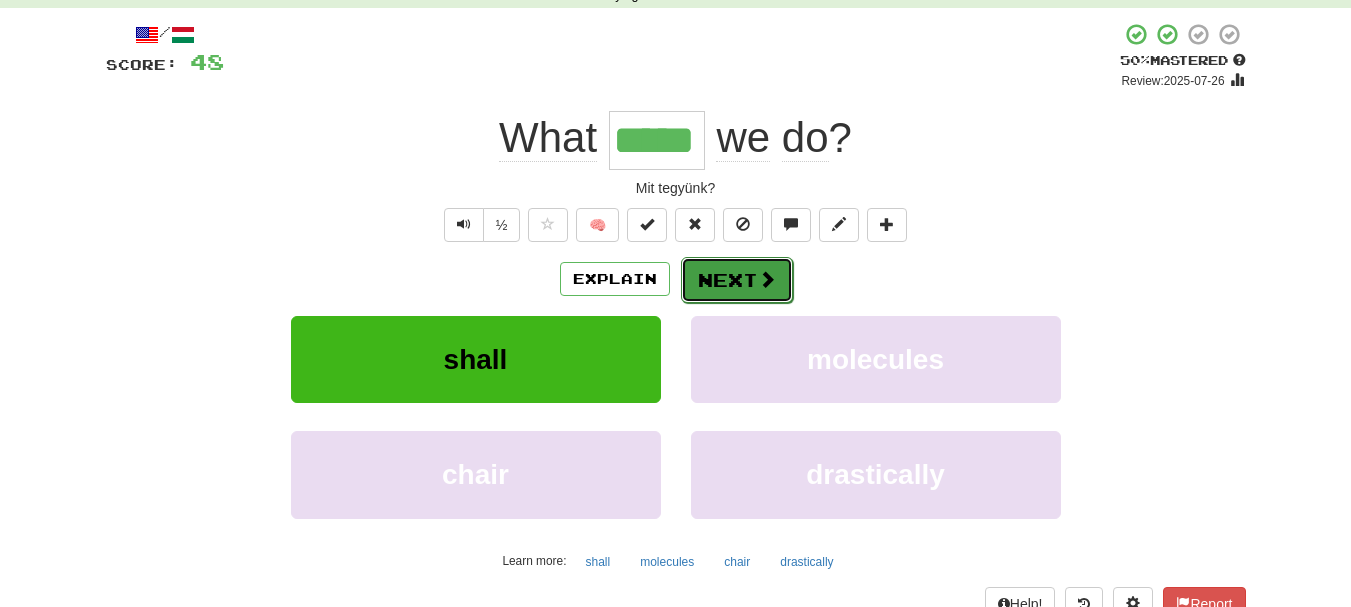 click on "Next" at bounding box center (737, 280) 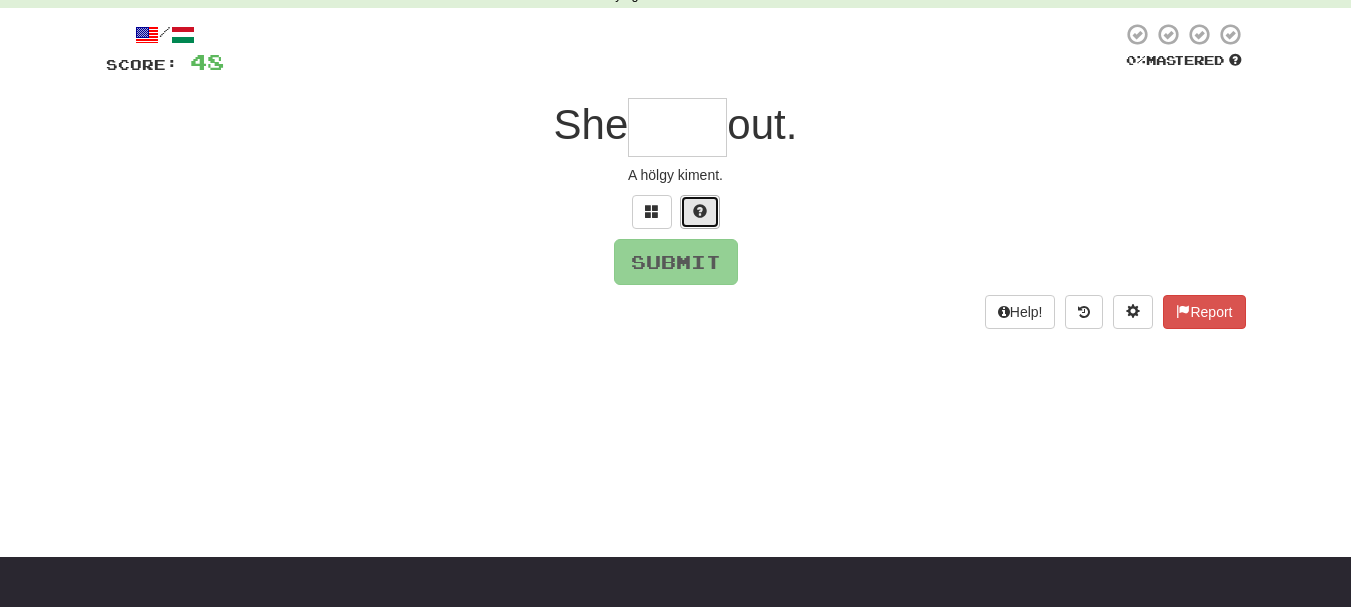 click at bounding box center (700, 211) 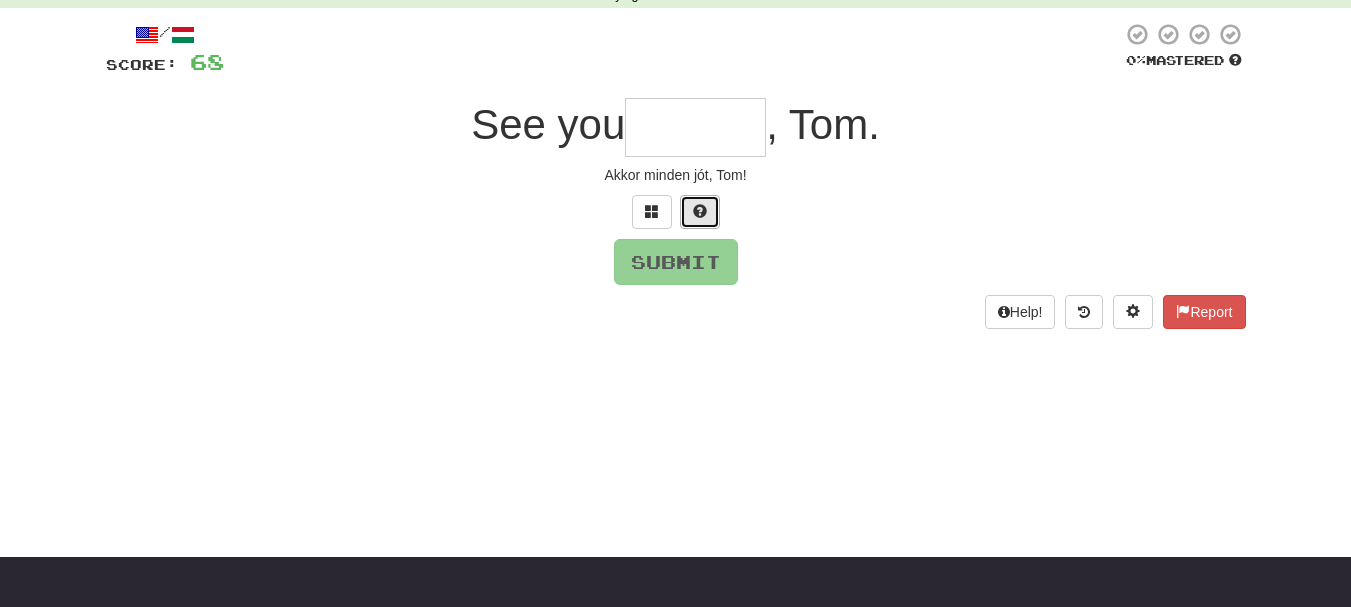 click at bounding box center (700, 212) 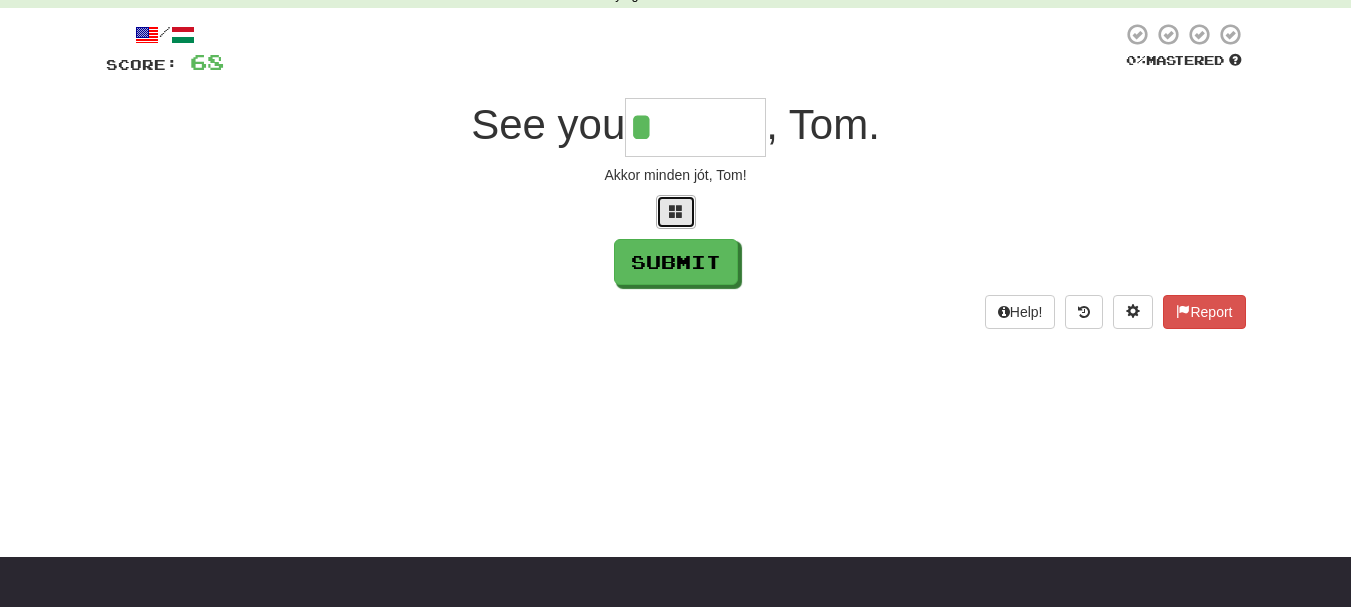 click at bounding box center (676, 211) 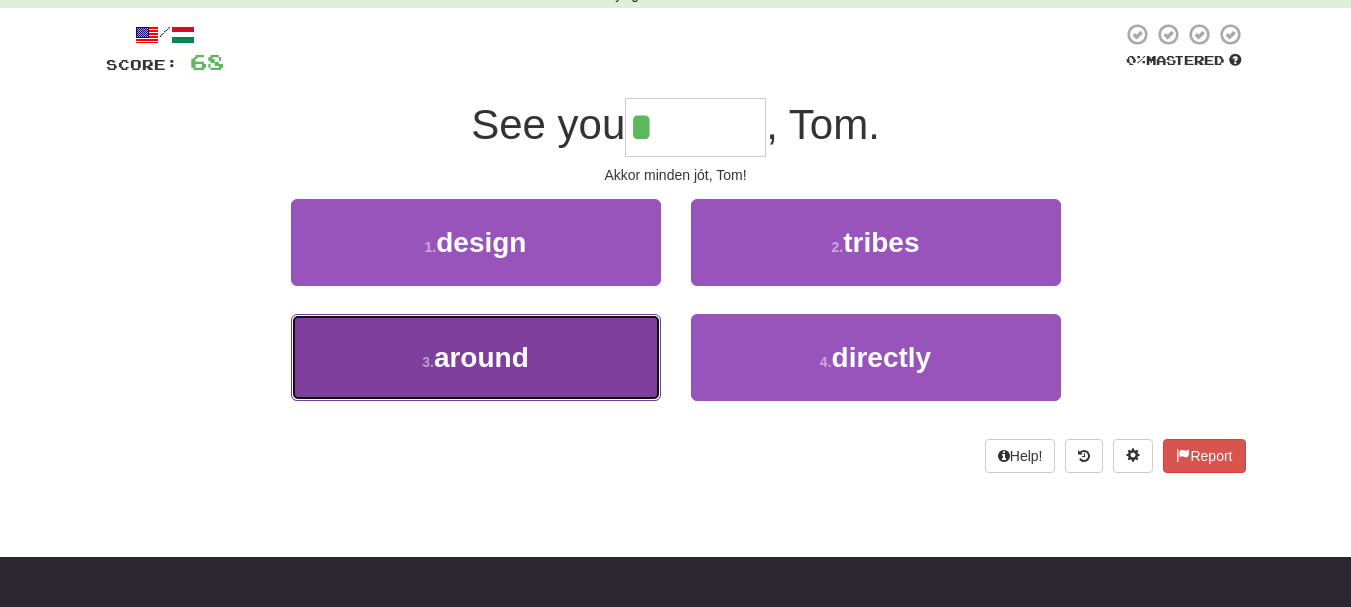 click on "3 .  around" at bounding box center (476, 357) 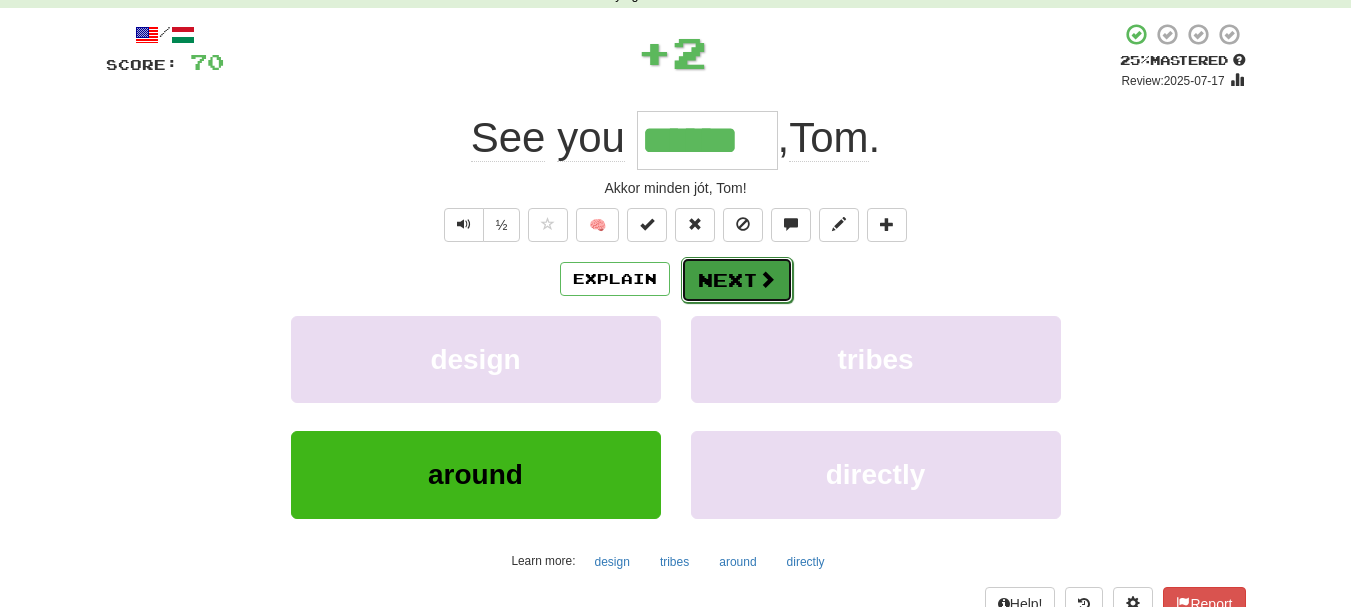 click at bounding box center [767, 279] 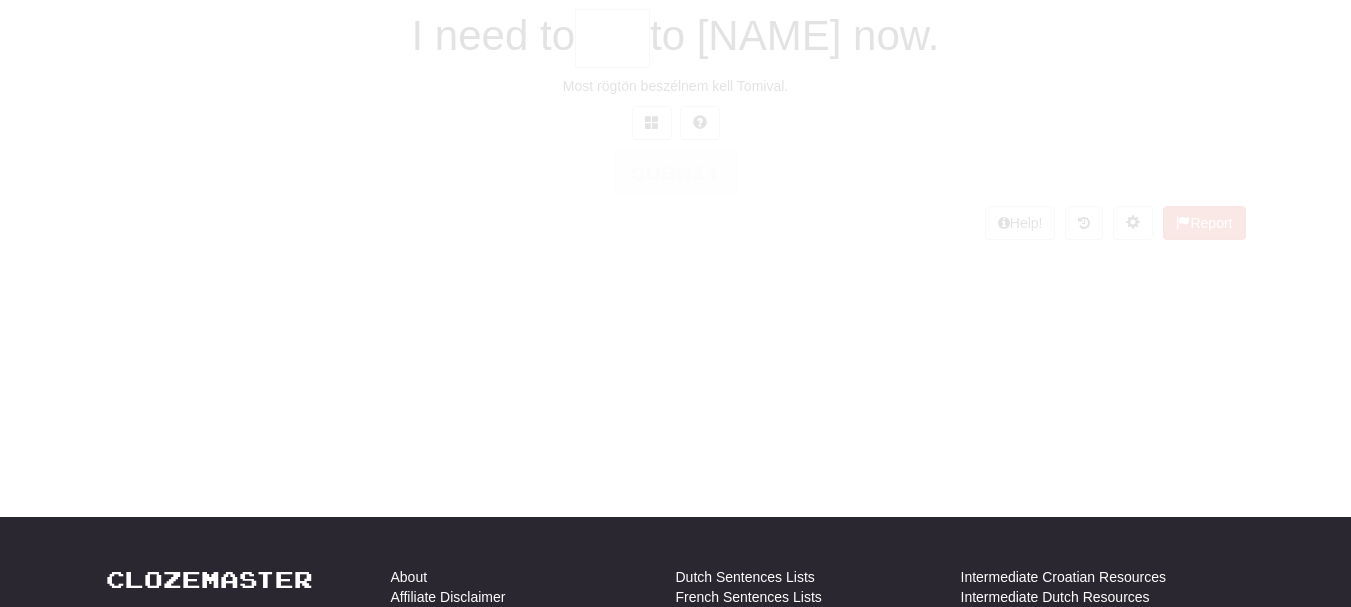scroll, scrollTop: 100, scrollLeft: 0, axis: vertical 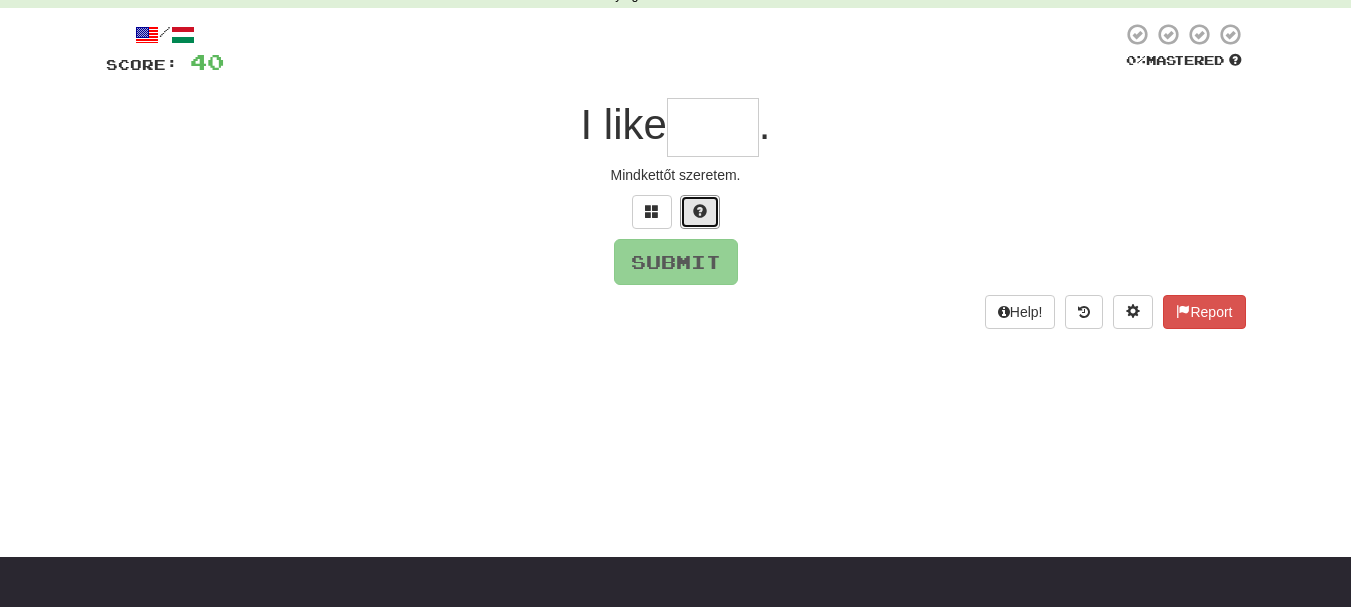drag, startPoint x: 692, startPoint y: 211, endPoint x: 703, endPoint y: 212, distance: 11.045361 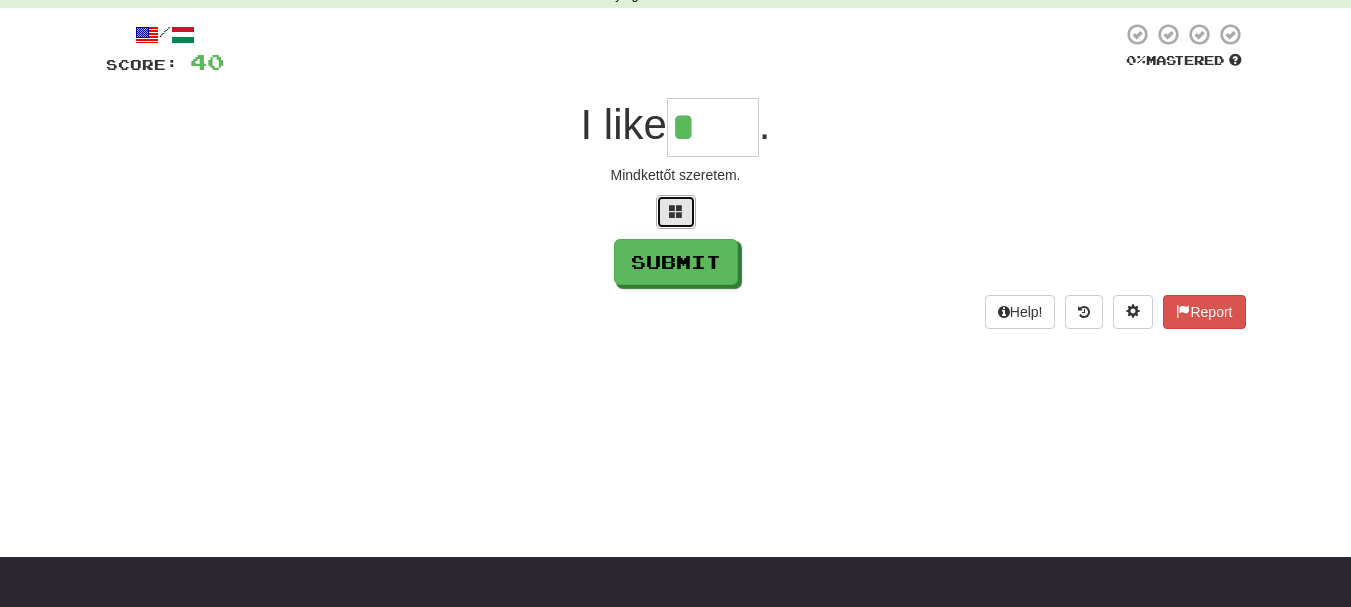 click at bounding box center [676, 212] 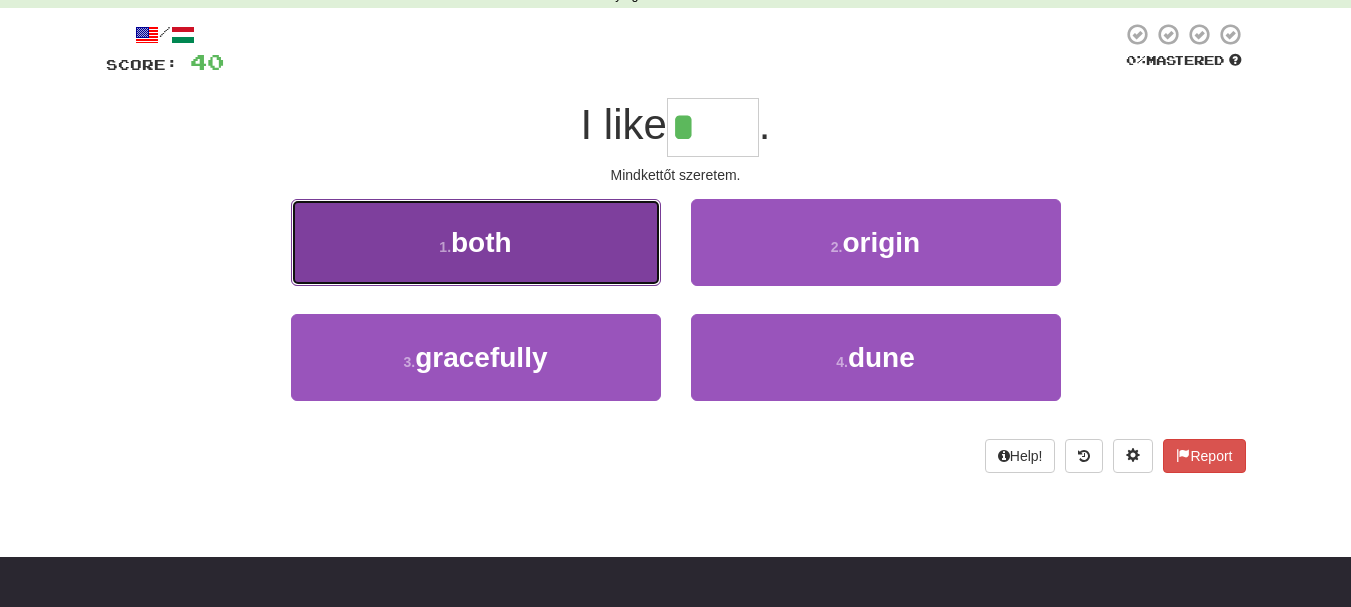 click on "1 . both" at bounding box center (476, 242) 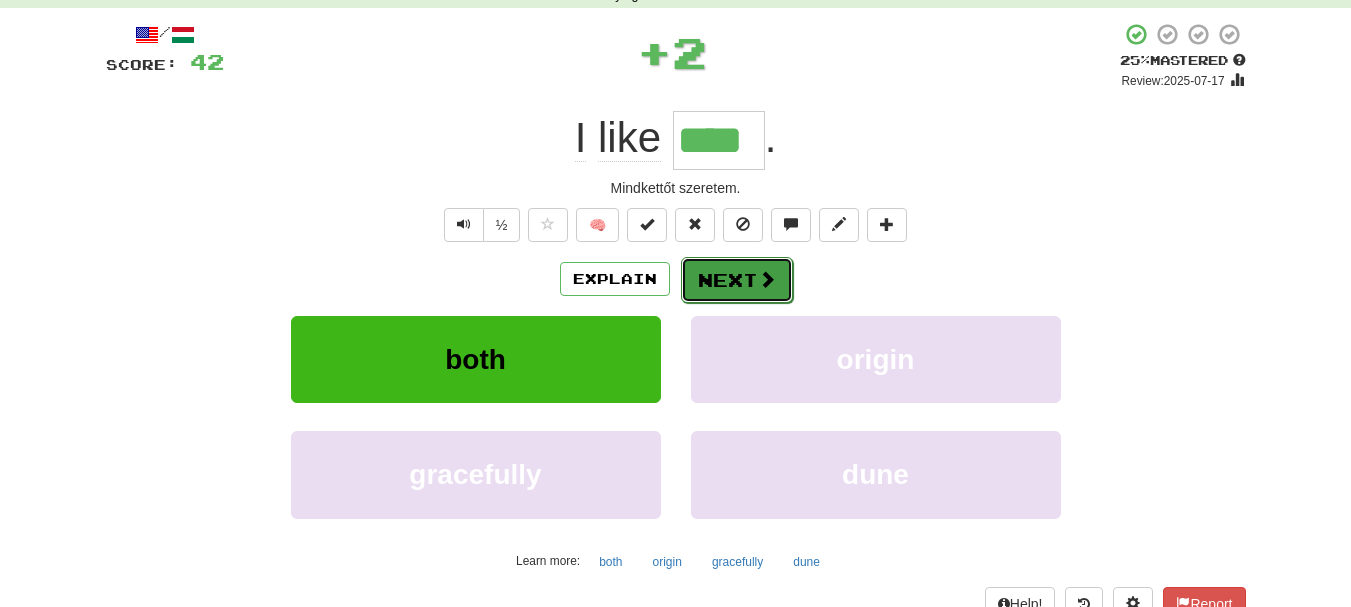 click on "Next" at bounding box center [737, 280] 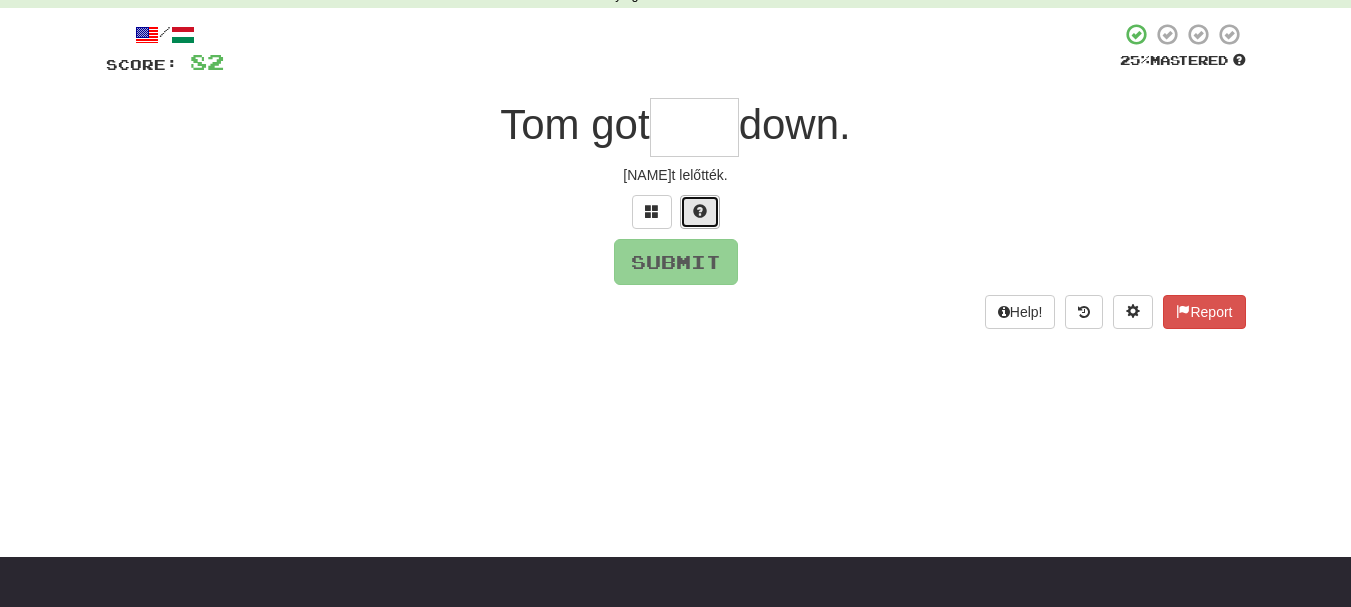 click at bounding box center (700, 211) 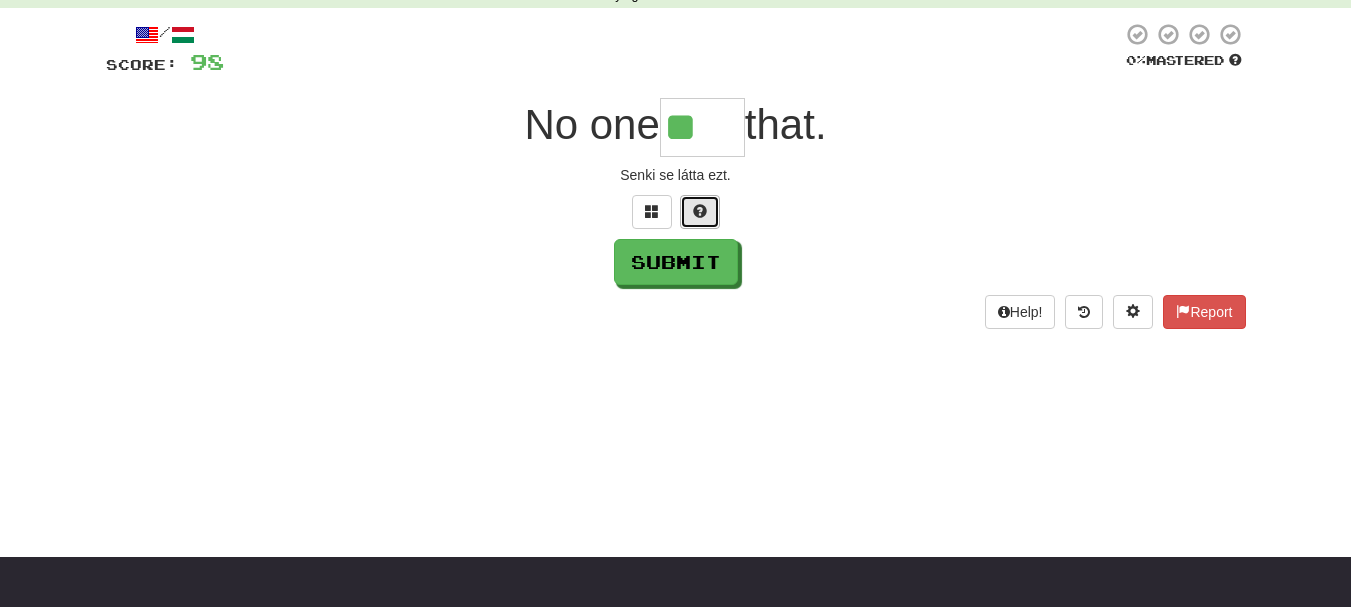 click at bounding box center (700, 212) 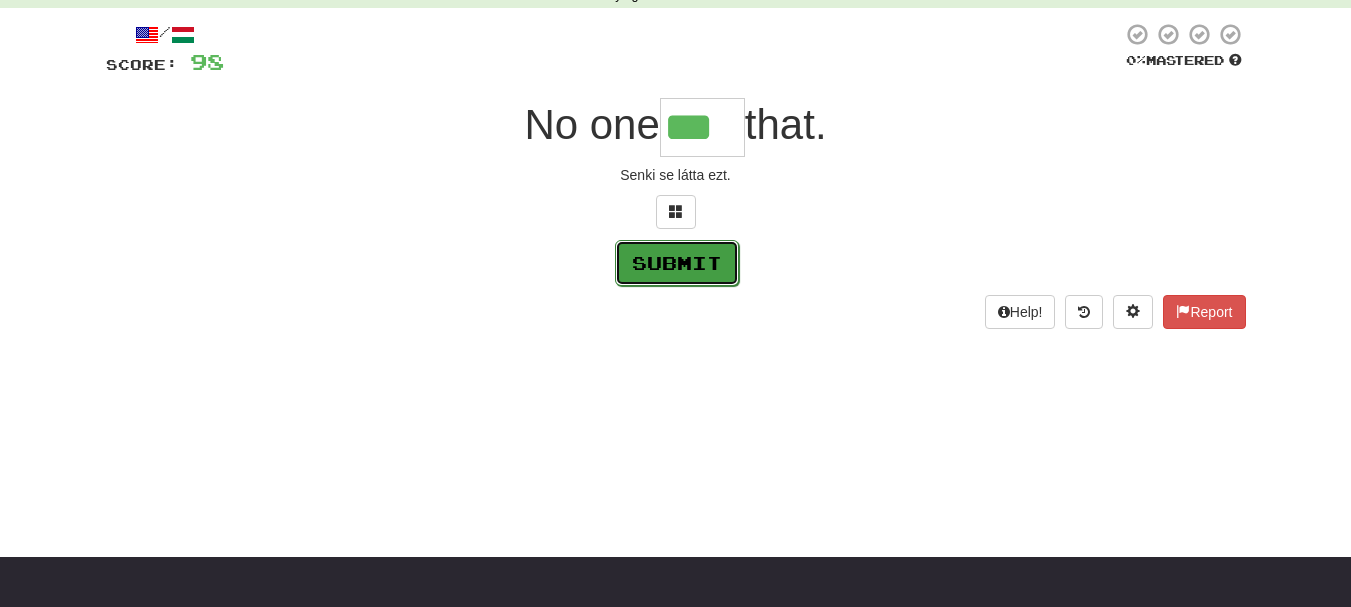 click on "Submit" at bounding box center [677, 263] 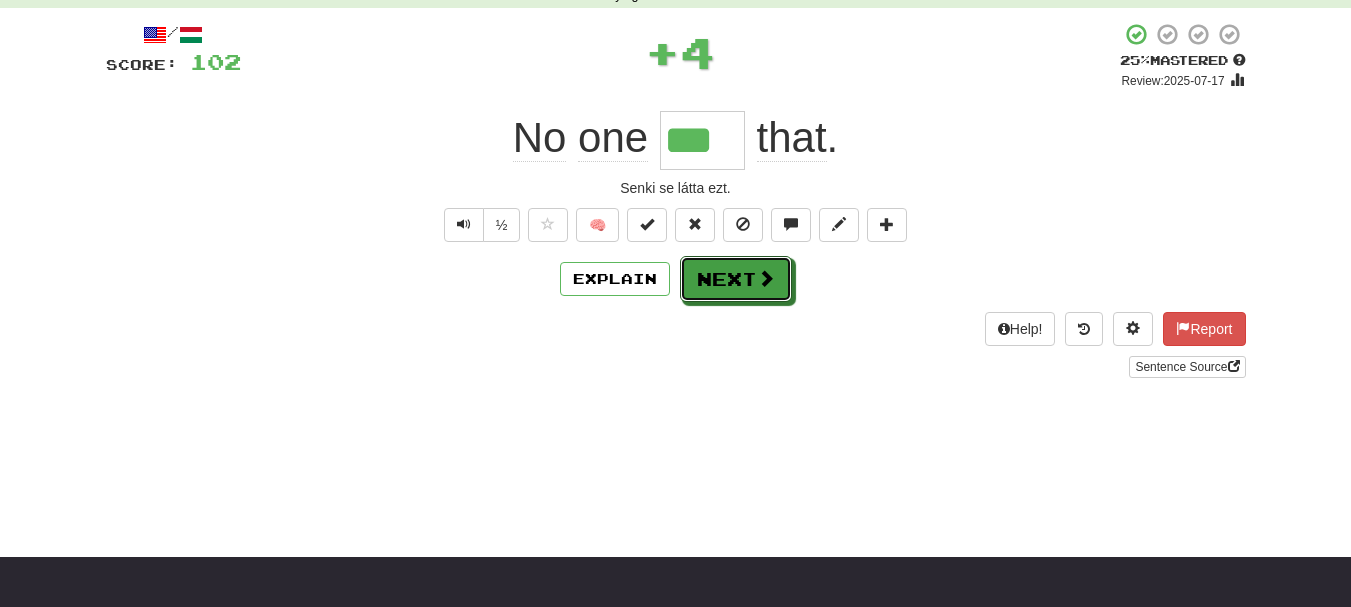click on "Next" at bounding box center [736, 279] 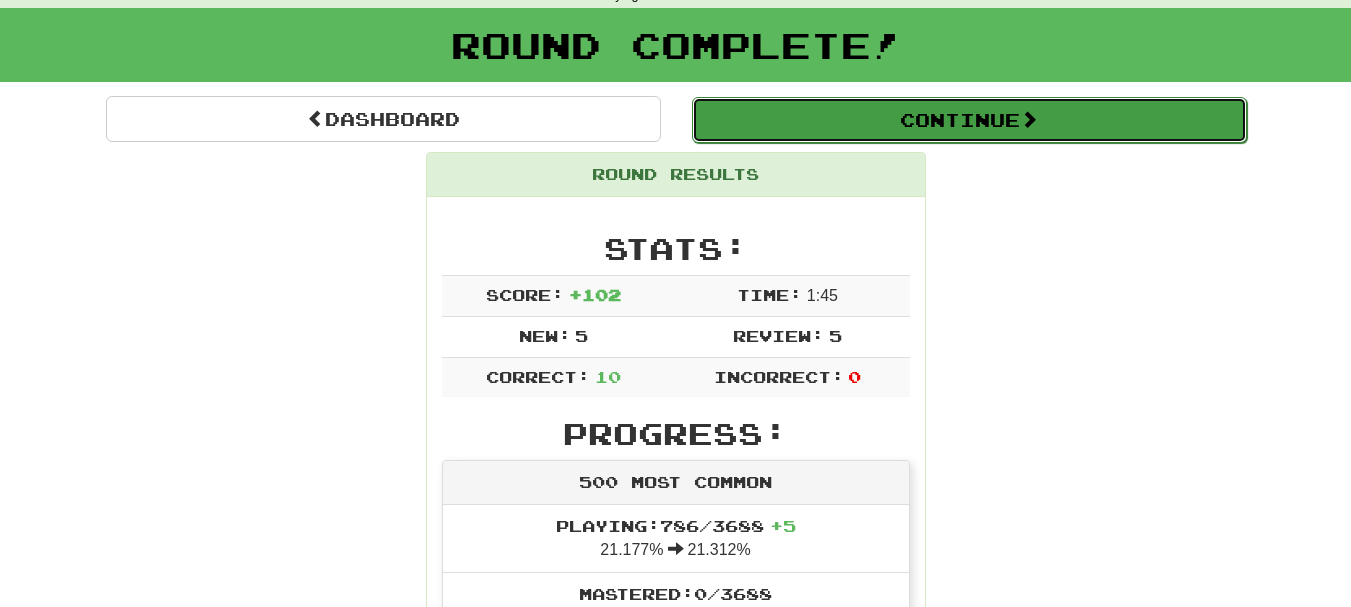 click on "Continue" at bounding box center (969, 120) 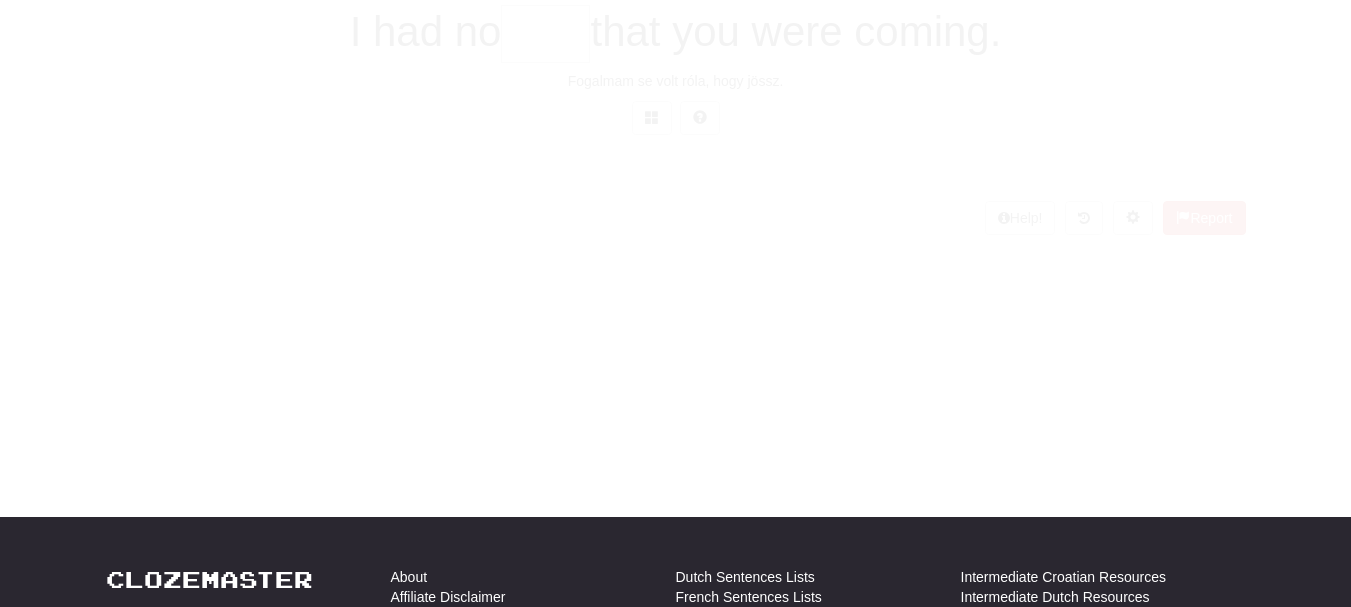 scroll, scrollTop: 100, scrollLeft: 0, axis: vertical 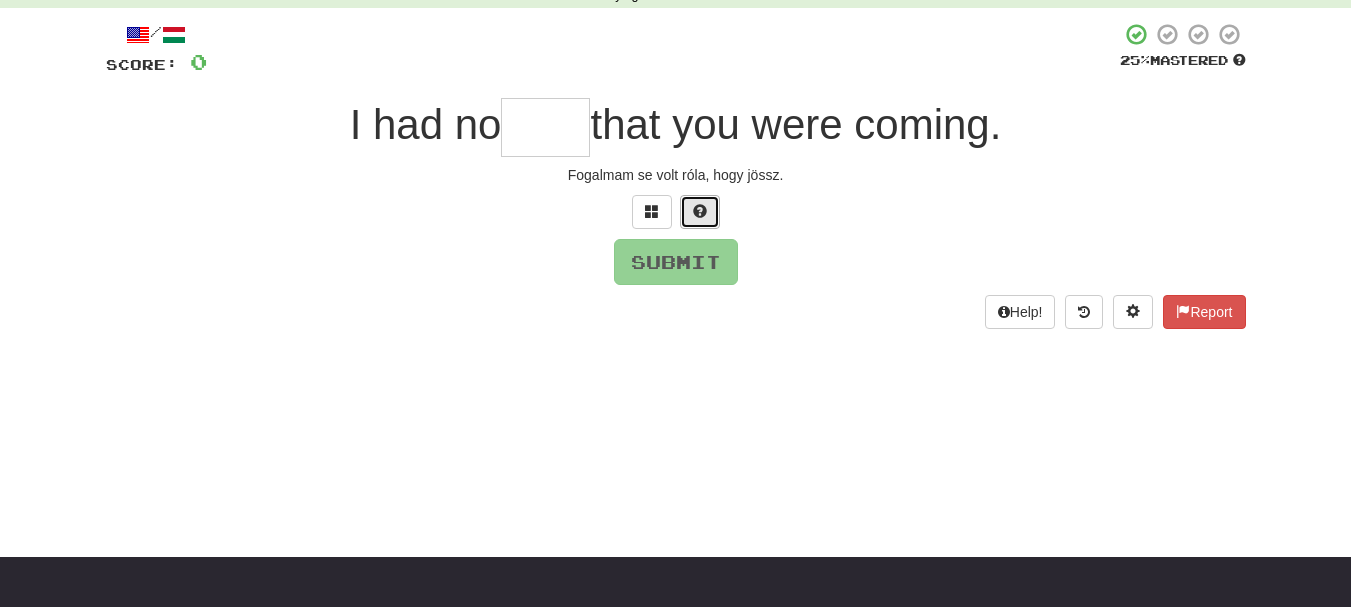 click at bounding box center [700, 212] 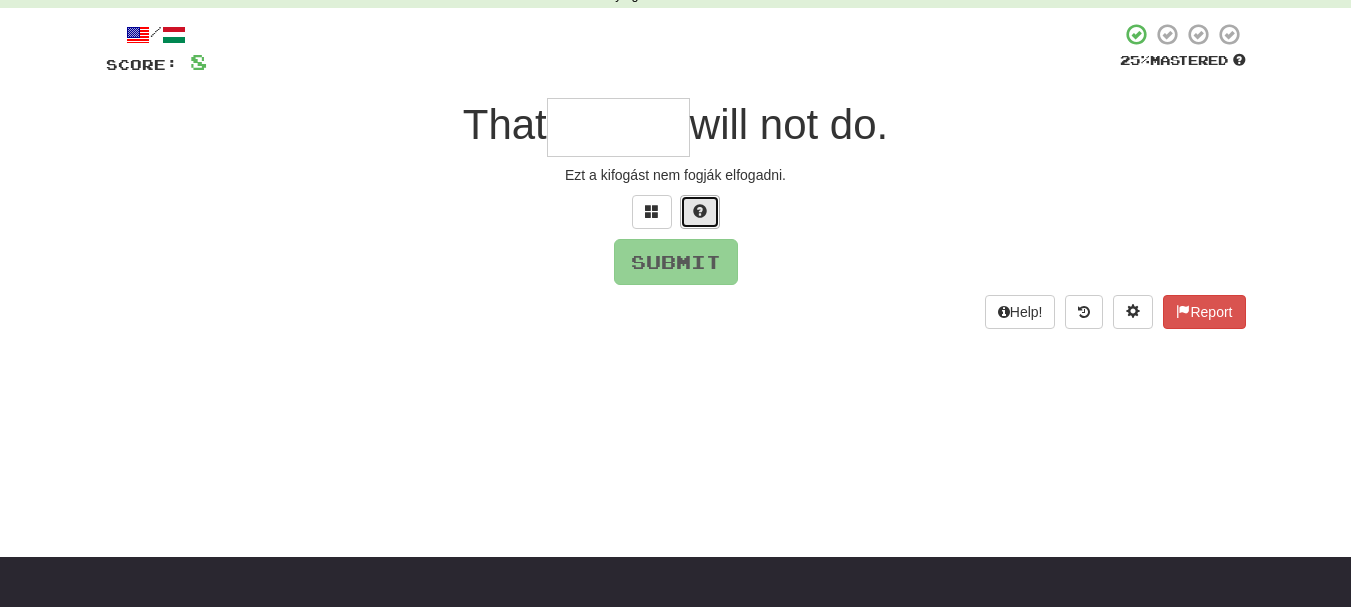 click at bounding box center (700, 212) 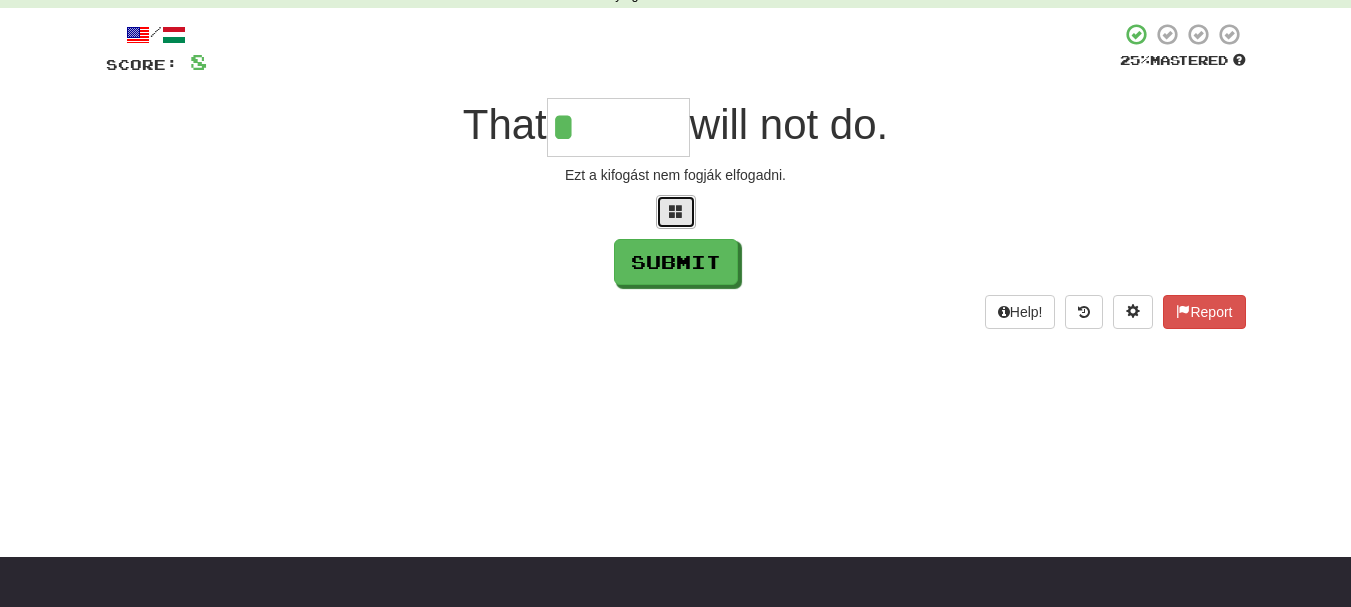 click at bounding box center [676, 211] 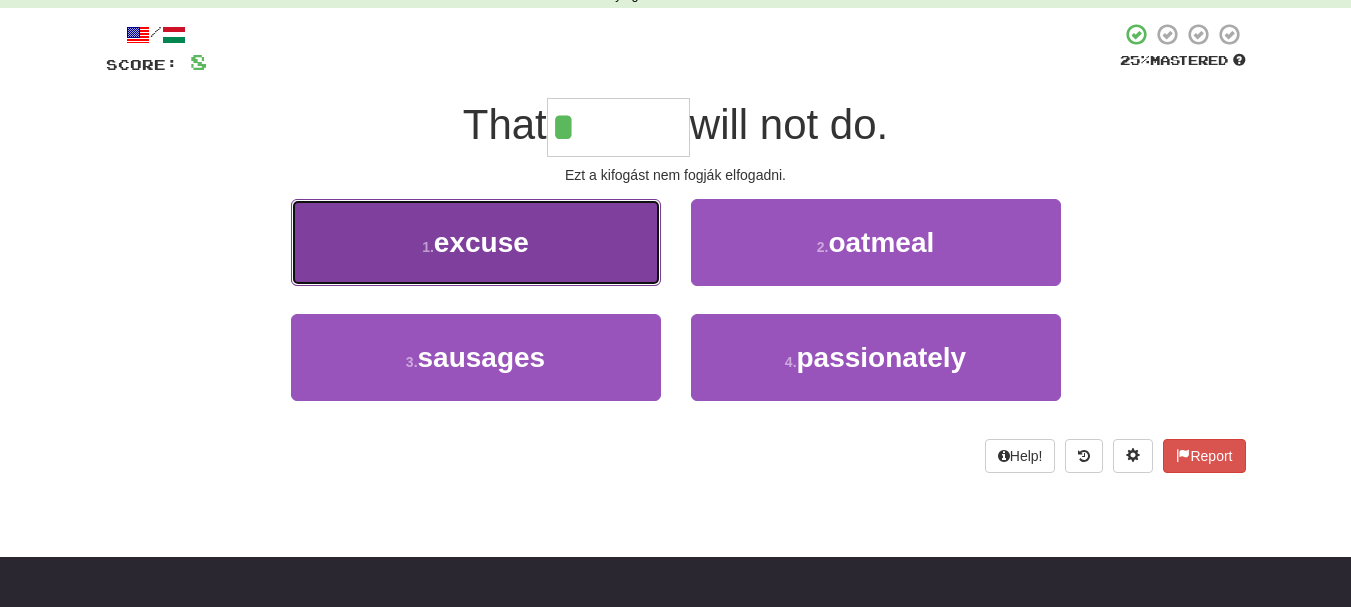 click on "1 .  excuse" at bounding box center [476, 242] 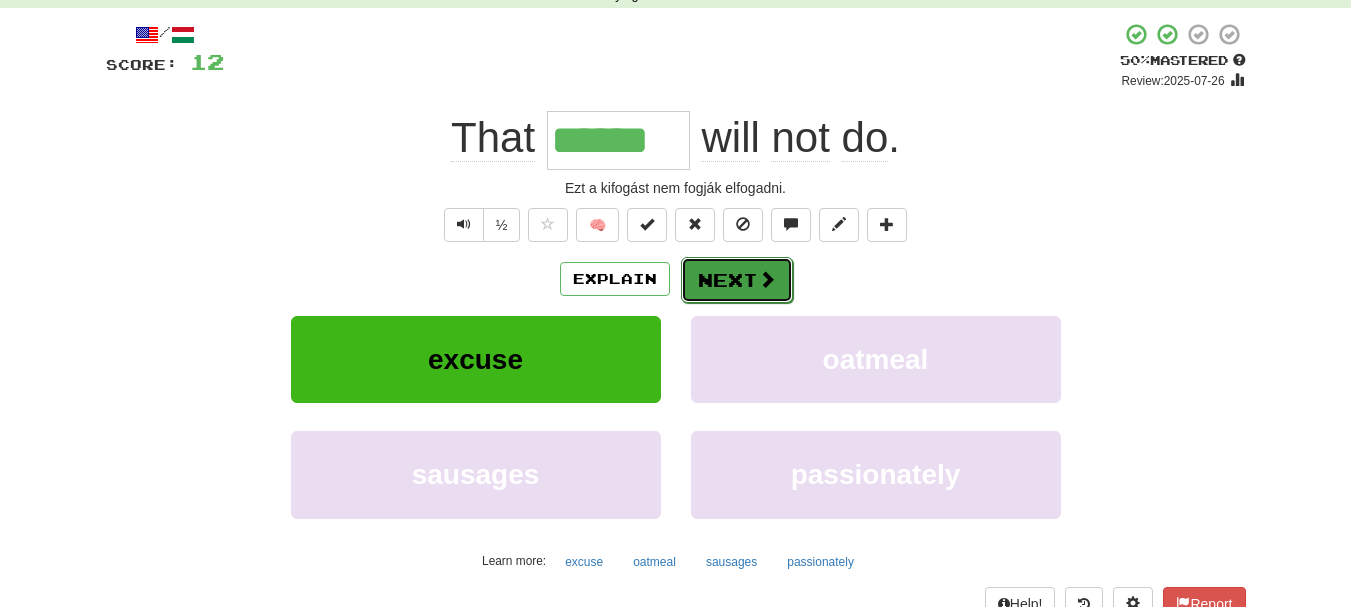 click on "Next" at bounding box center [737, 280] 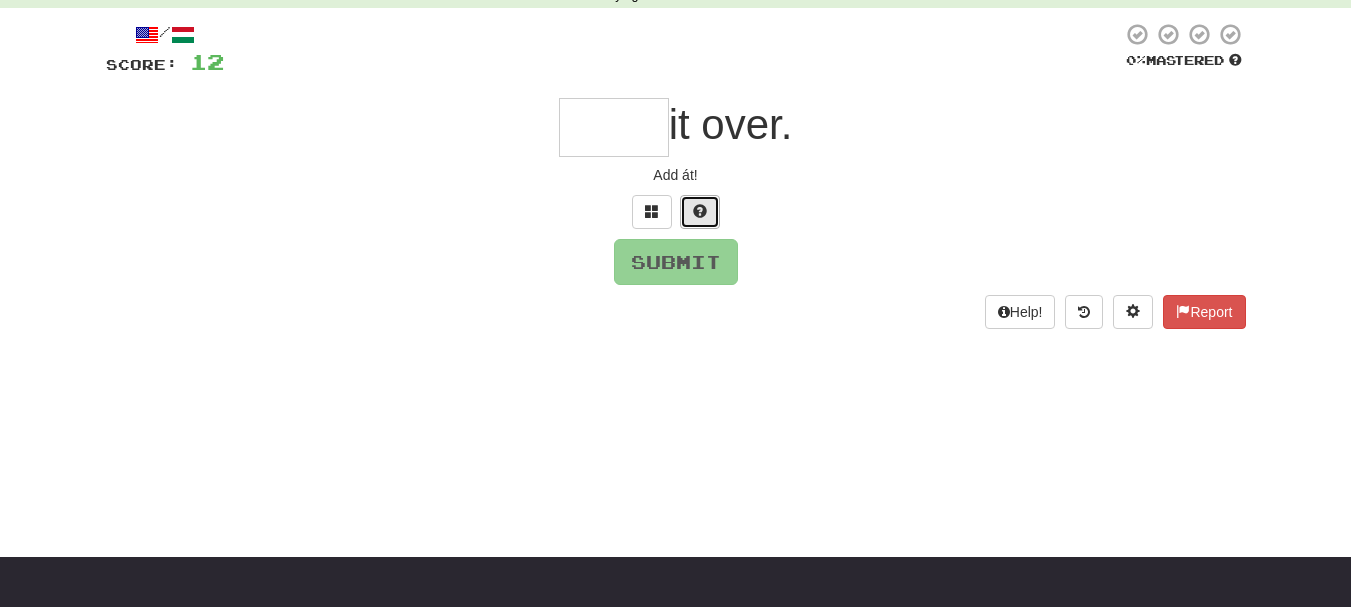 click at bounding box center [700, 212] 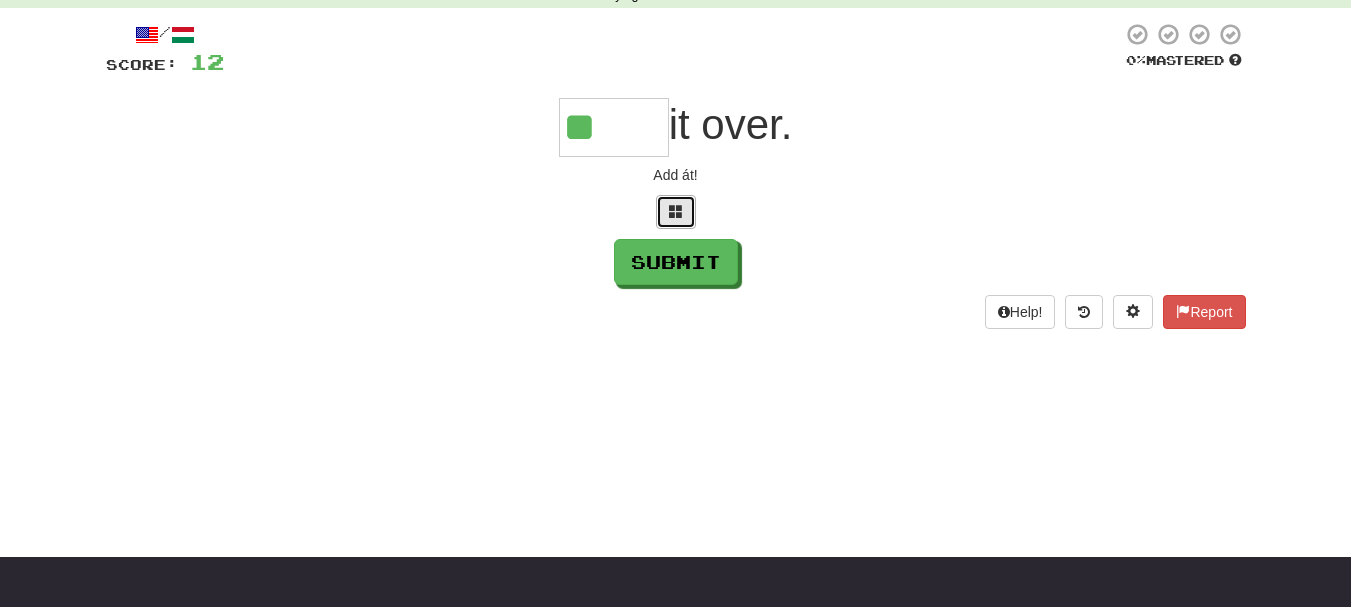 click at bounding box center (676, 212) 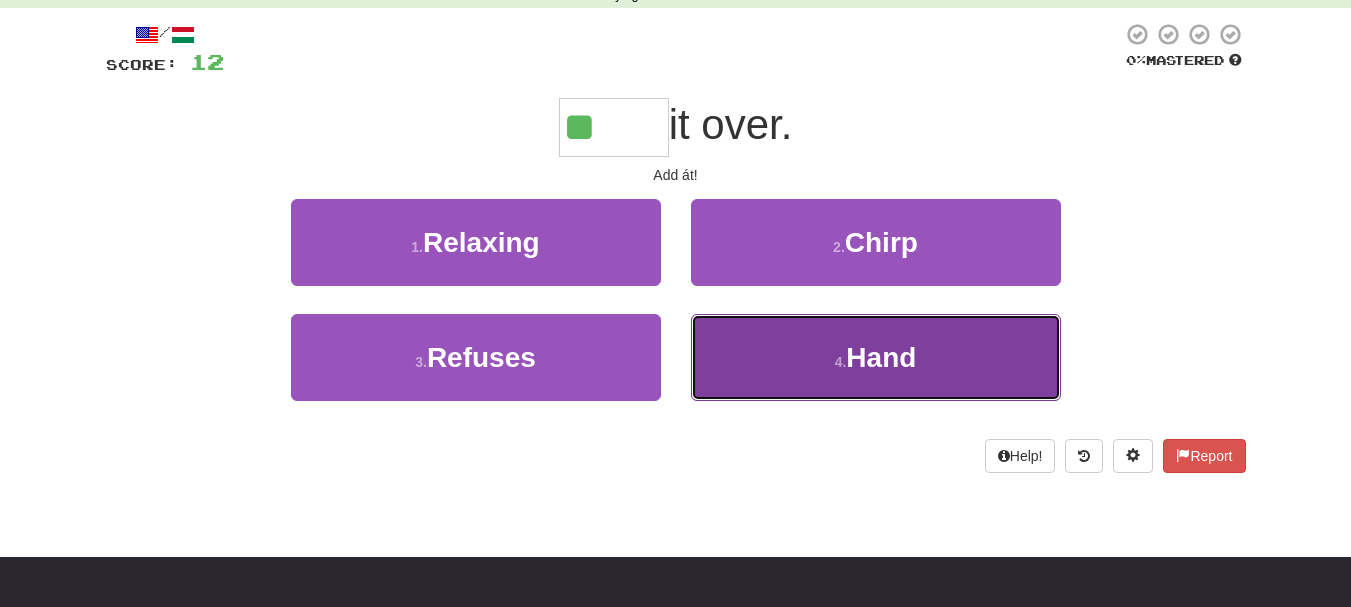click on "Hand" at bounding box center [881, 357] 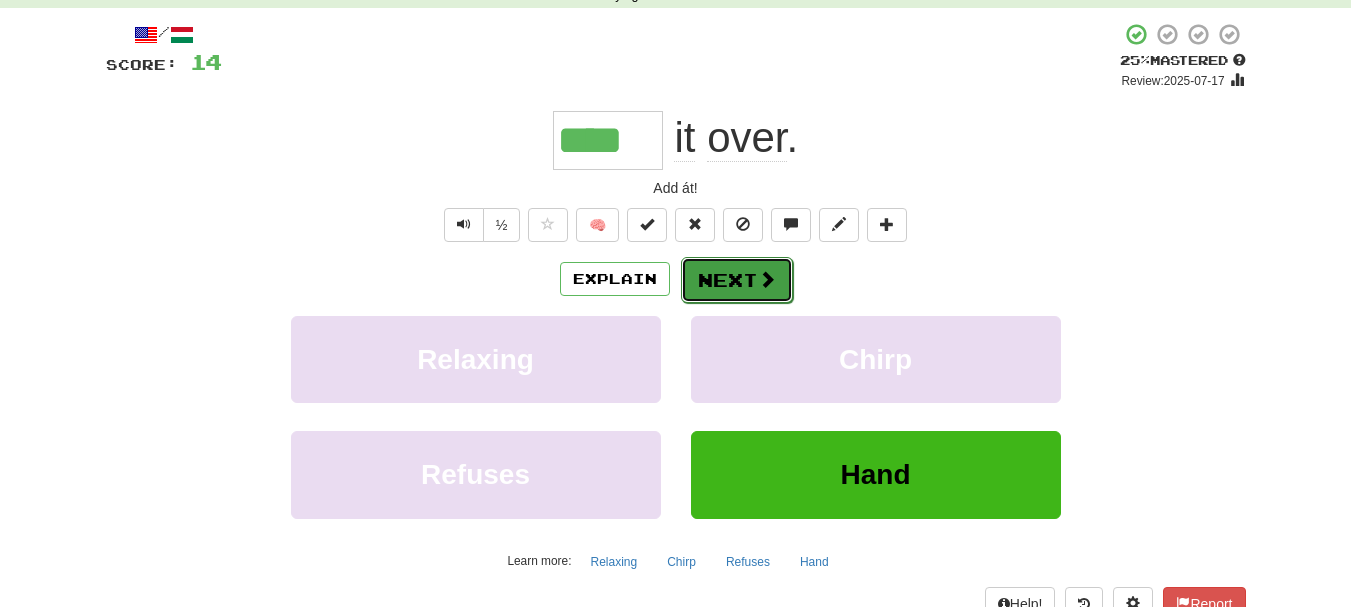 click on "Next" at bounding box center [737, 280] 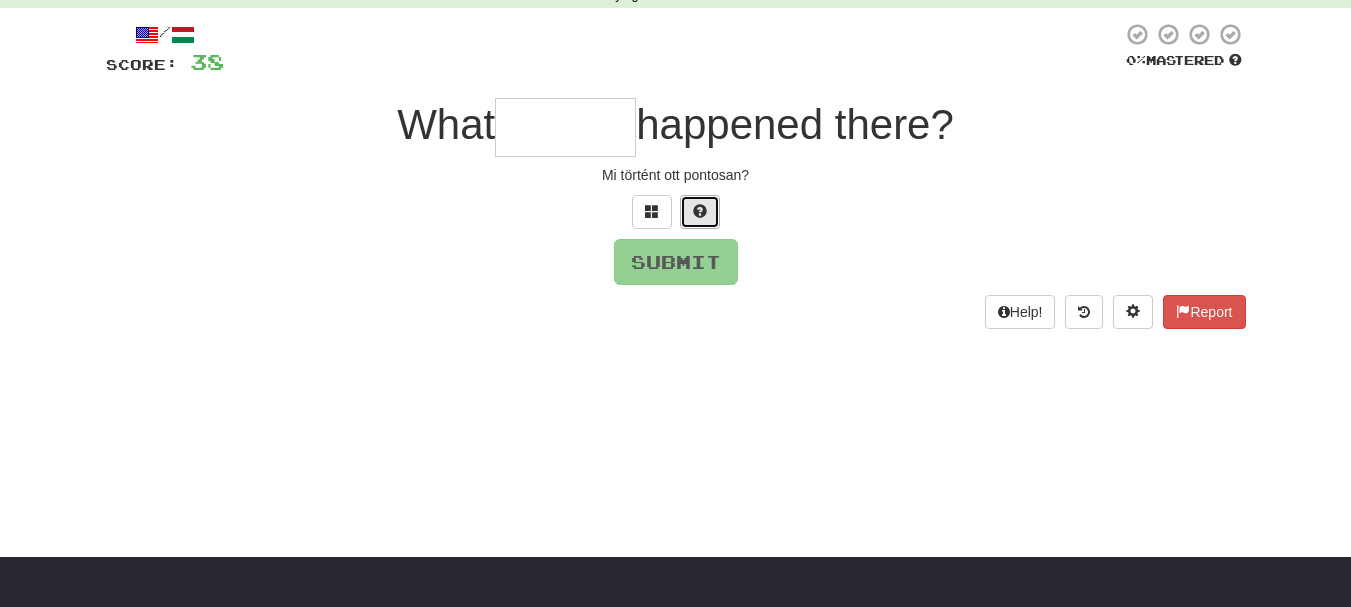 click at bounding box center [700, 211] 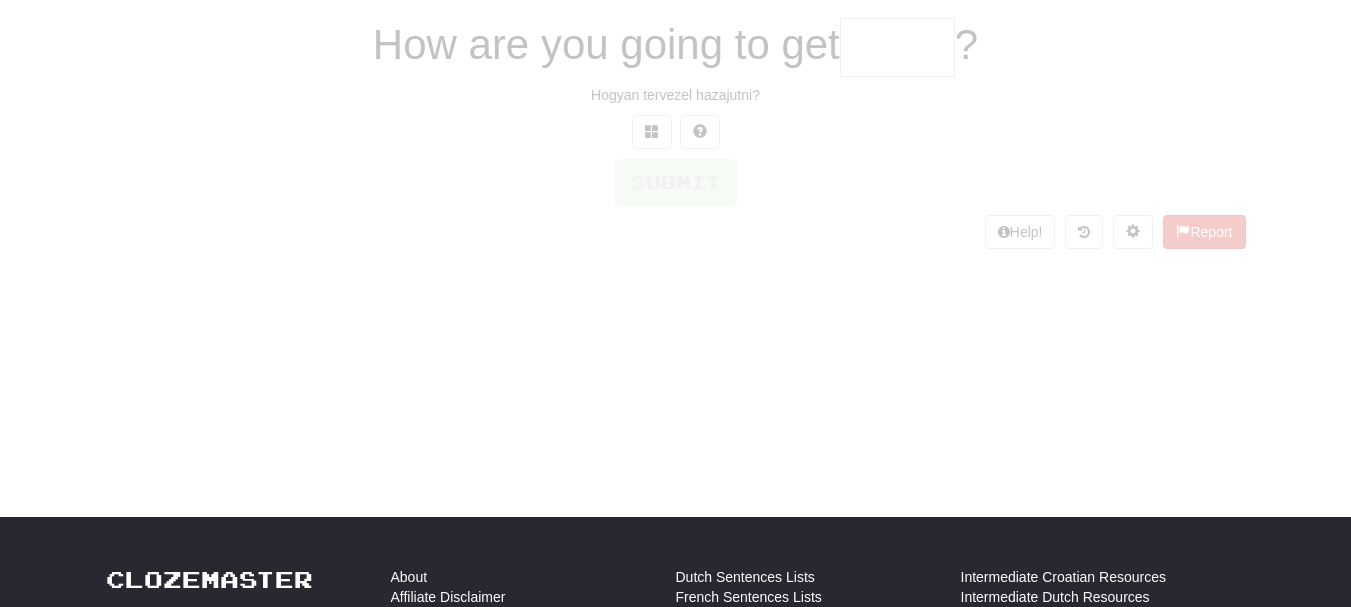 scroll, scrollTop: 100, scrollLeft: 0, axis: vertical 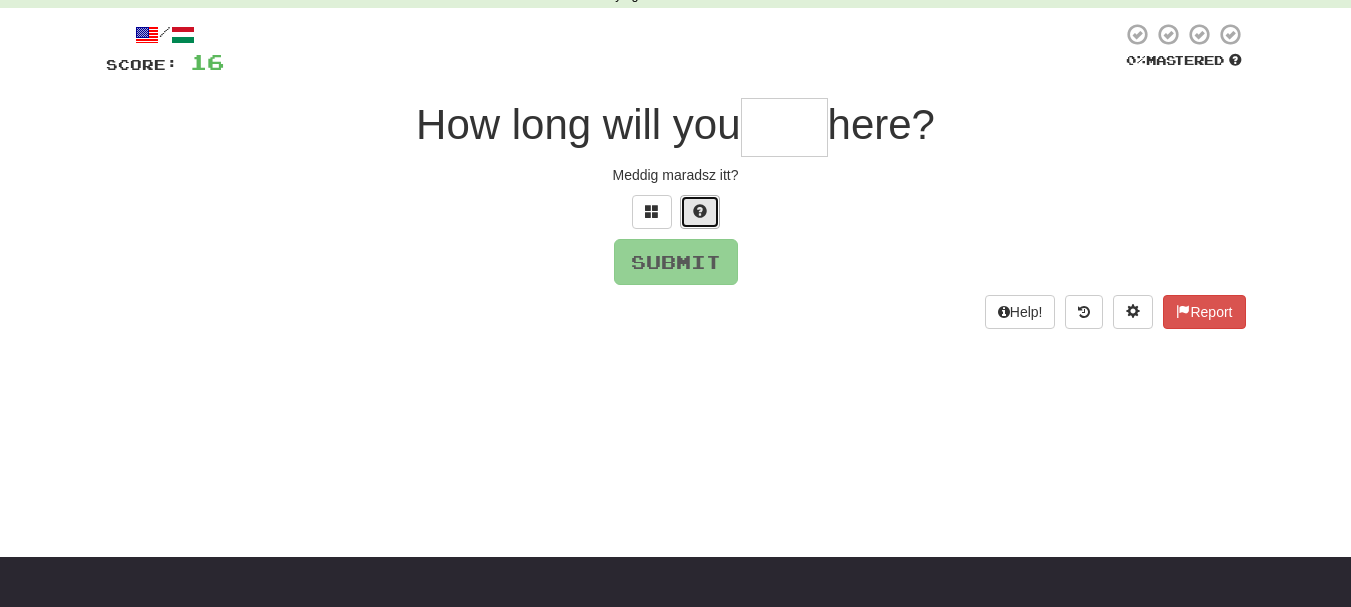 click at bounding box center [700, 211] 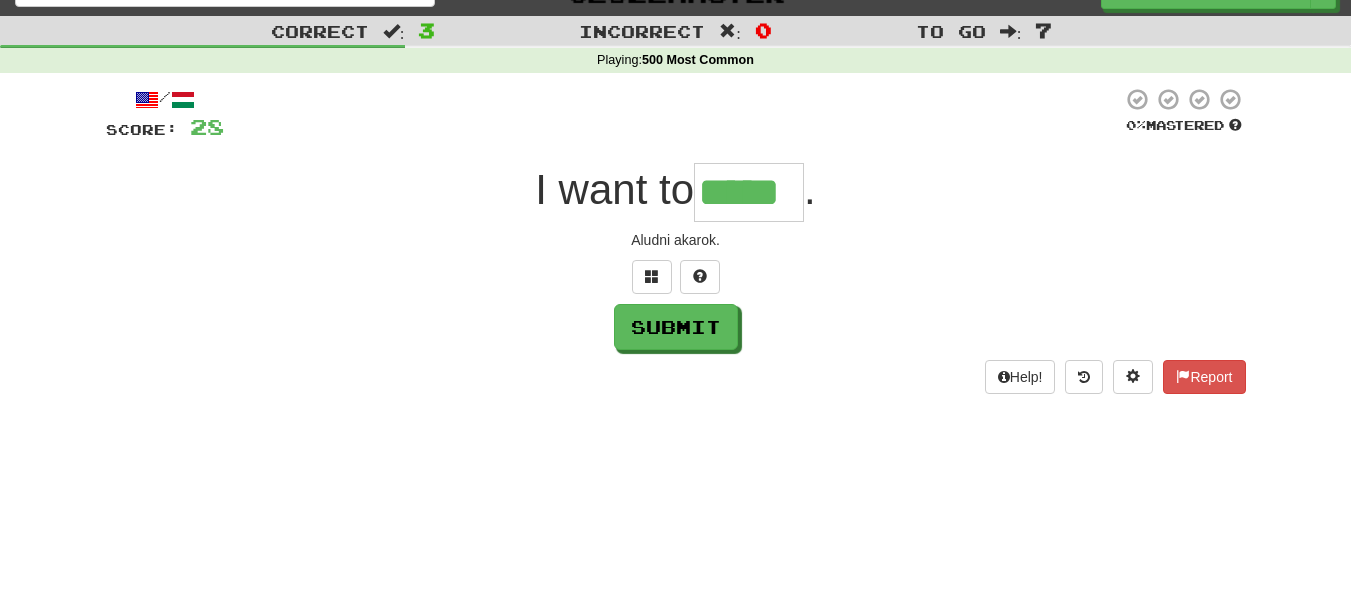 scroll, scrollTop: 0, scrollLeft: 0, axis: both 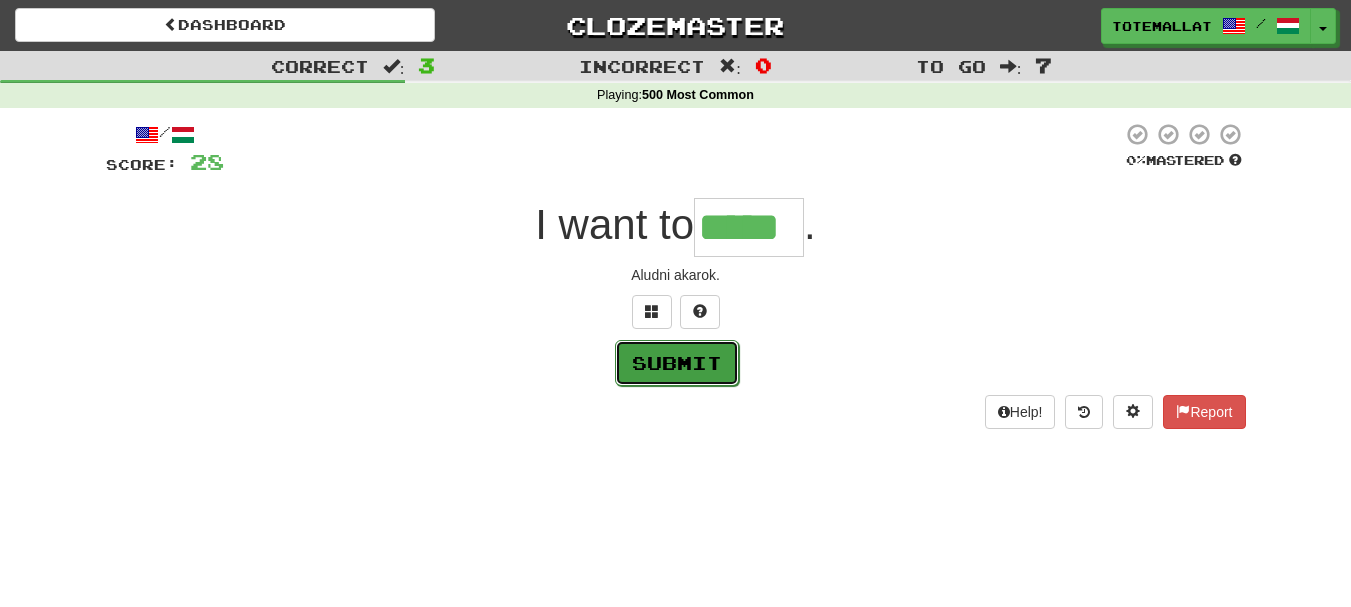 click on "Submit" at bounding box center [677, 363] 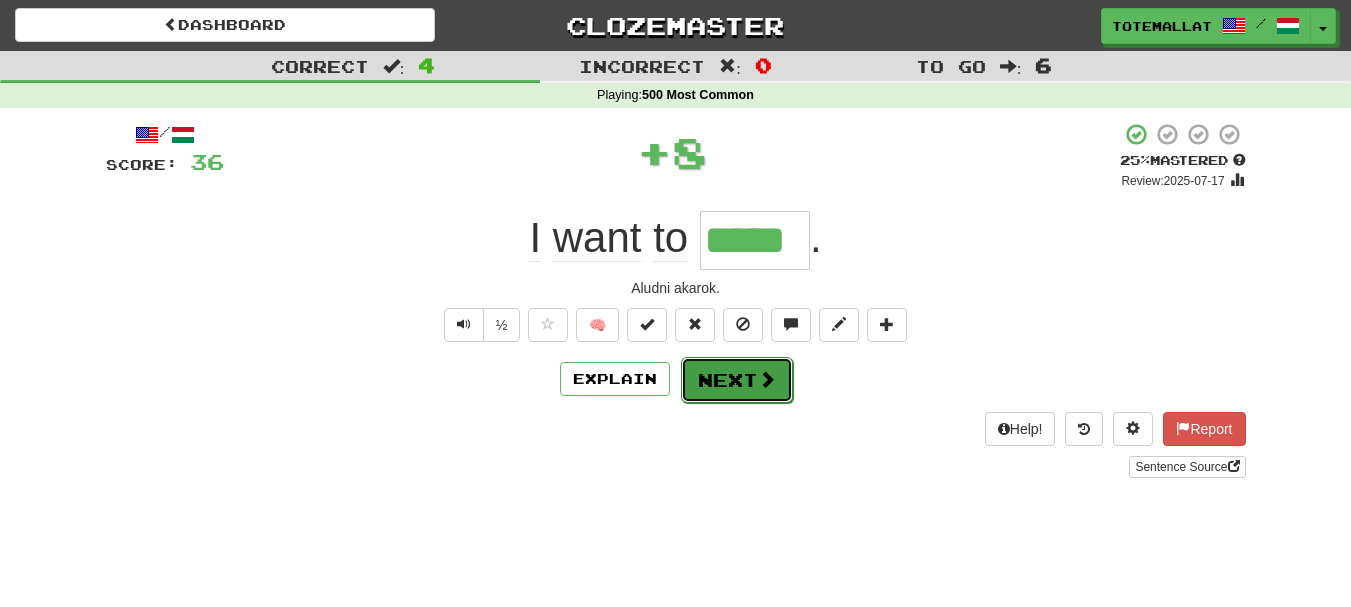 click on "Next" at bounding box center (737, 380) 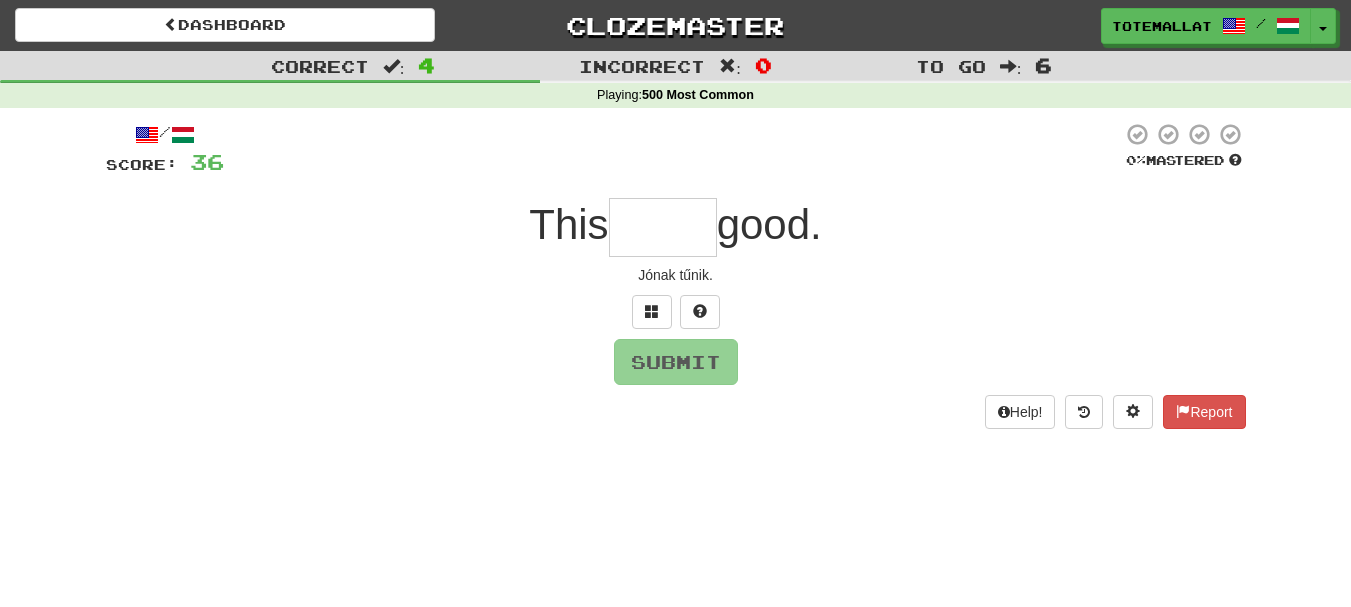 click on "/  Score:   36 0 %  Mastered This   good. Jónak tűnik. Submit  Help!  Report" at bounding box center [676, 275] 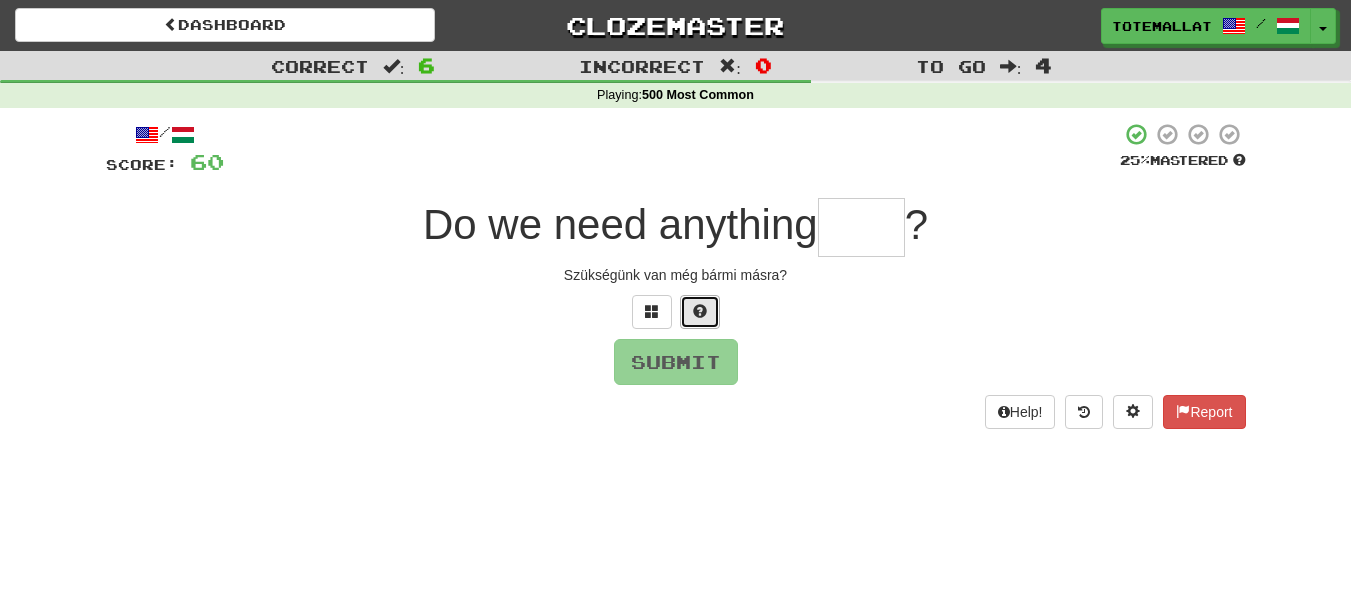 click at bounding box center [700, 312] 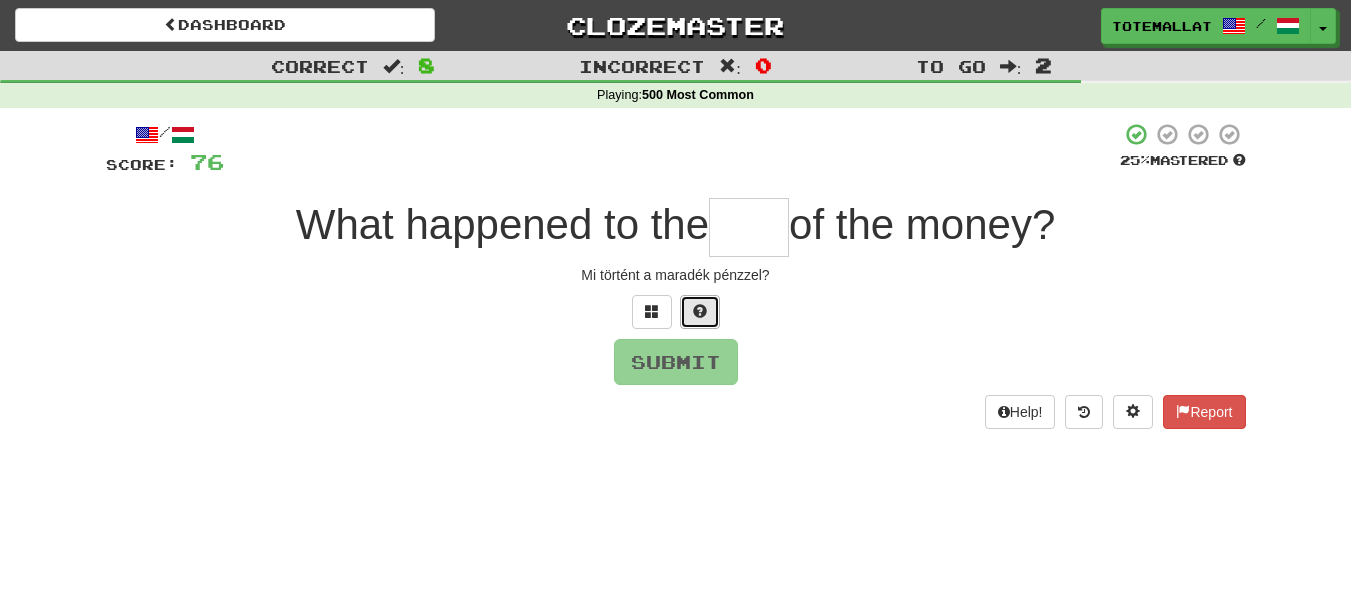 click at bounding box center [700, 312] 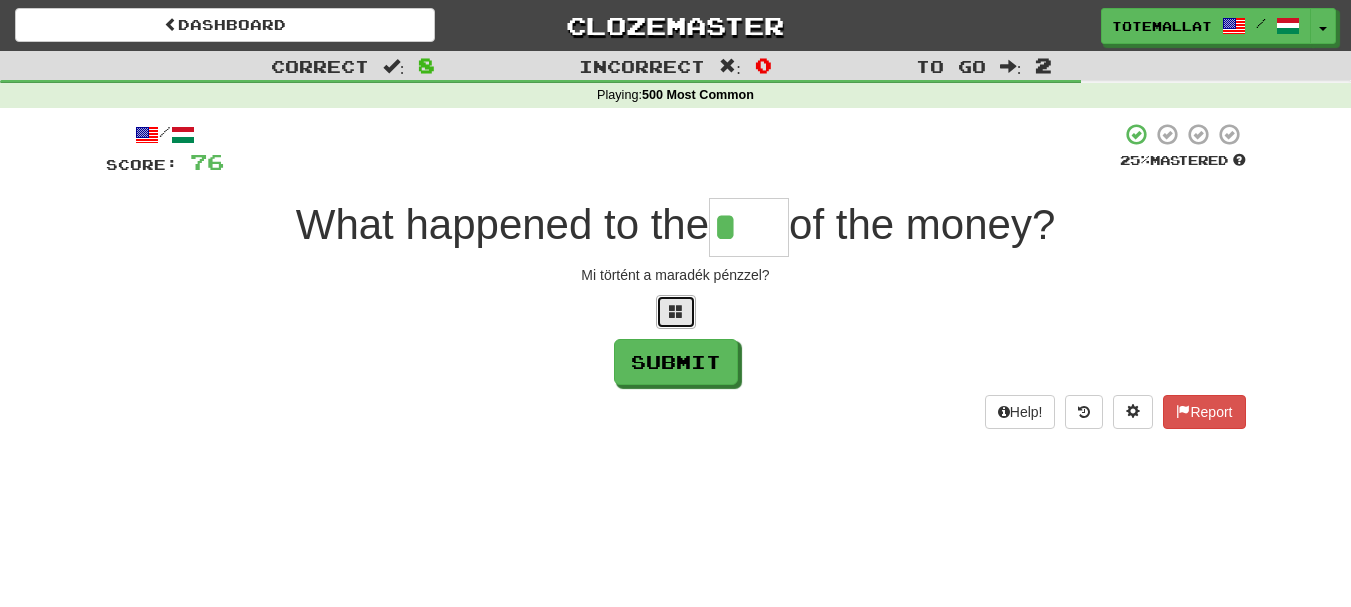 click at bounding box center (676, 312) 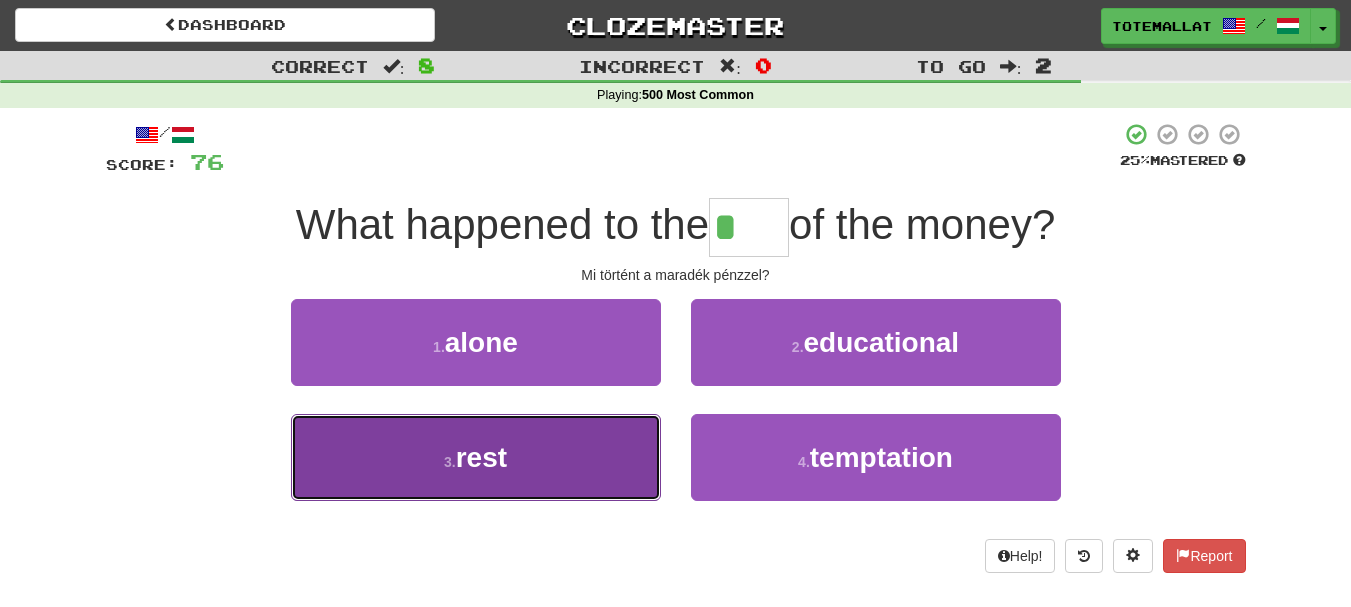 click on "3 .  rest" at bounding box center (476, 457) 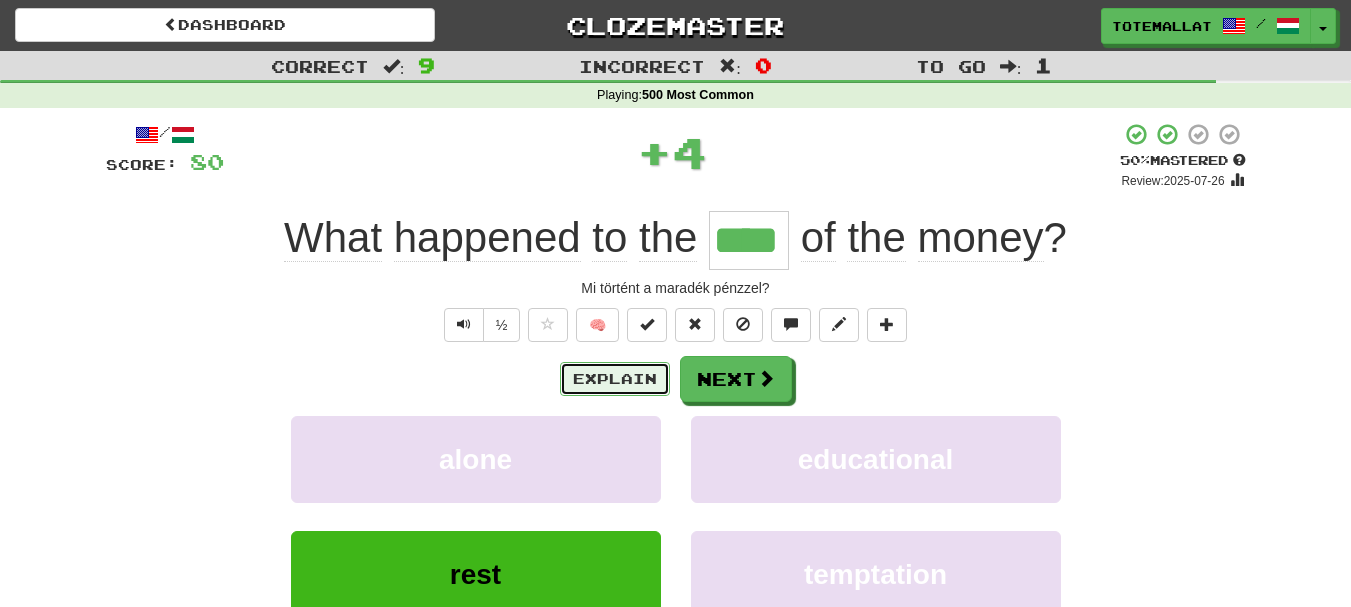 click on "Explain" at bounding box center (615, 379) 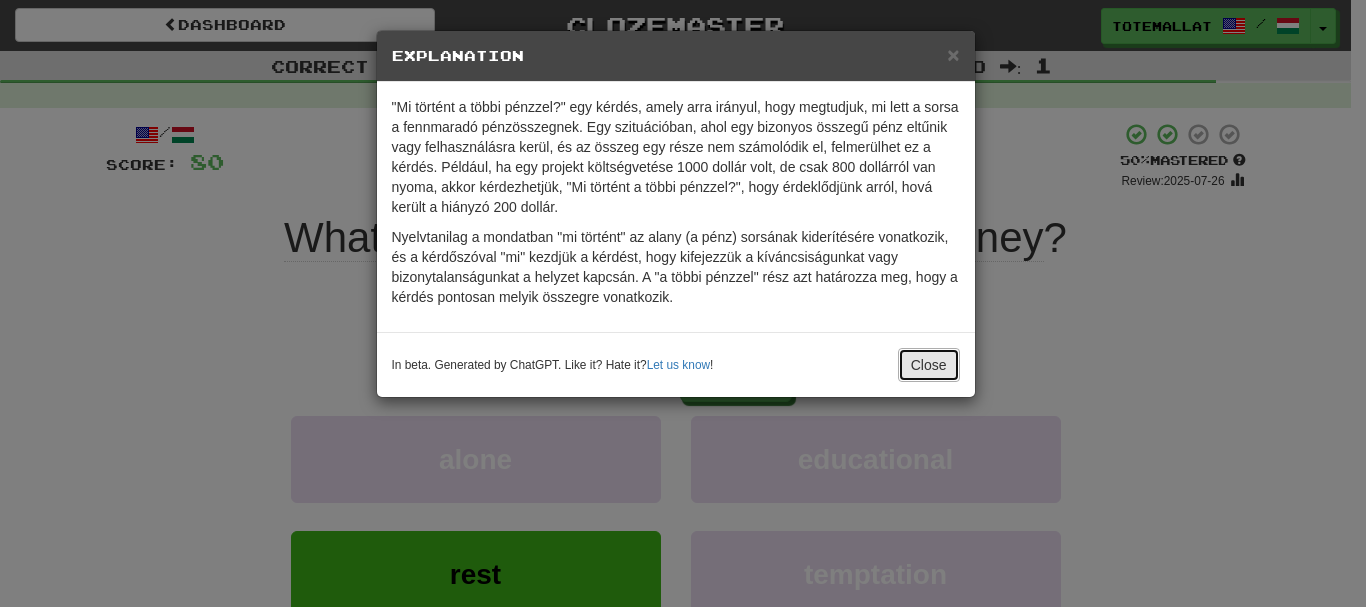 click on "Close" at bounding box center (929, 365) 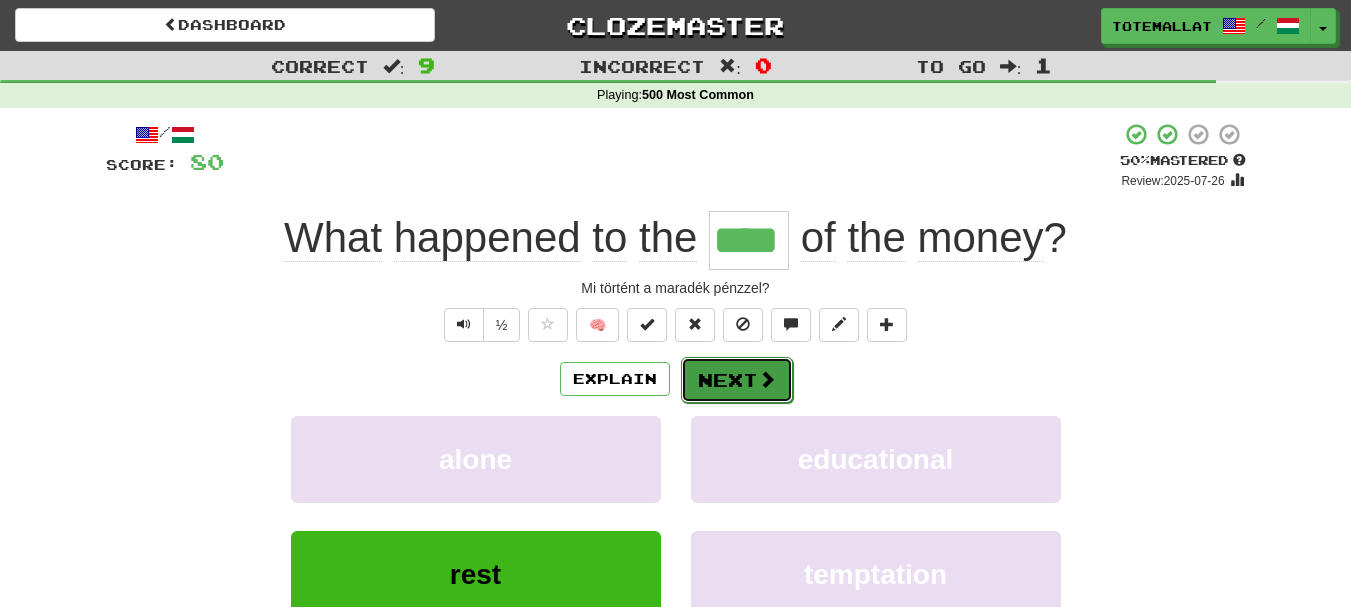click on "Next" at bounding box center [737, 380] 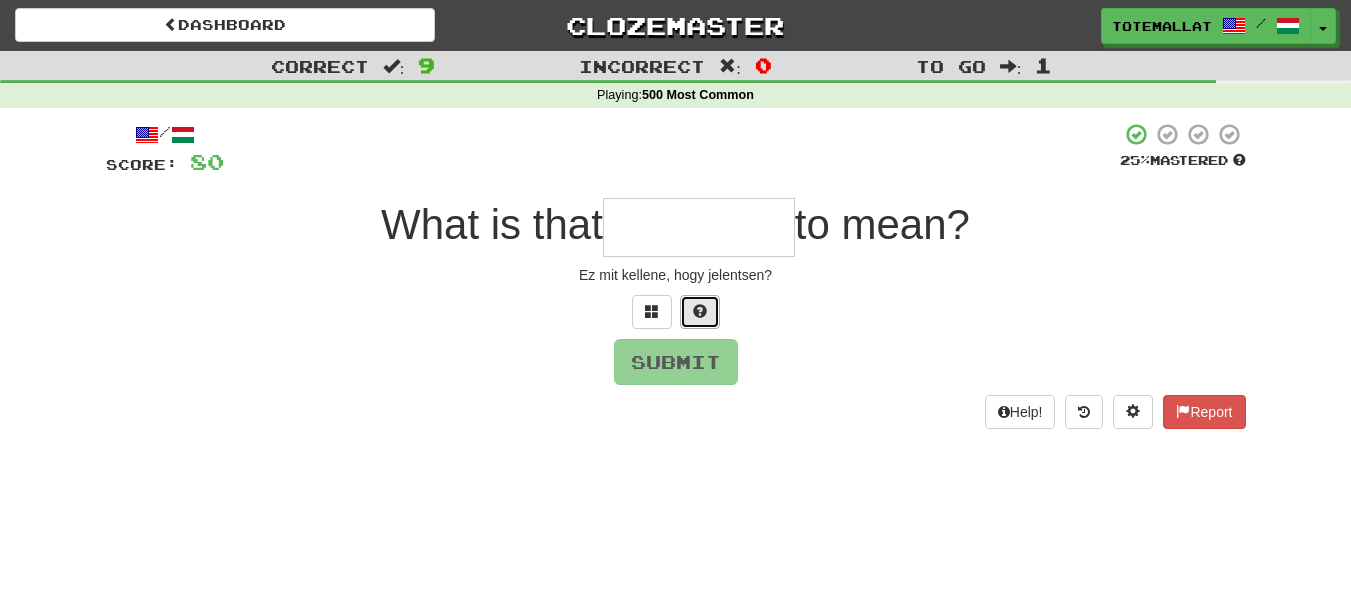 click at bounding box center [700, 311] 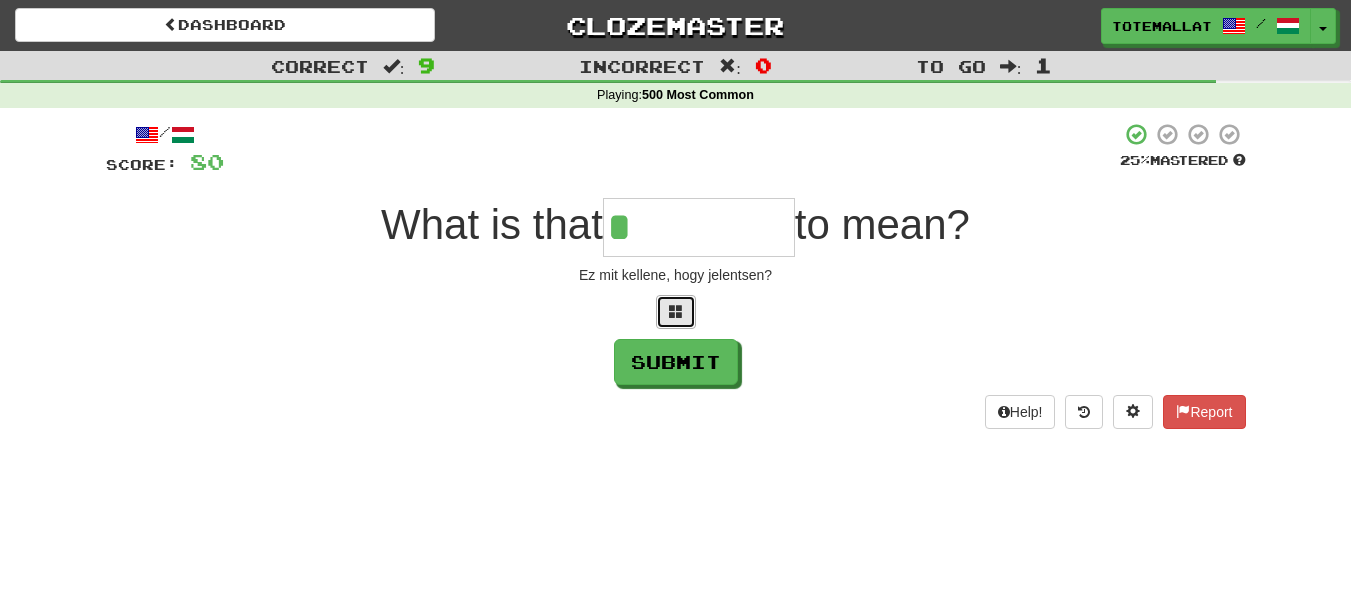 click at bounding box center (676, 311) 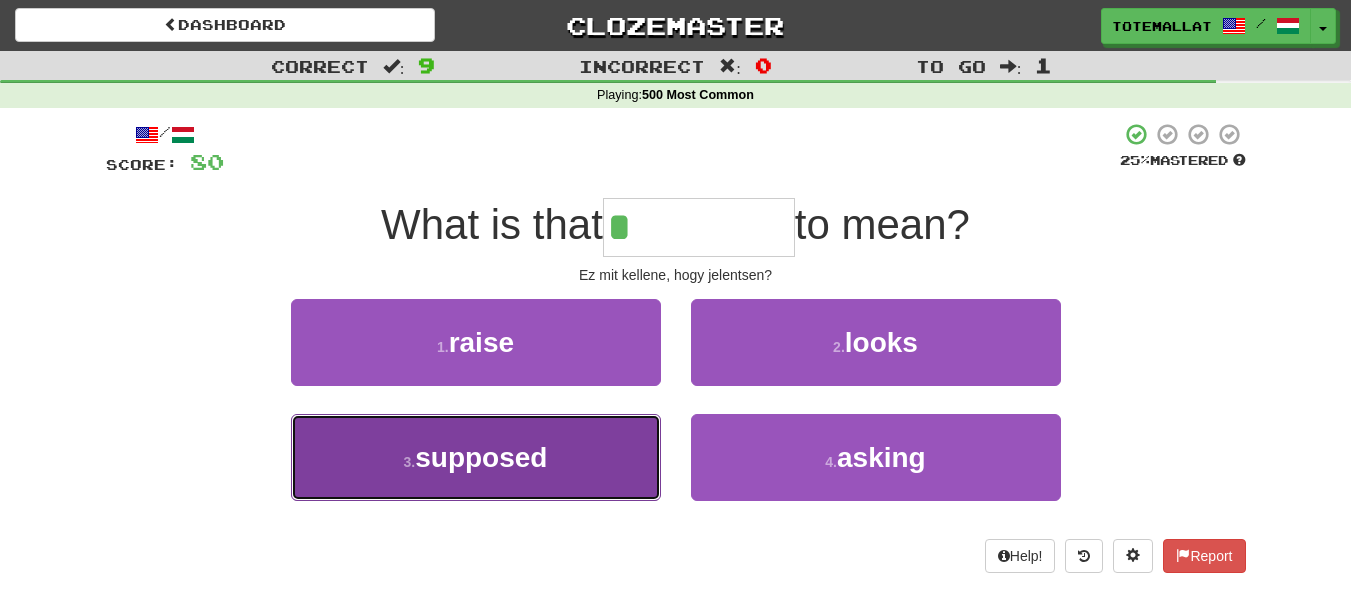click on "3 . supposed" at bounding box center [476, 457] 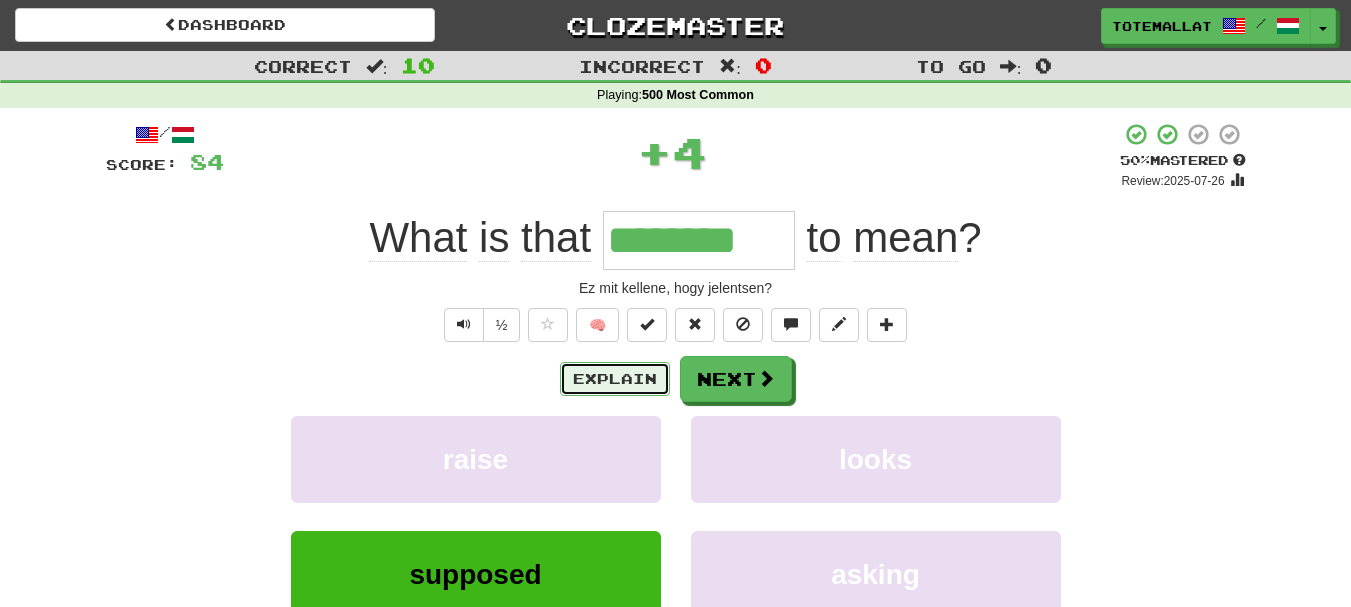 click on "Explain" at bounding box center (615, 379) 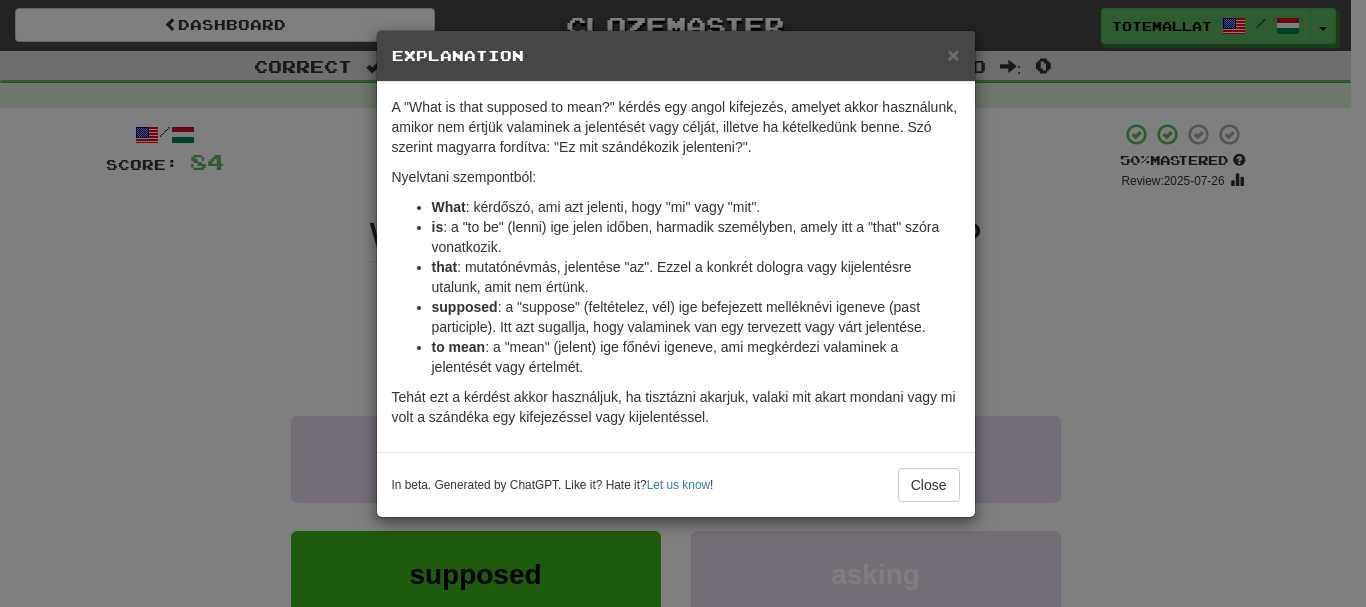 click on "× Explanation A "What is that supposed to mean?" kérdés egy angol kifejezés, amelyet akkor használunk, amikor nem értjük valaminek a jelentését vagy célját, illetve ha kételkedünk benne. Szó szerint magyarra fordítva: "Ez mit szándékozik jelenteni?".
Nyelvtani szempontból:
What : kérdőszó, ami azt jelenti, hogy "mi" vagy "mit".
is : a "to be" (lenni) ige jelen időben, harmadik személyben, amely itt a "that" szóra vonatkozik.
that : mutatónévmás, jelentése "az". Ezzel a konkrét dologra vagy kijelentésre utalunk, amit nem értünk.
supposed : a "suppose" (feltételez, vél) ige befejezett melléknévi igeneve (past participle). Itt azt sugallja, hogy valaminek van egy tervezett vagy várt jelentése.
to mean : a "mean" (jelent) ige főnévi igeneve, ami megkérdezi valaminek a jelentését vagy értelmét.
Tehát ezt a kérdést akkor használjuk, ha tisztázni akarjuk, valaki mit akart mondani vagy mi volt a szándéka egy kifejezéssel vagy kijelentéssel. !" at bounding box center [683, 303] 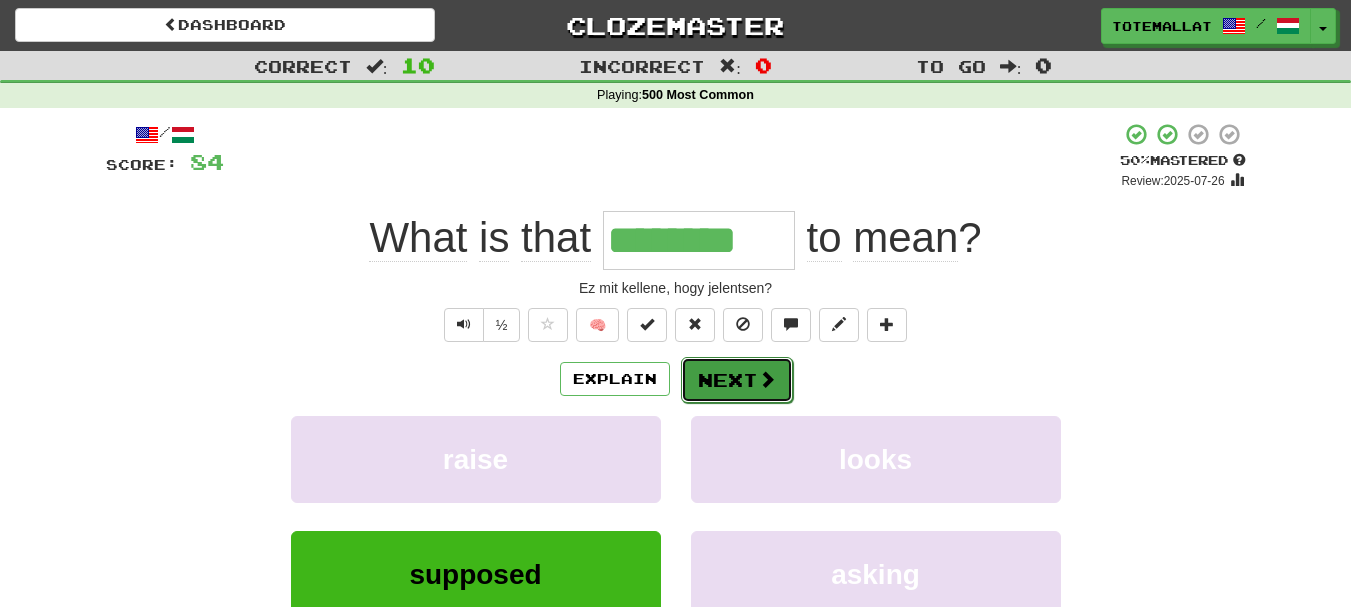 click on "Next" at bounding box center [737, 380] 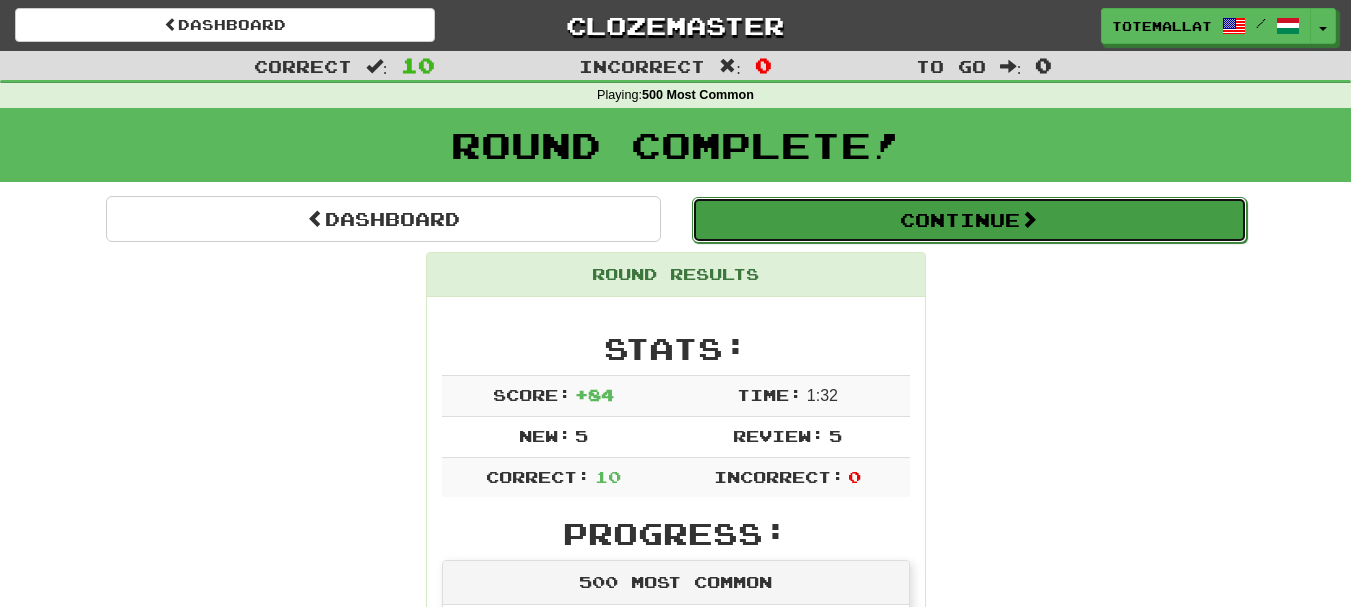 click on "Continue" at bounding box center [969, 220] 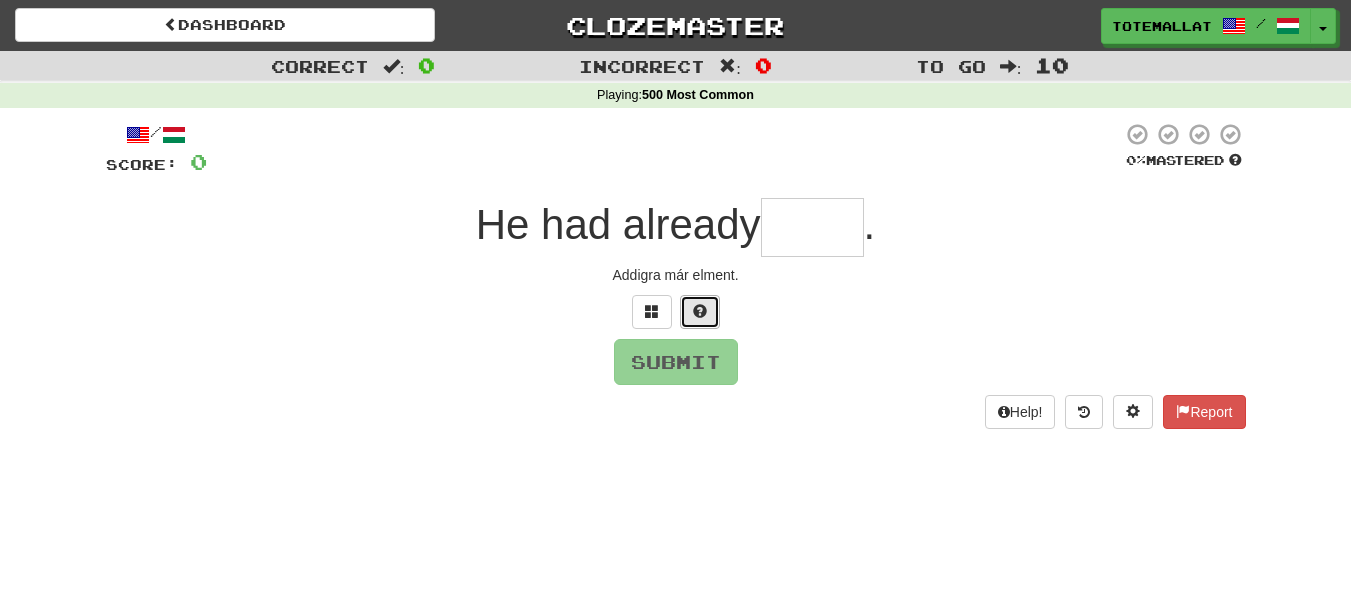 click at bounding box center [700, 311] 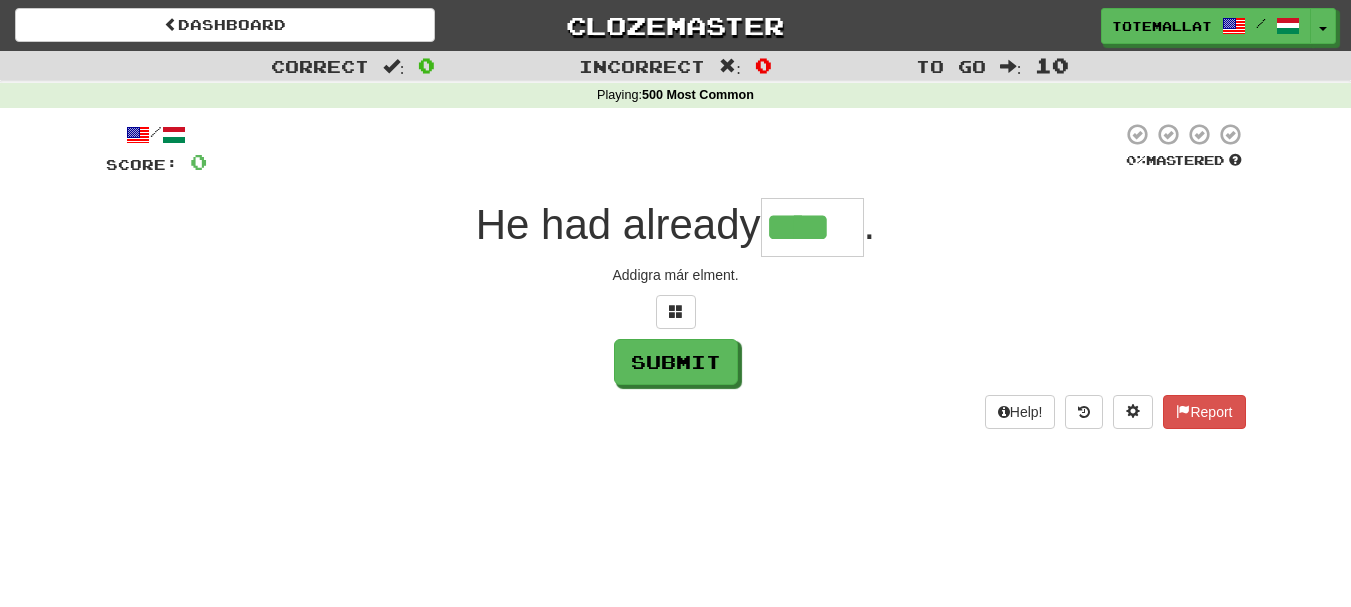 scroll, scrollTop: 0, scrollLeft: 0, axis: both 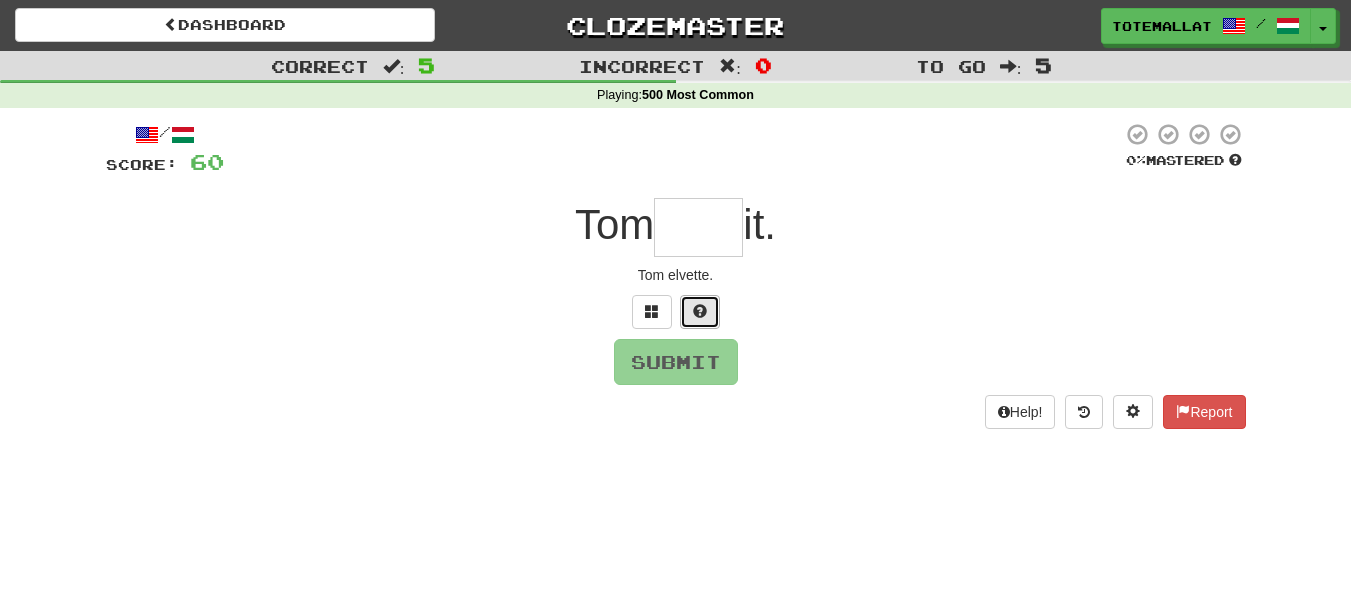 click at bounding box center (700, 311) 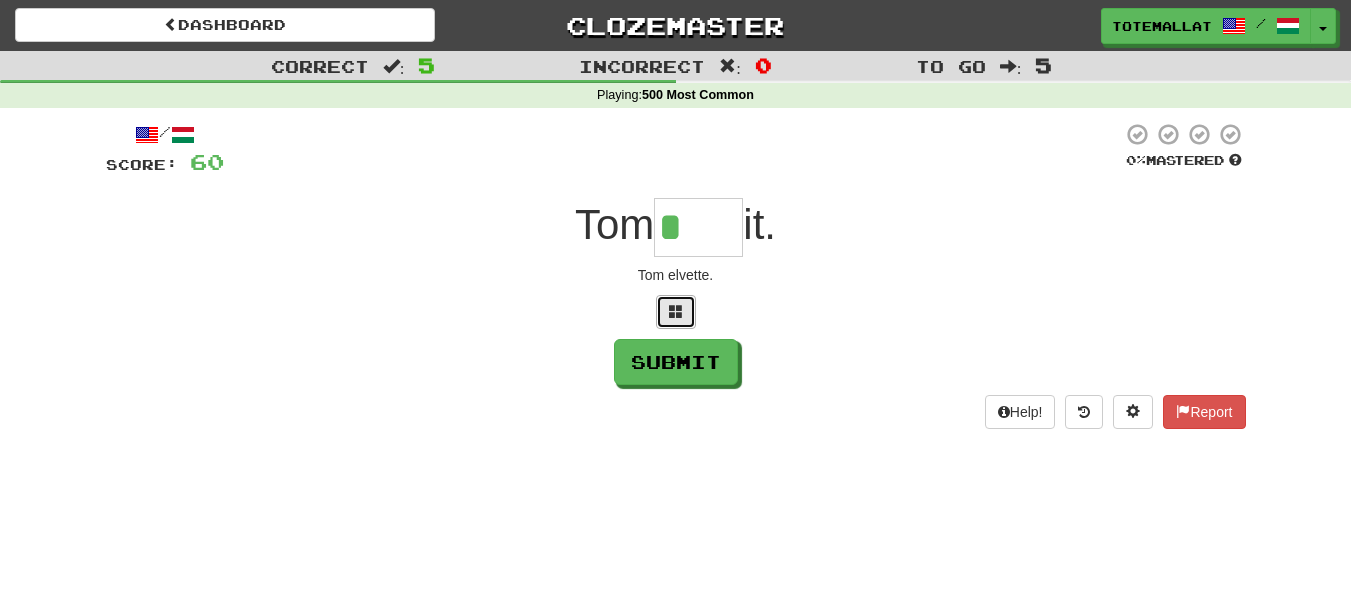 click at bounding box center (676, 311) 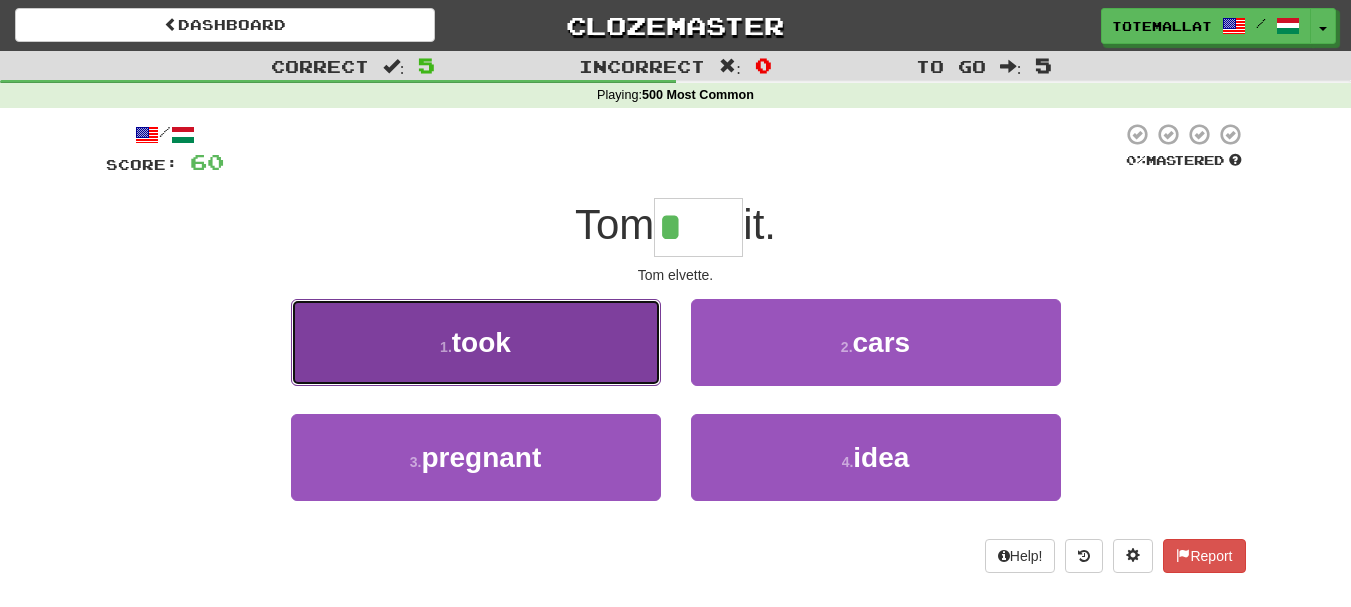 click on "1 .  took" at bounding box center [476, 342] 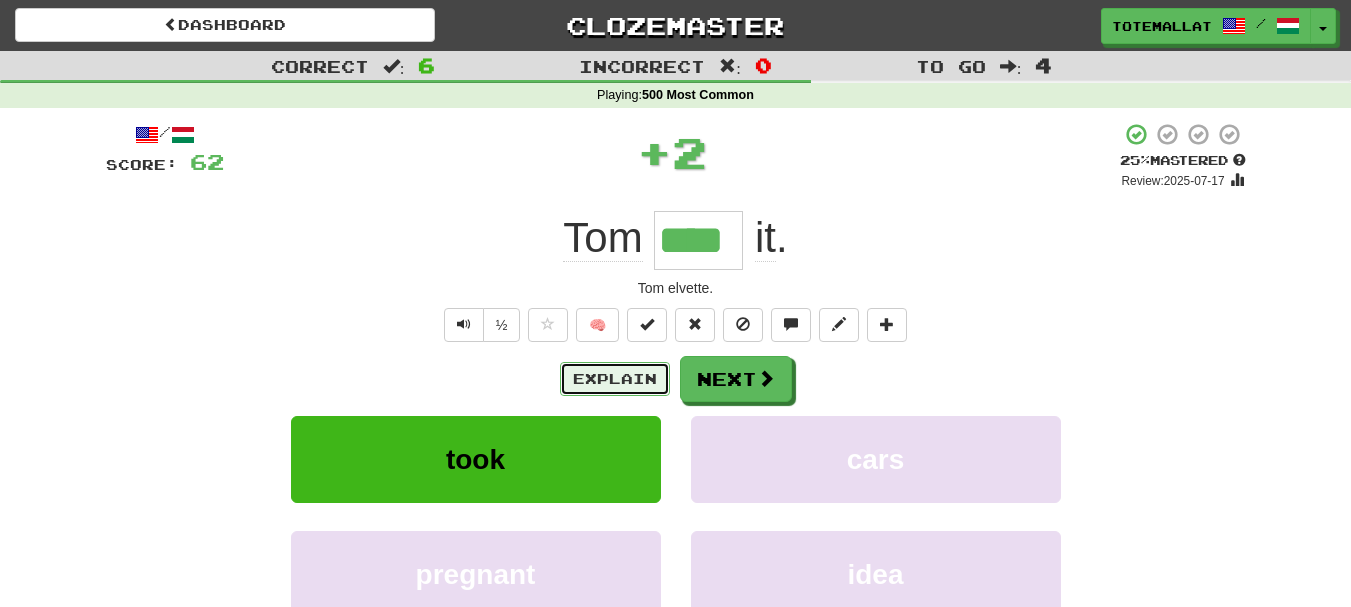 click on "Explain" at bounding box center [615, 379] 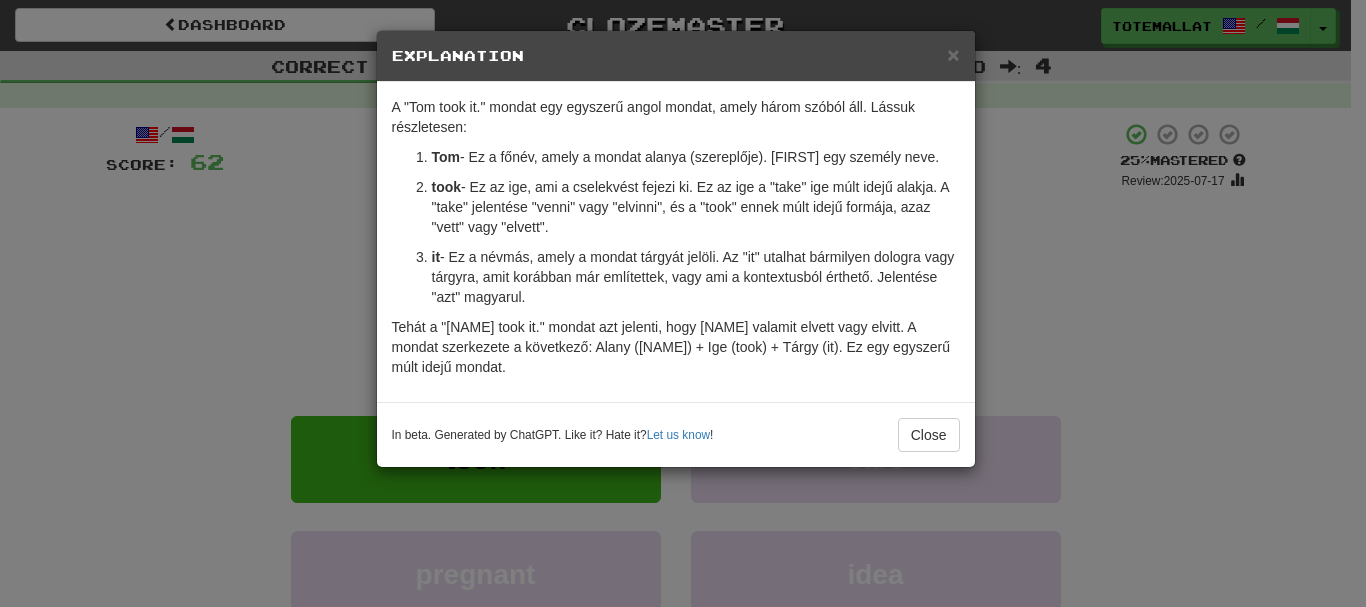 click on "× Explanation A "Tom took it." mondat egy egyszerű angol mondat, amely három szóból áll. Lássuk részletesen:
Tom  - Ez a főnév, amely a mondat alanya (szereplője). Tom egy személy neve.
took  - Ez az ige, ami a cselekvést fejezi ki. Ez az ige a "take" ige múlt idejű alakja. A "take" jelentése "venni" vagy "elvinni", és a "took" ennek múlt idejű formája, azaz "vett" vagy "elvett".
it  - Ez a névmás, amely a mondat tárgyát jelöli. Az "it" utalhat bármilyen dologra vagy tárgyra, amit korábban már említettek, vagy ami a kontextusból érthető. Jelentése "azt" magyarul.
Tehát a "Tom took it." mondat azt jelenti, hogy Tom valamit elvett vagy elvitt. A mondat szerkezete a következő: Alany (Tom) + Ige (took) + Tárgy (it). Ez egy egyszerű múlt idejű mondat. In beta. Generated by ChatGPT. Like it? Hate it?  Let us know ! Close" at bounding box center (683, 303) 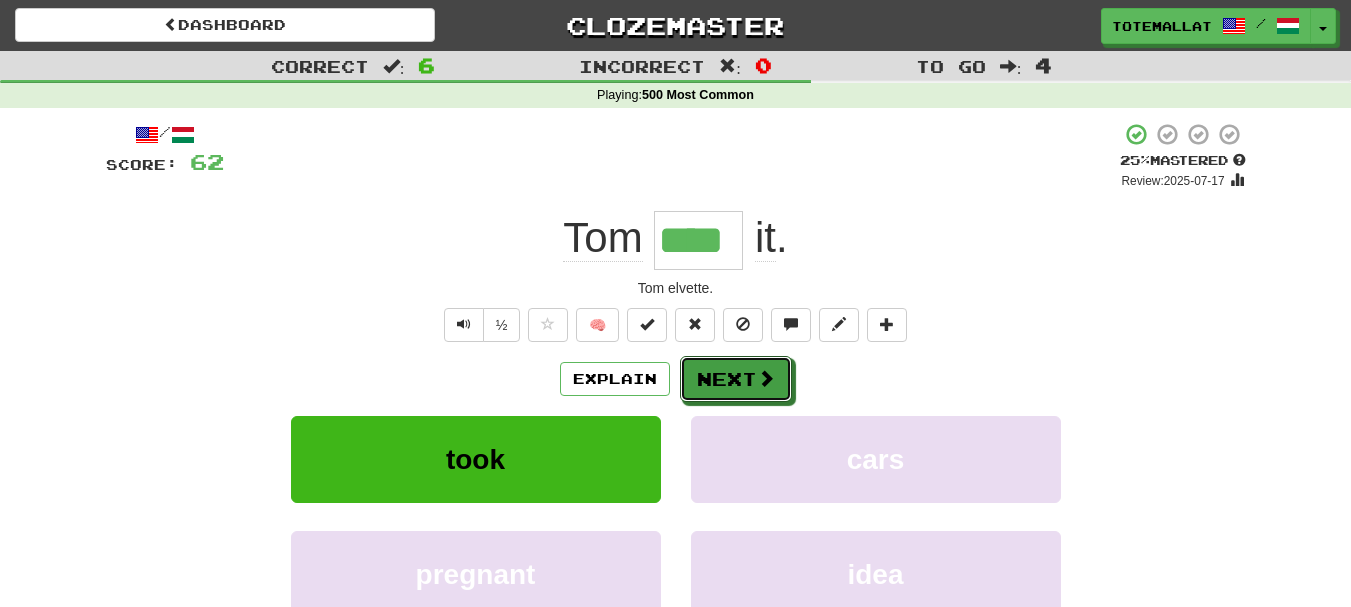click on "Next" at bounding box center [736, 379] 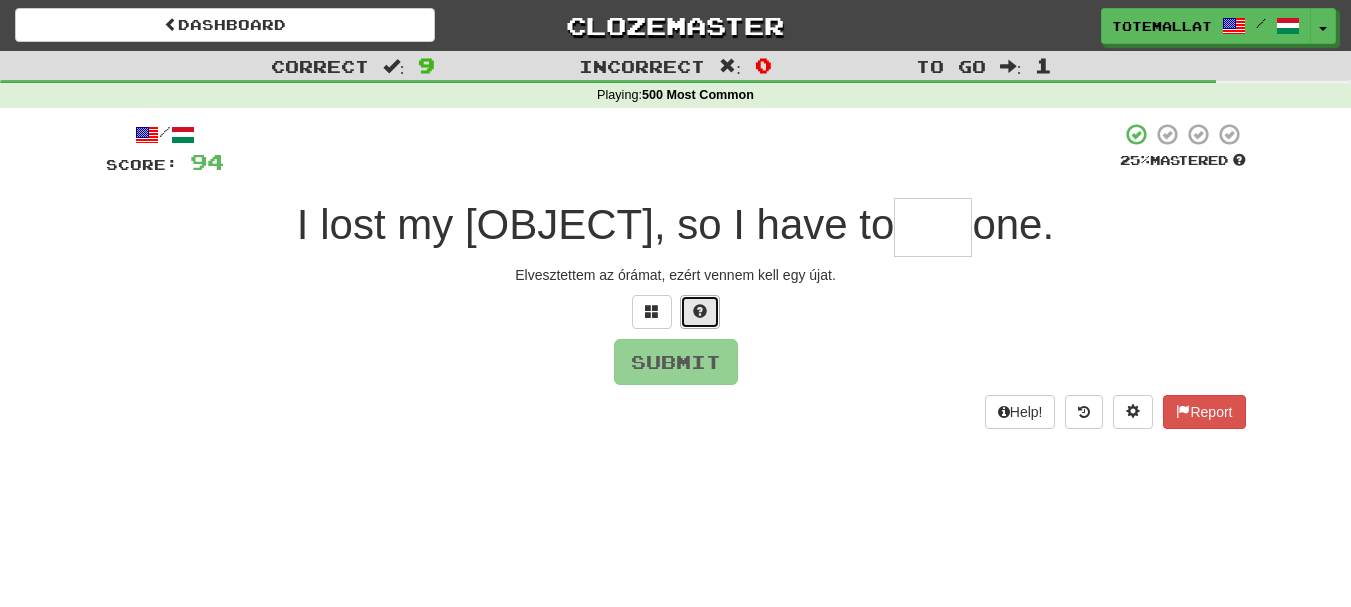 click at bounding box center [700, 311] 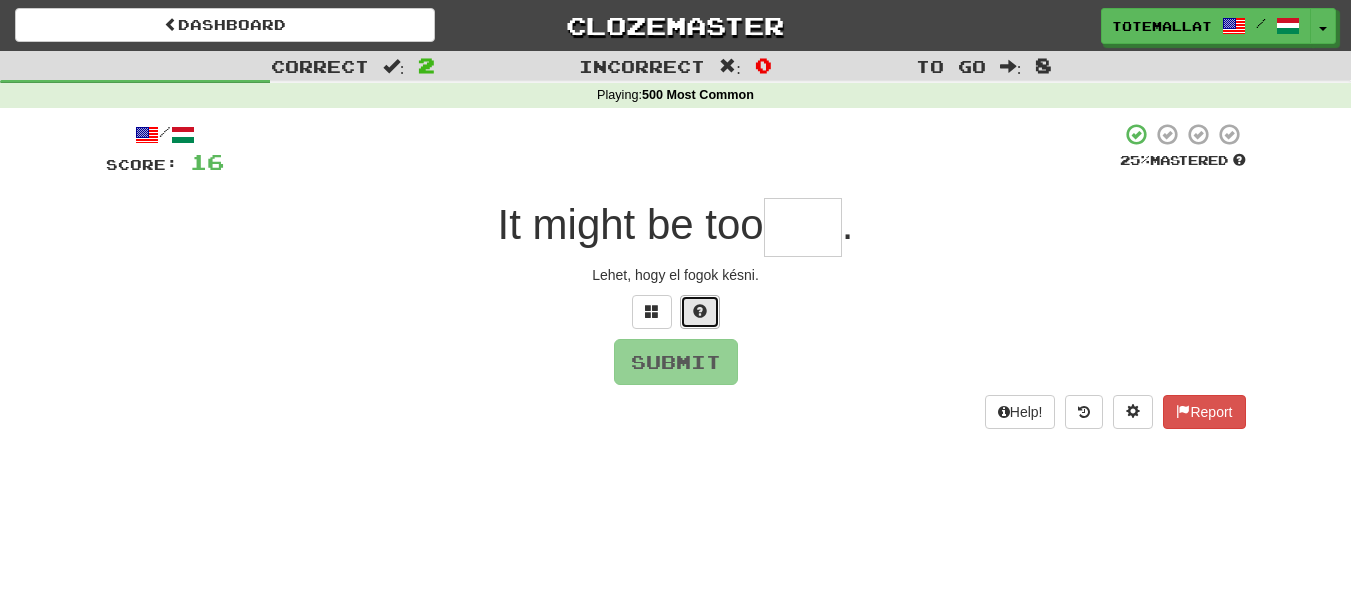 click at bounding box center (700, 311) 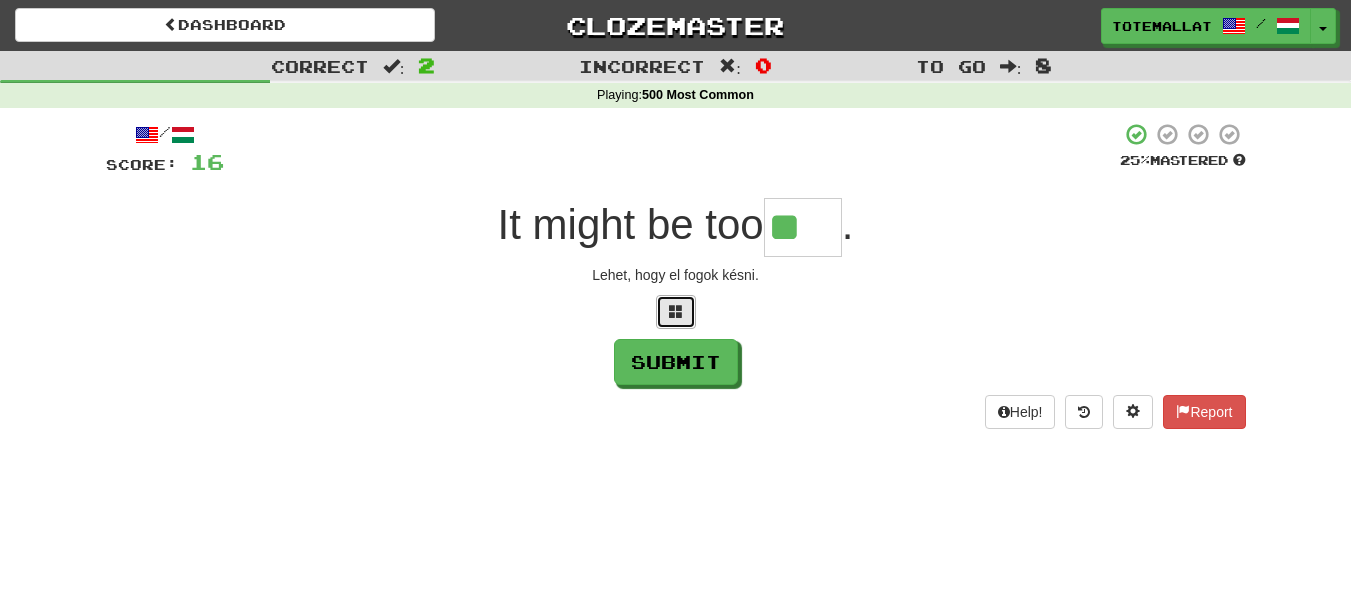 click at bounding box center [676, 312] 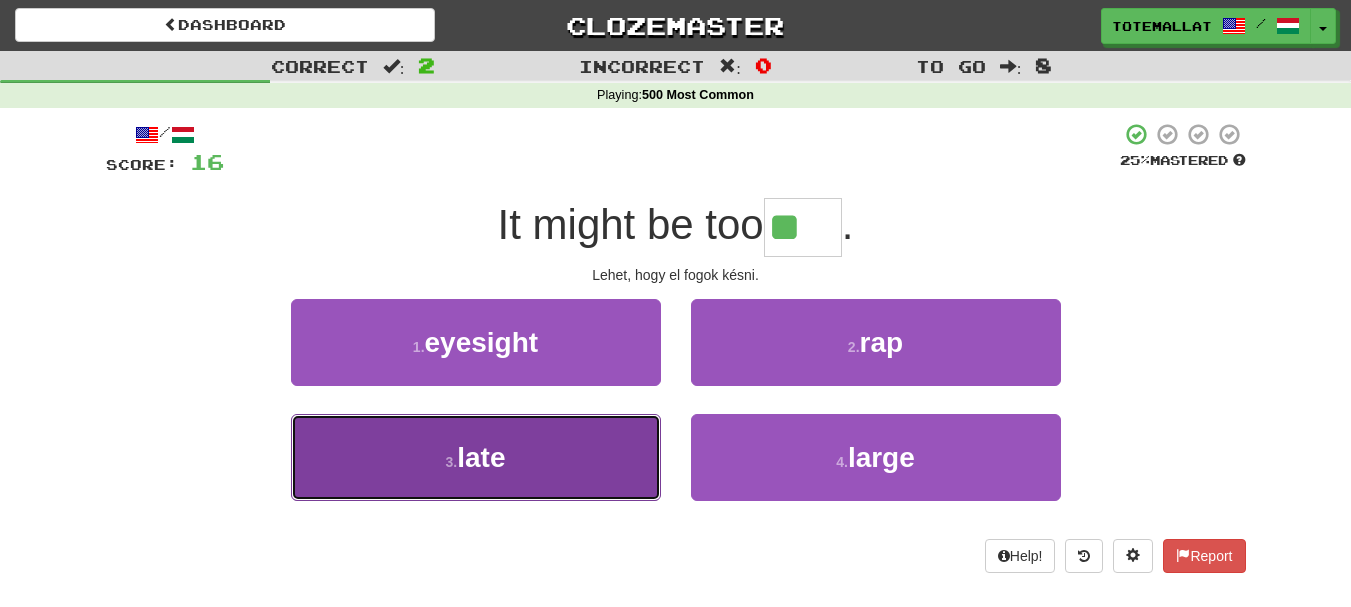 click on "late" at bounding box center (481, 457) 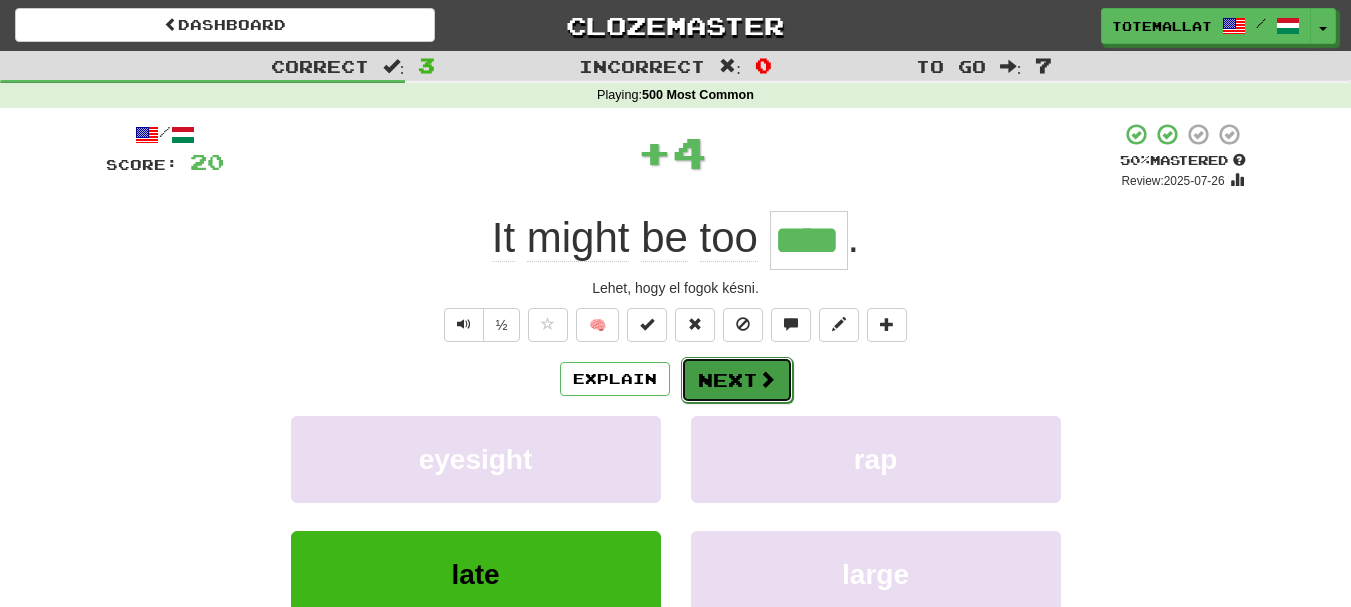 click on "Next" at bounding box center [737, 380] 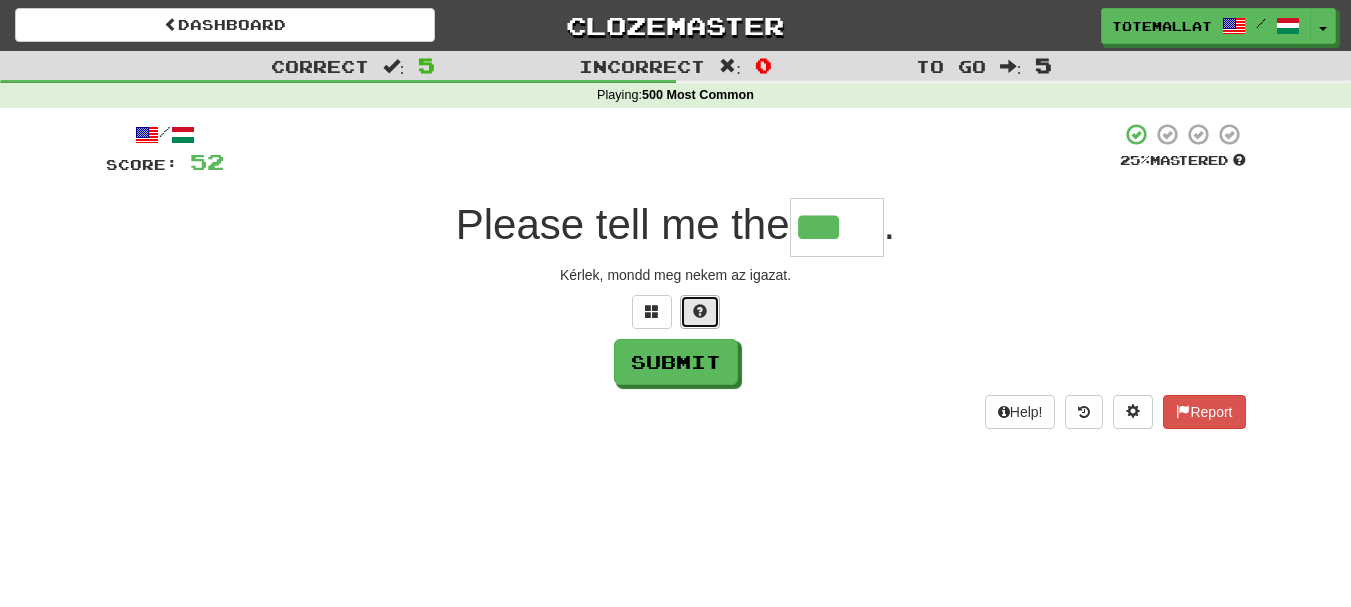 click at bounding box center [700, 311] 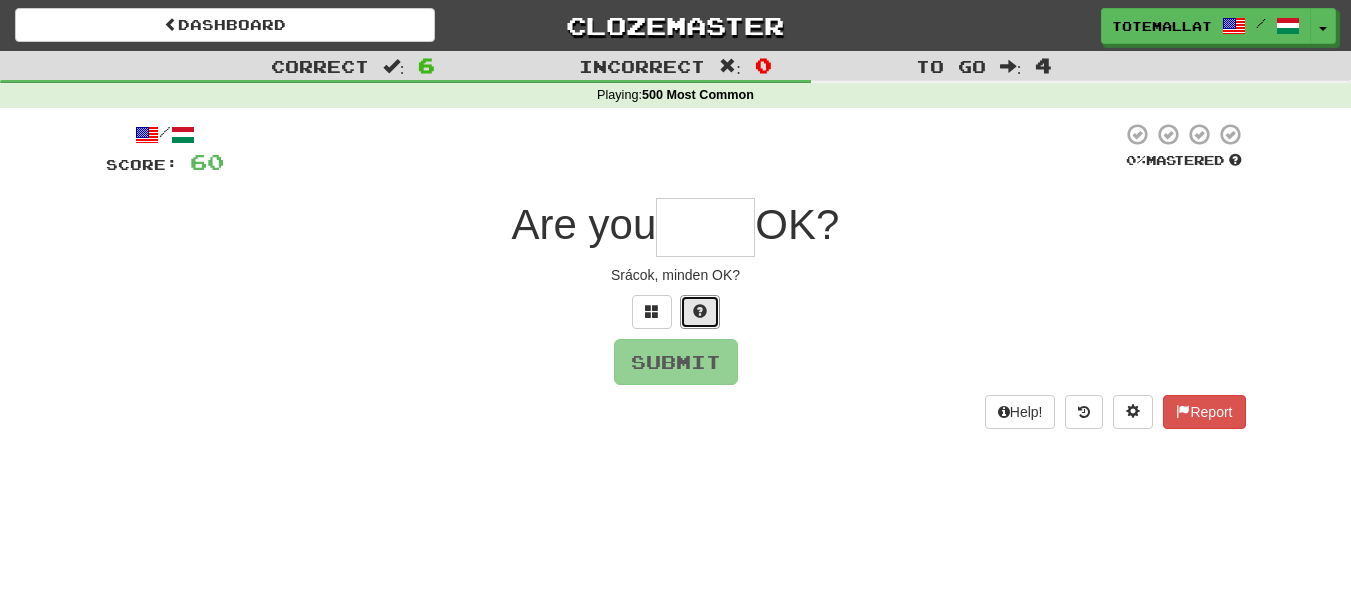 drag, startPoint x: 705, startPoint y: 305, endPoint x: 729, endPoint y: 308, distance: 24.186773 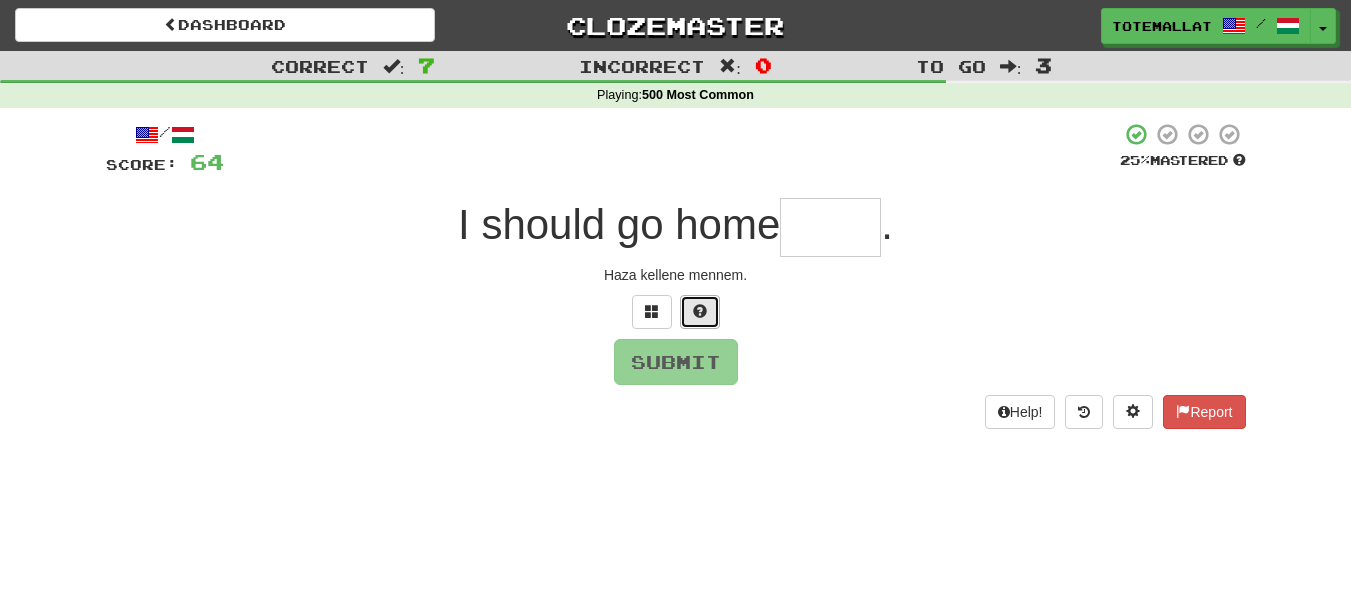 click at bounding box center (700, 311) 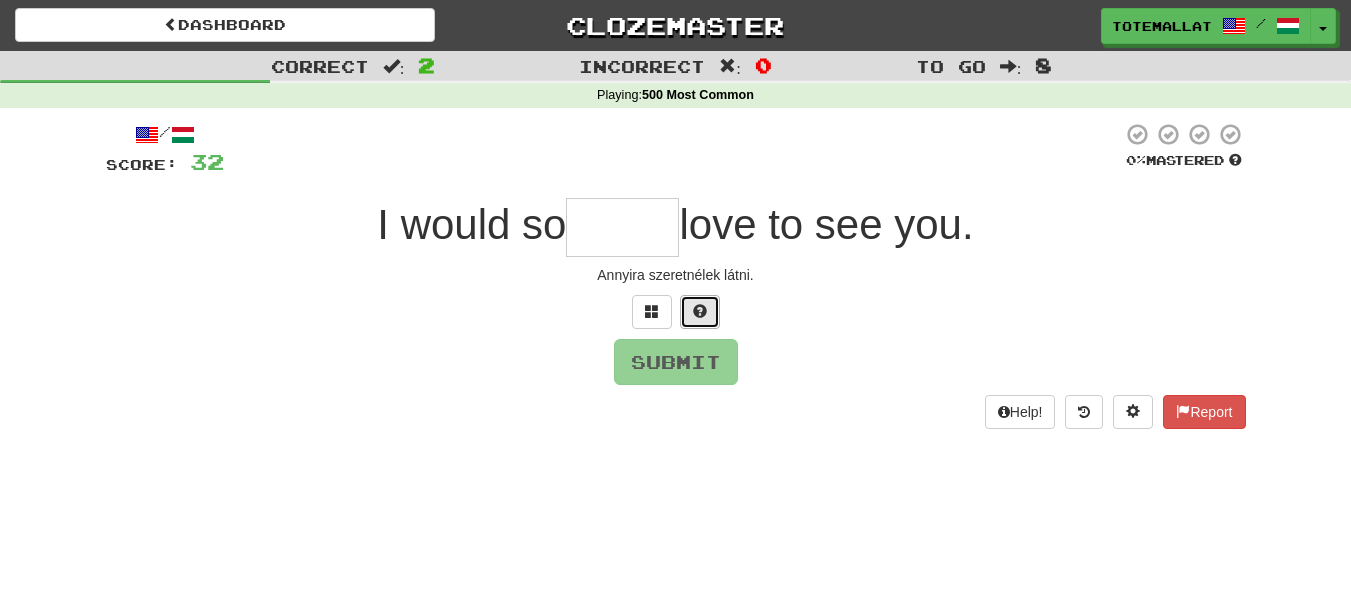 click at bounding box center (700, 312) 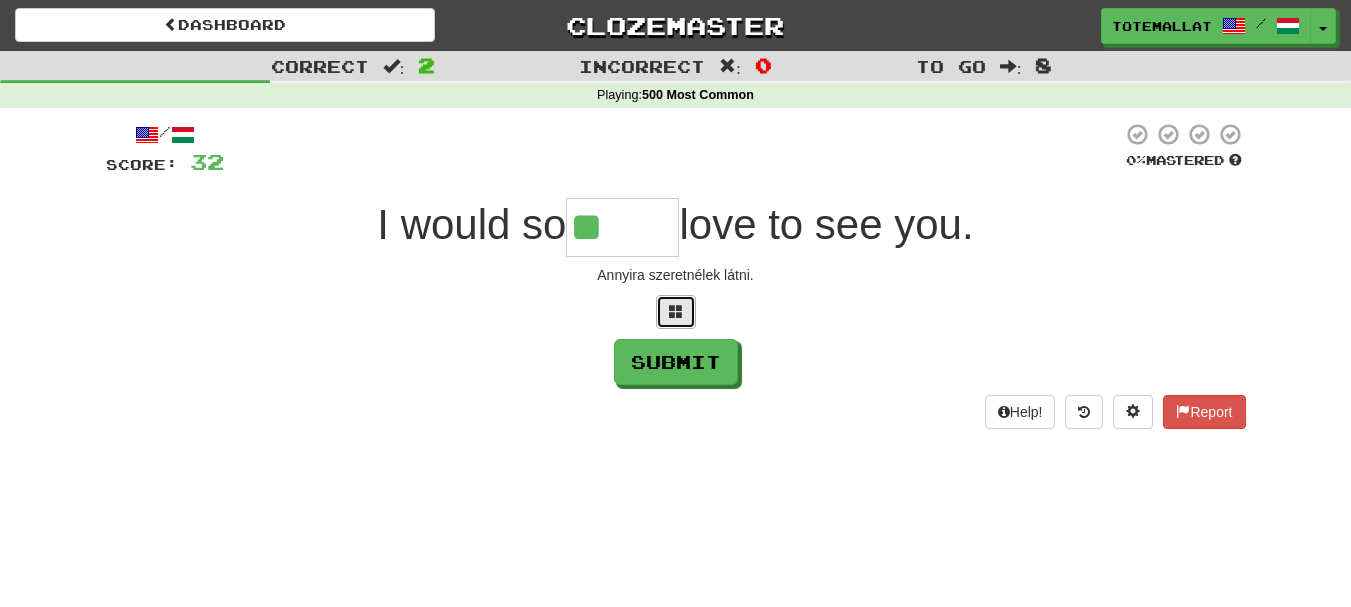click at bounding box center (676, 312) 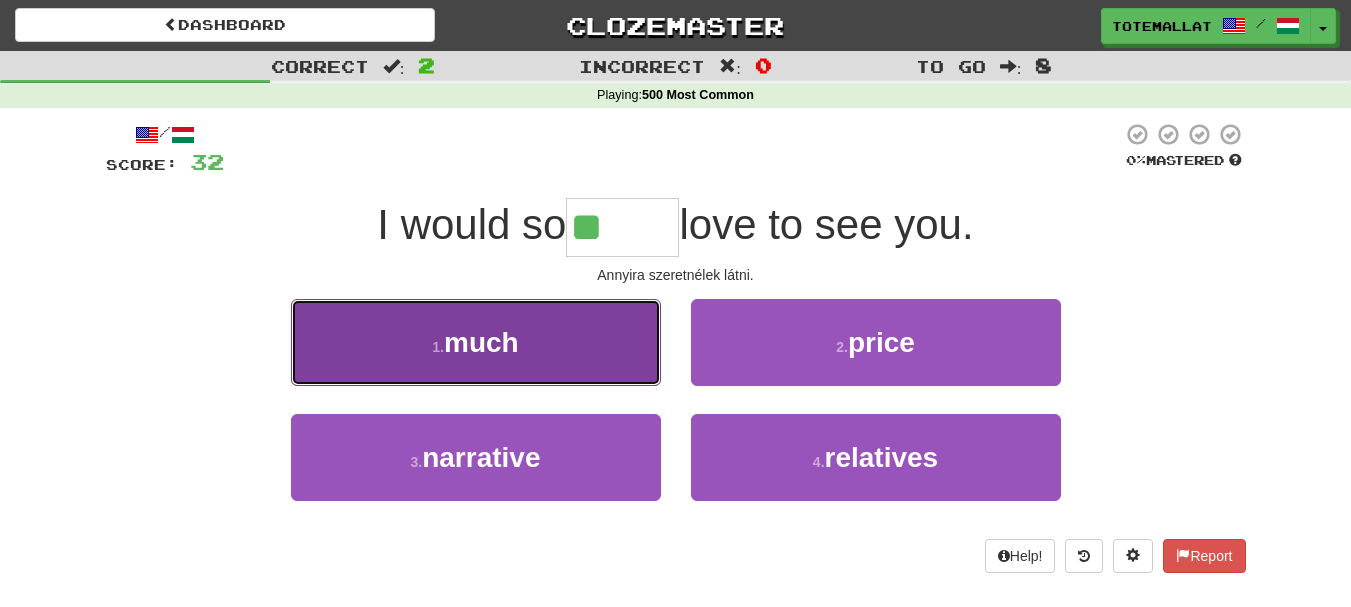 click on "1 .  much" at bounding box center (476, 342) 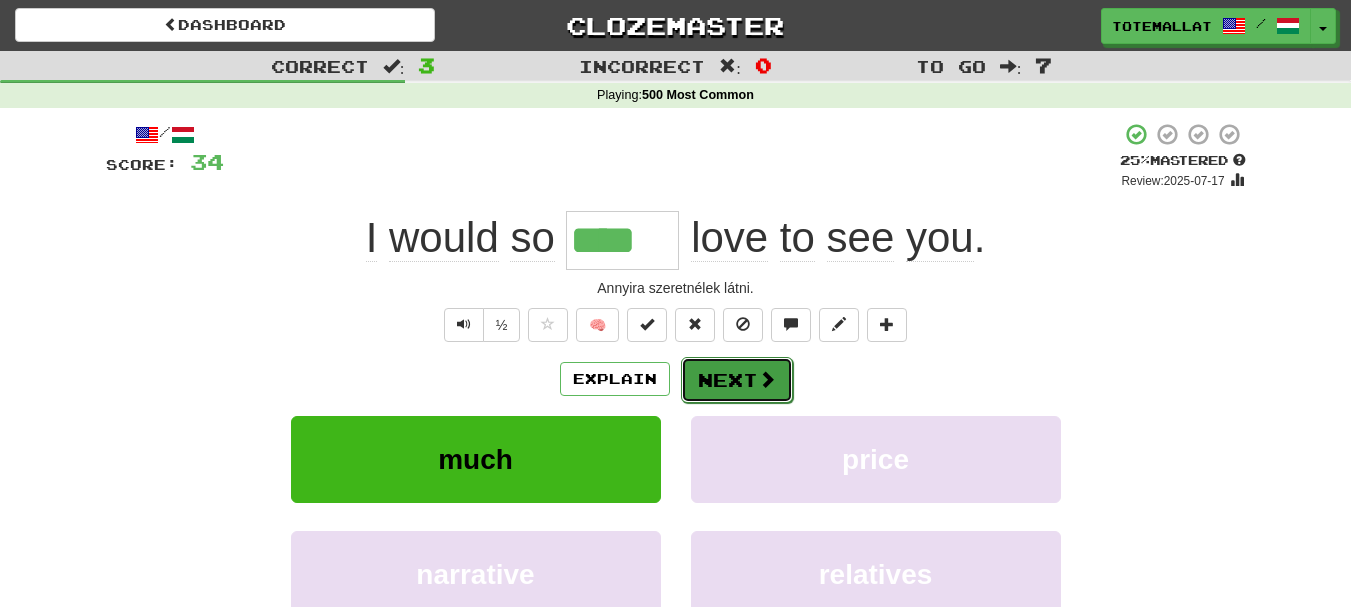 click at bounding box center [767, 379] 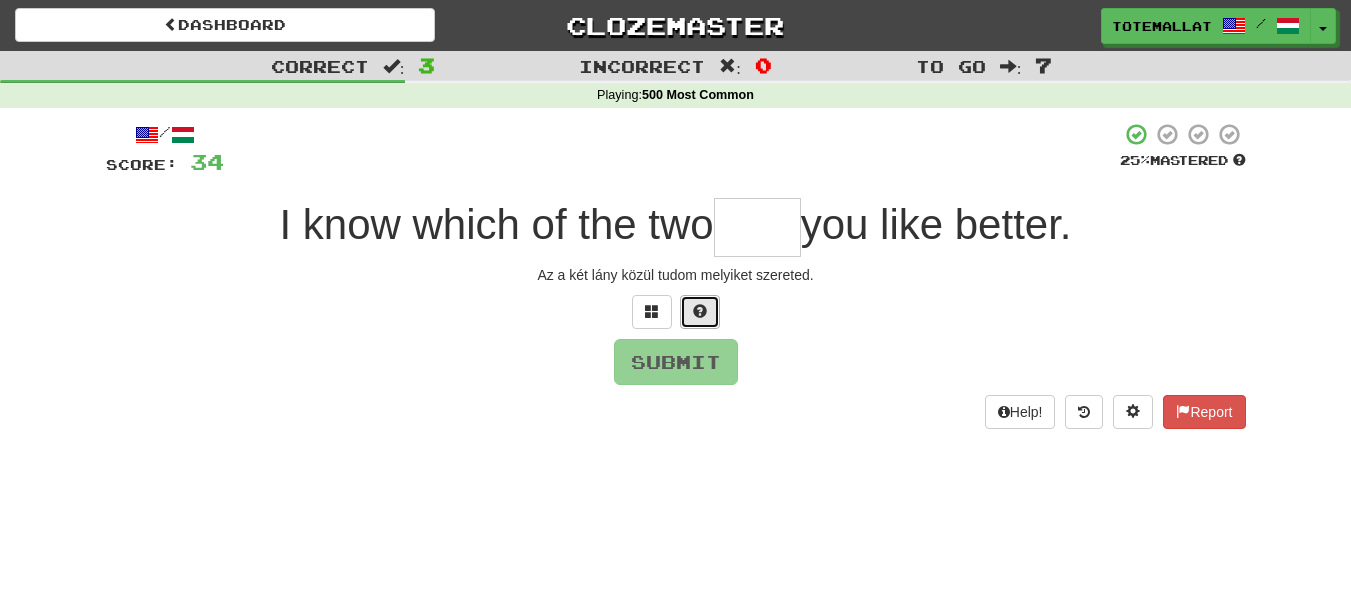 click at bounding box center (700, 312) 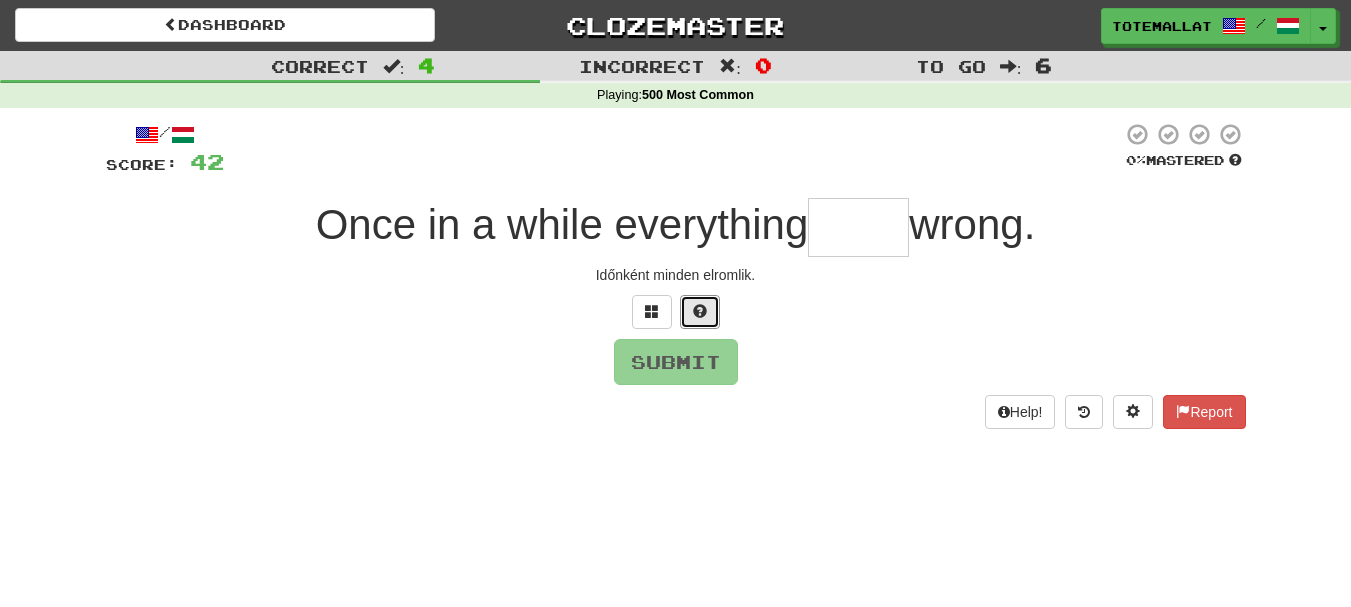 click at bounding box center [700, 311] 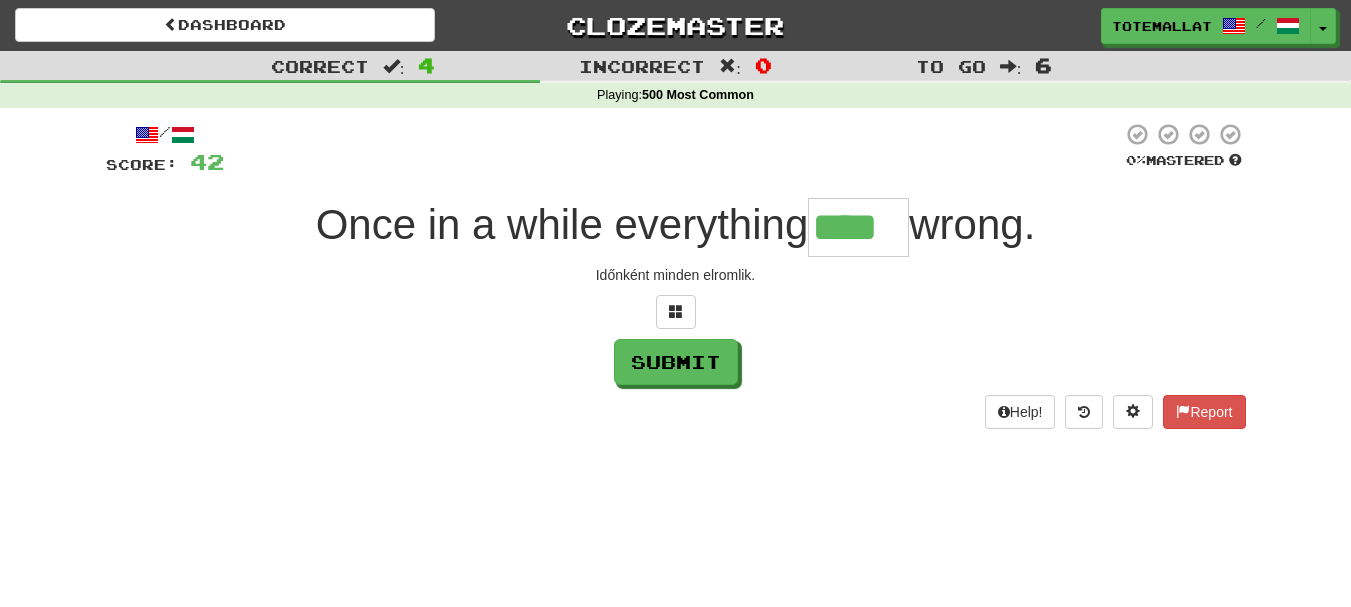 scroll, scrollTop: 0, scrollLeft: 0, axis: both 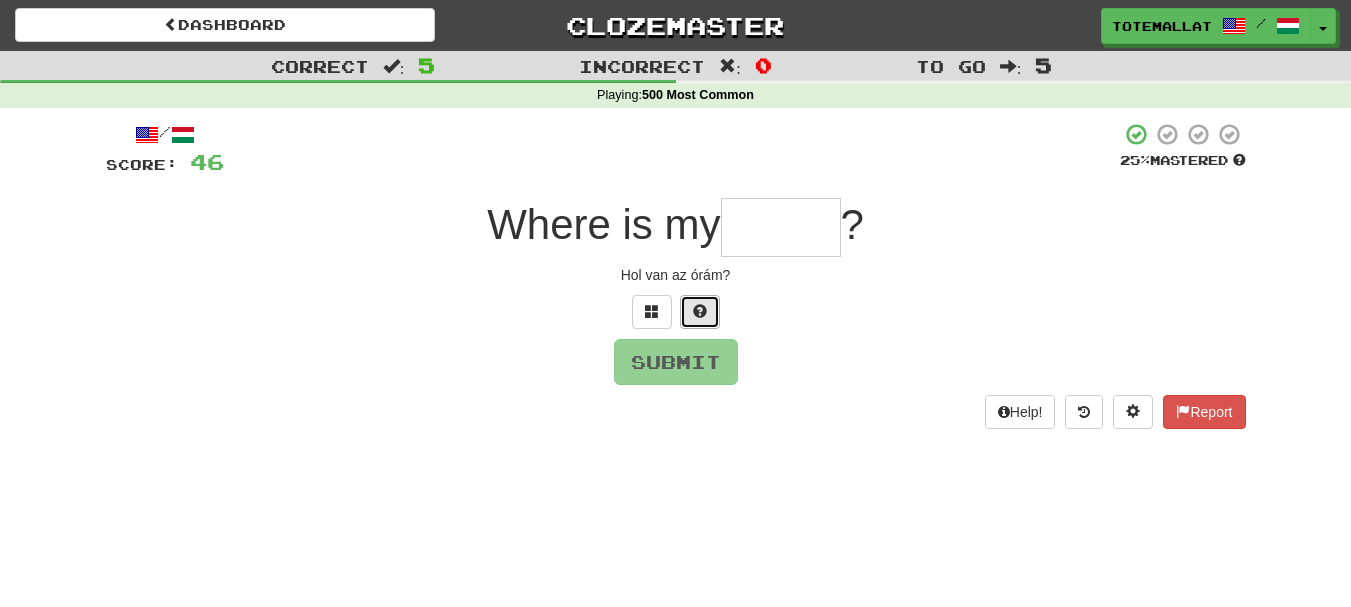 click at bounding box center [700, 312] 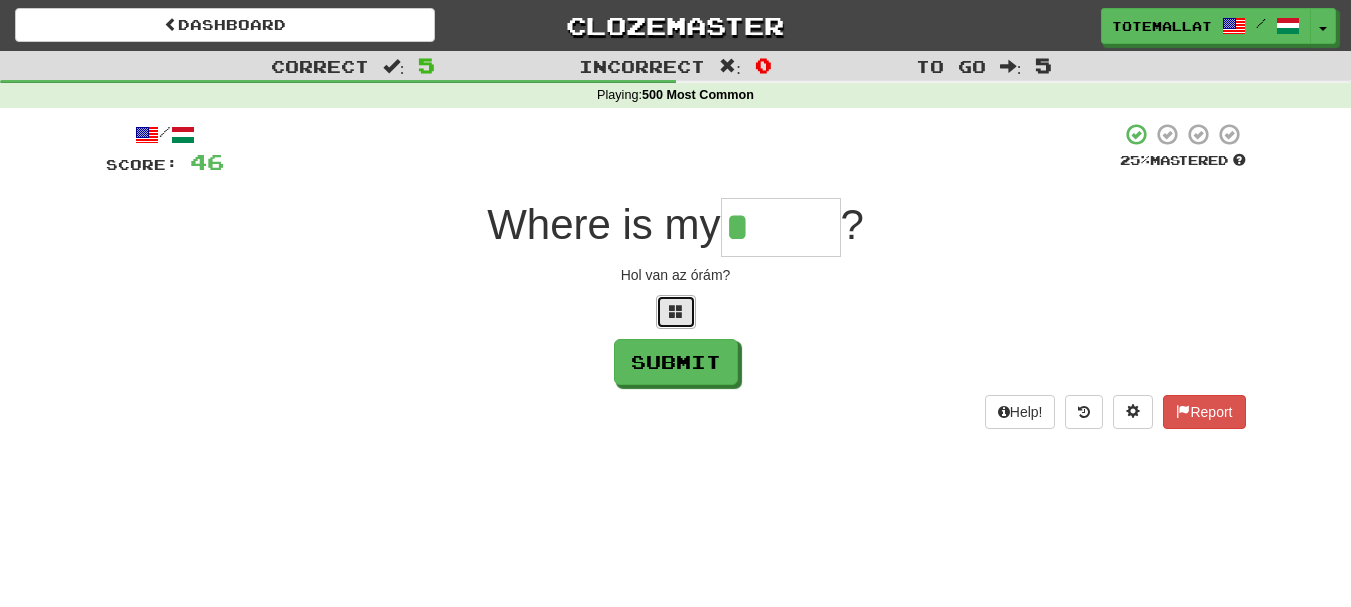 click at bounding box center (676, 311) 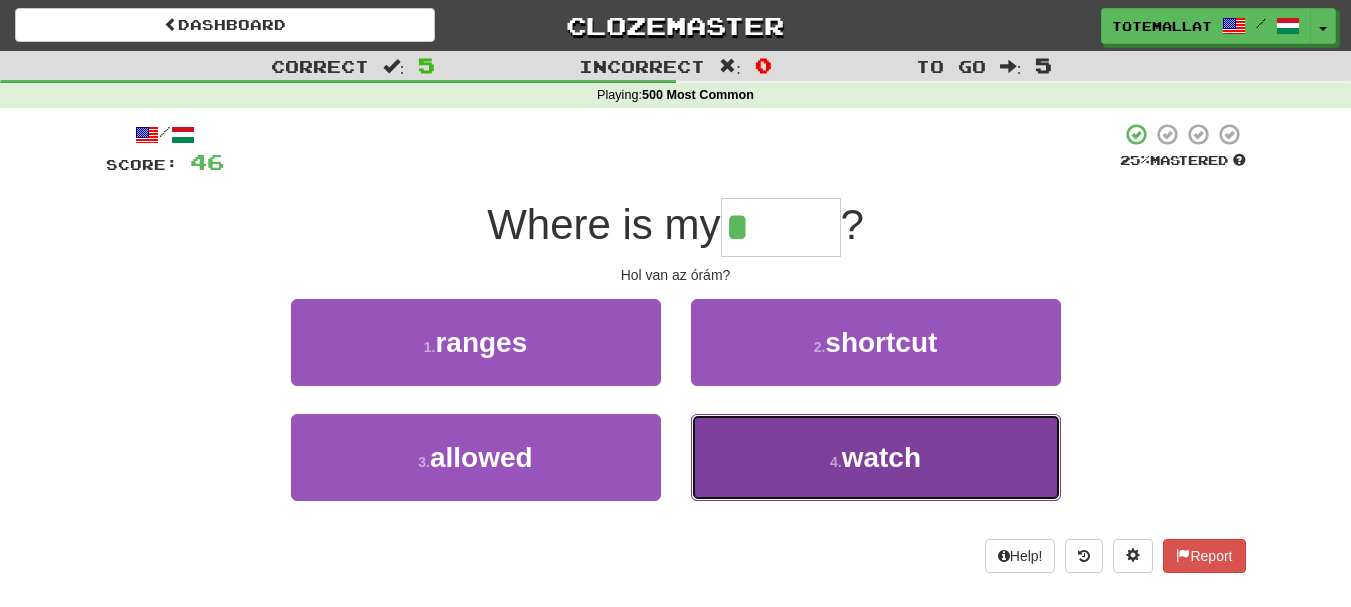 click on "4 ." at bounding box center [836, 462] 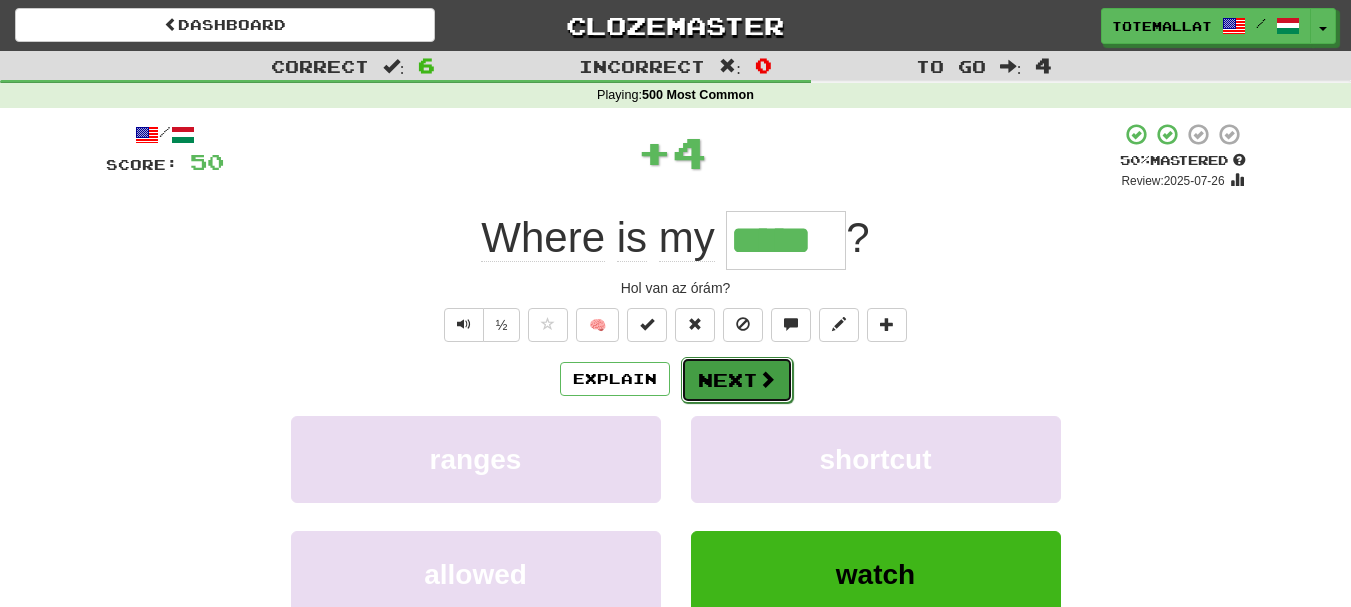 click on "Next" at bounding box center (737, 380) 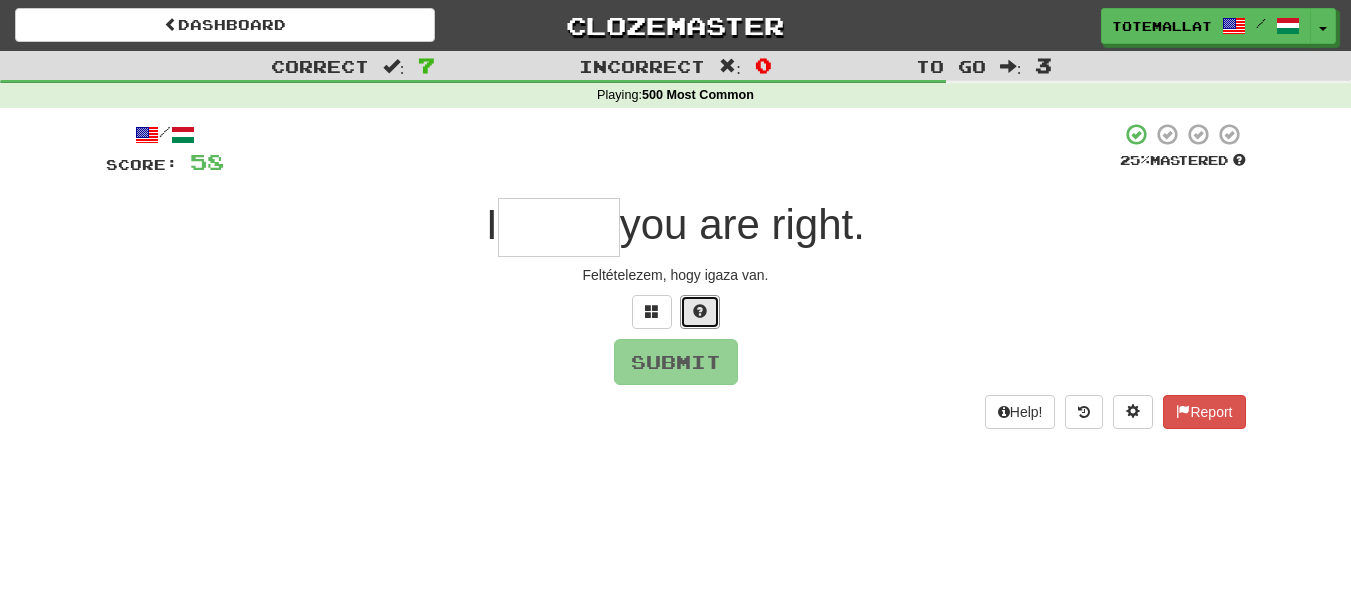 drag, startPoint x: 704, startPoint y: 303, endPoint x: 829, endPoint y: 334, distance: 128.78665 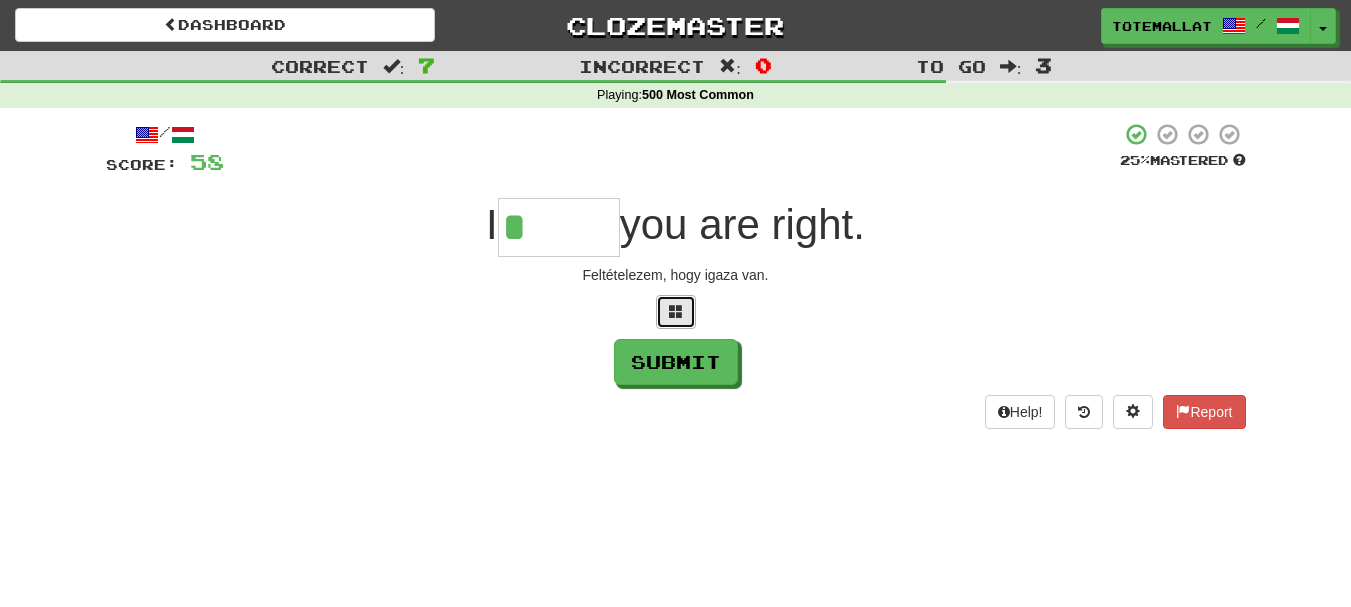 click at bounding box center [676, 312] 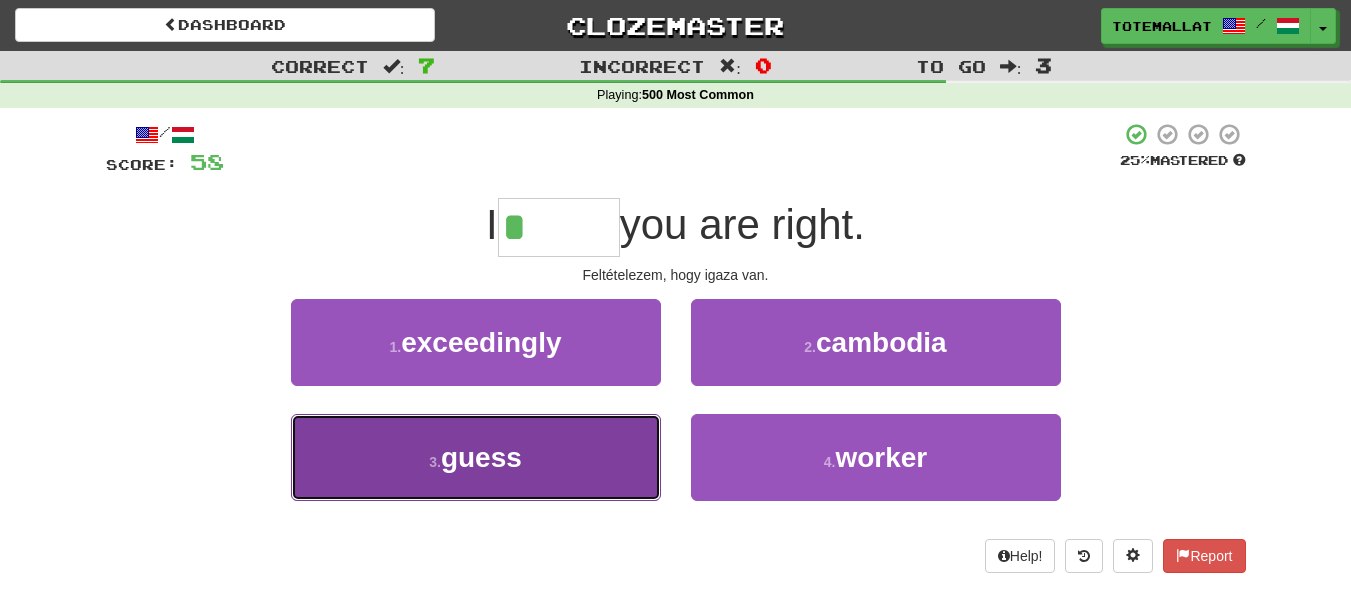 click on "3 . guess" at bounding box center (476, 457) 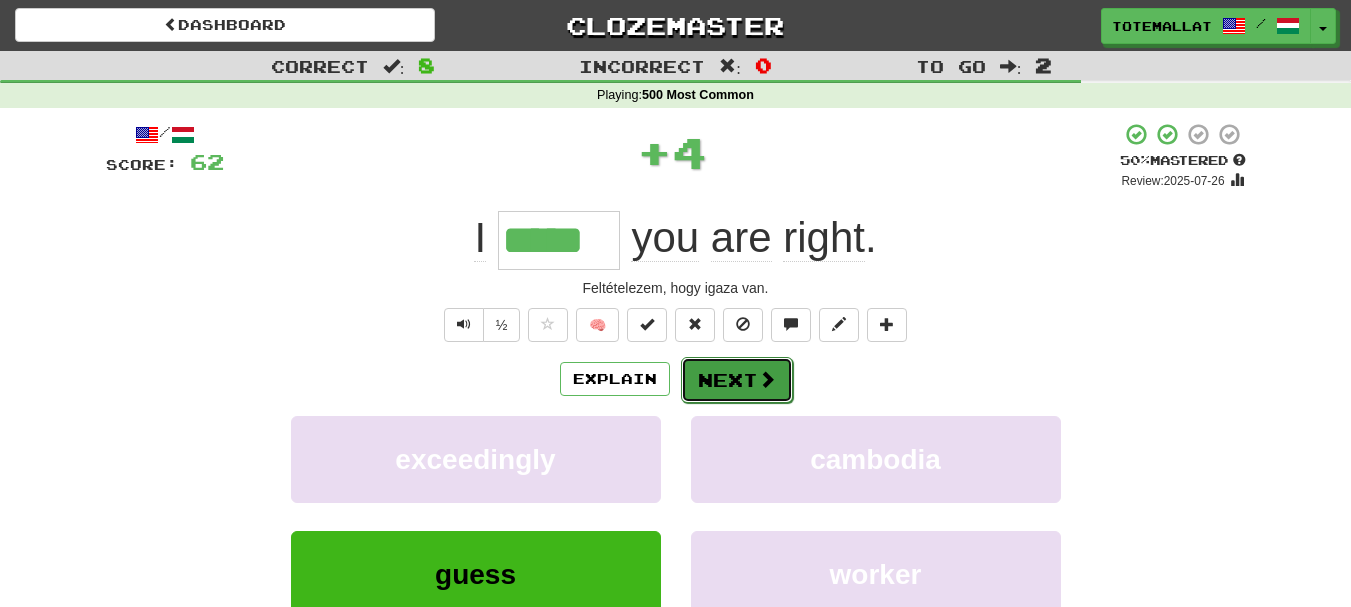 click on "Next" at bounding box center [737, 380] 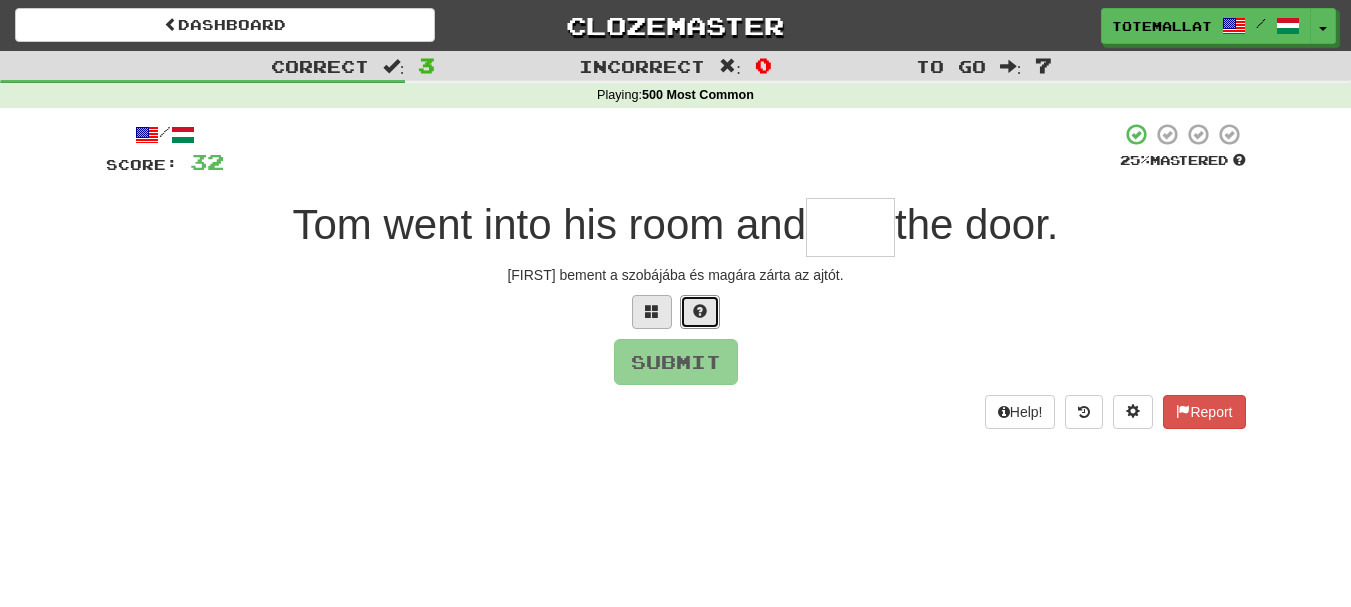 click at bounding box center [700, 312] 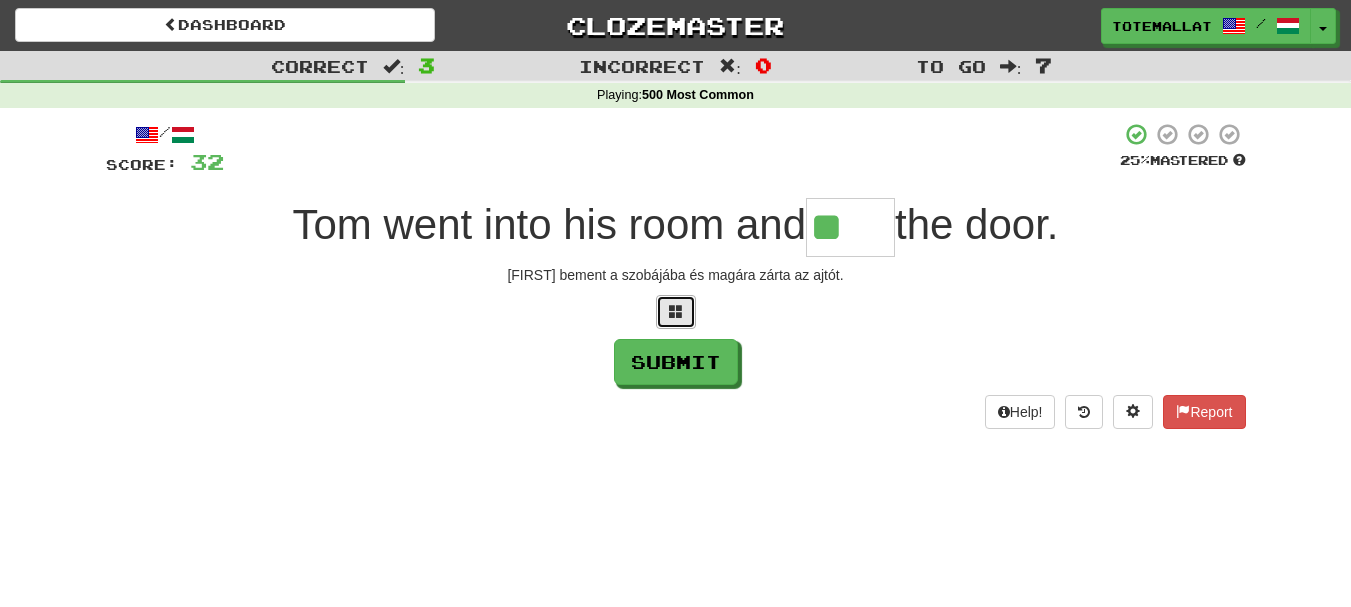 click at bounding box center [676, 311] 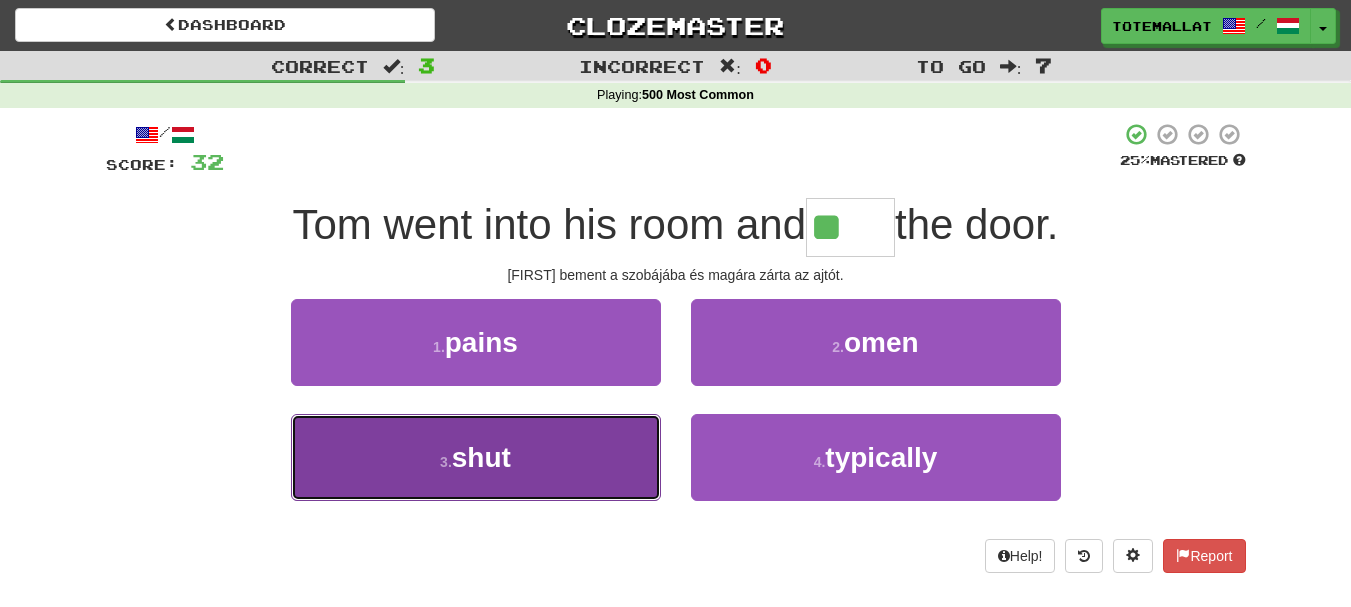 click on "3 .  shut" at bounding box center [476, 457] 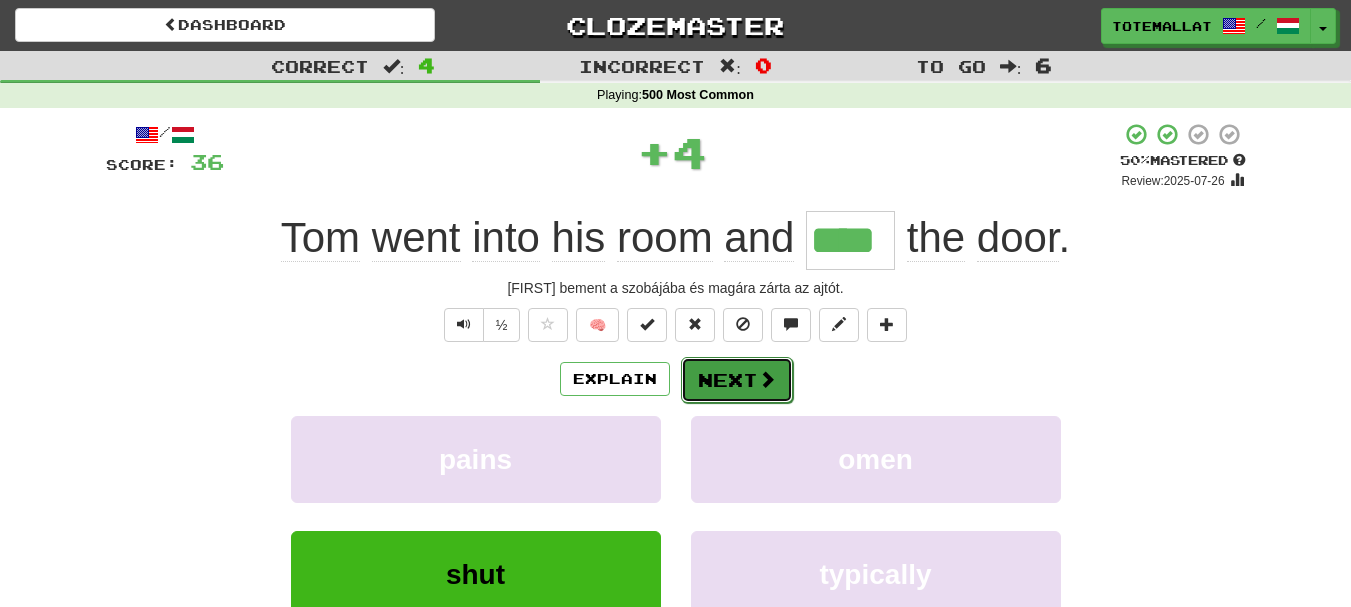 click on "Next" at bounding box center (737, 380) 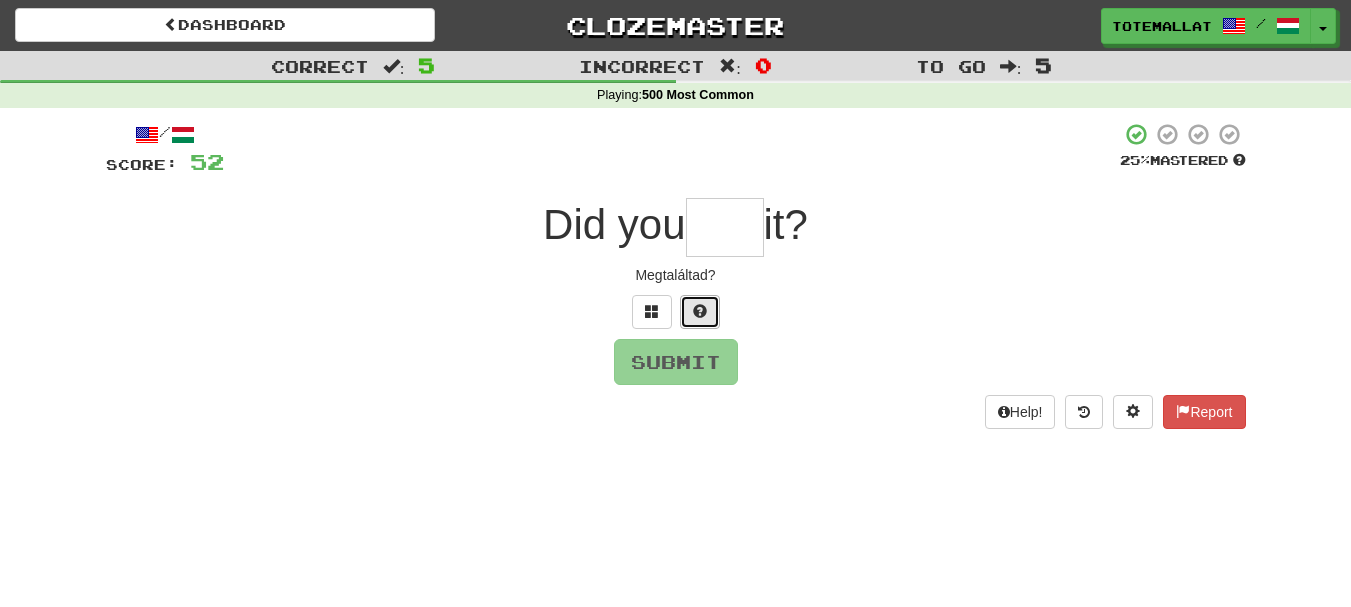 click at bounding box center [700, 311] 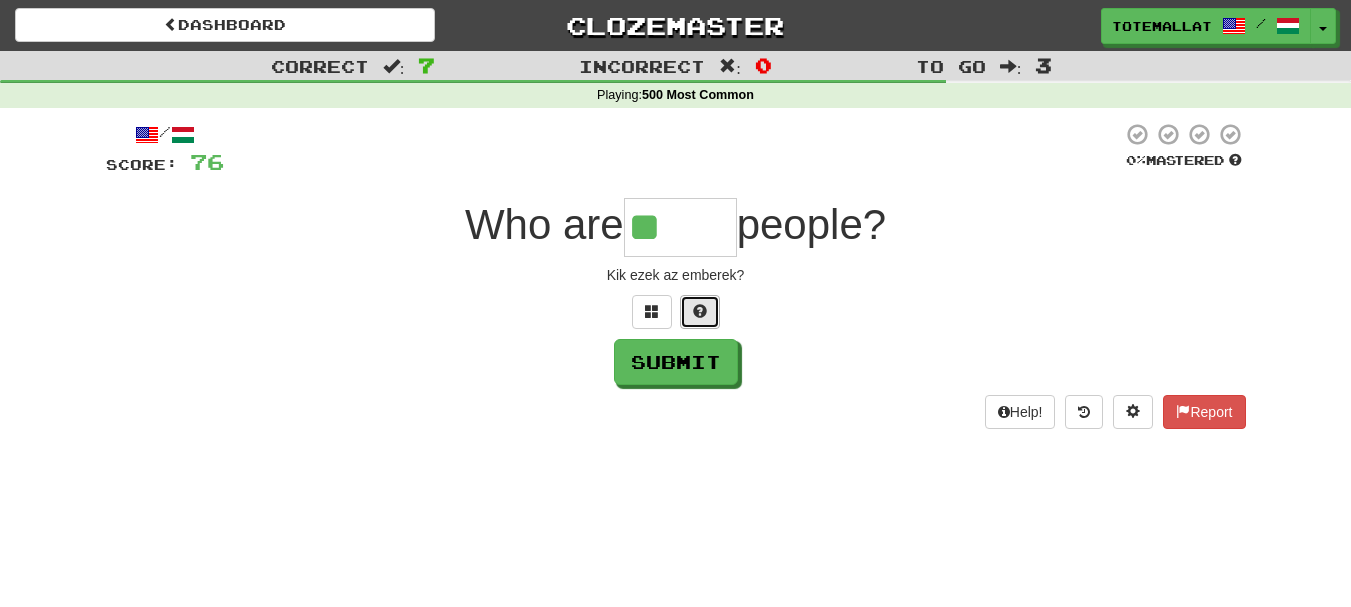 click at bounding box center [700, 312] 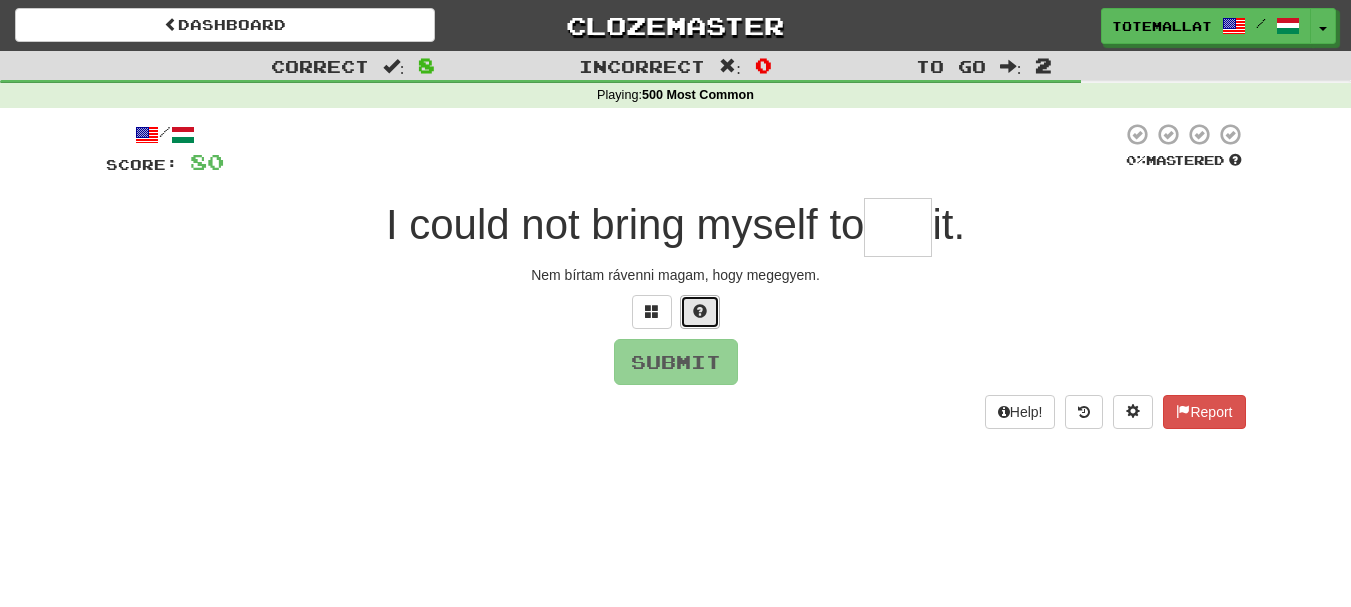 click at bounding box center (700, 311) 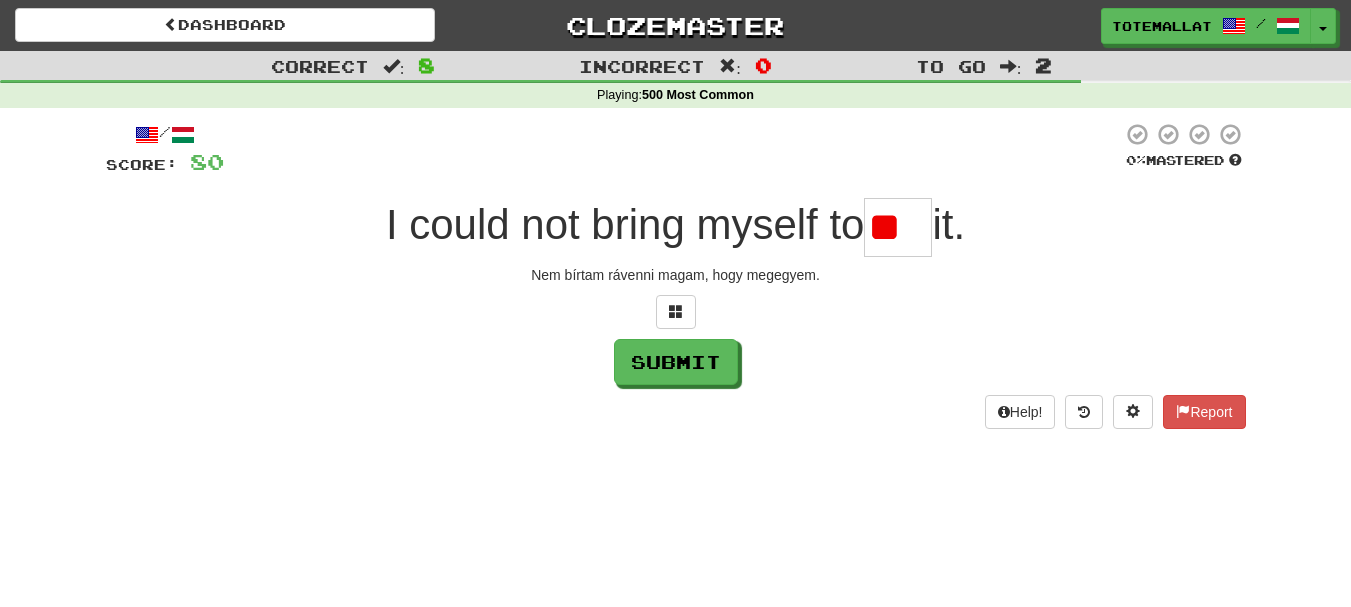 scroll, scrollTop: 0, scrollLeft: 0, axis: both 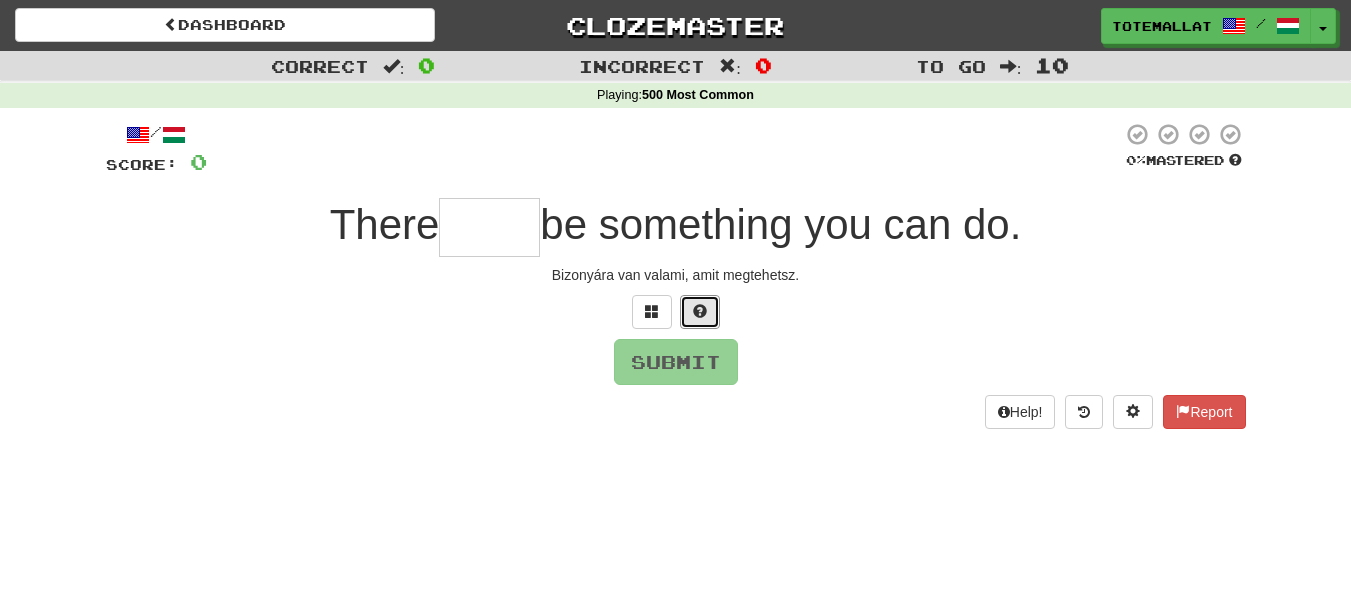 drag, startPoint x: 704, startPoint y: 312, endPoint x: 718, endPoint y: 318, distance: 15.231546 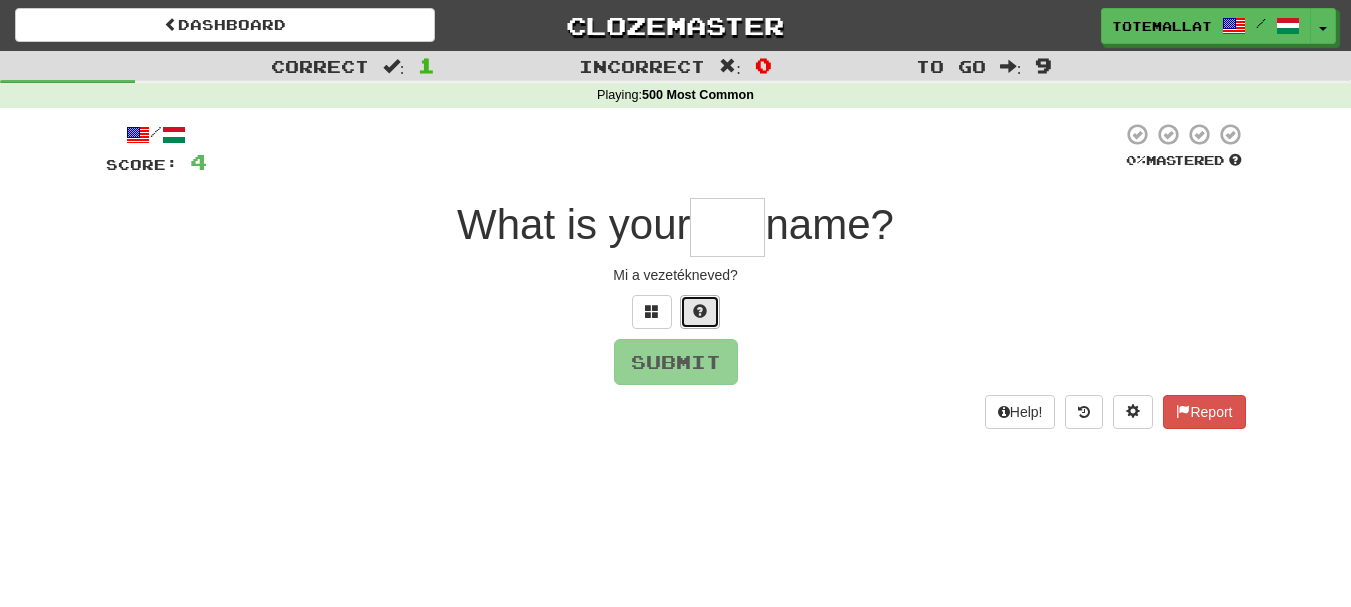 click at bounding box center [700, 312] 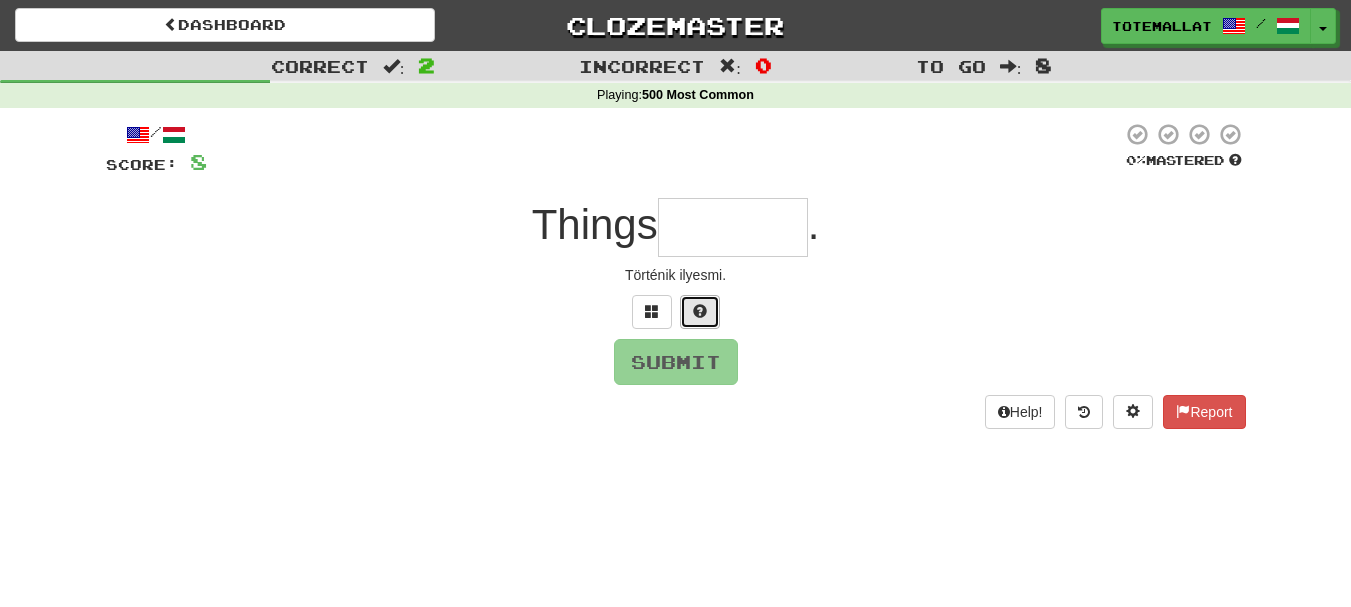 click at bounding box center [700, 311] 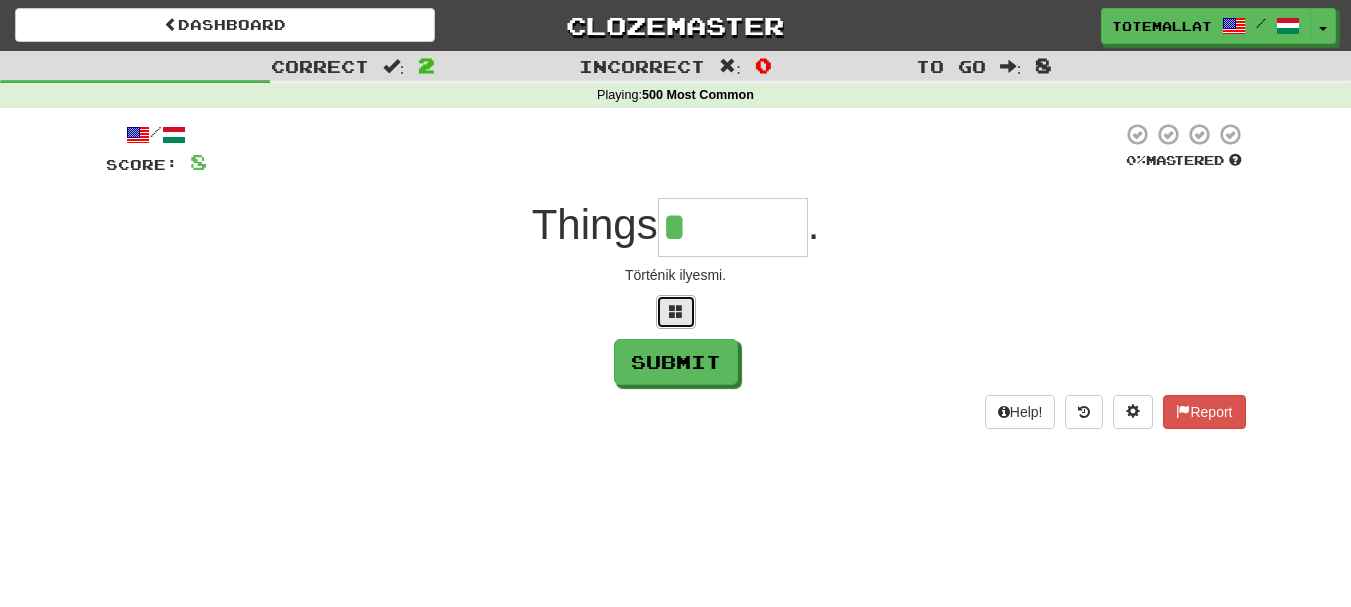 click at bounding box center [676, 311] 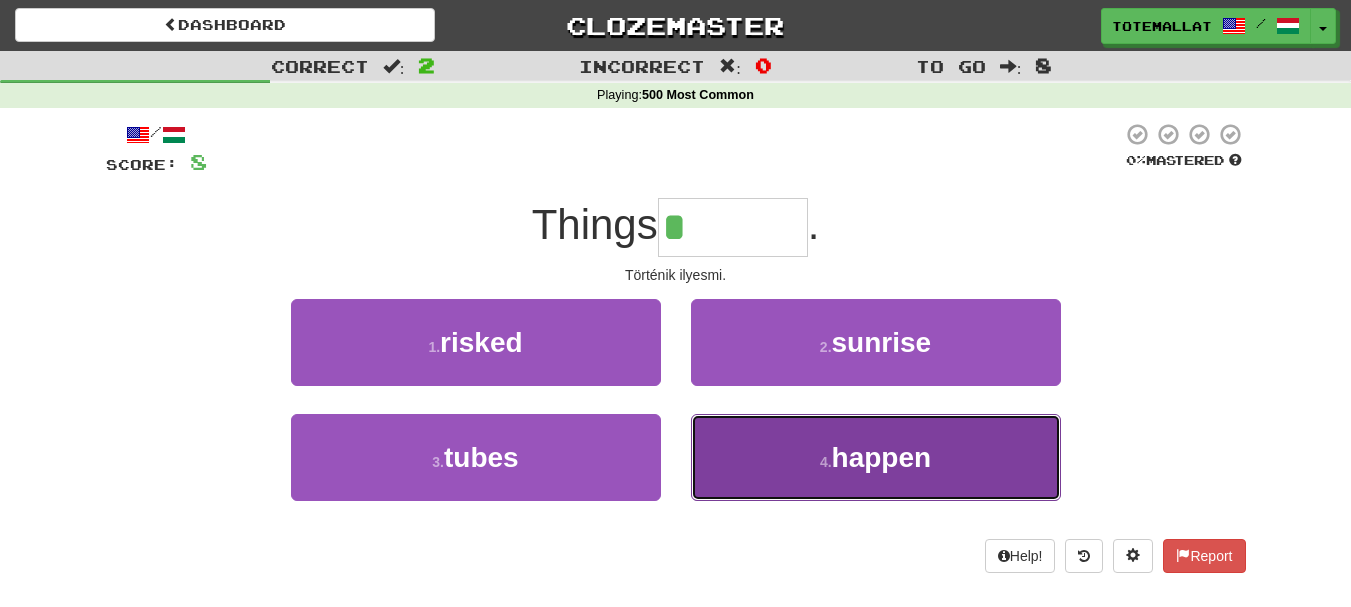click on "4 .  happen" at bounding box center [876, 457] 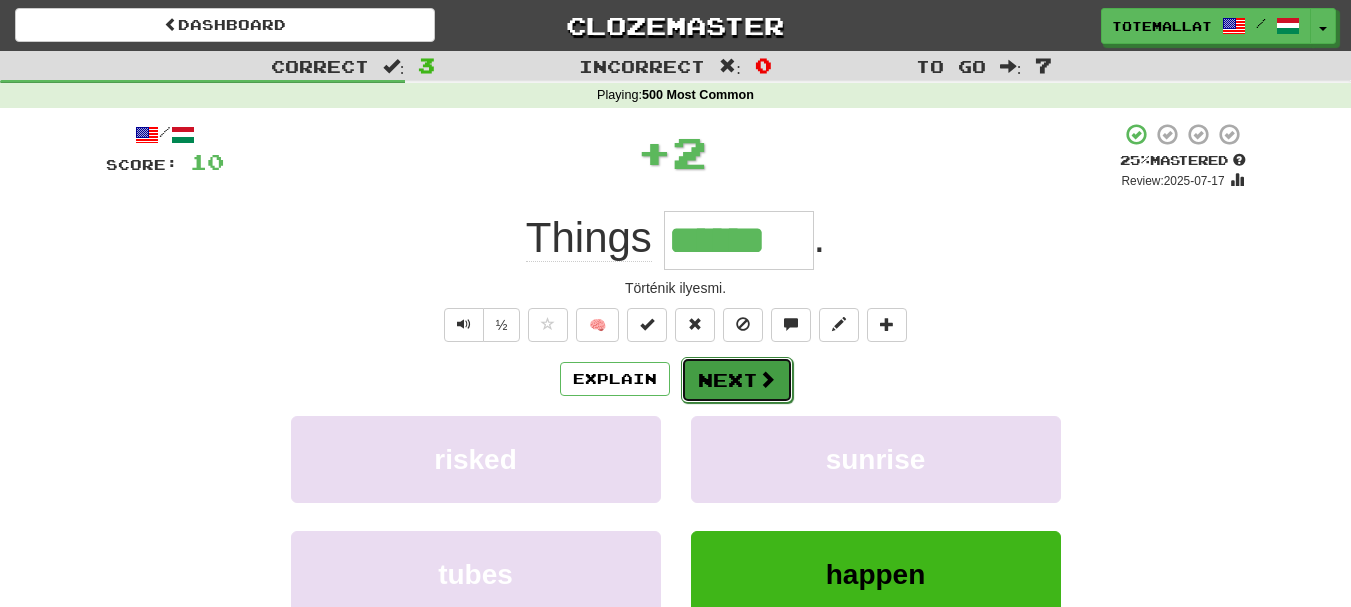 click on "Next" at bounding box center [737, 380] 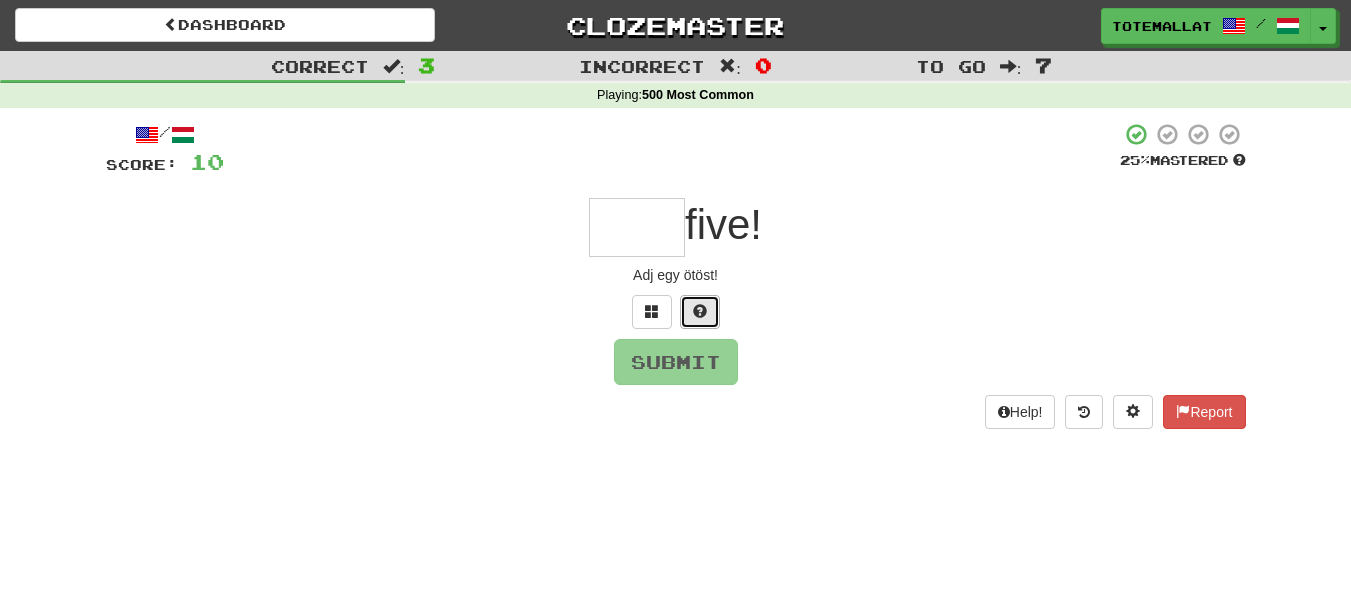 click at bounding box center [700, 312] 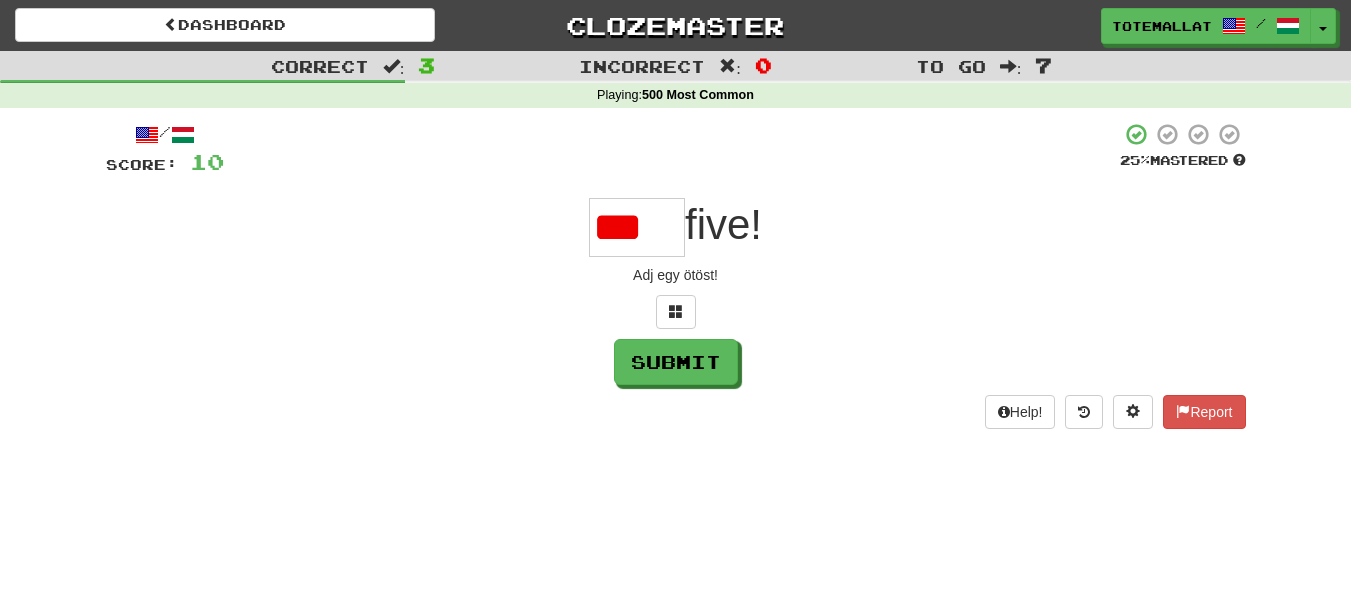 scroll, scrollTop: 0, scrollLeft: 0, axis: both 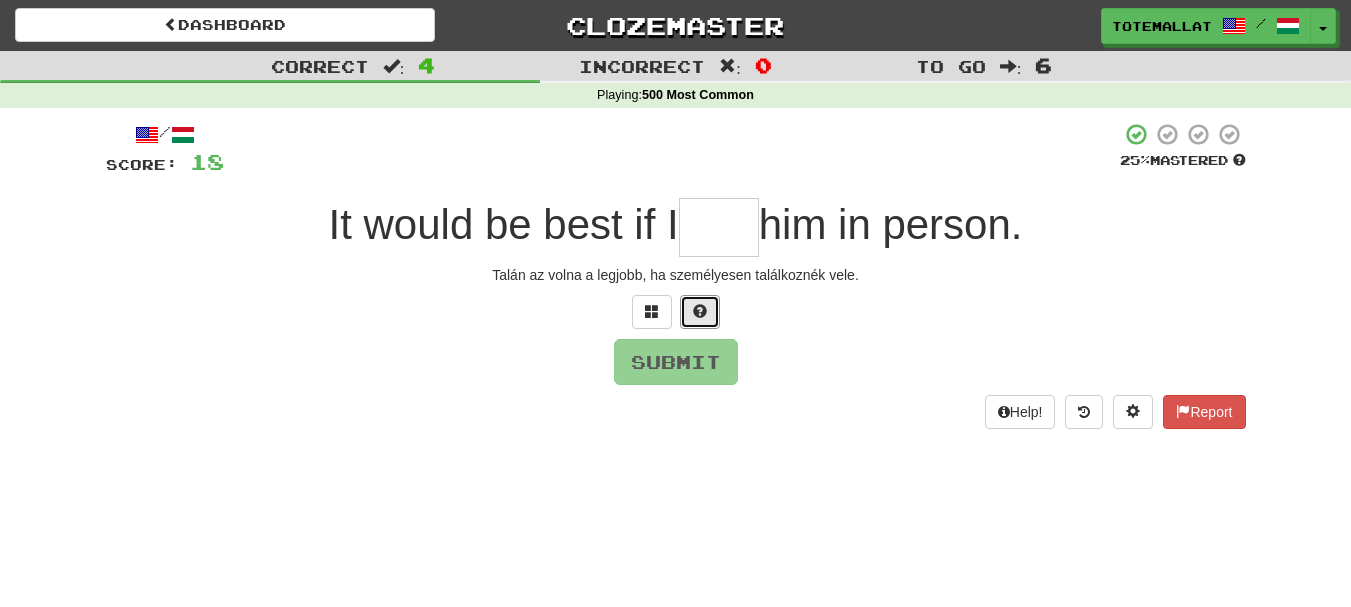 drag, startPoint x: 688, startPoint y: 300, endPoint x: 704, endPoint y: 318, distance: 24.083189 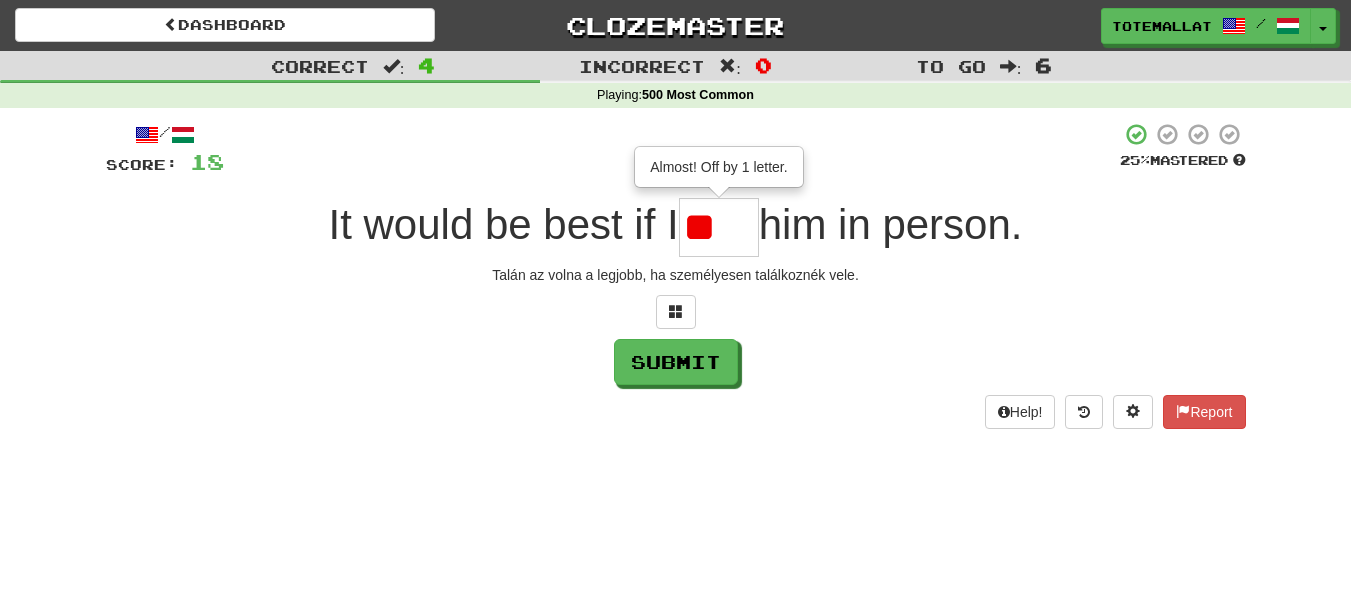 scroll, scrollTop: 0, scrollLeft: 0, axis: both 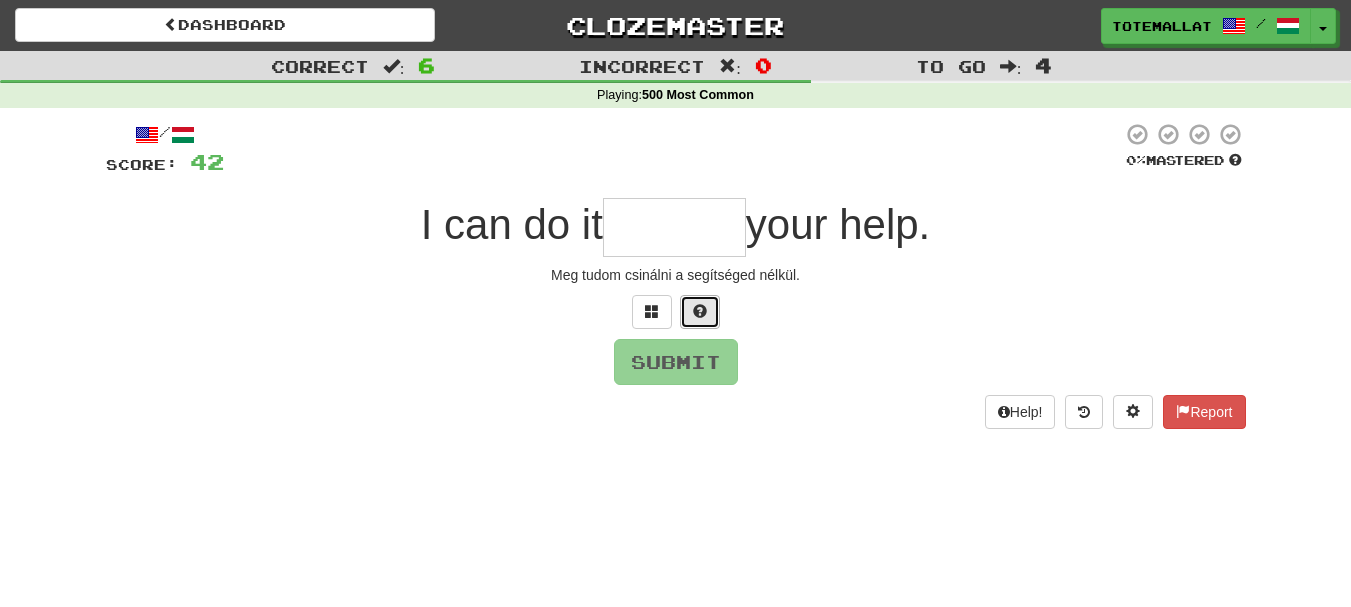 click at bounding box center (700, 311) 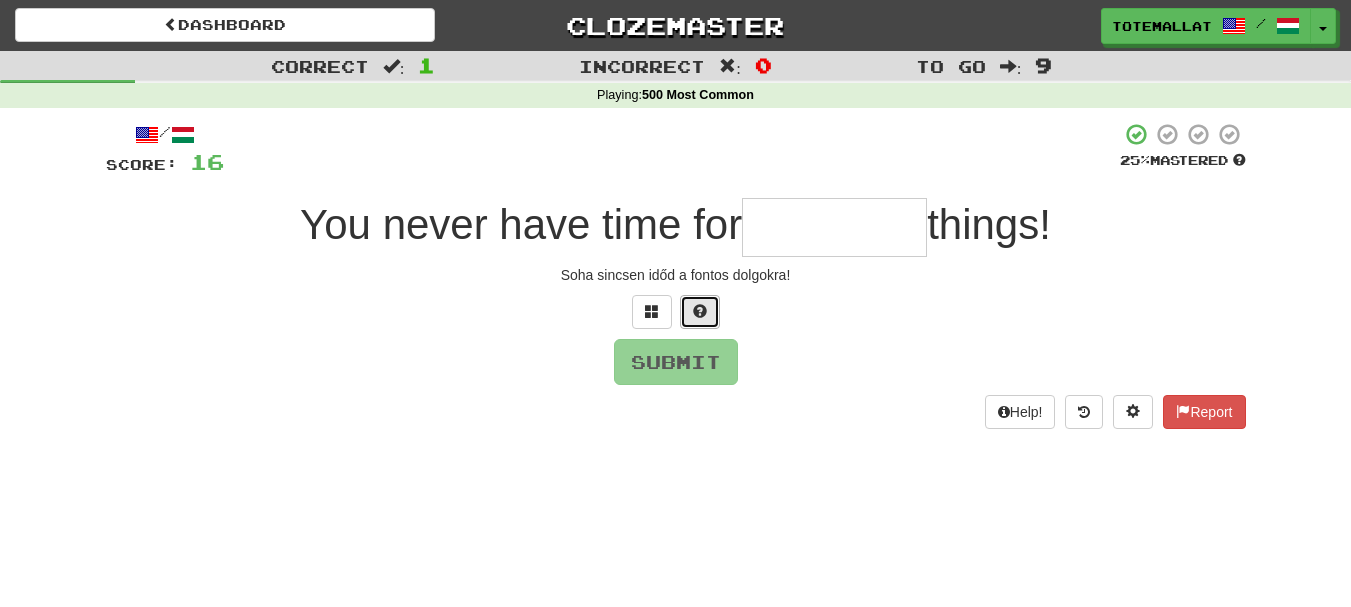 click at bounding box center [700, 312] 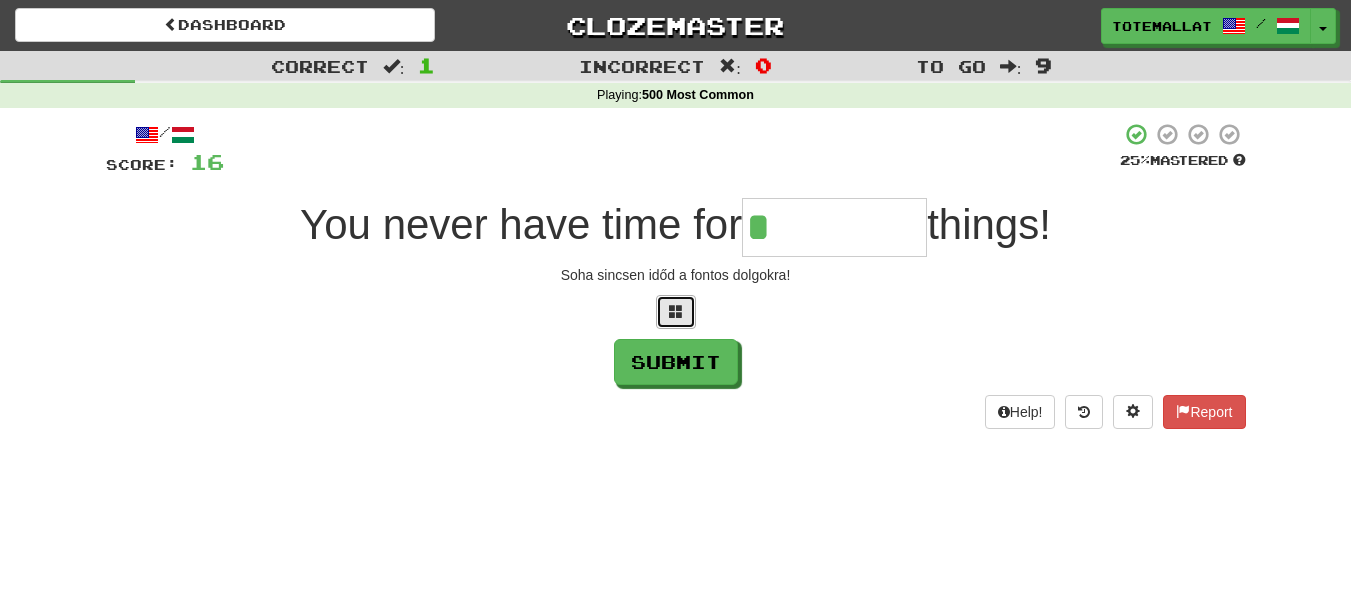 click at bounding box center (676, 312) 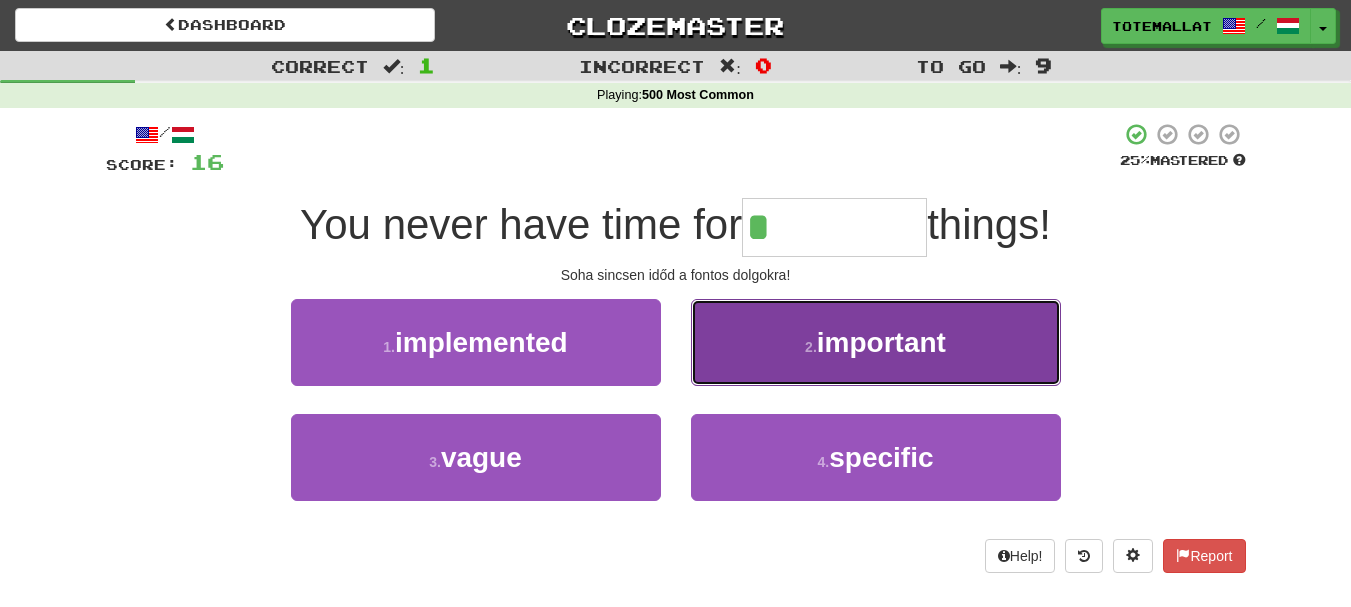 click on "important" at bounding box center [881, 342] 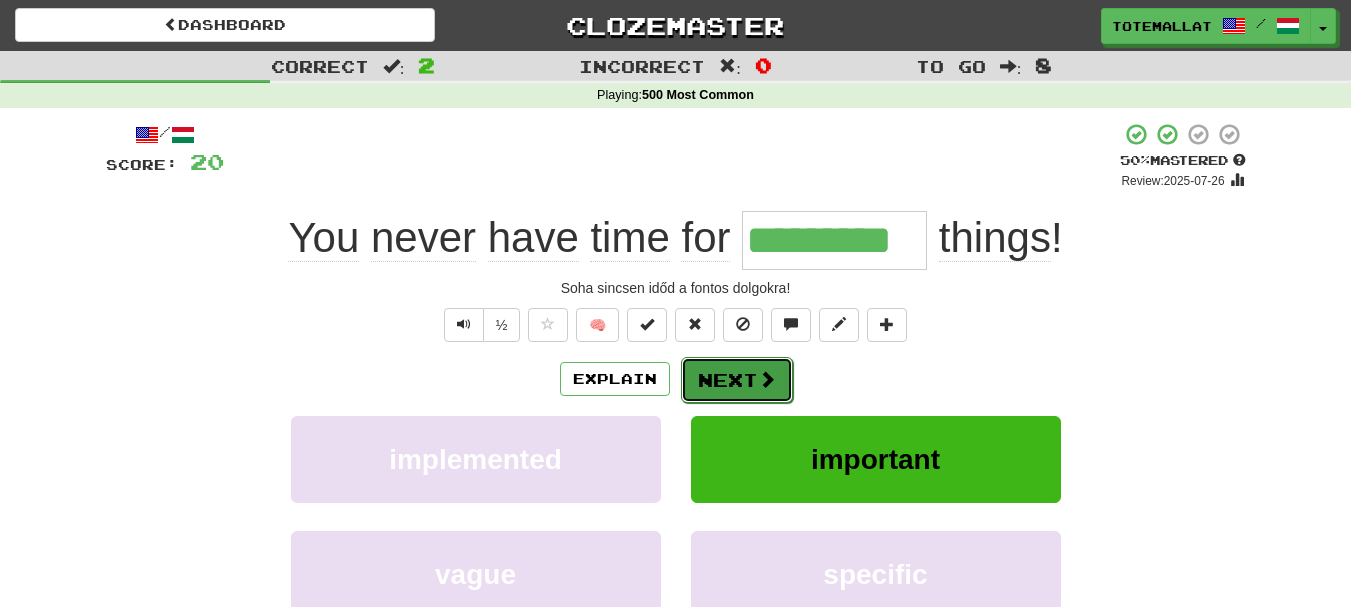 click at bounding box center (767, 379) 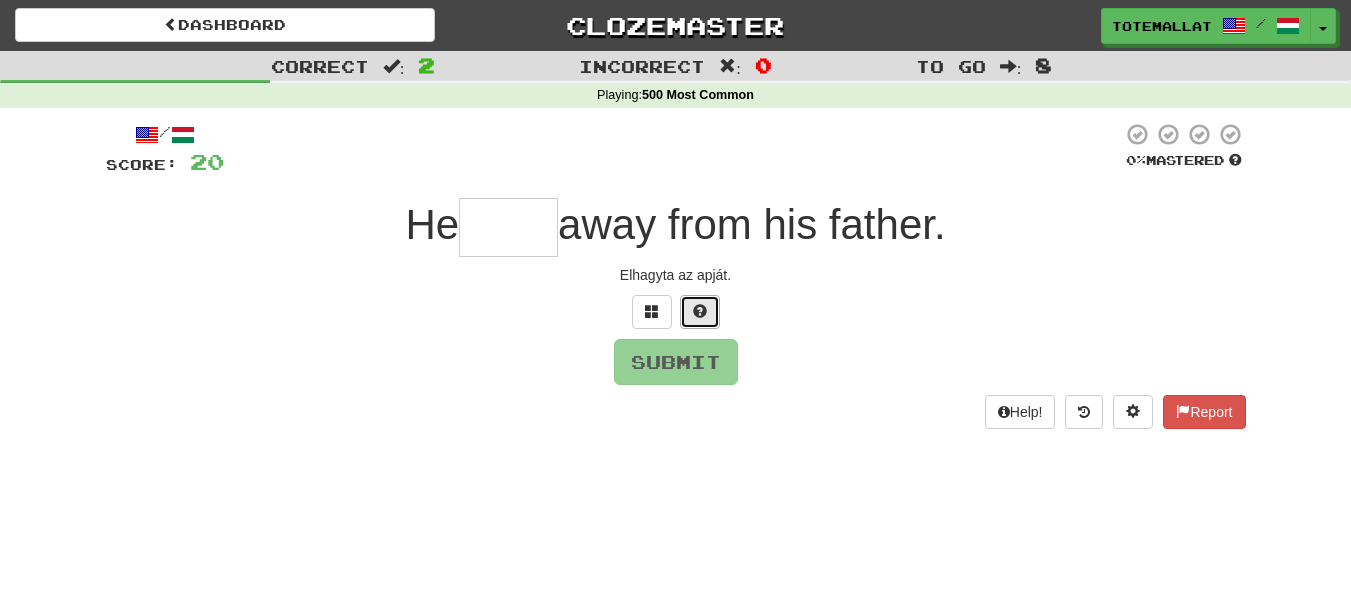 click at bounding box center (700, 311) 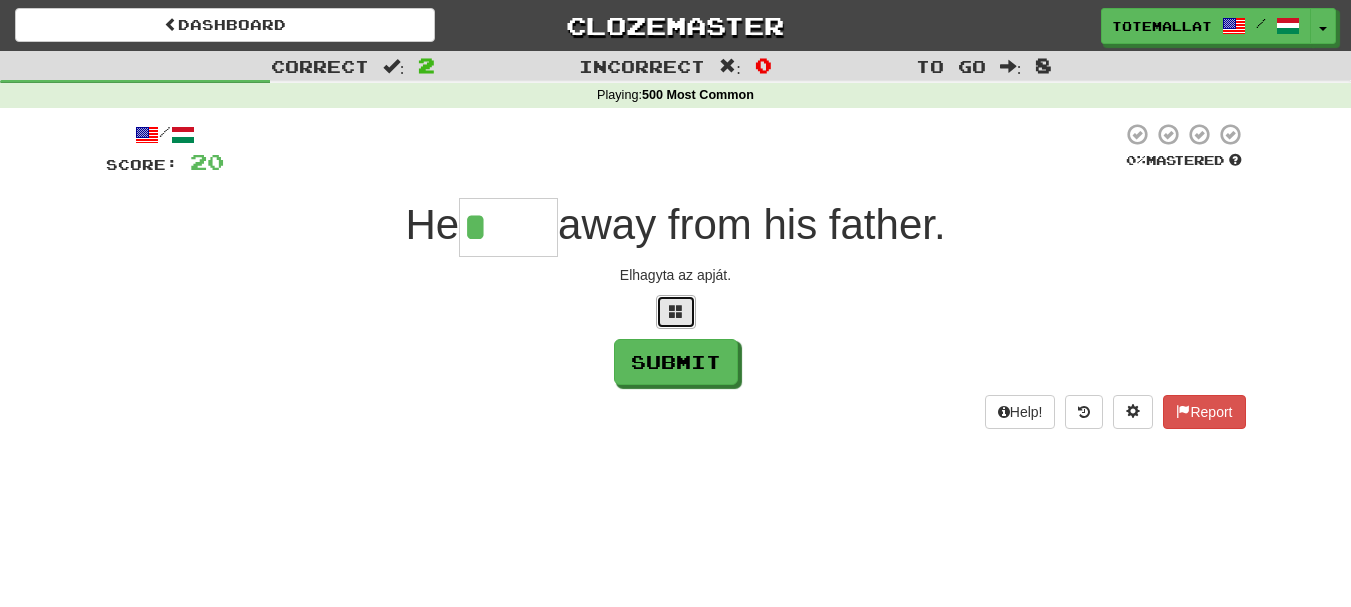click at bounding box center [676, 311] 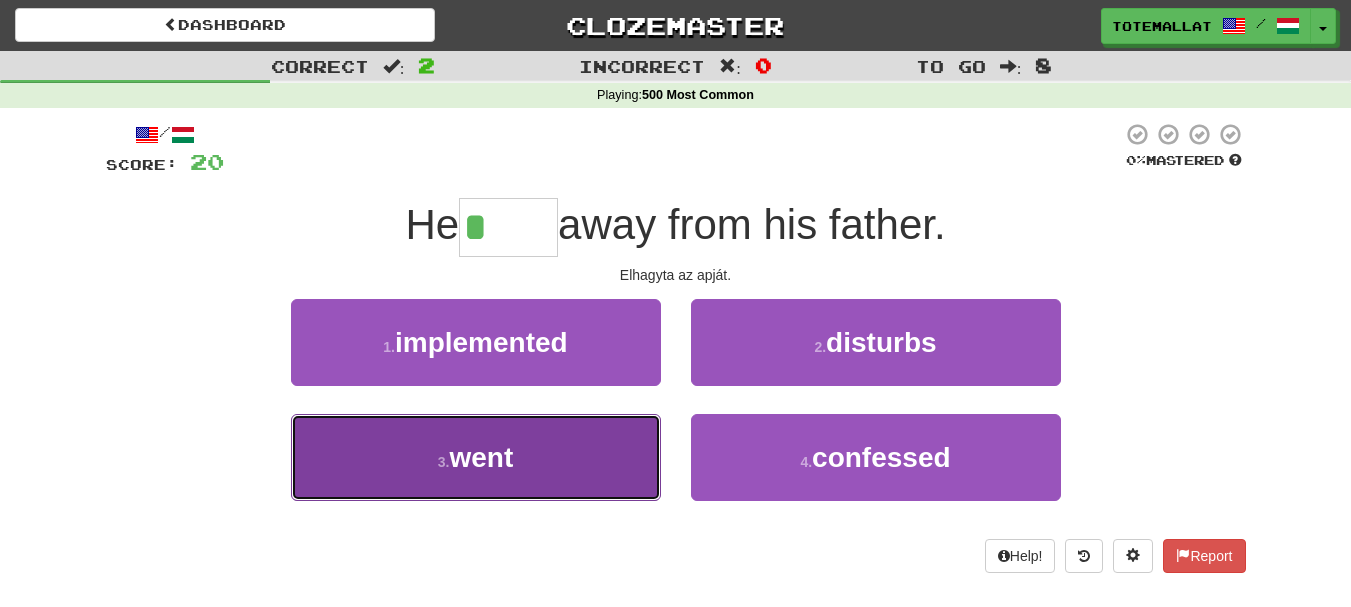 click on "3 .  went" at bounding box center [476, 457] 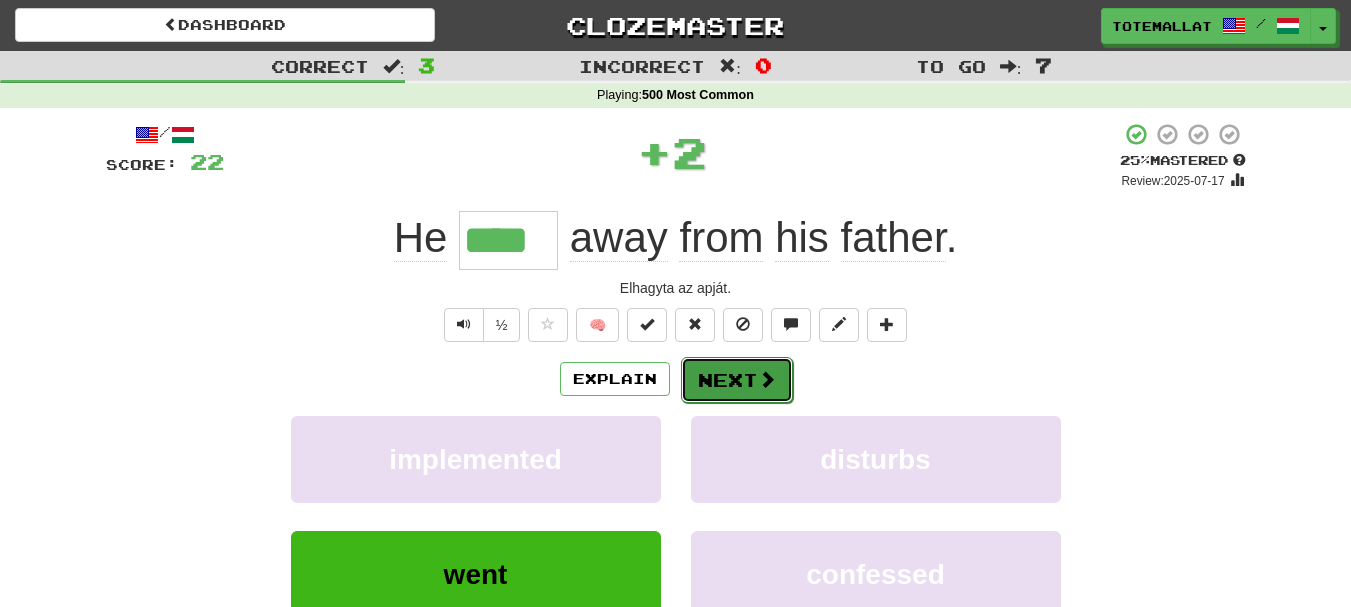 click on "Next" at bounding box center [737, 380] 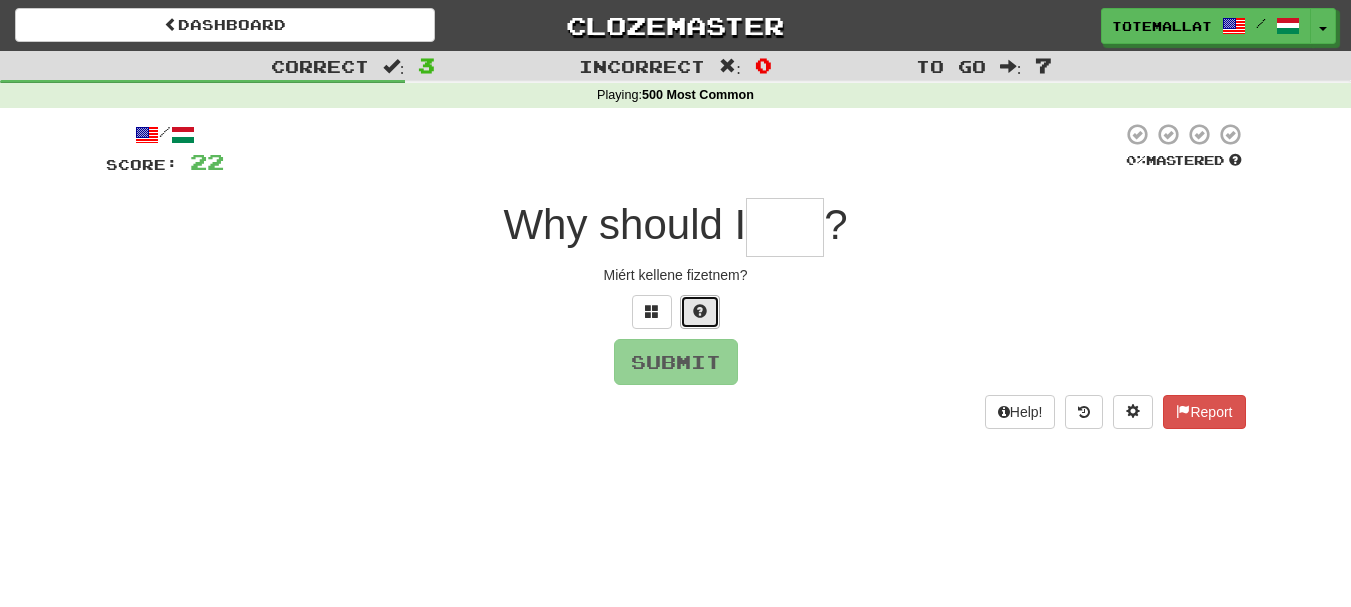 click at bounding box center [700, 312] 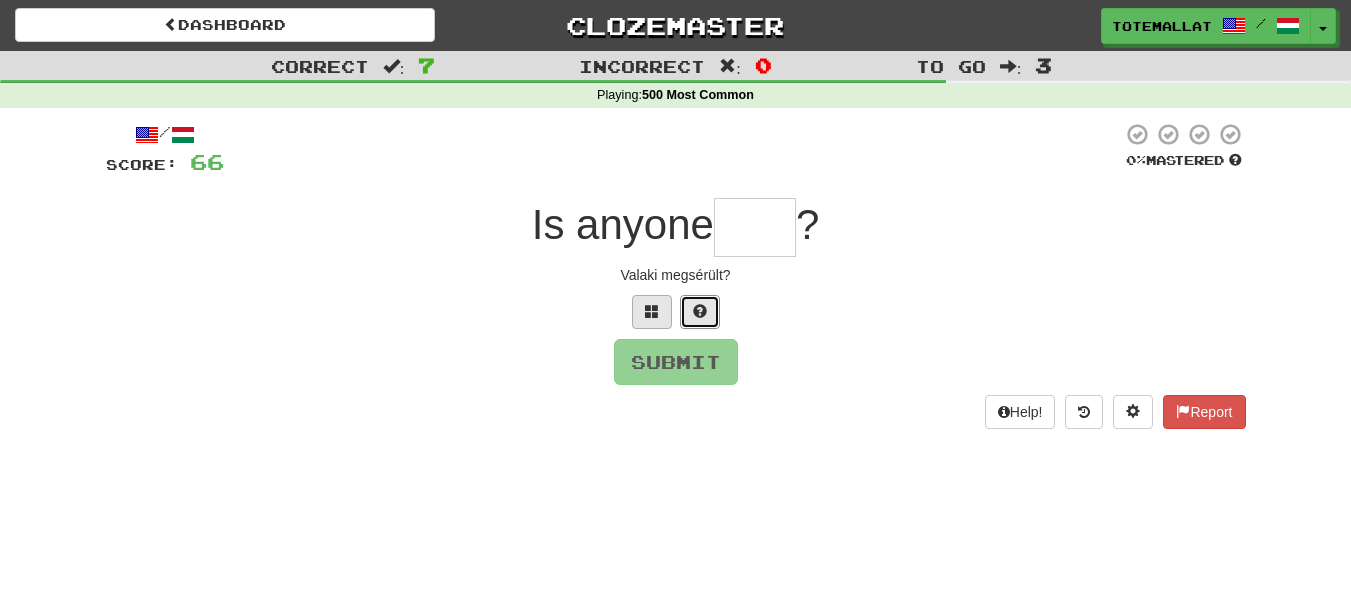 click at bounding box center (700, 312) 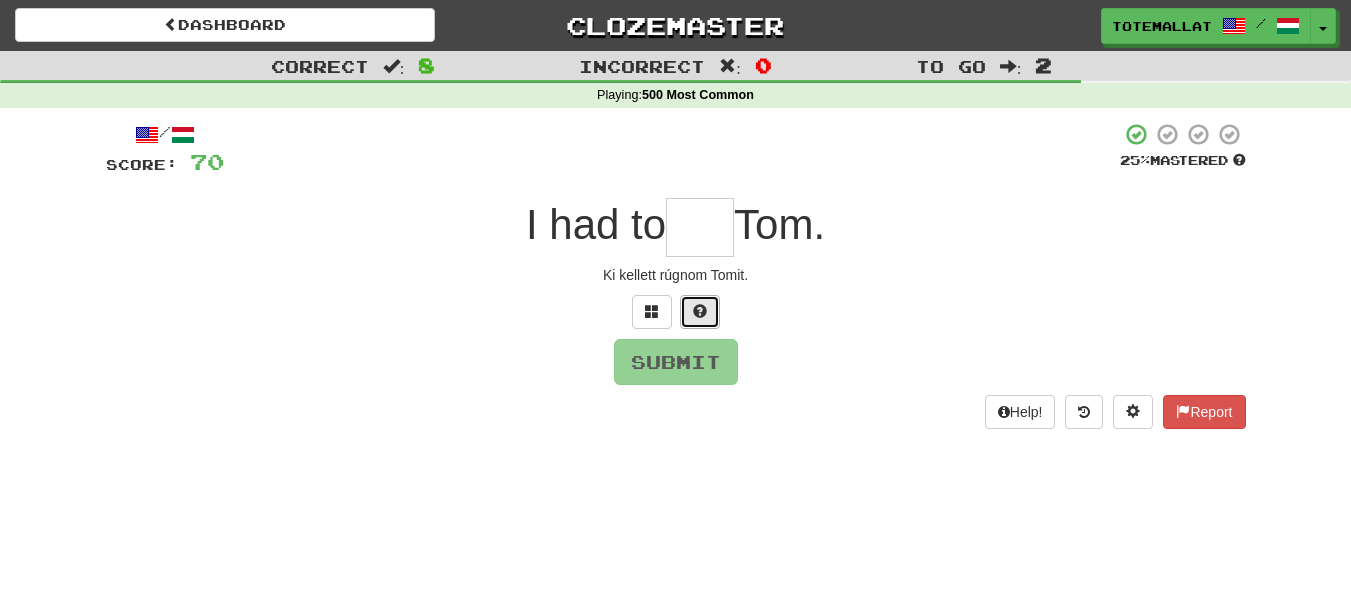 click at bounding box center (700, 311) 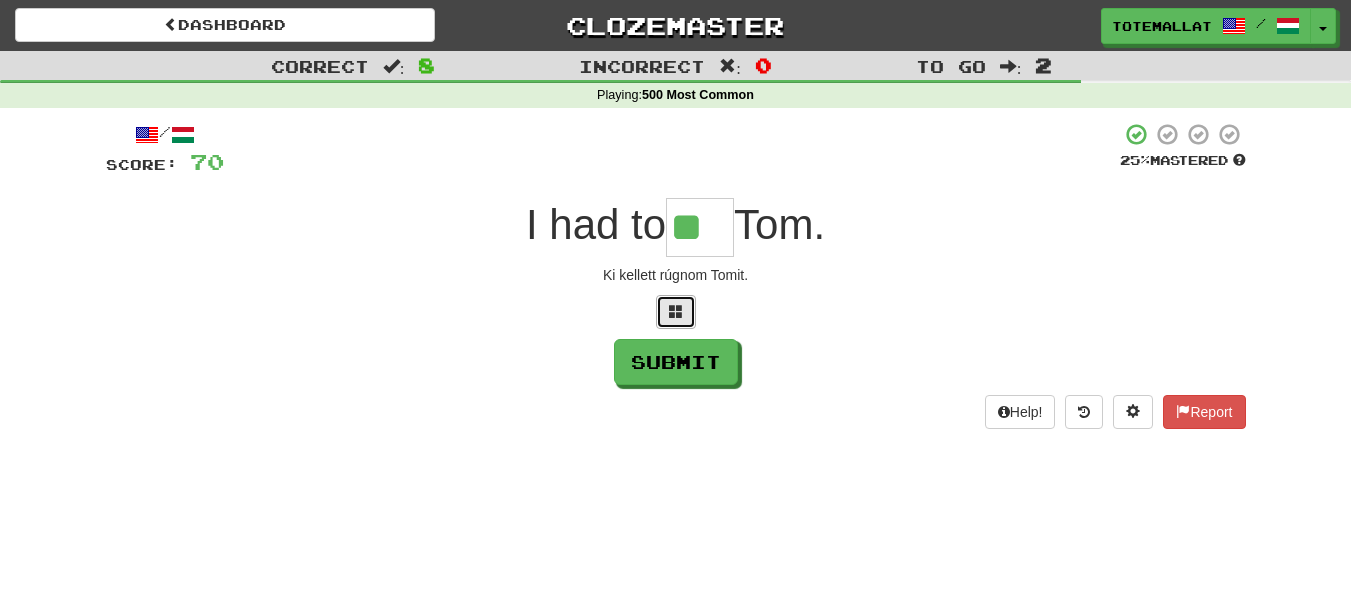 click at bounding box center [676, 312] 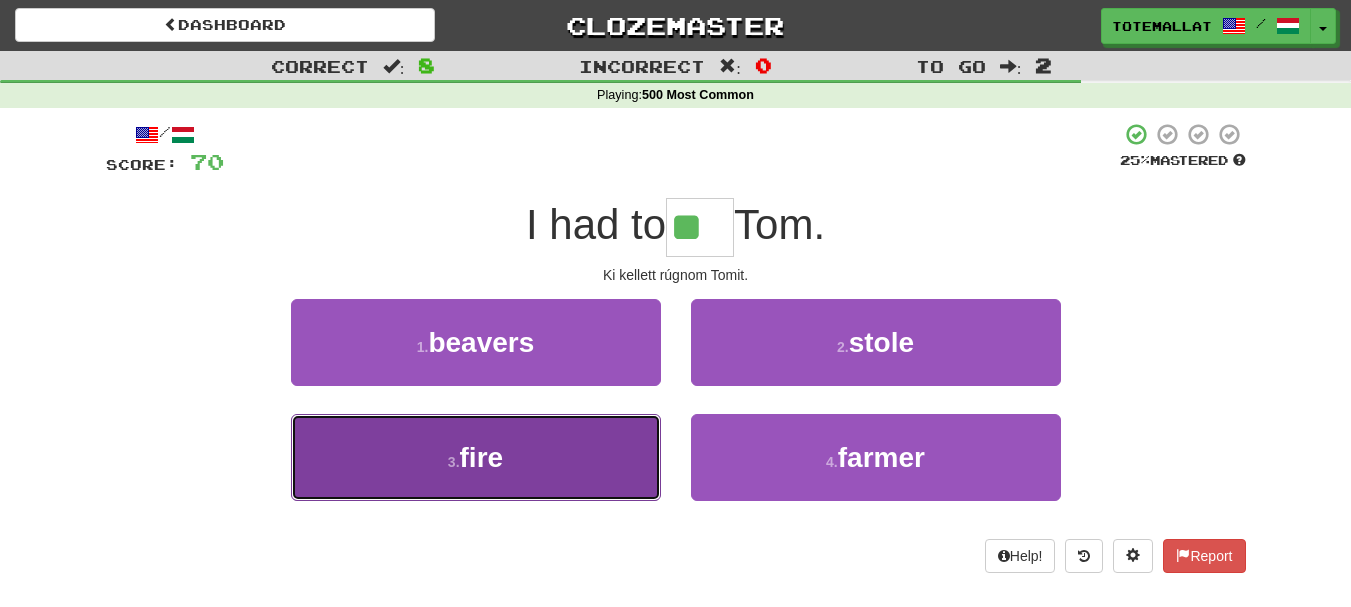 click on "3 .  fire" at bounding box center [476, 457] 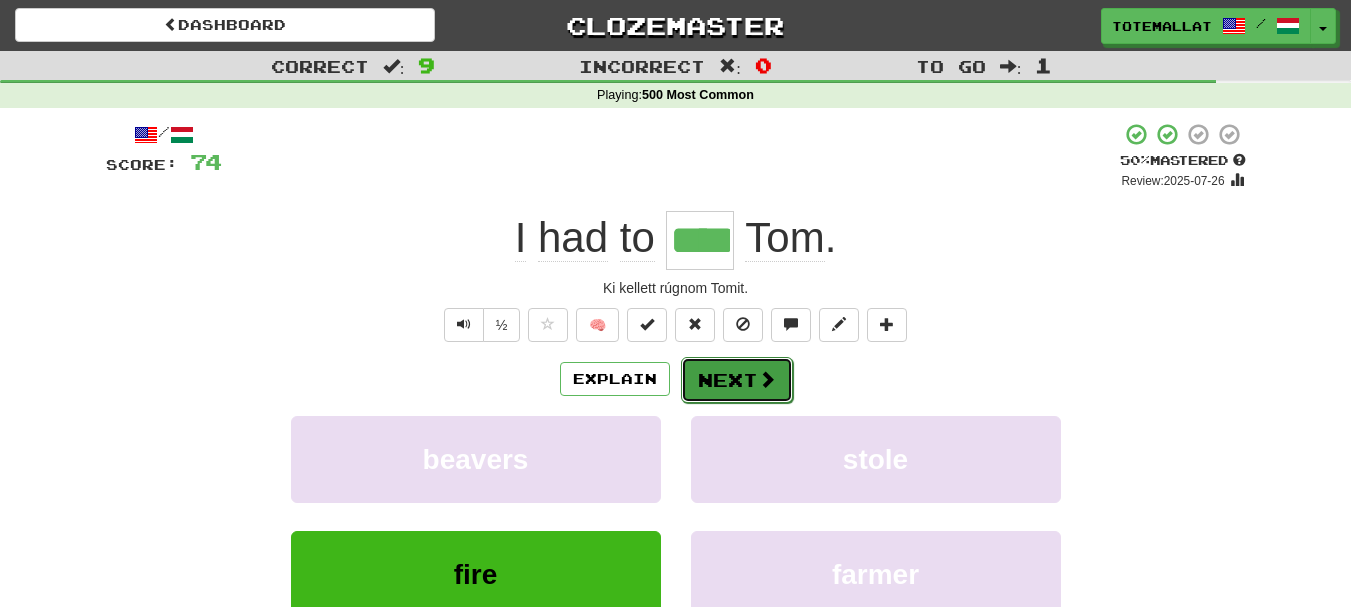 click at bounding box center [767, 379] 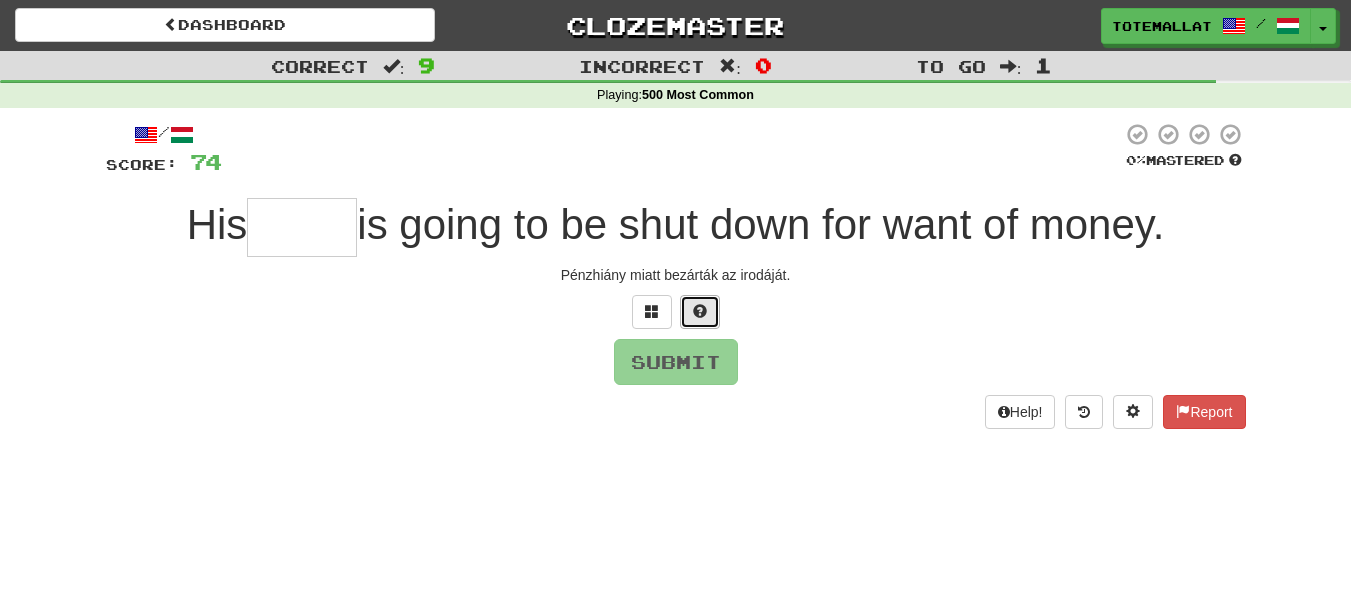click at bounding box center (700, 312) 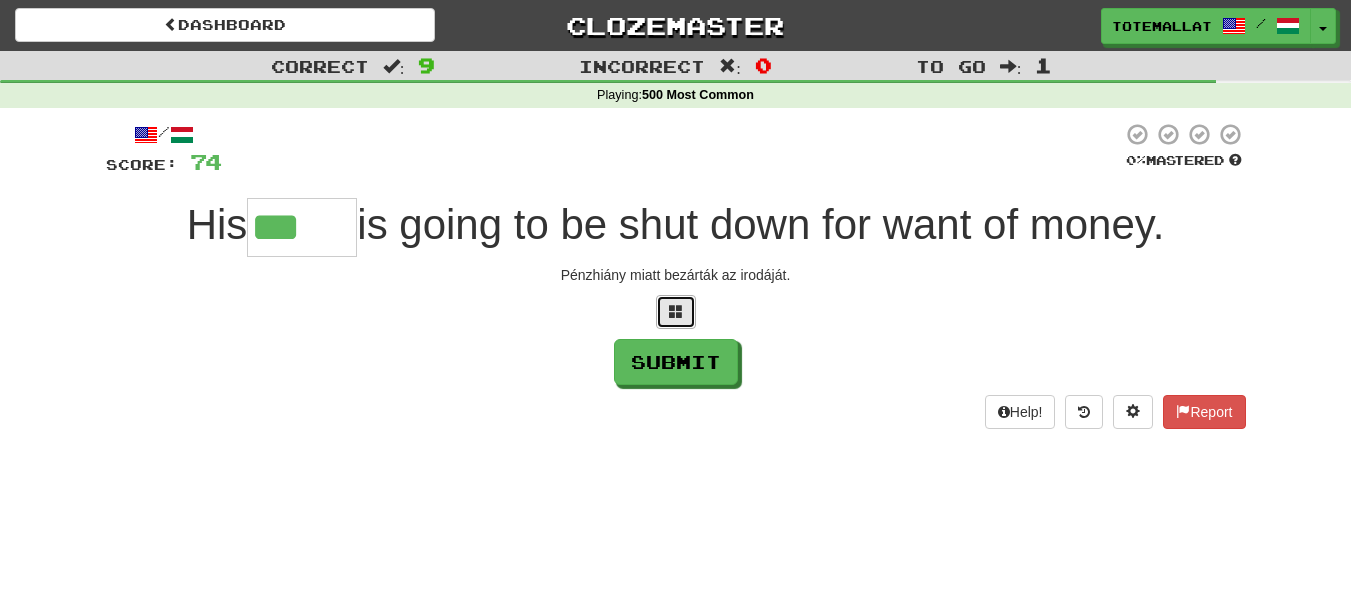 click at bounding box center [676, 311] 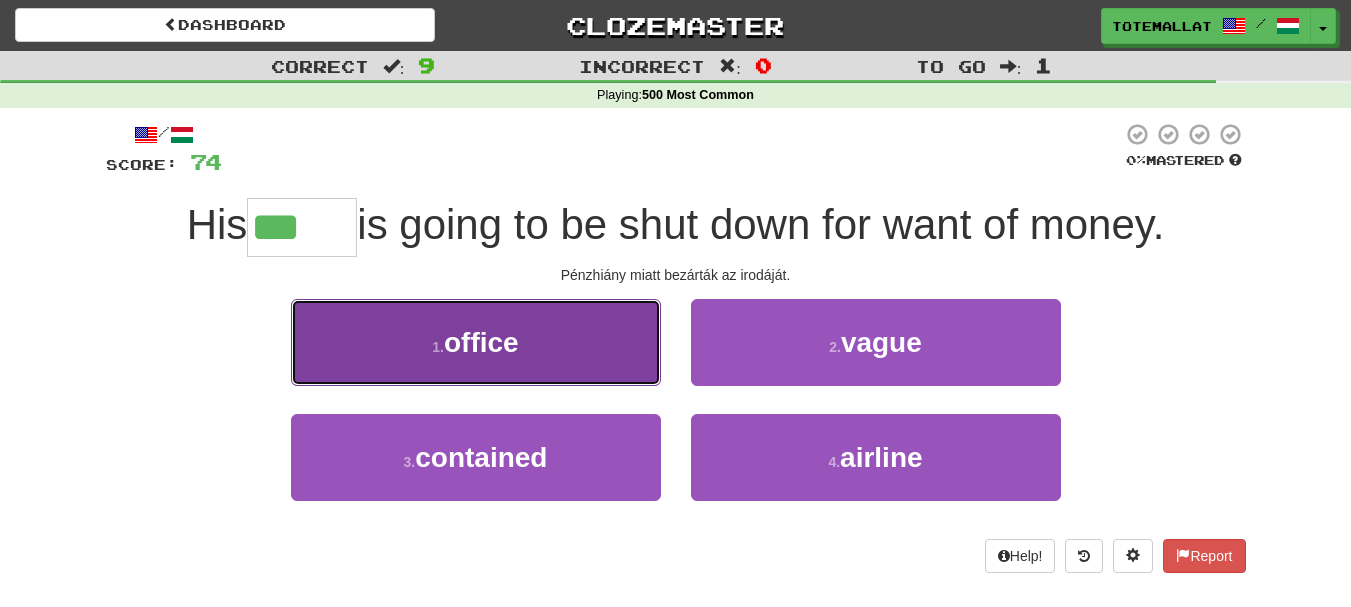 click on "1 .  office" at bounding box center [476, 342] 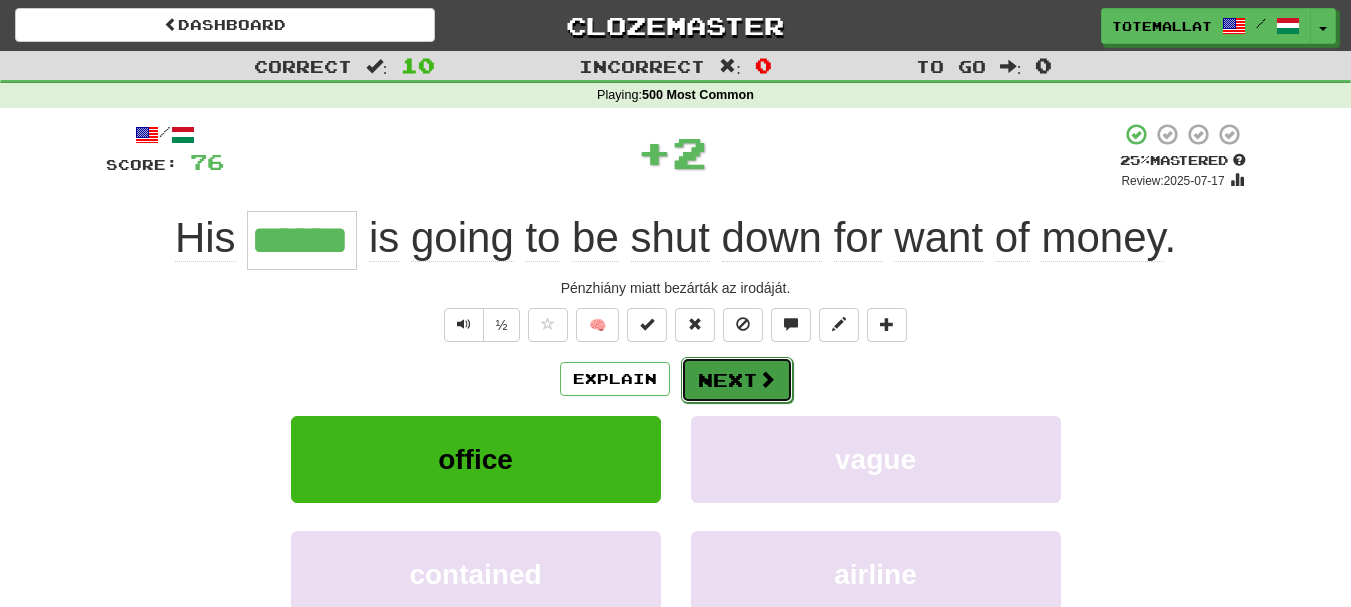 click on "Next" at bounding box center (737, 380) 